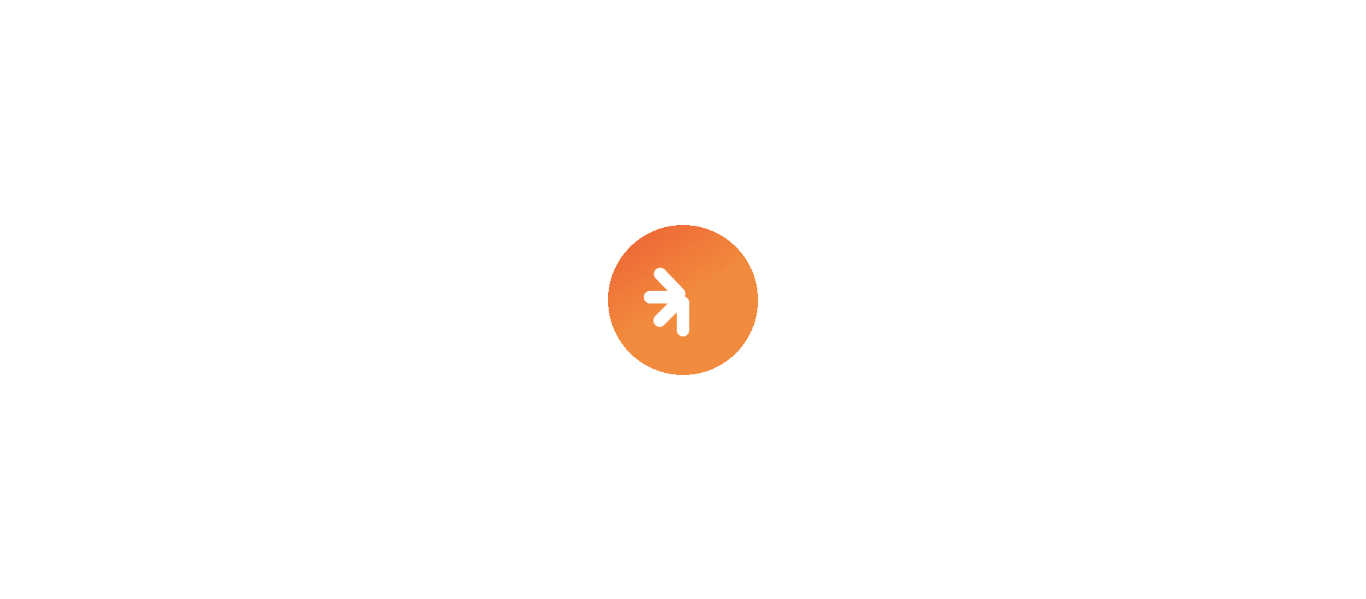scroll, scrollTop: 0, scrollLeft: 0, axis: both 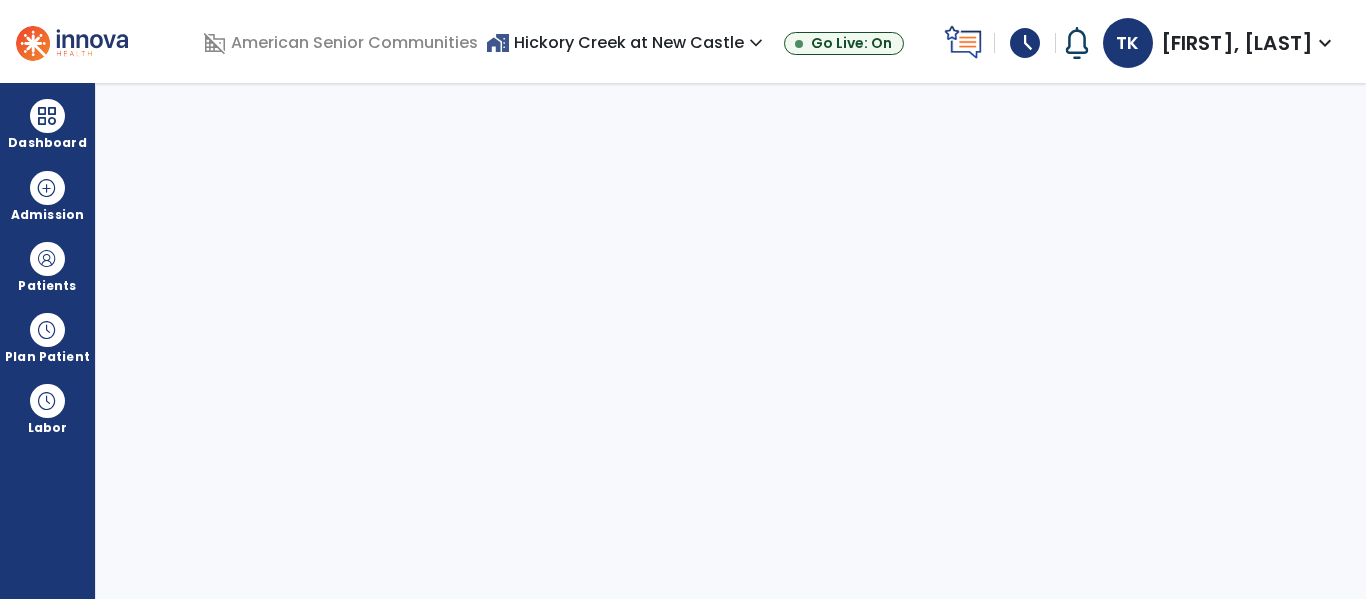 select on "****" 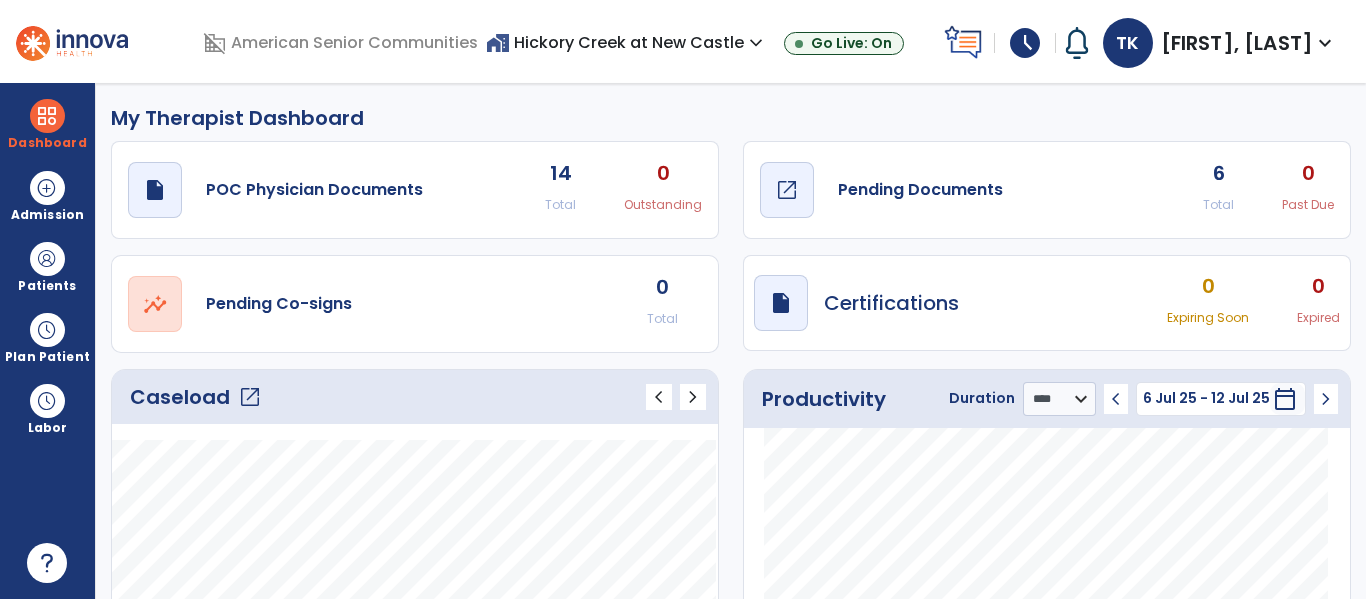 click on "Pending Documents" 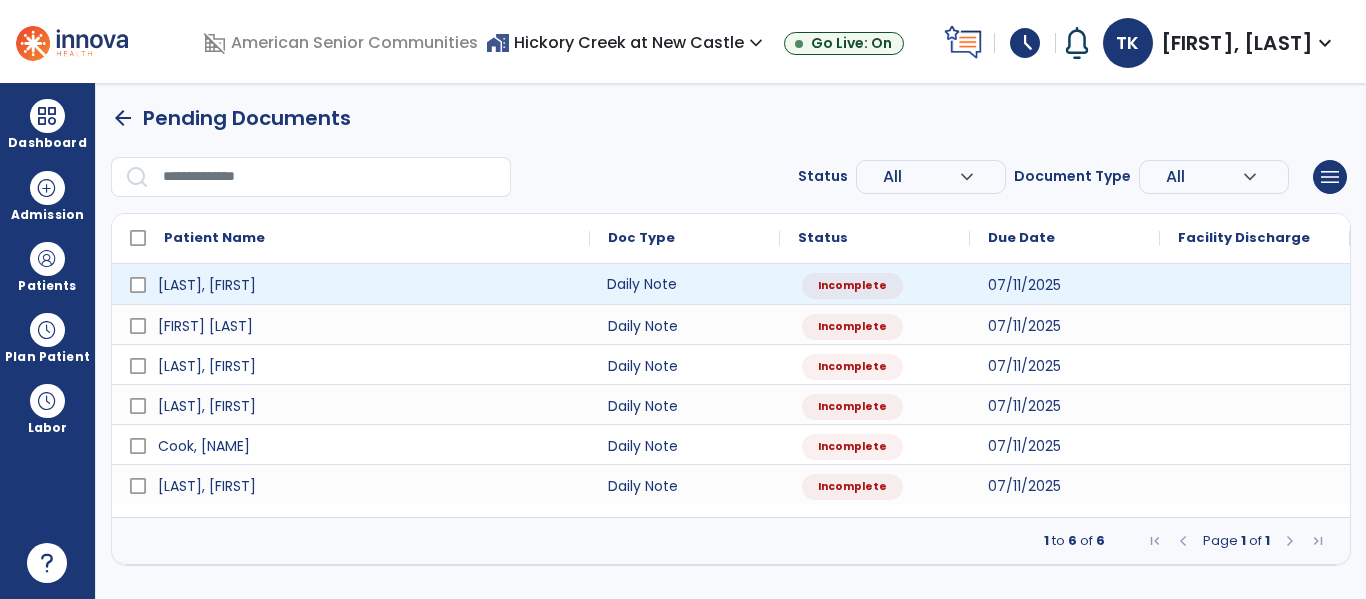 click on "Daily Note" at bounding box center [685, 284] 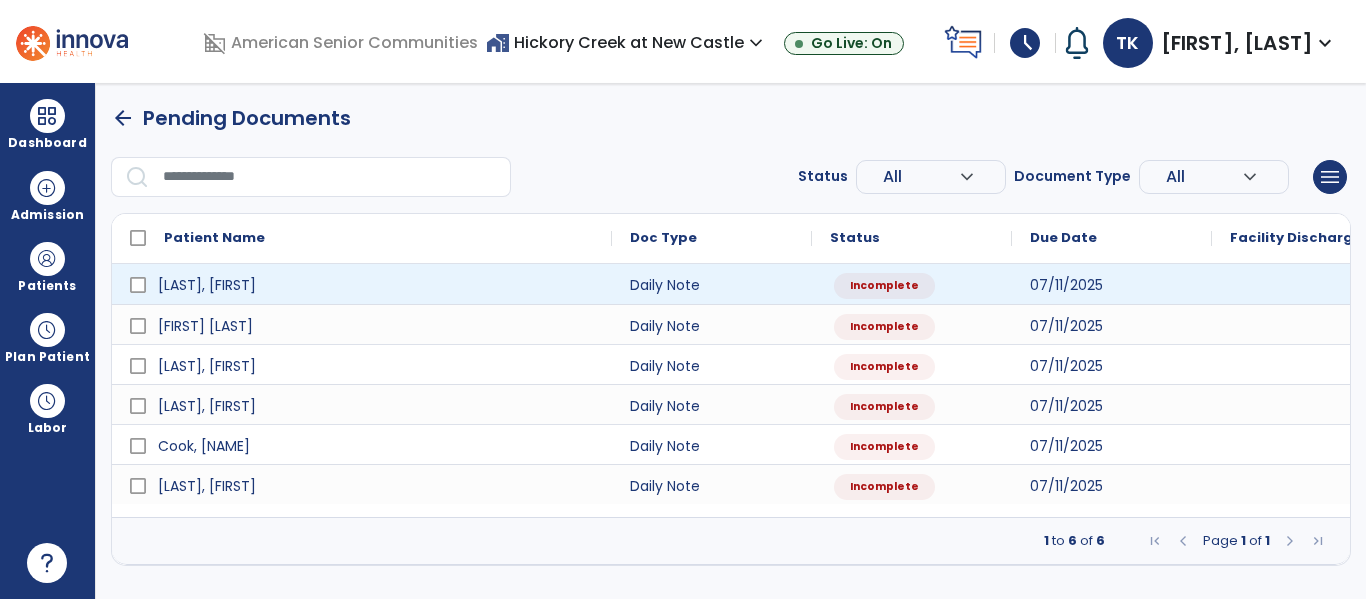 select on "*" 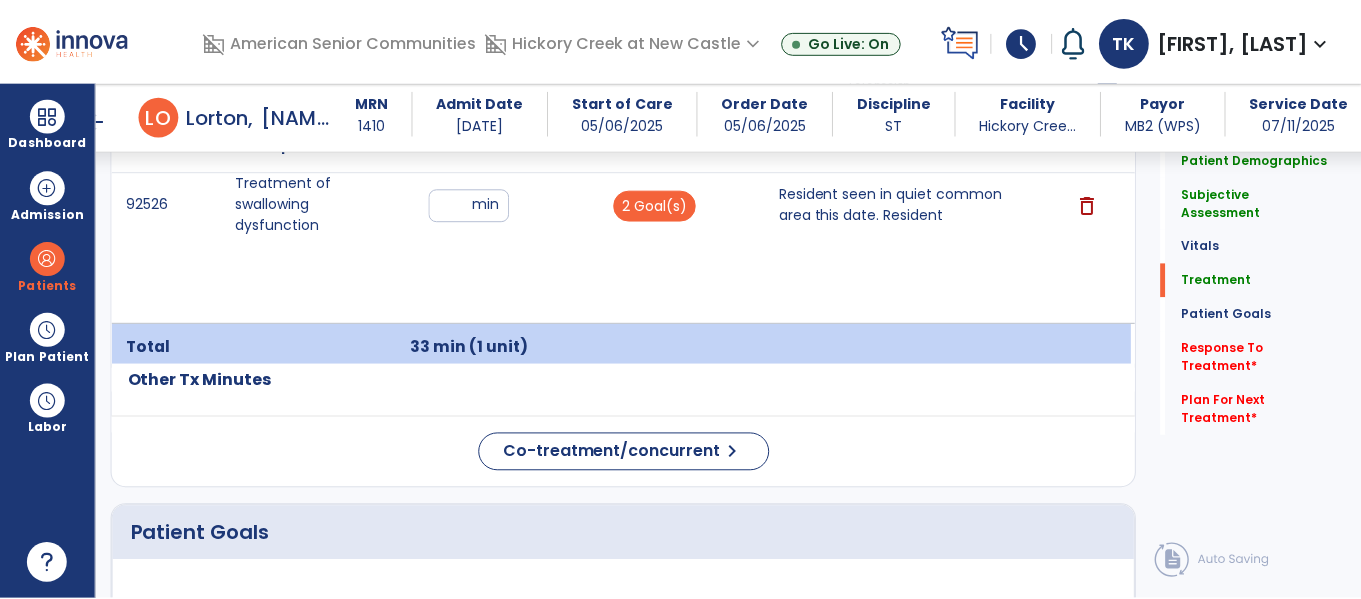 scroll, scrollTop: 1621, scrollLeft: 0, axis: vertical 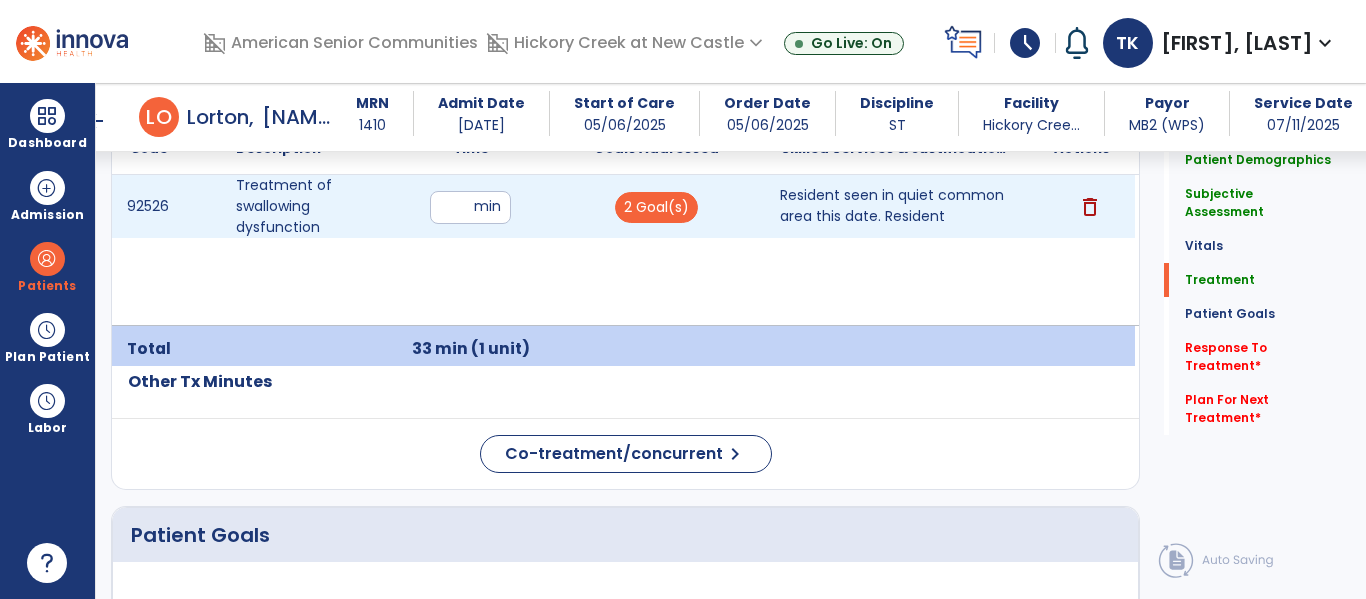 click on "Resident seen in quiet common area this date.  Resident" at bounding box center (896, 206) 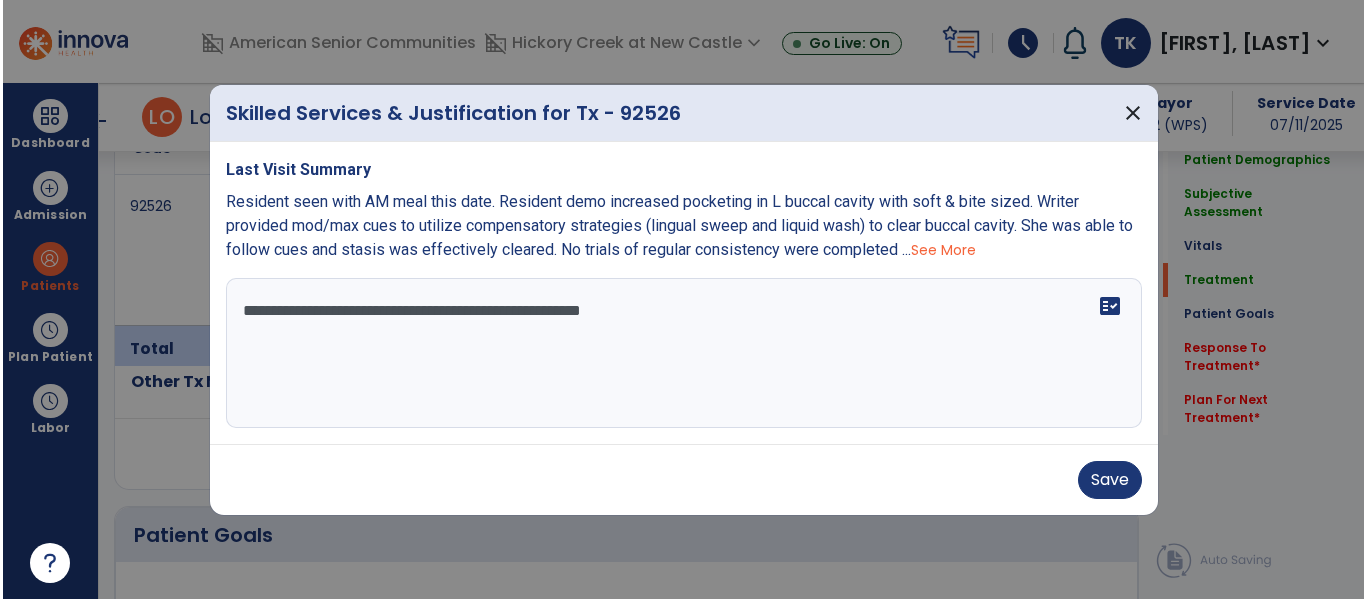 scroll, scrollTop: 1621, scrollLeft: 0, axis: vertical 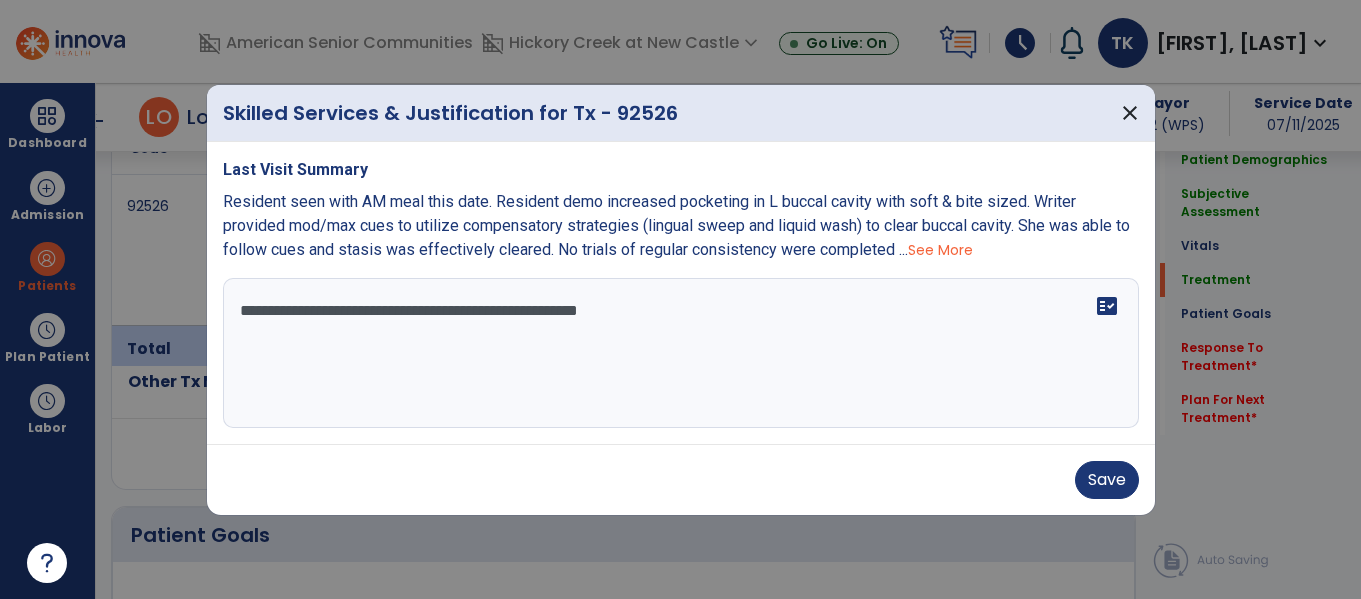 click on "**********" at bounding box center (681, 353) 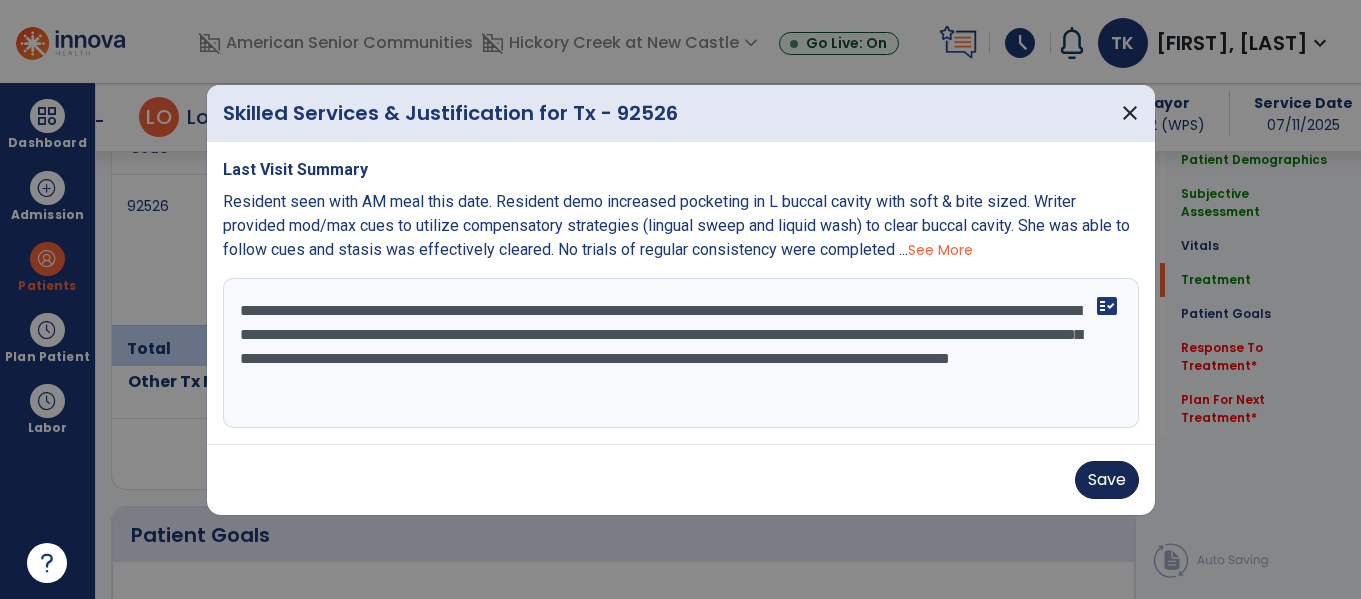 type on "**********" 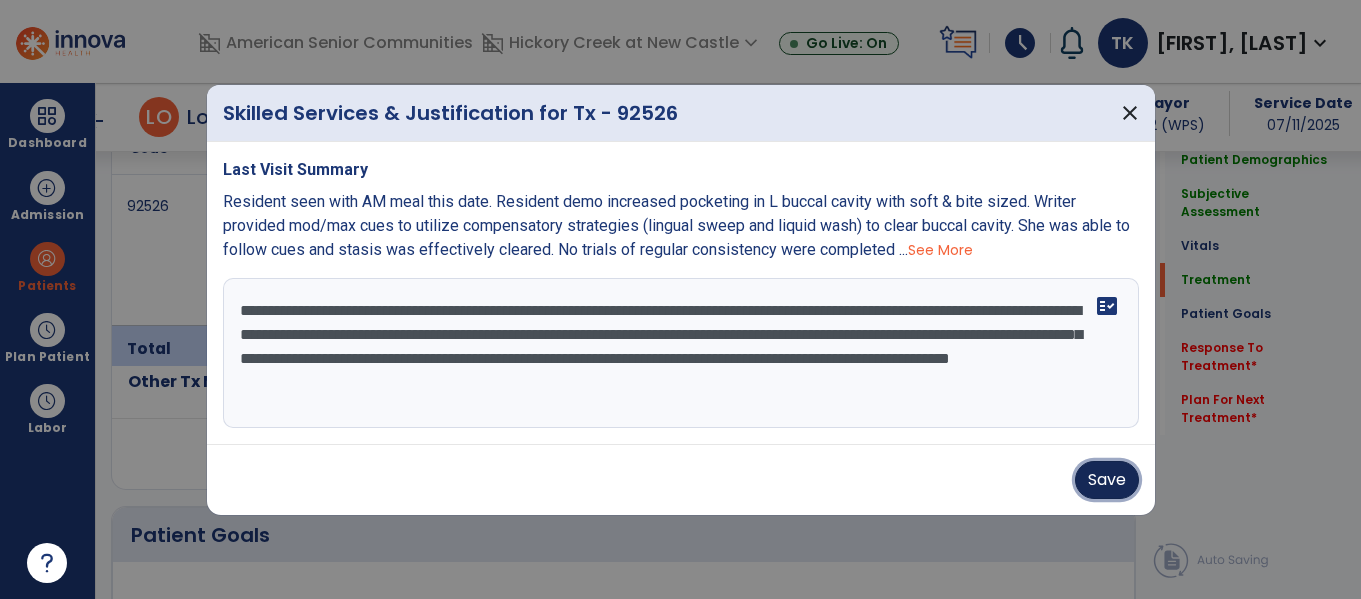 click on "Save" at bounding box center [1107, 480] 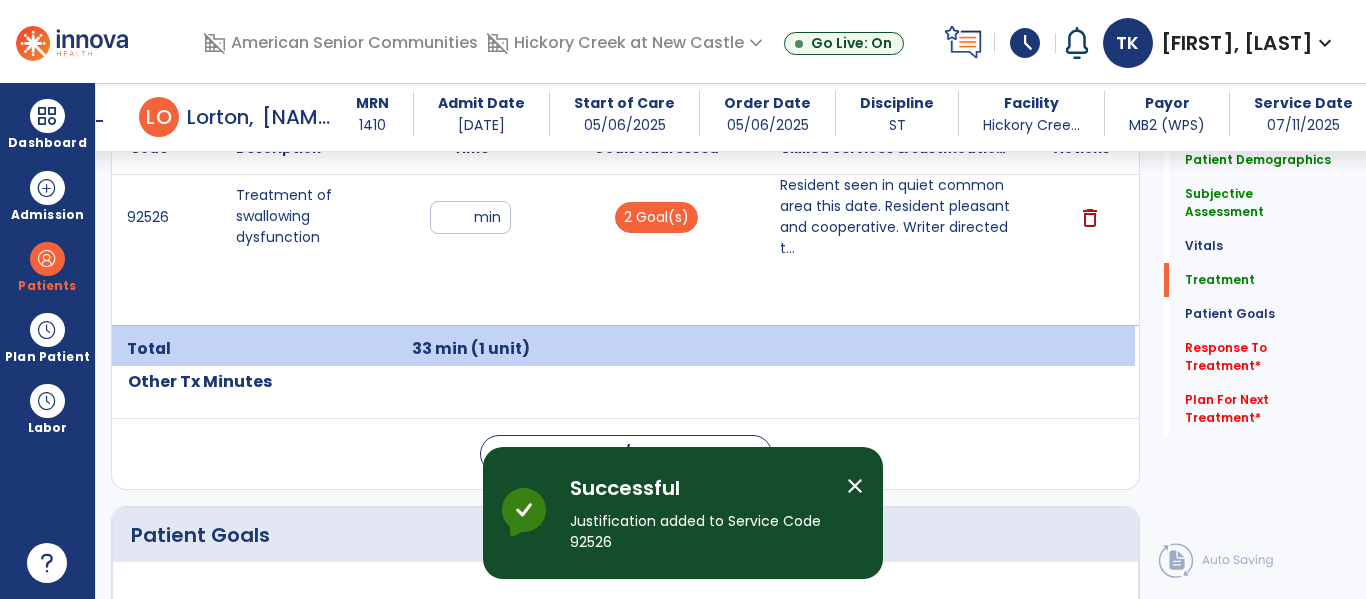click on "close" at bounding box center (855, 486) 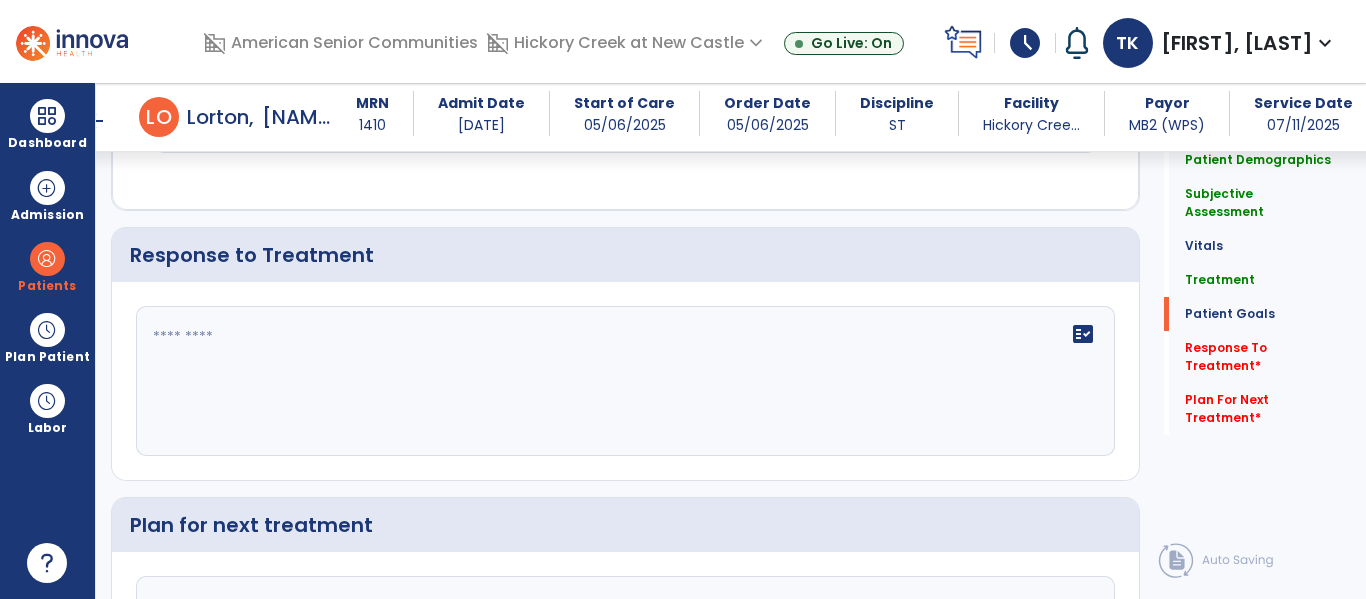 scroll, scrollTop: 2768, scrollLeft: 0, axis: vertical 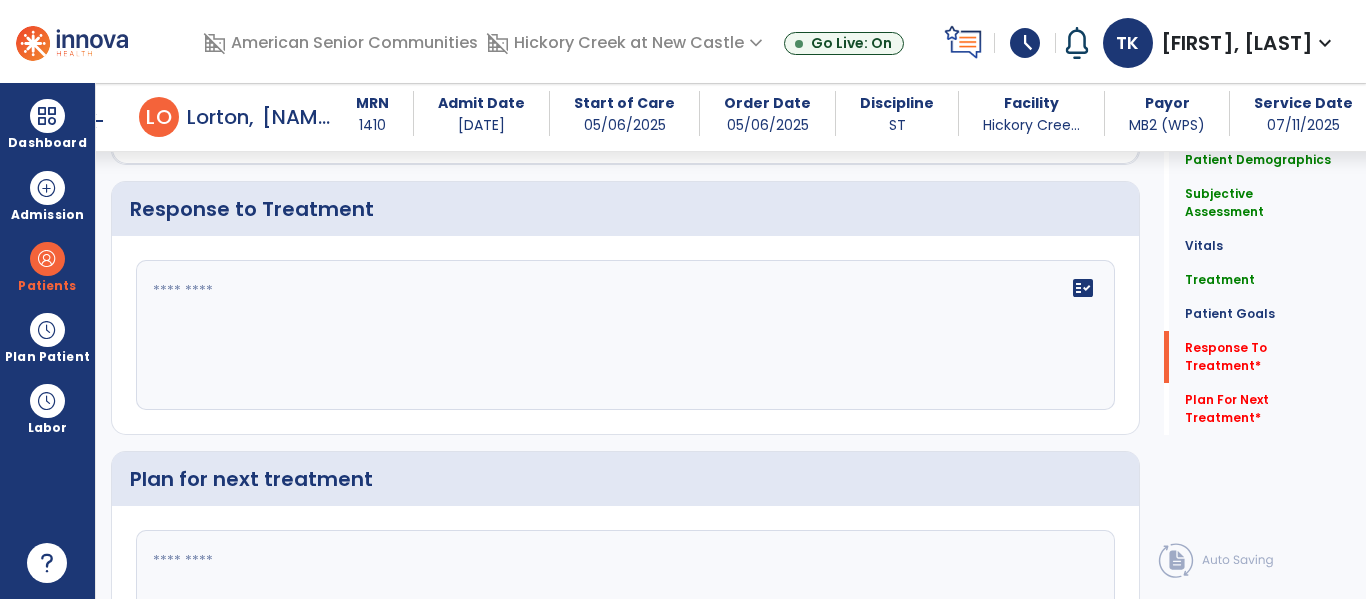 click on "fact_check" 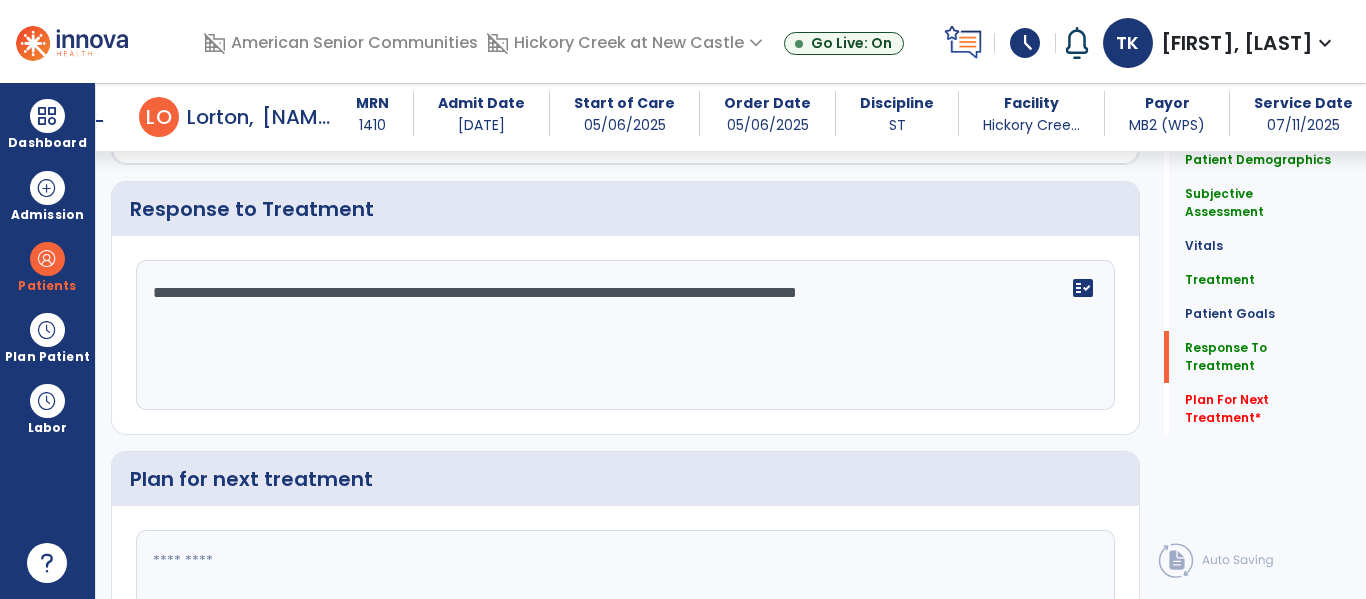 type on "**********" 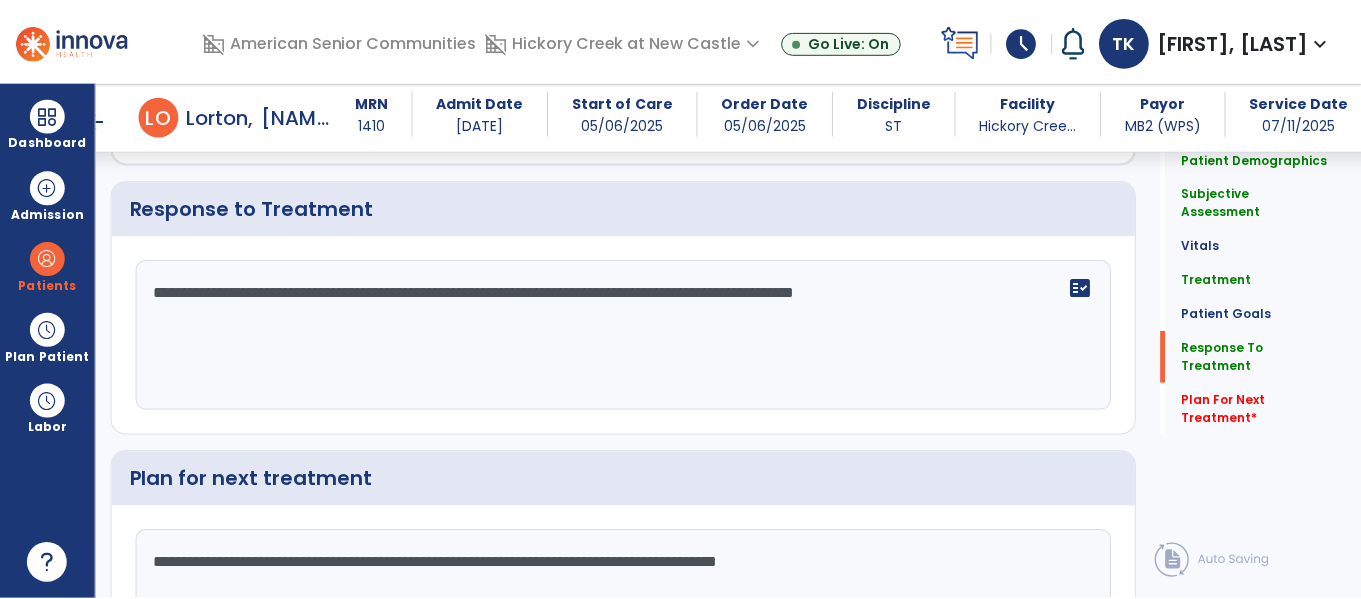 scroll, scrollTop: 2940, scrollLeft: 0, axis: vertical 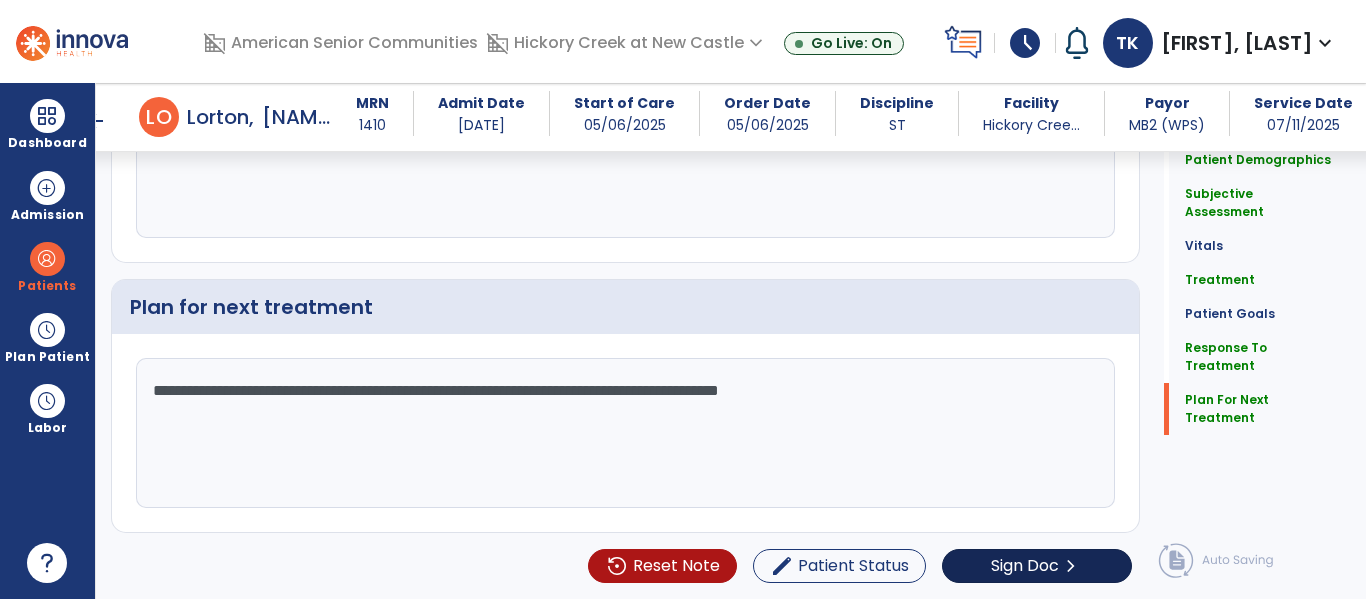 type on "**********" 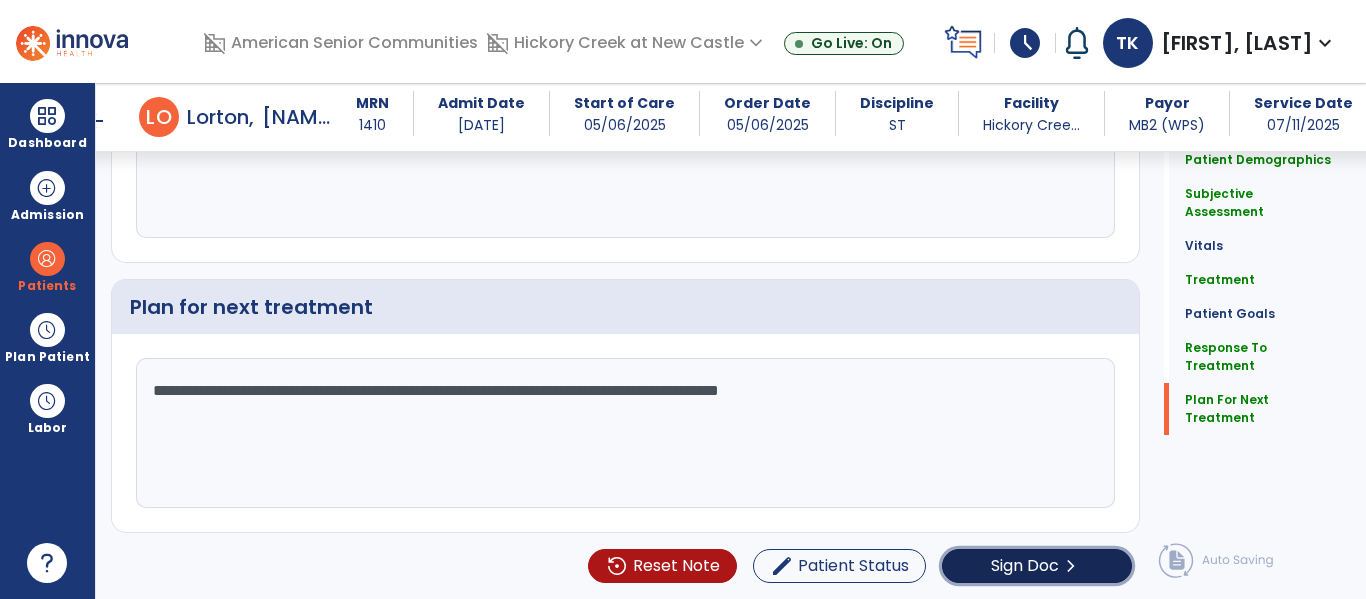 click on "Sign Doc" 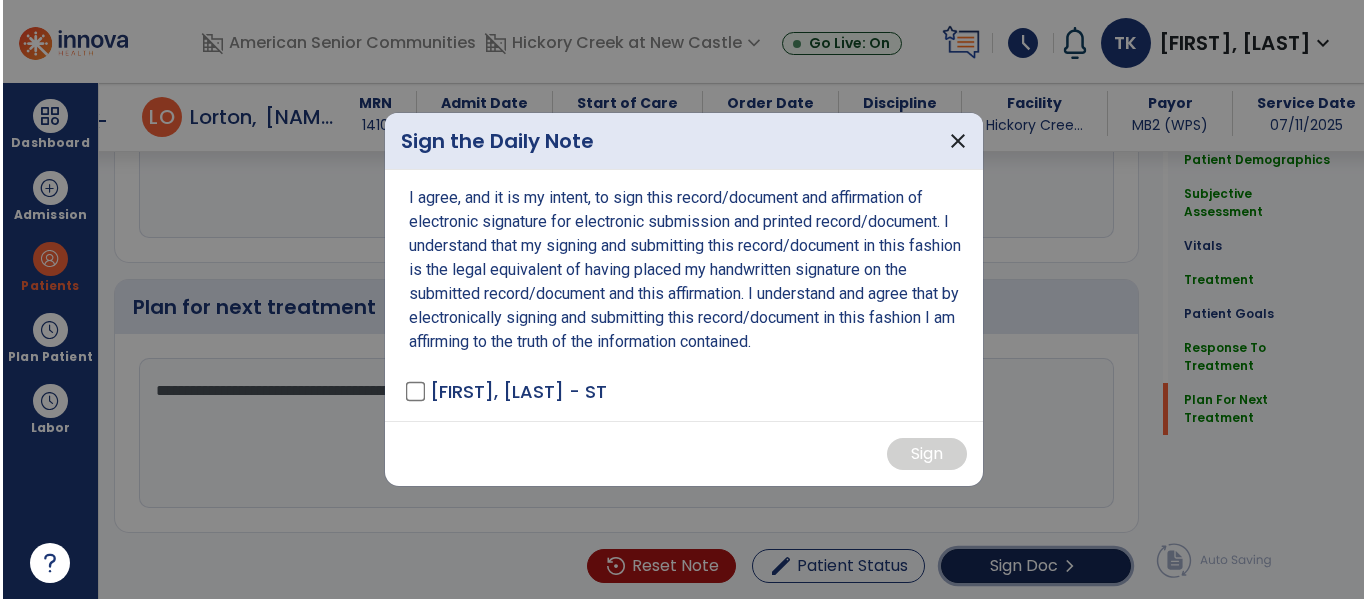 scroll, scrollTop: 2940, scrollLeft: 0, axis: vertical 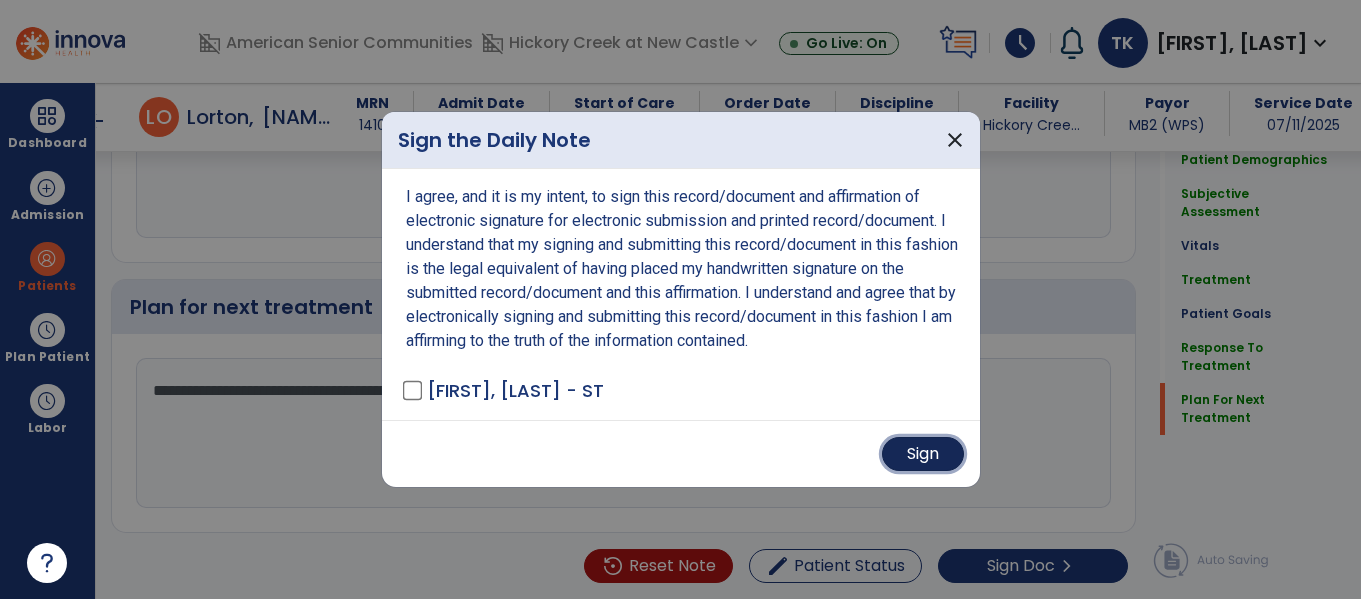 click on "Sign" at bounding box center [923, 454] 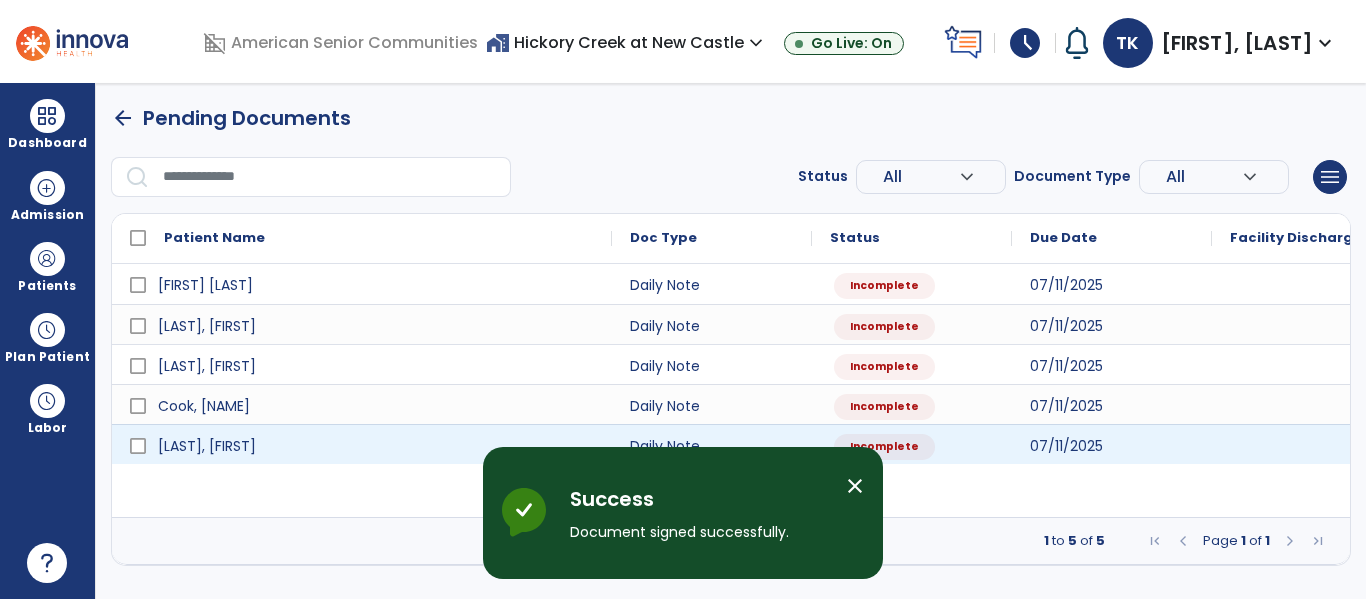 scroll, scrollTop: 0, scrollLeft: 0, axis: both 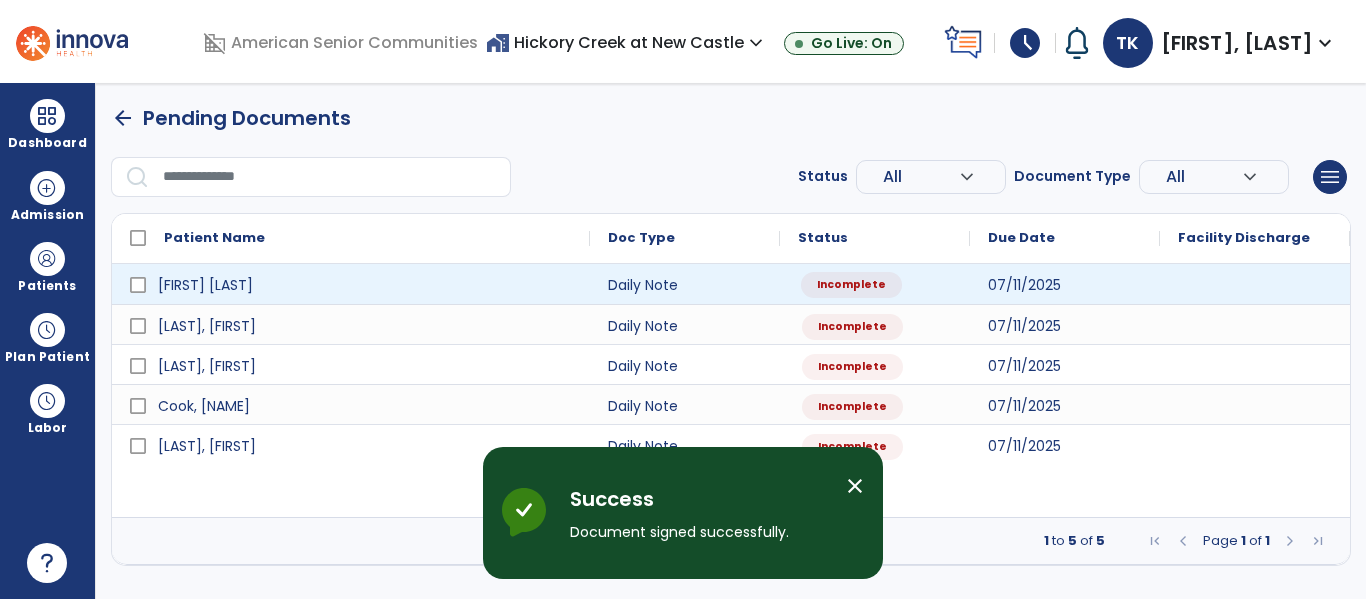 click on "Incomplete" at bounding box center [875, 284] 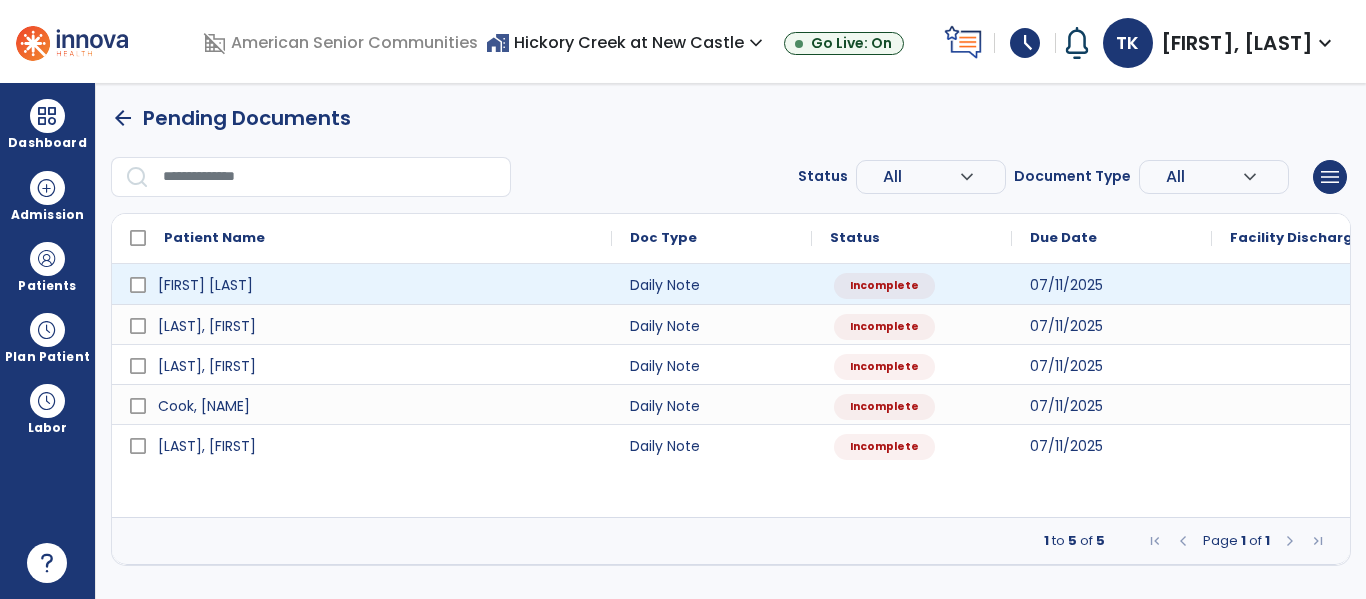 select on "*" 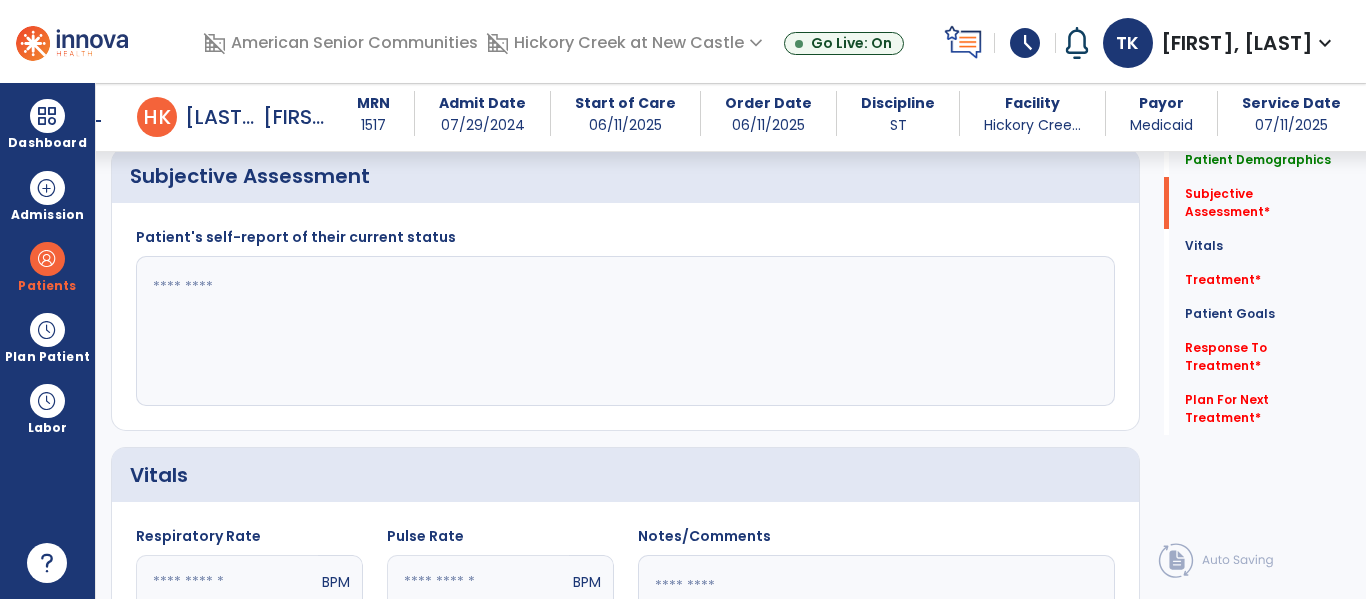 scroll, scrollTop: 659, scrollLeft: 0, axis: vertical 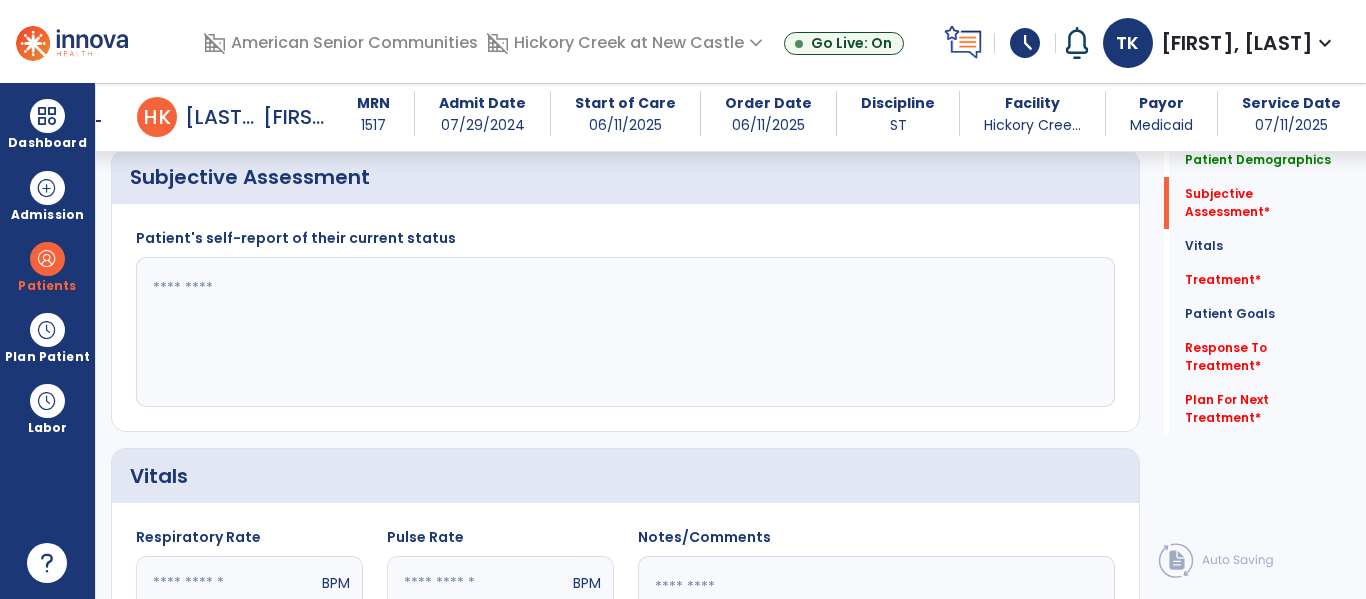 click 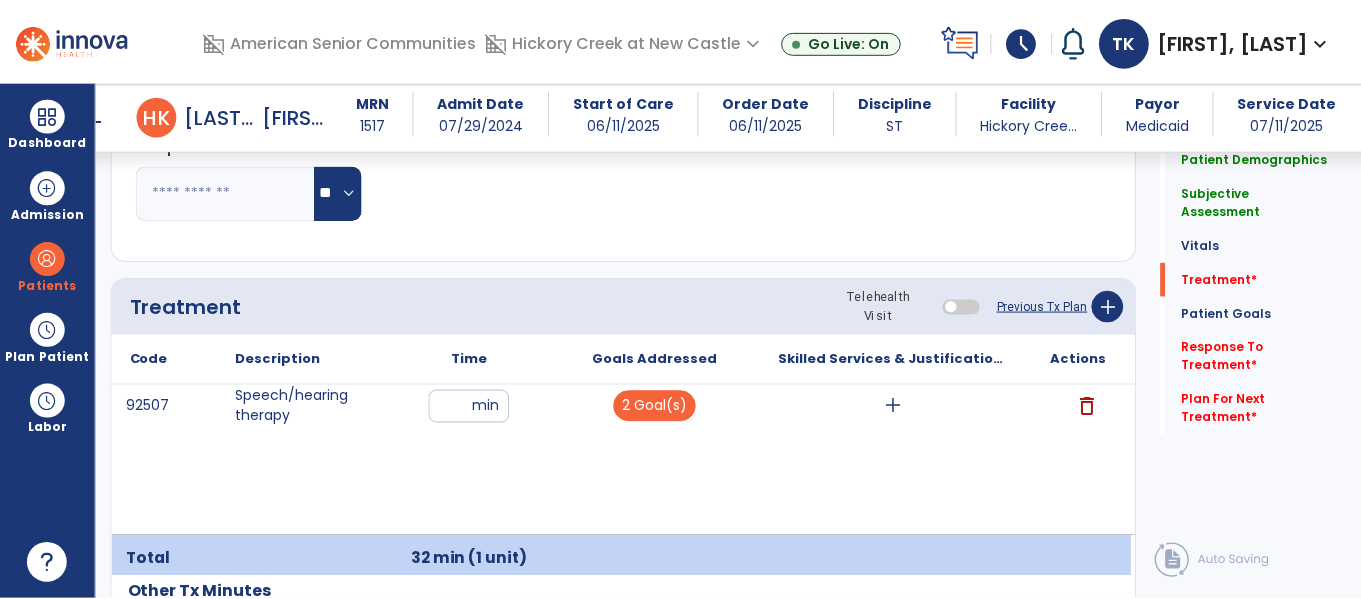 scroll, scrollTop: 1253, scrollLeft: 0, axis: vertical 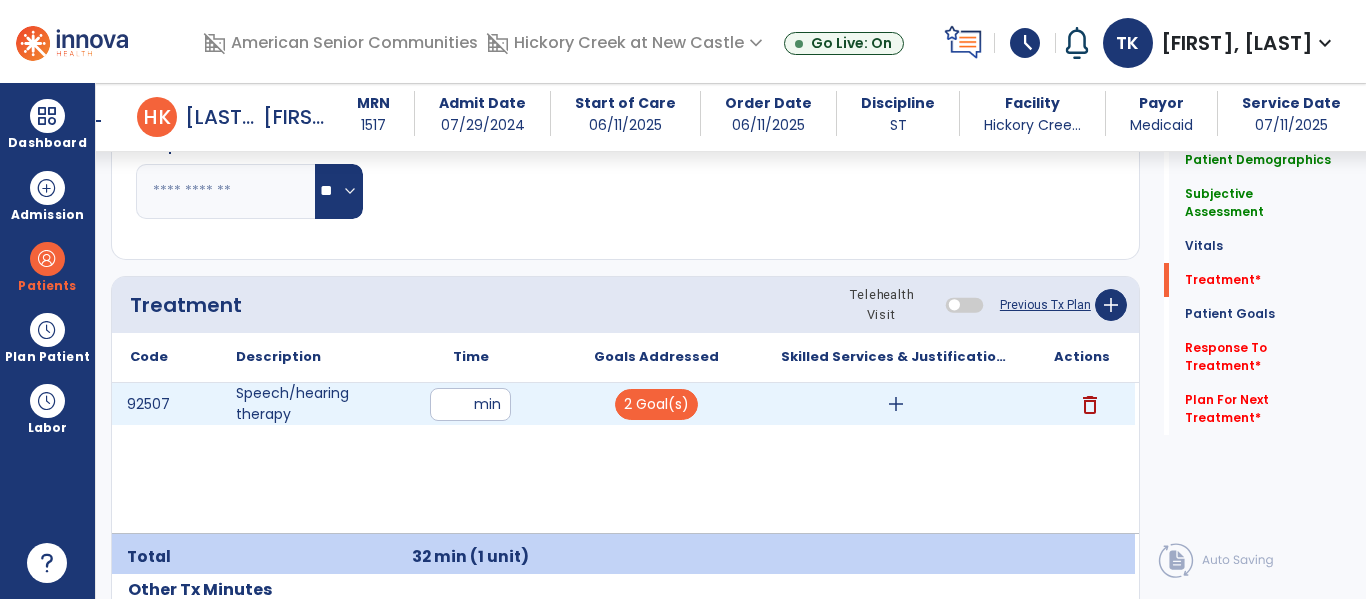 type on "**********" 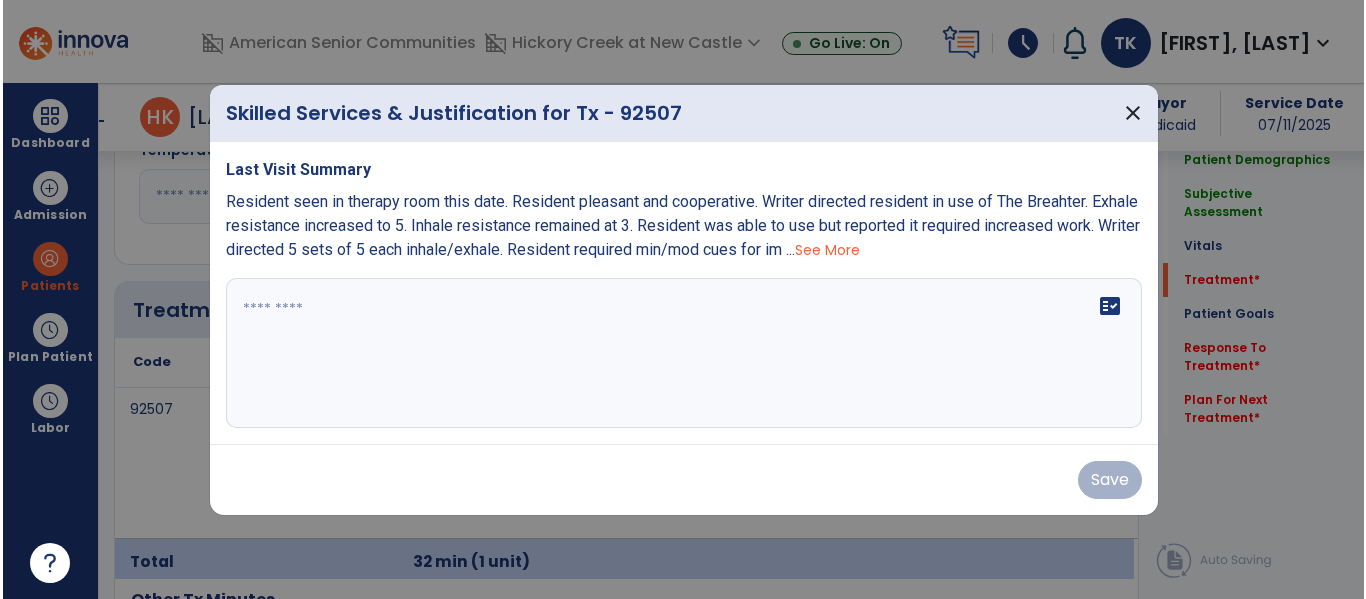 scroll, scrollTop: 1253, scrollLeft: 0, axis: vertical 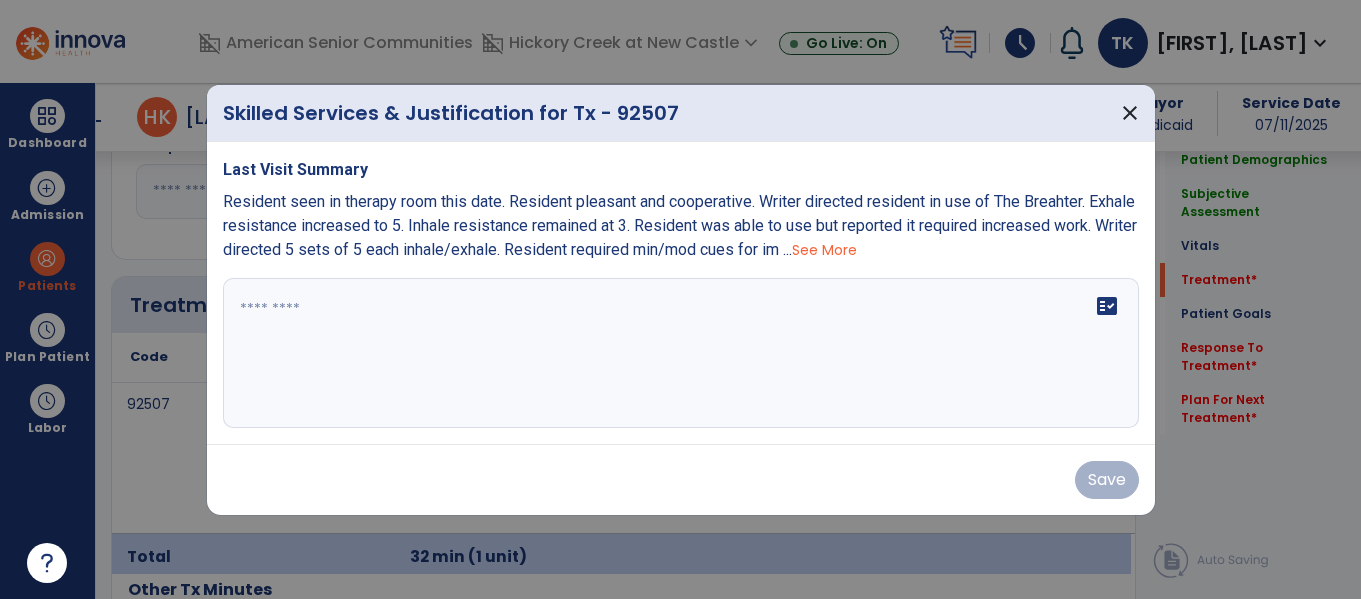 click on "fact_check" at bounding box center (681, 353) 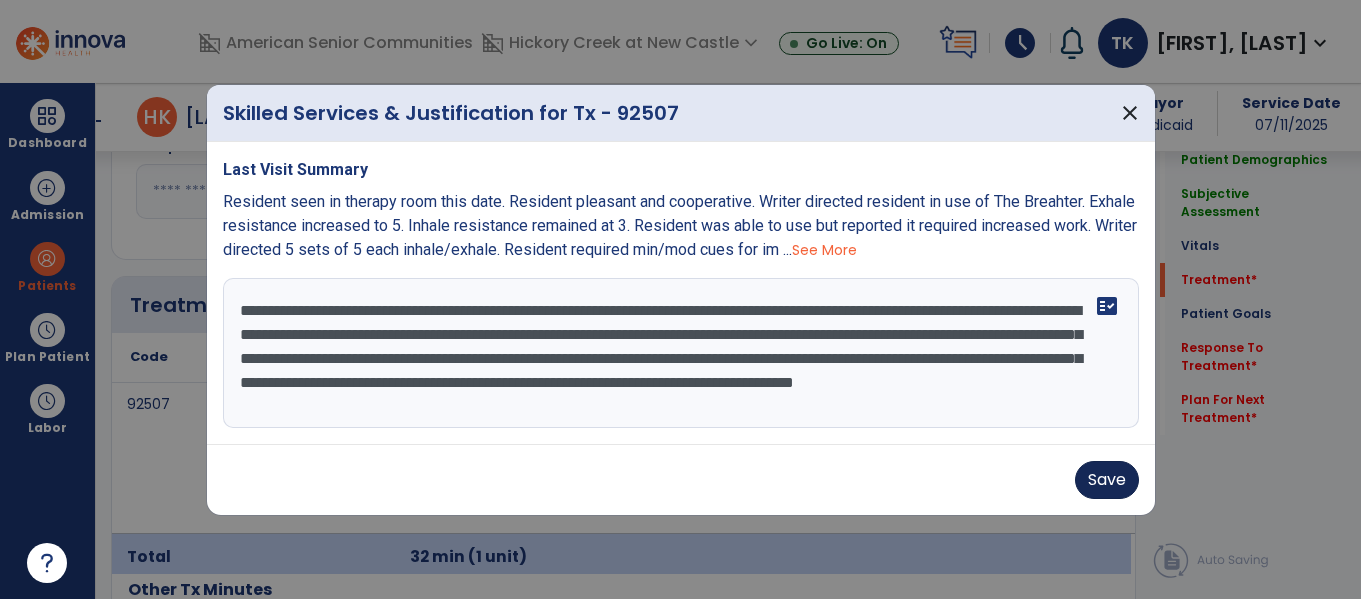 type on "**********" 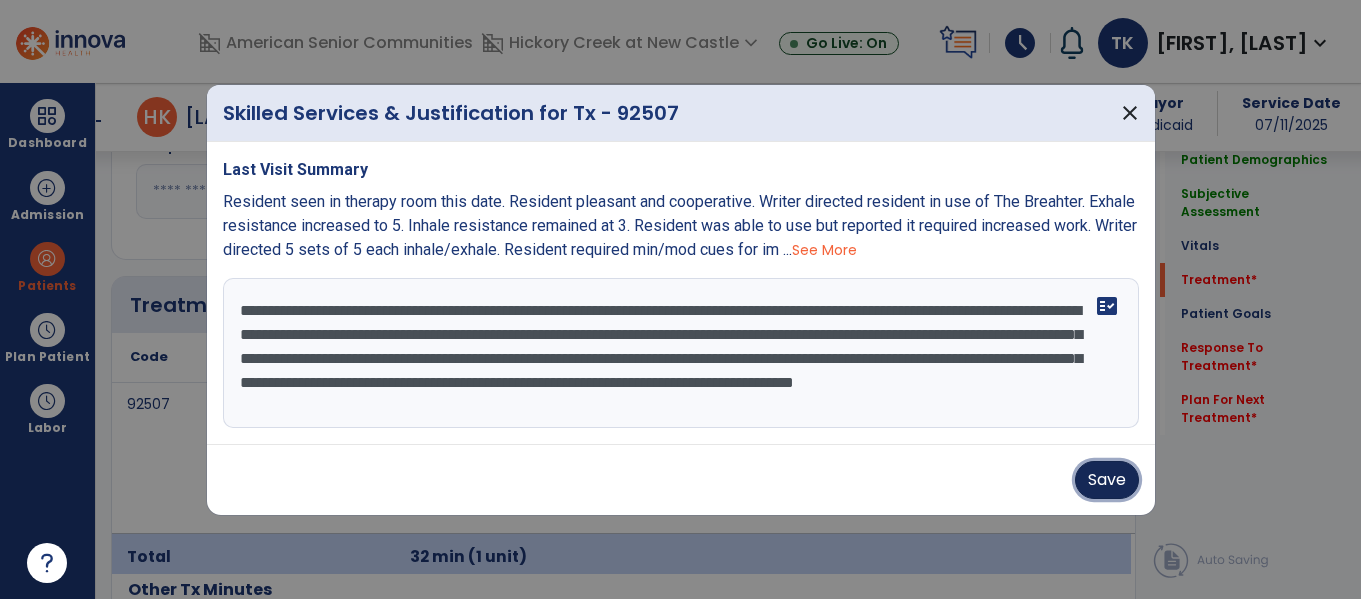 click on "Save" at bounding box center [1107, 480] 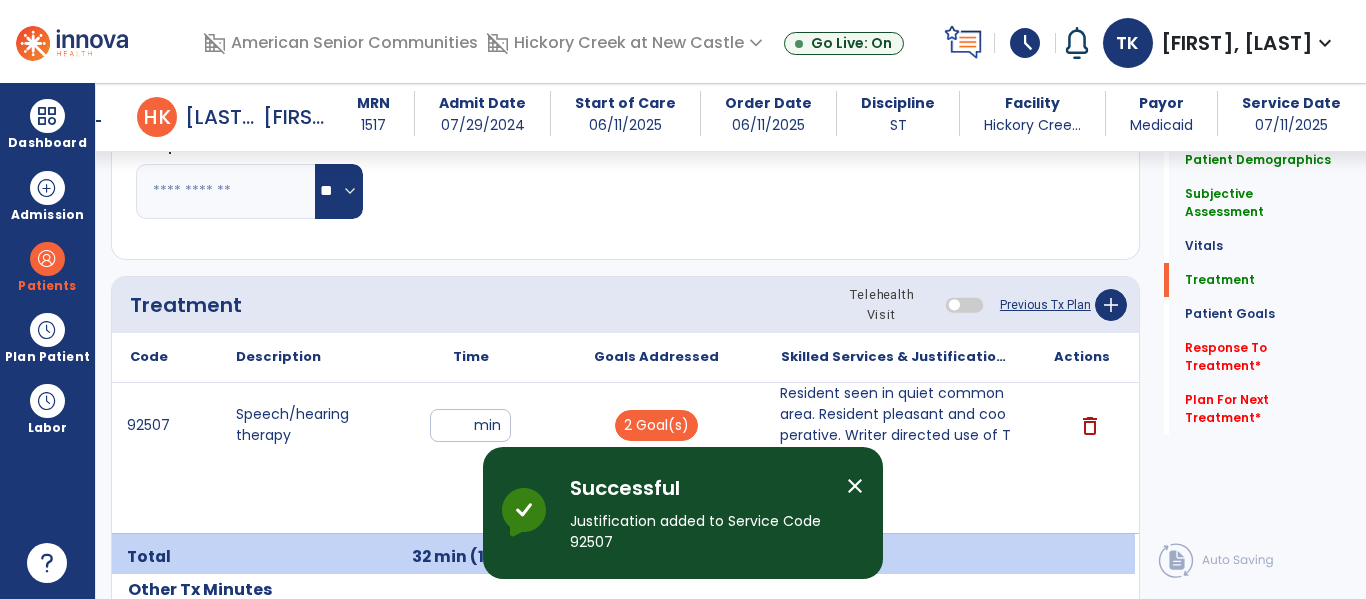click on "close" at bounding box center (855, 486) 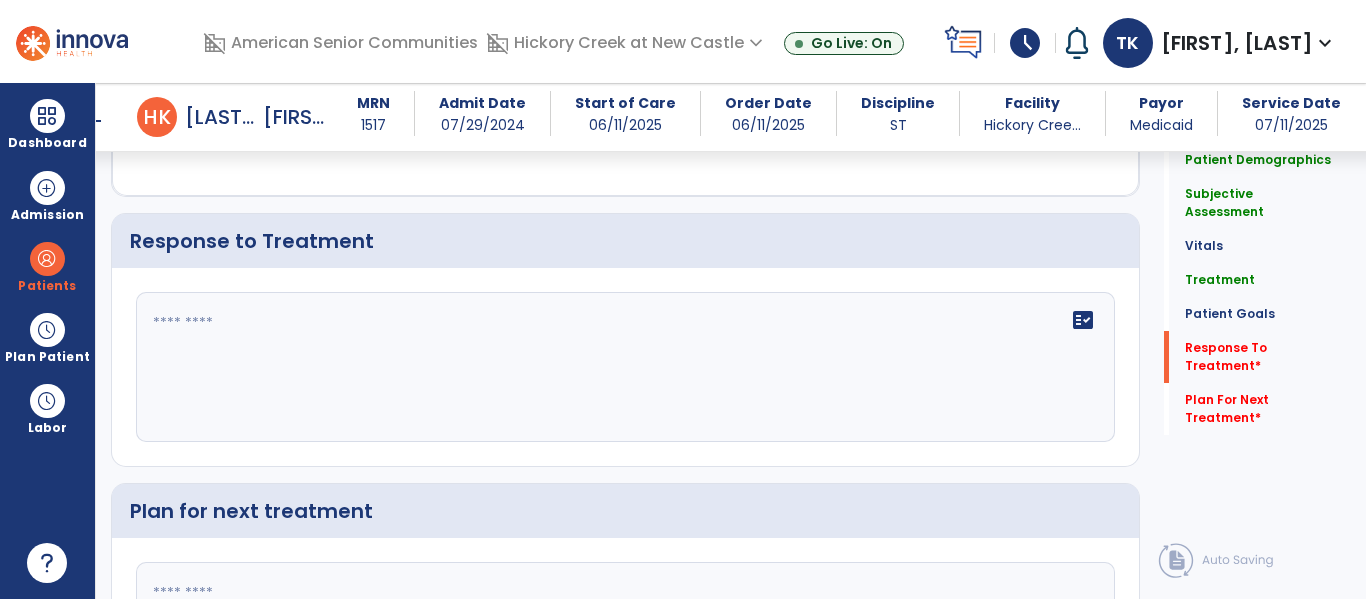 scroll, scrollTop: 2342, scrollLeft: 0, axis: vertical 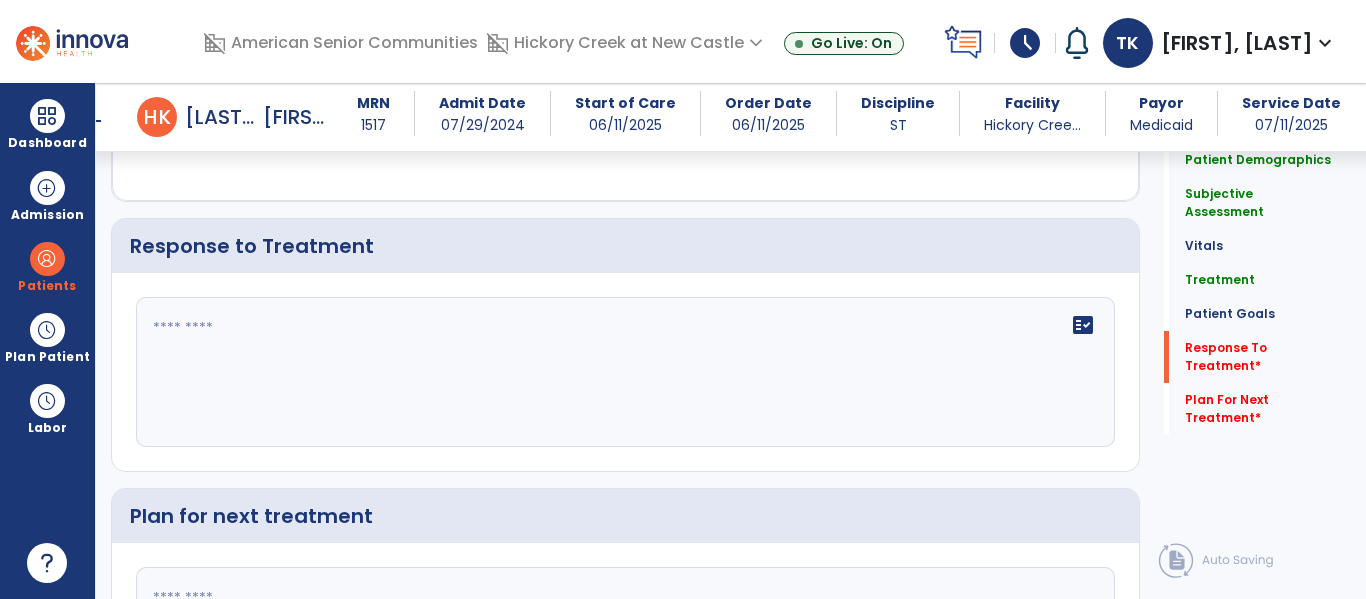 click on "fact_check" 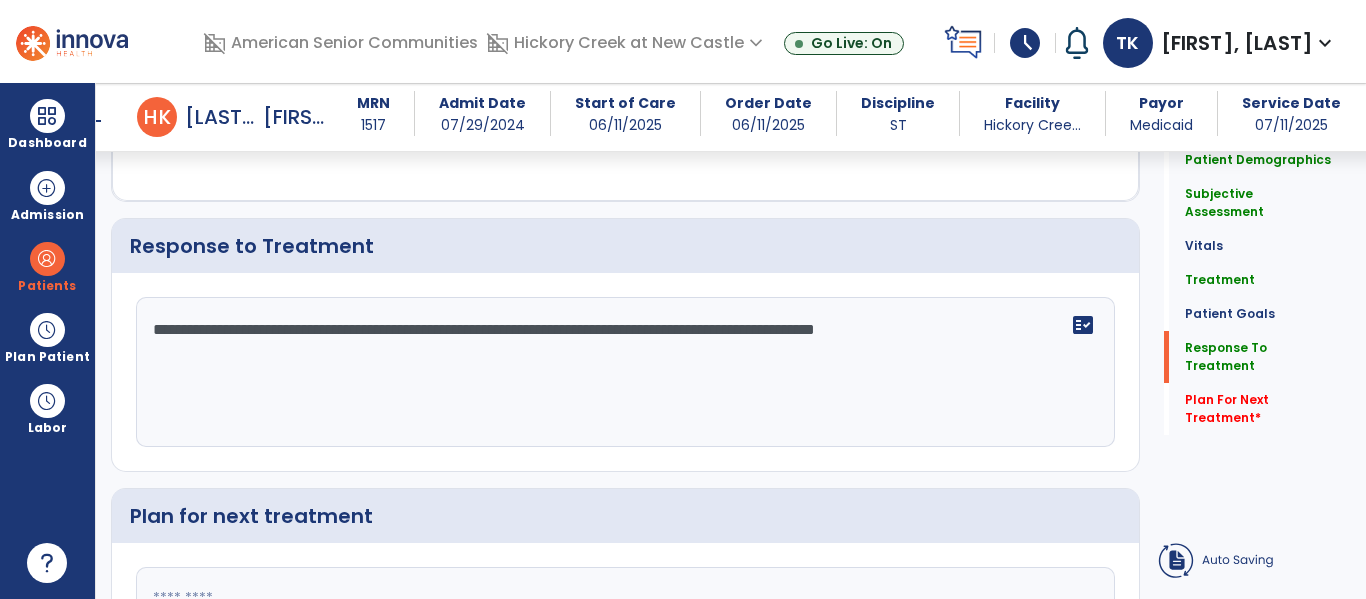 type on "**********" 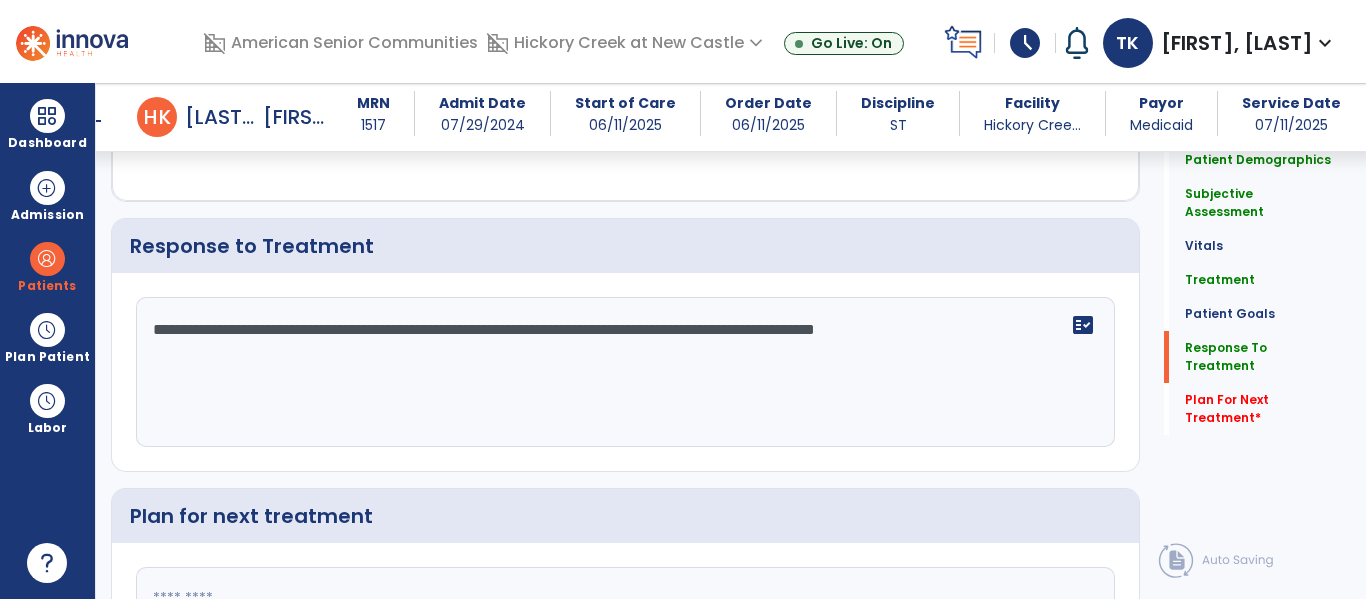 scroll, scrollTop: 2355, scrollLeft: 0, axis: vertical 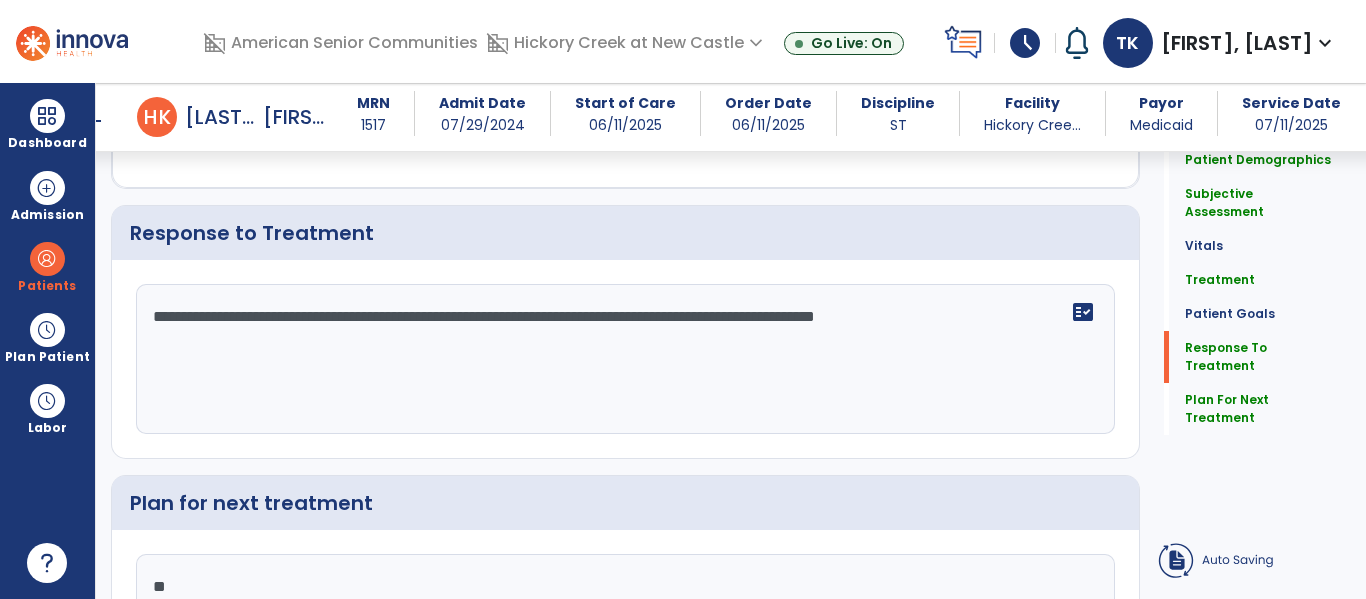 type on "*" 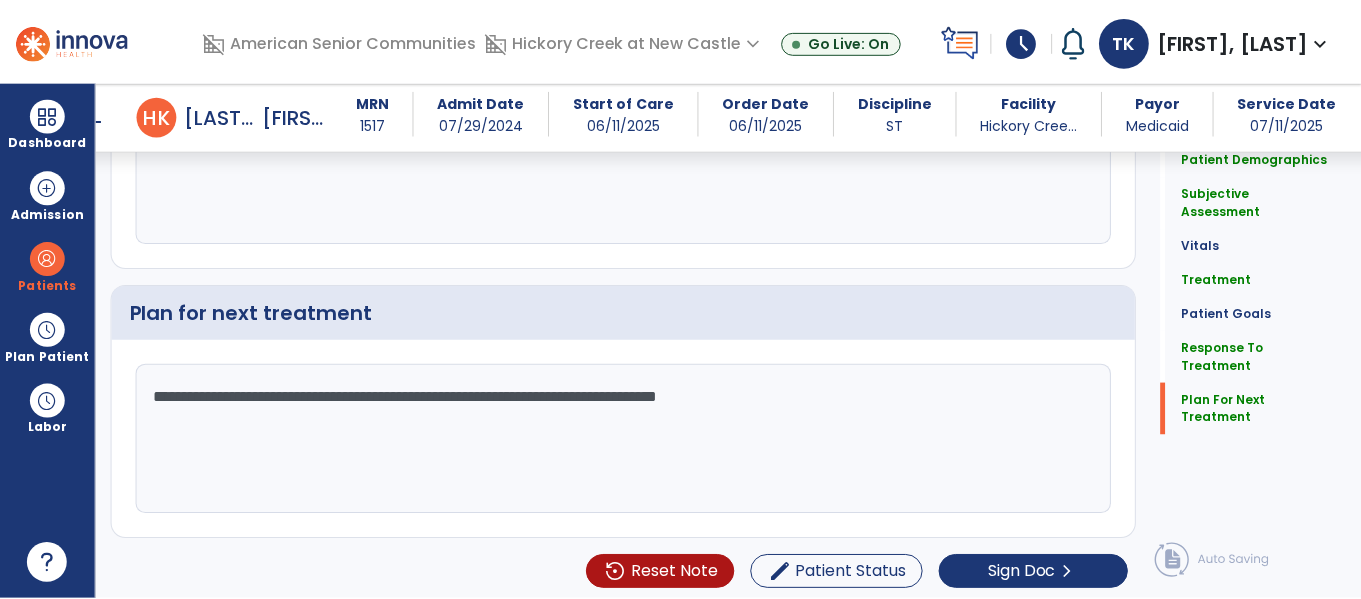 scroll, scrollTop: 2551, scrollLeft: 0, axis: vertical 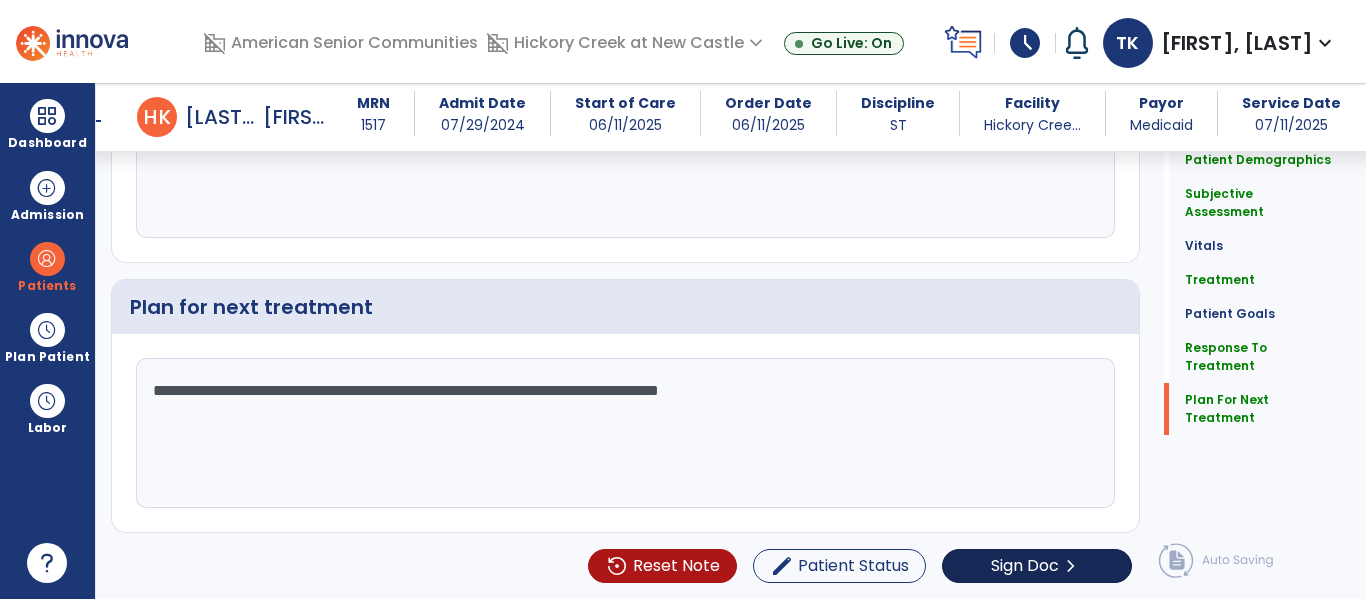 type on "**********" 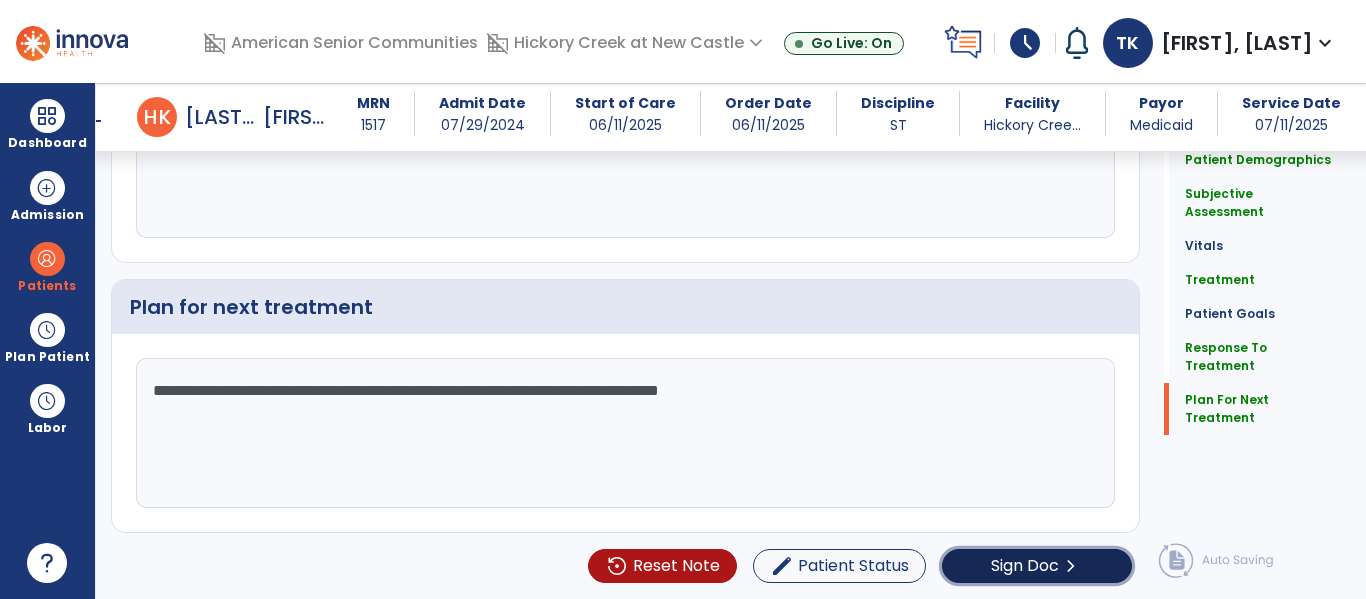 click on "Sign Doc  chevron_right" 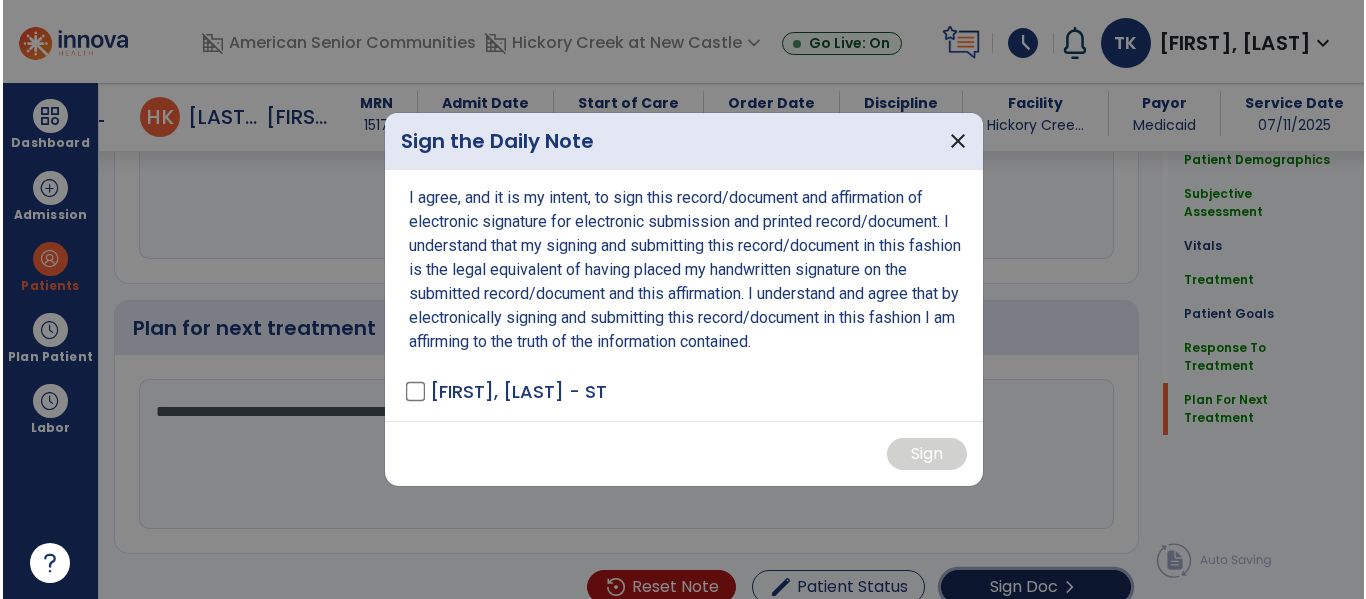 scroll, scrollTop: 2551, scrollLeft: 0, axis: vertical 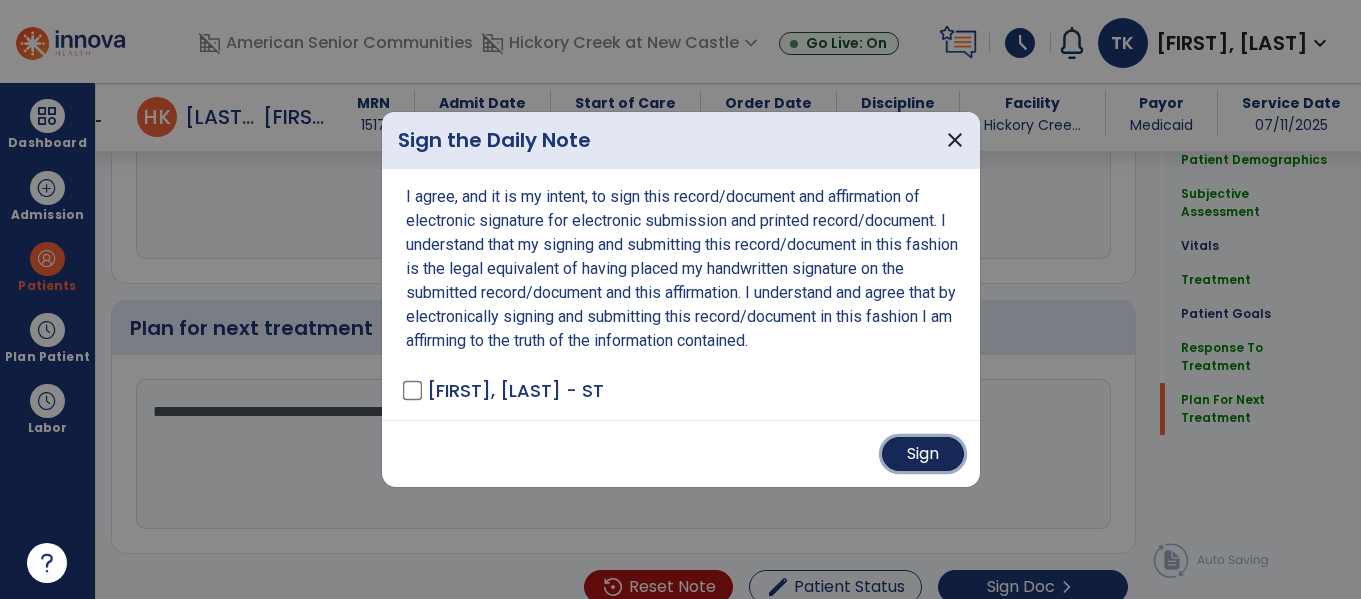click on "Sign" at bounding box center [923, 454] 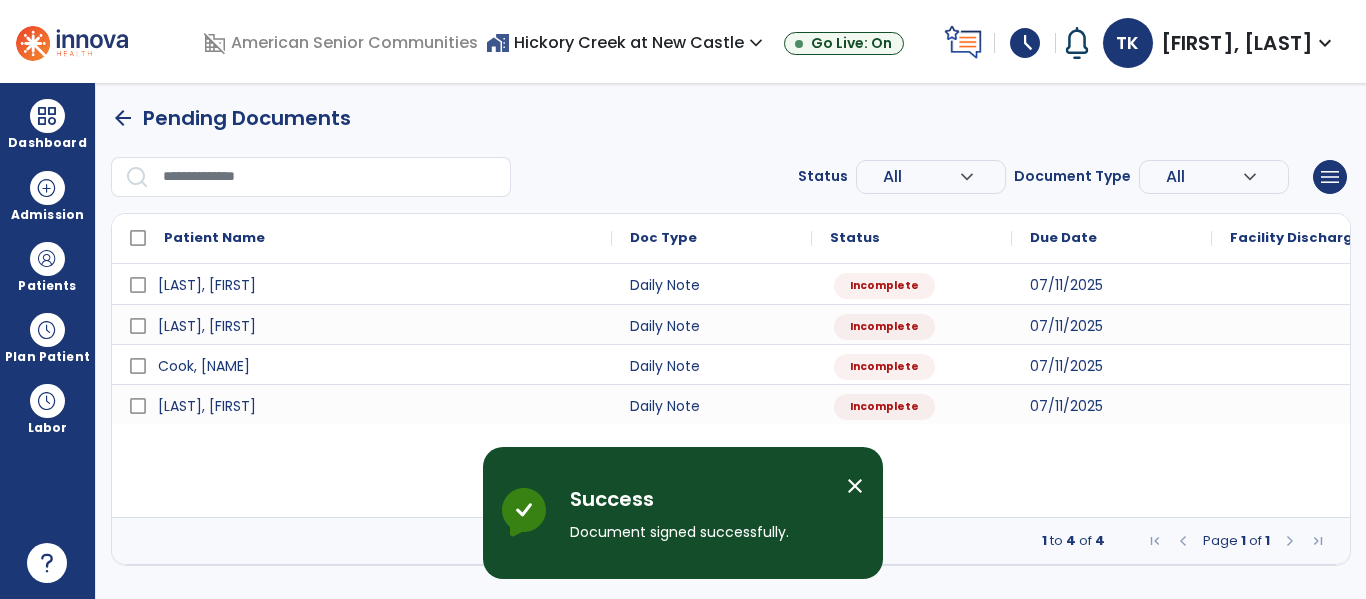 scroll, scrollTop: 0, scrollLeft: 0, axis: both 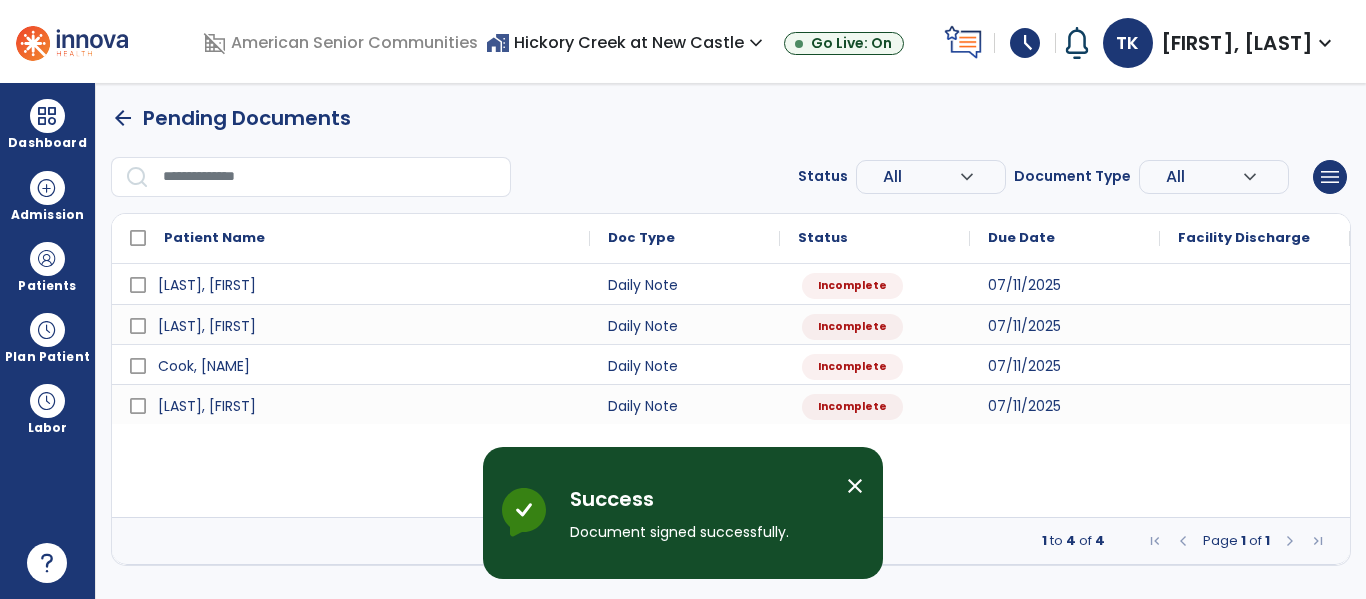 click on "close" at bounding box center (855, 486) 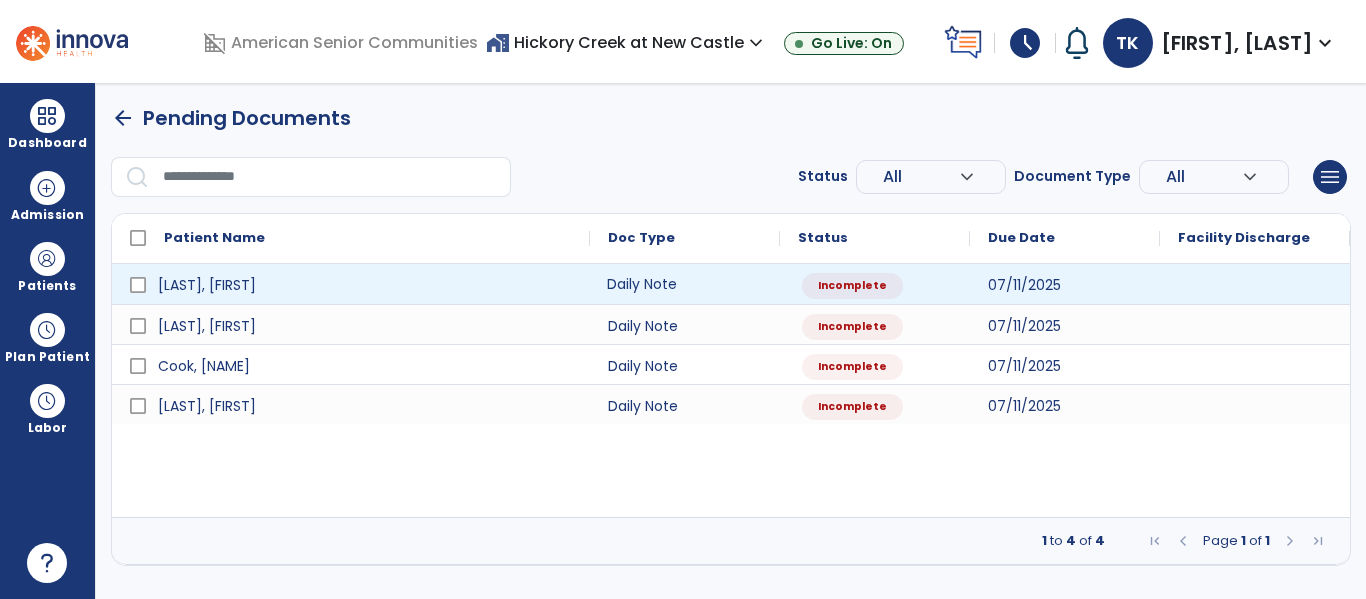 click on "Daily Note" at bounding box center (685, 284) 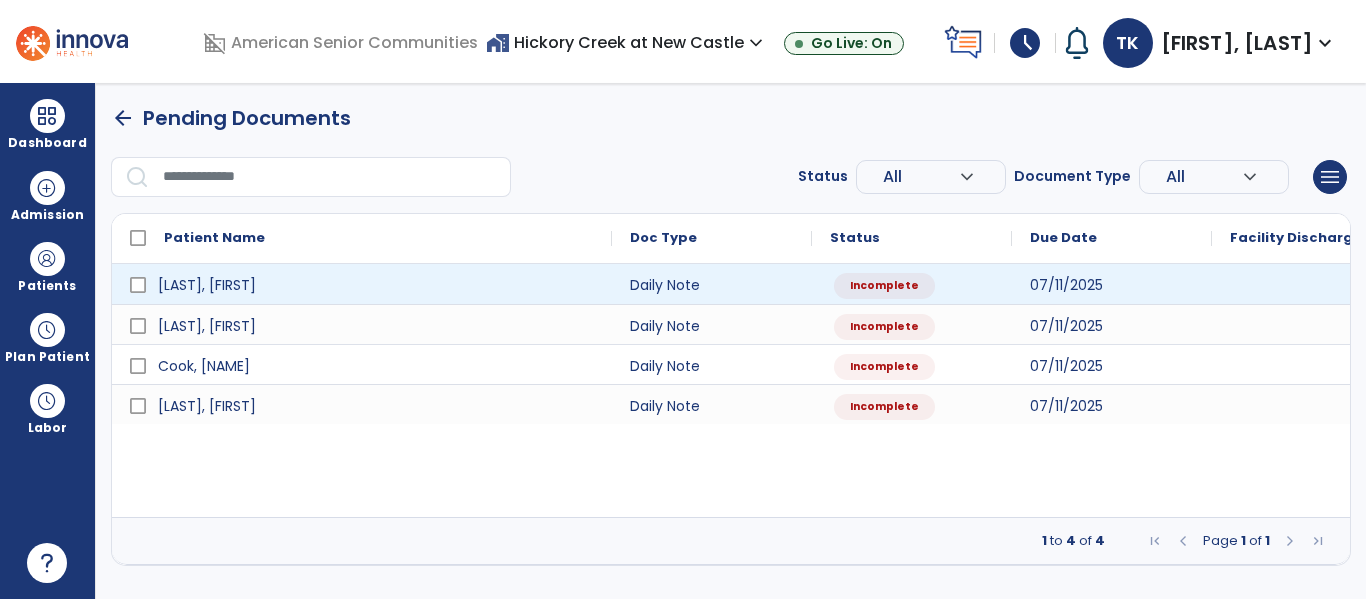 select on "*" 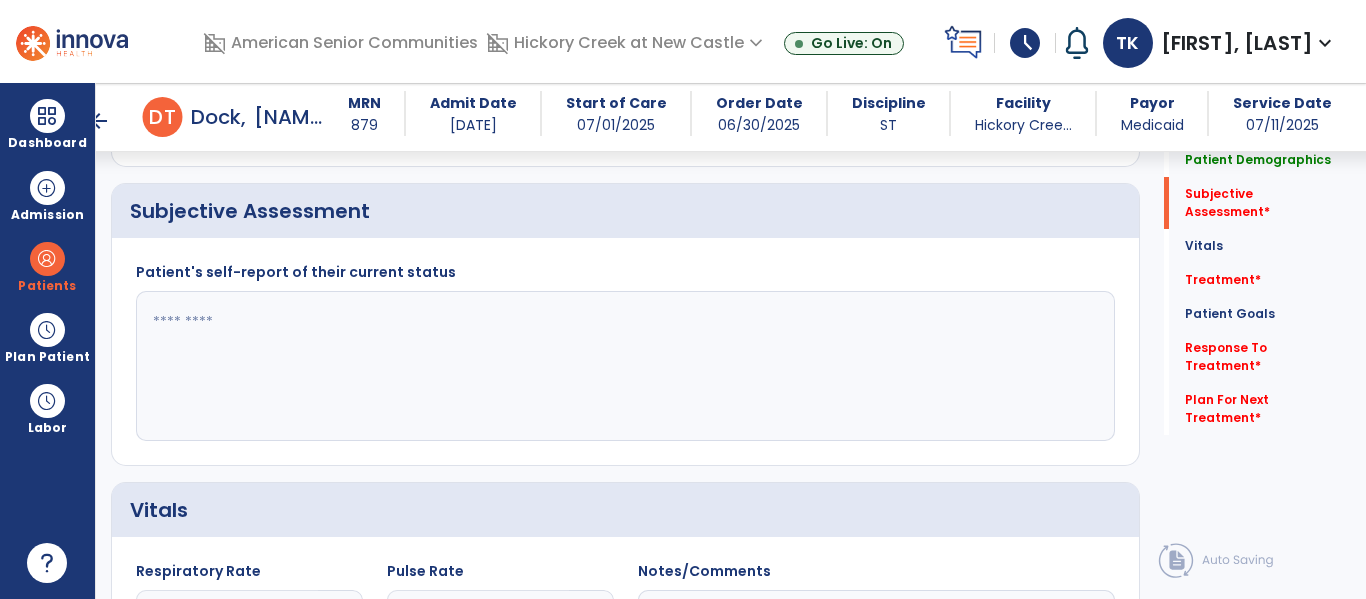 scroll, scrollTop: 458, scrollLeft: 0, axis: vertical 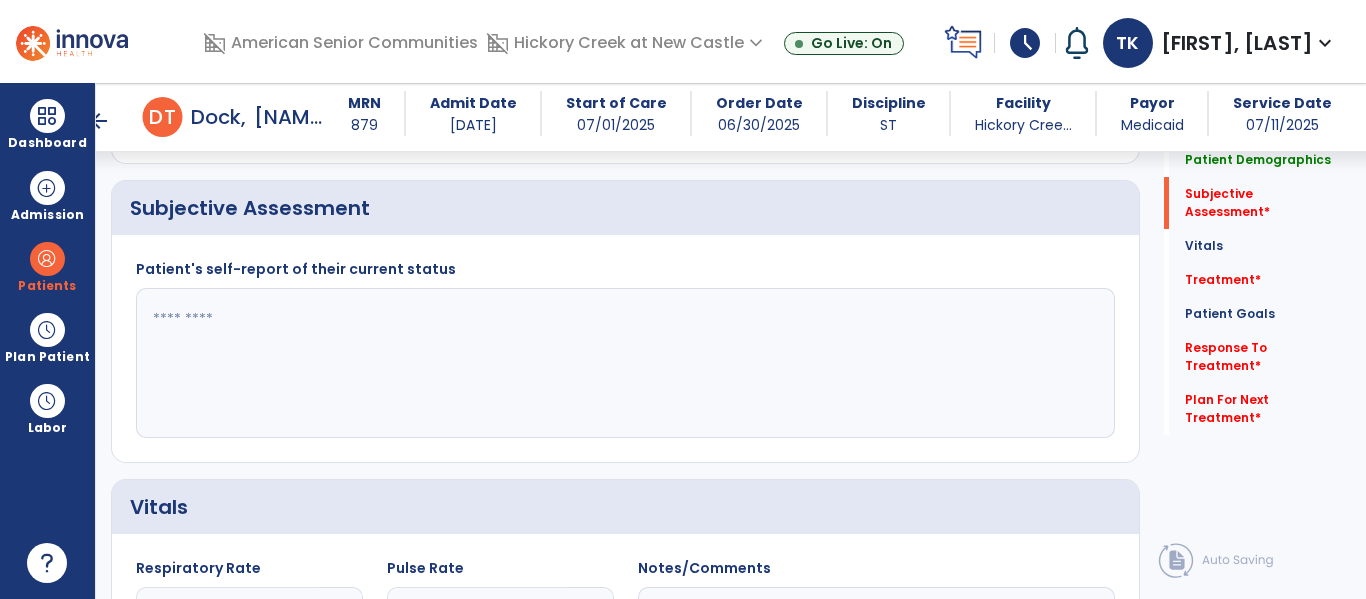 click 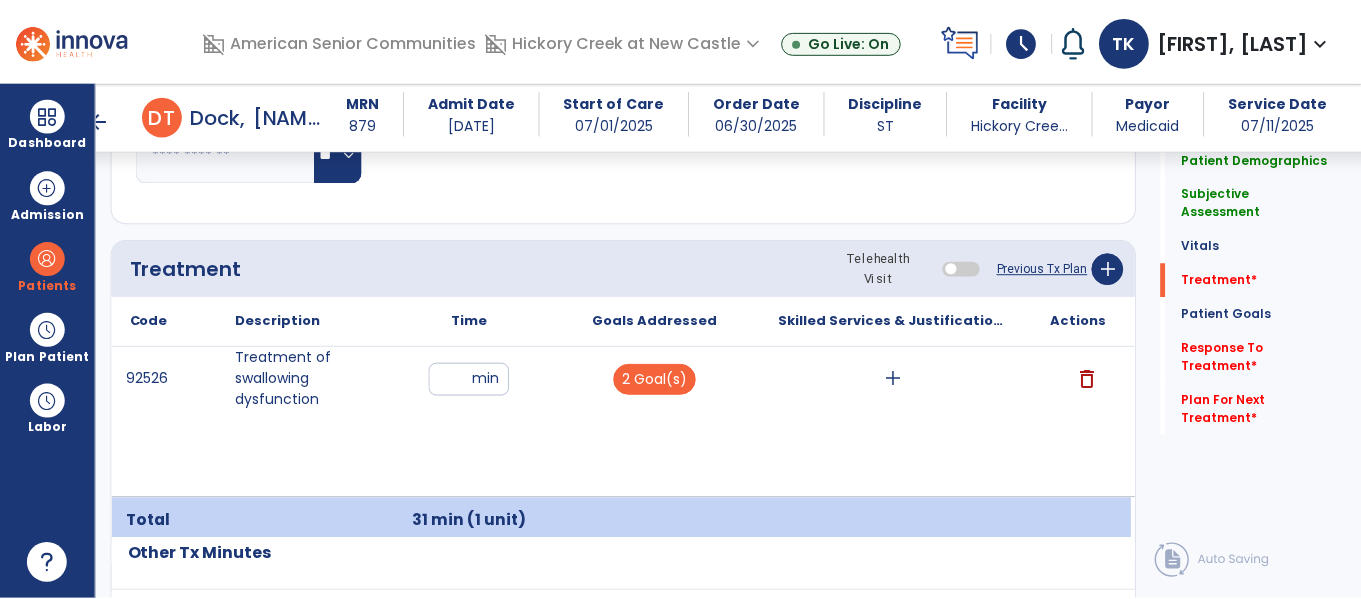 scroll, scrollTop: 1123, scrollLeft: 0, axis: vertical 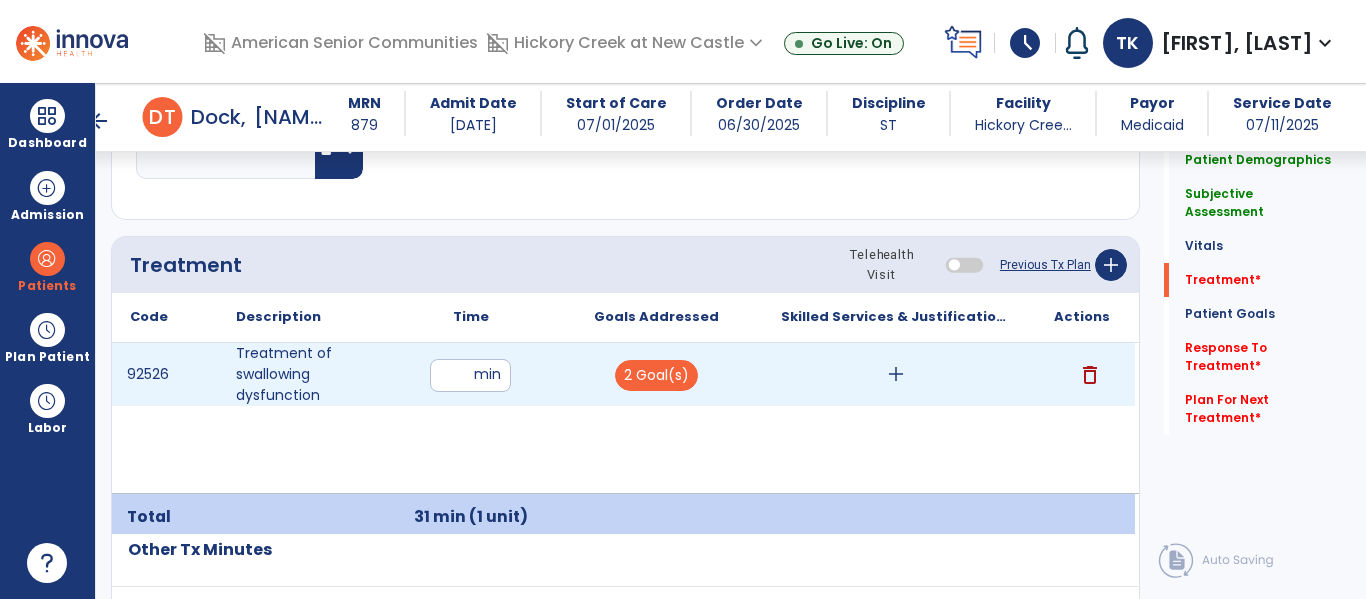 type on "**********" 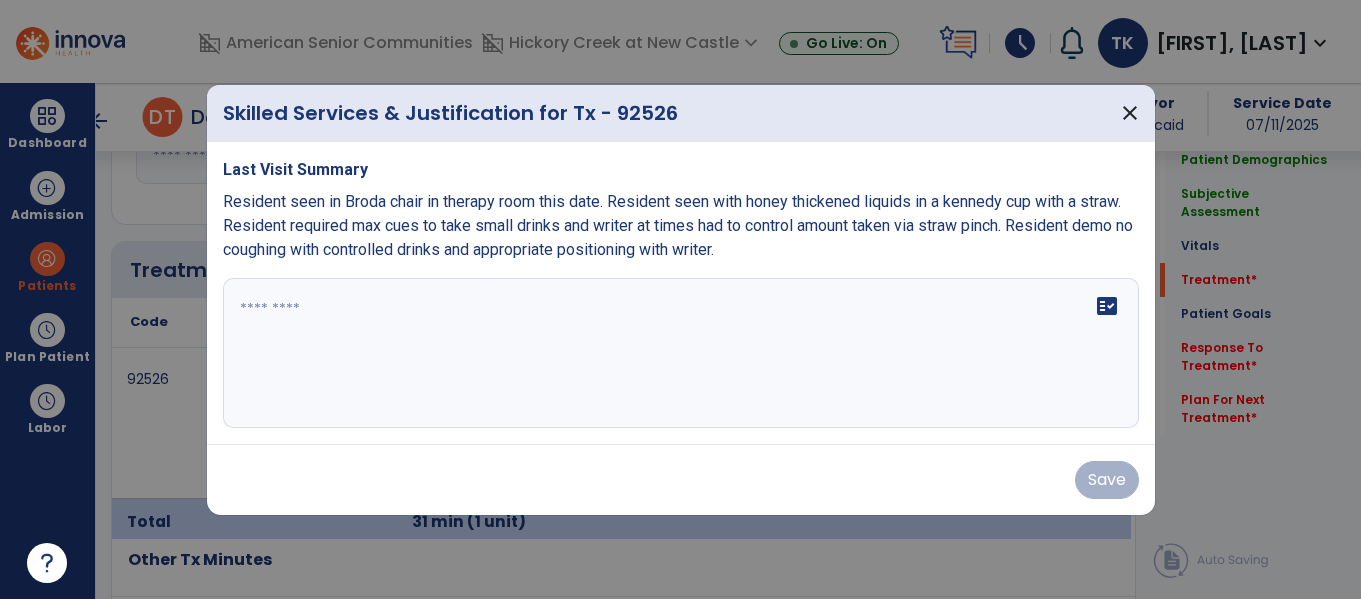 scroll, scrollTop: 1123, scrollLeft: 0, axis: vertical 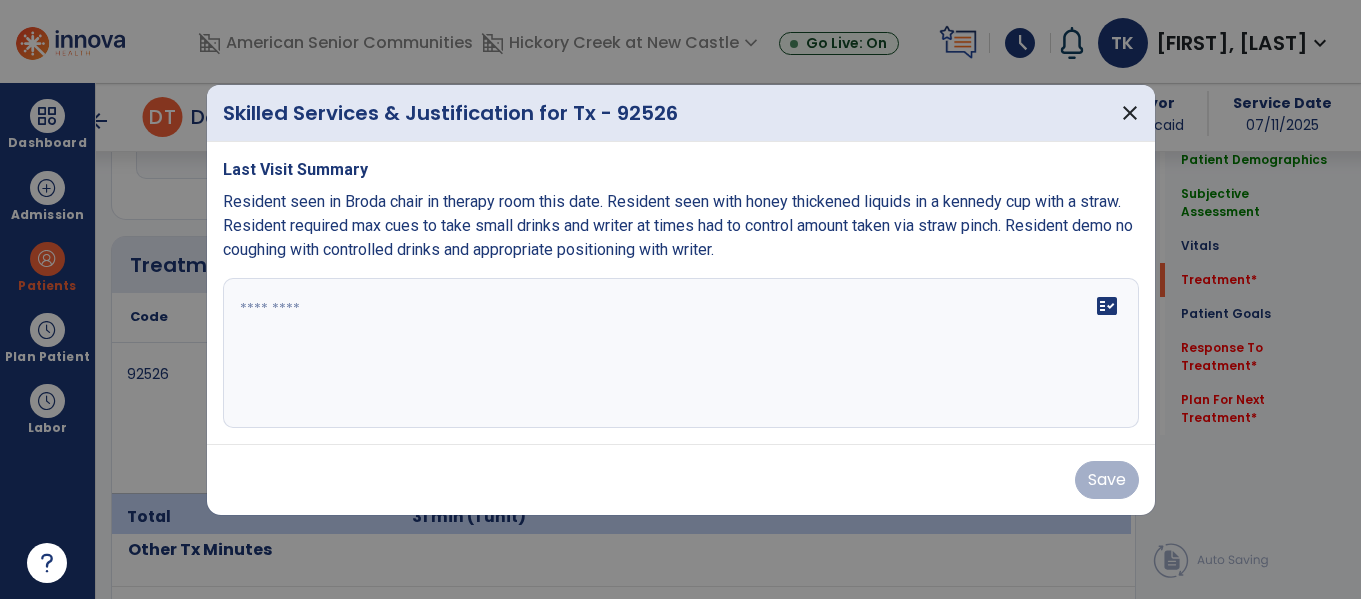 click on "fact_check" at bounding box center [681, 353] 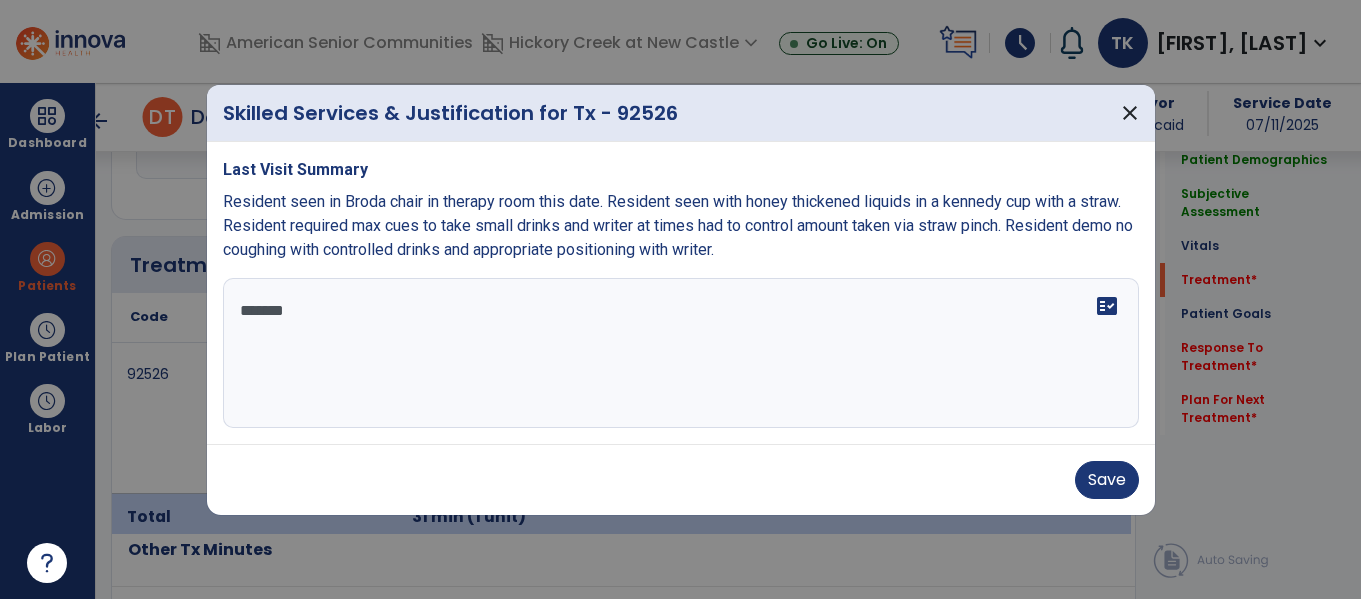 scroll, scrollTop: 0, scrollLeft: 0, axis: both 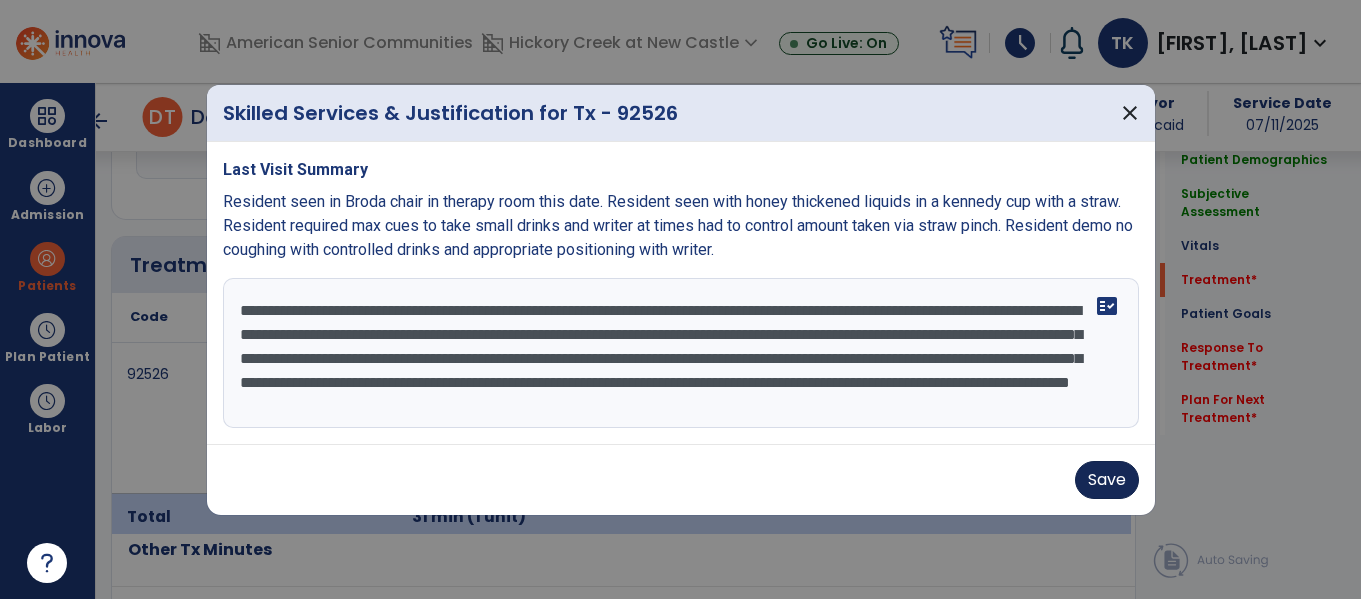 type on "**********" 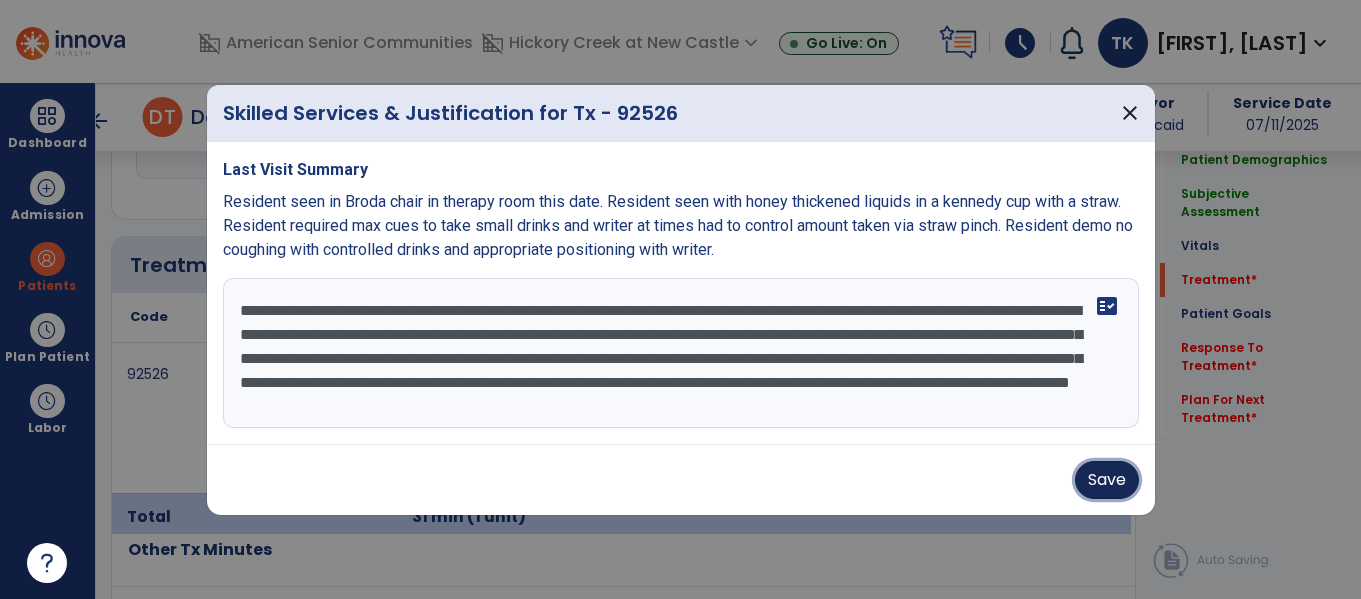 click on "Save" at bounding box center (1107, 480) 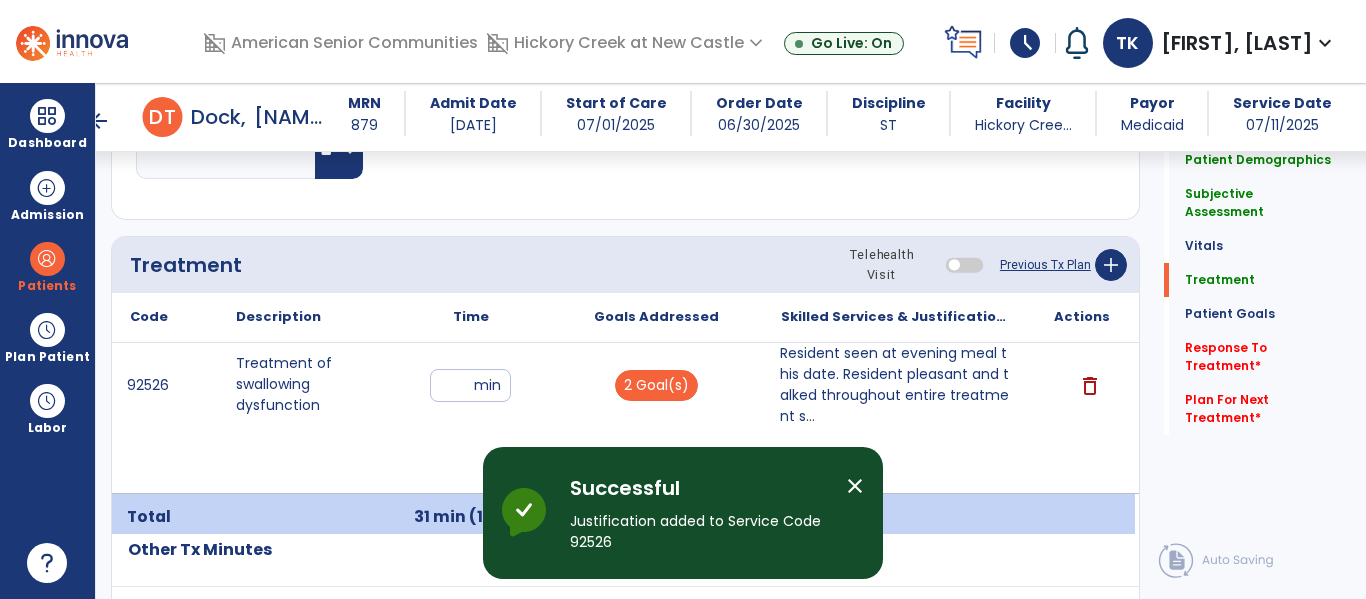 click on "close" at bounding box center (855, 486) 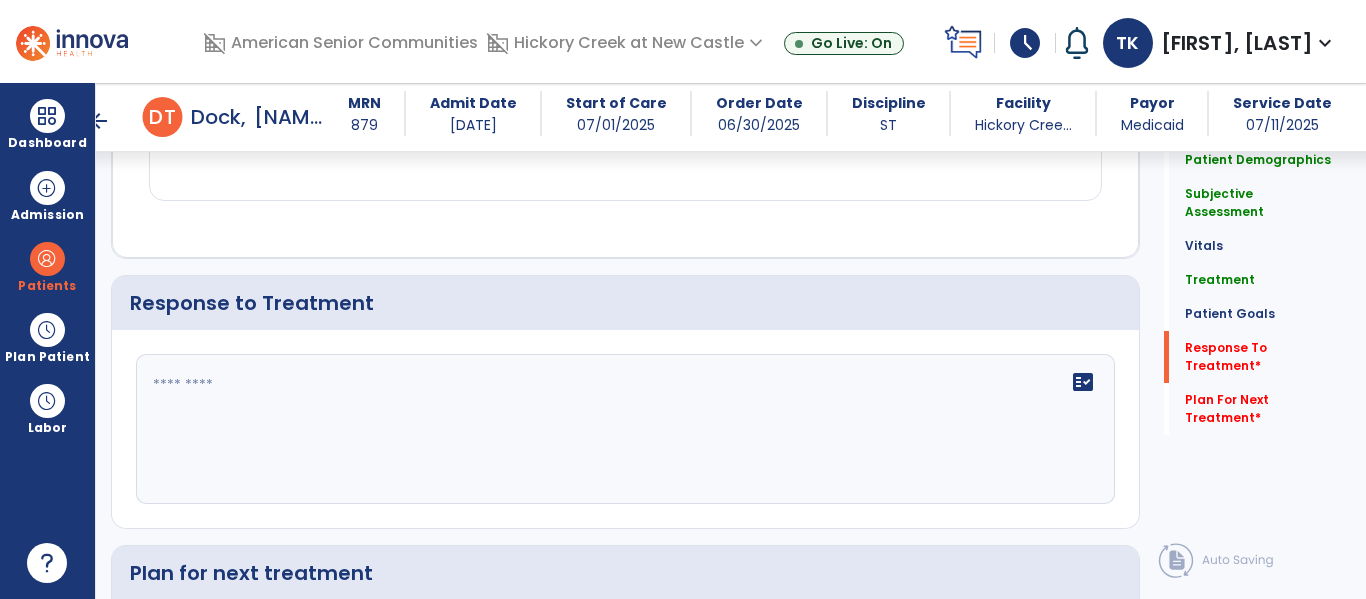 scroll, scrollTop: 2264, scrollLeft: 0, axis: vertical 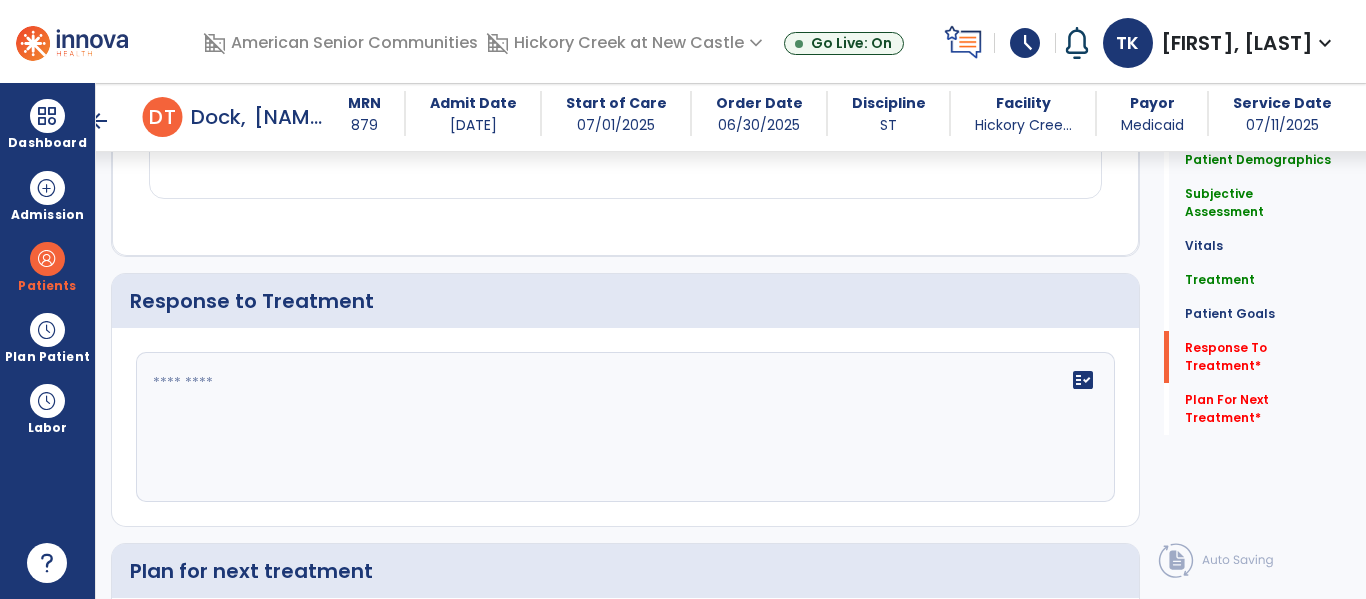 click on "fact_check" 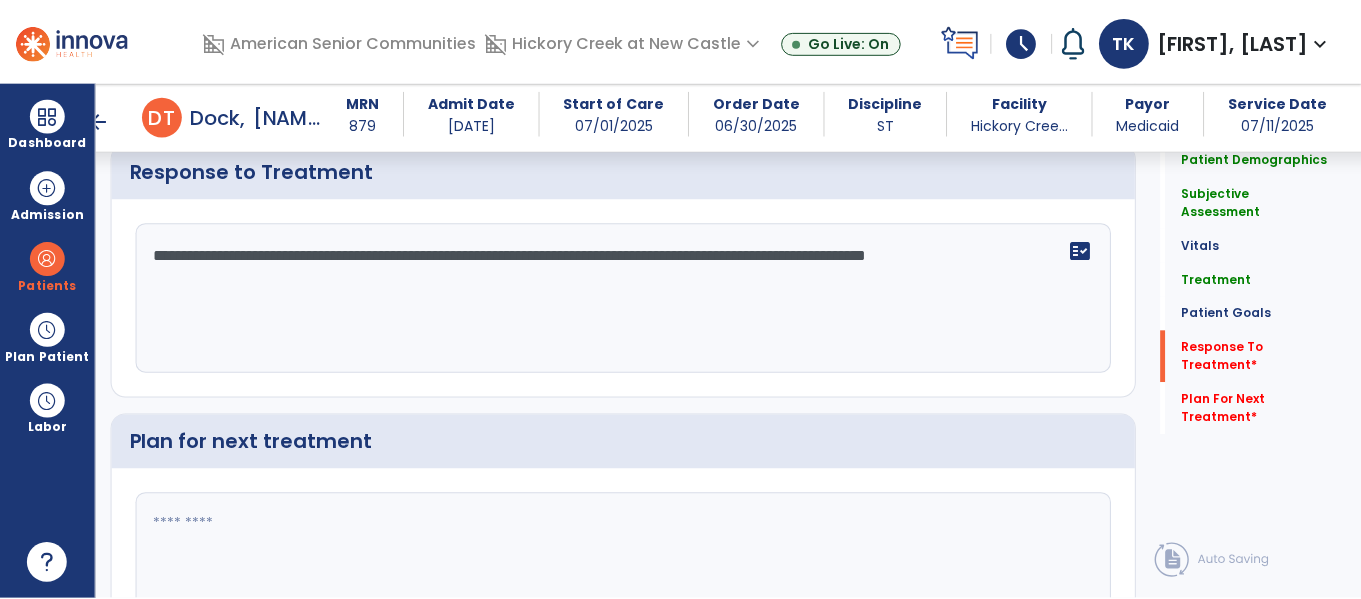 scroll, scrollTop: 2528, scrollLeft: 0, axis: vertical 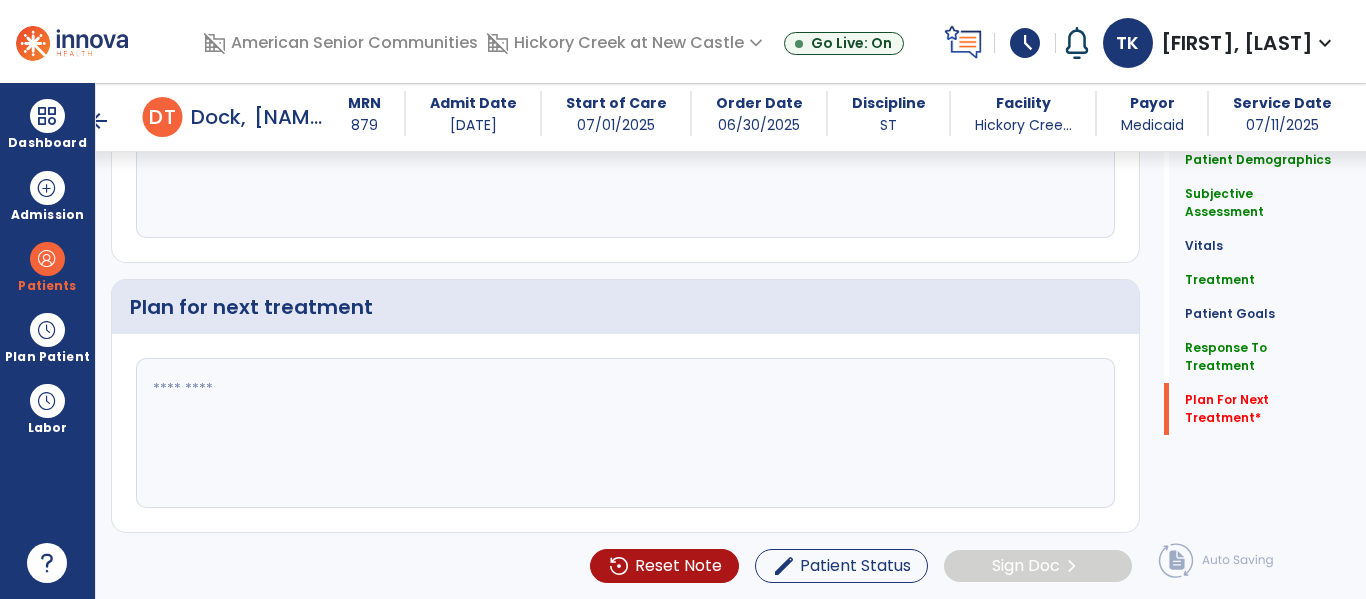 type on "**********" 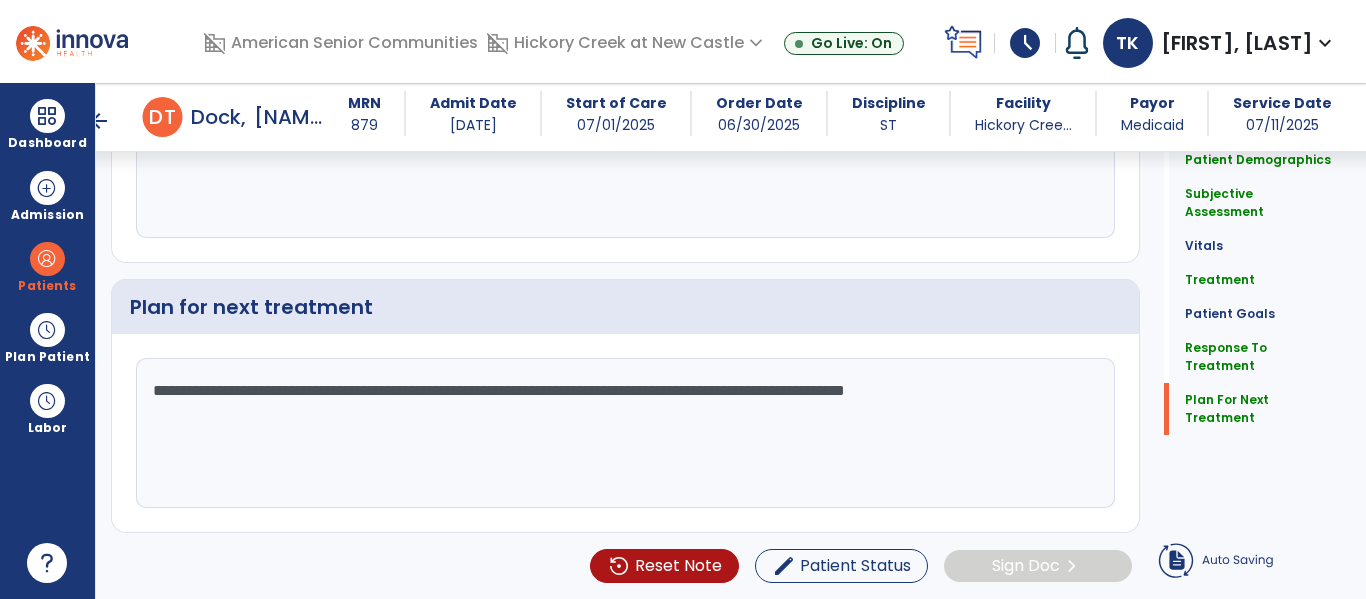 type on "**********" 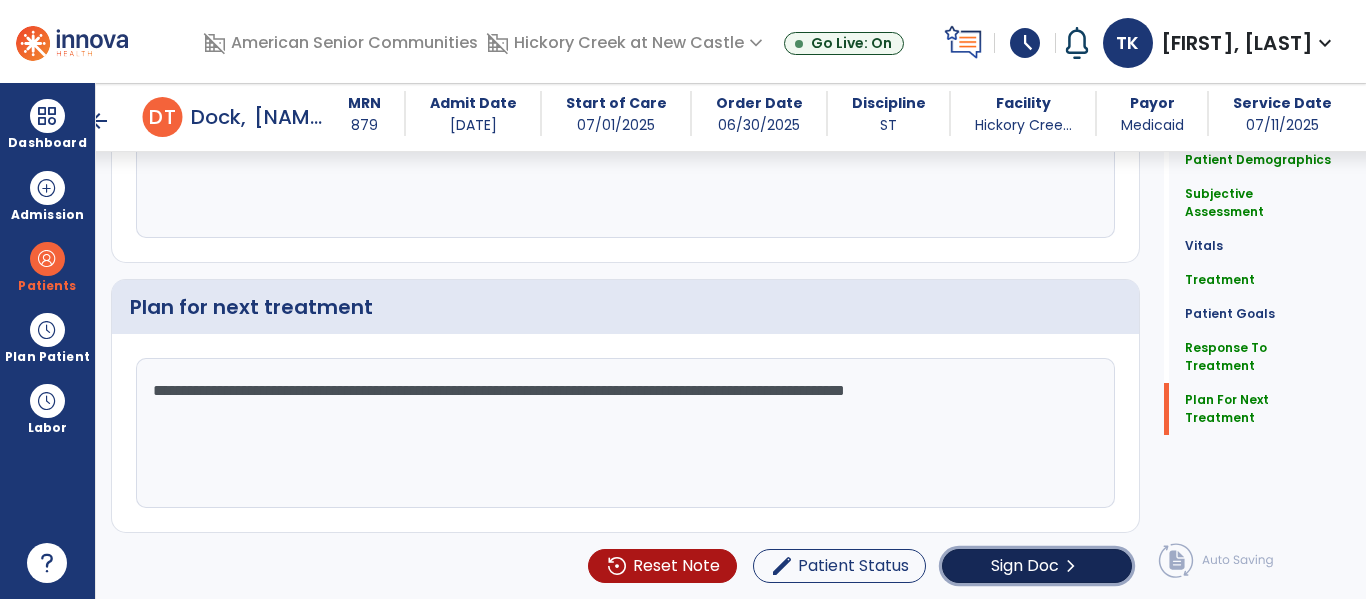 click on "Sign Doc" 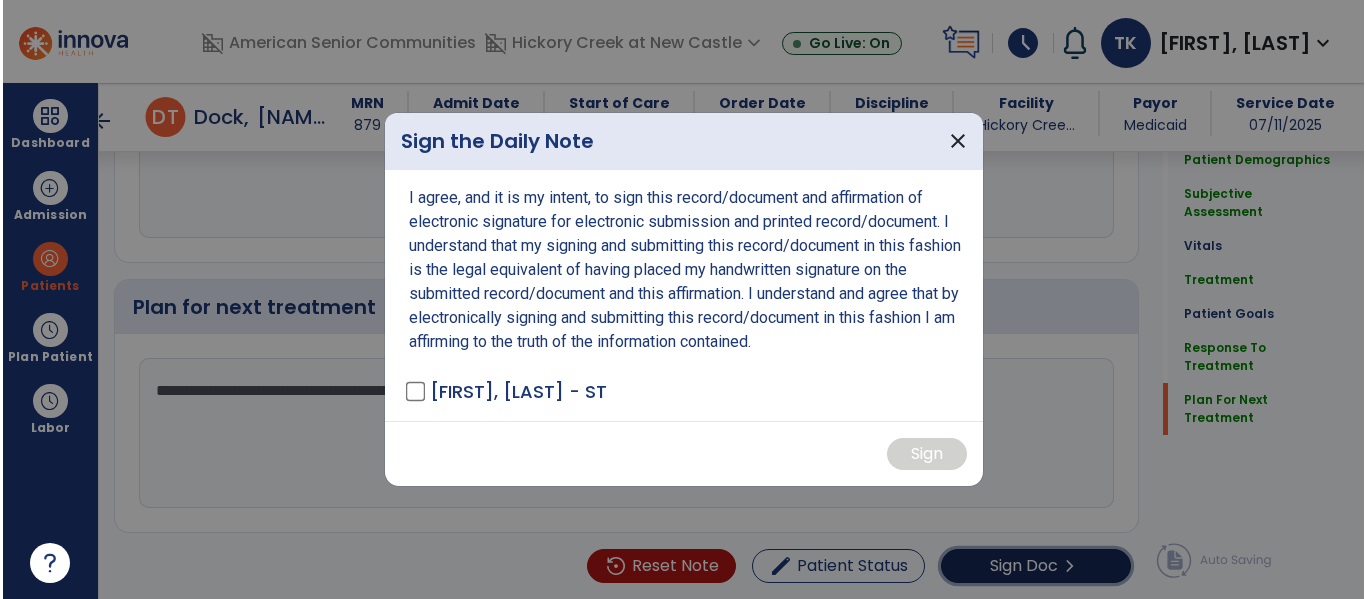 scroll, scrollTop: 2528, scrollLeft: 0, axis: vertical 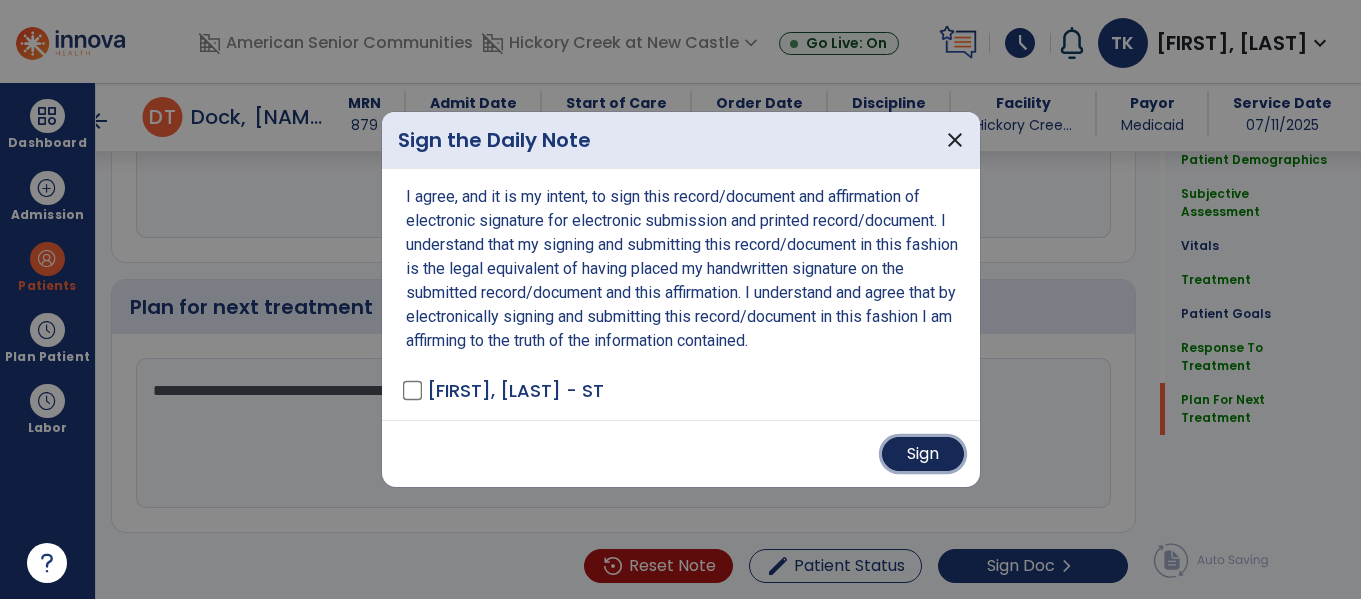 click on "Sign" at bounding box center (923, 454) 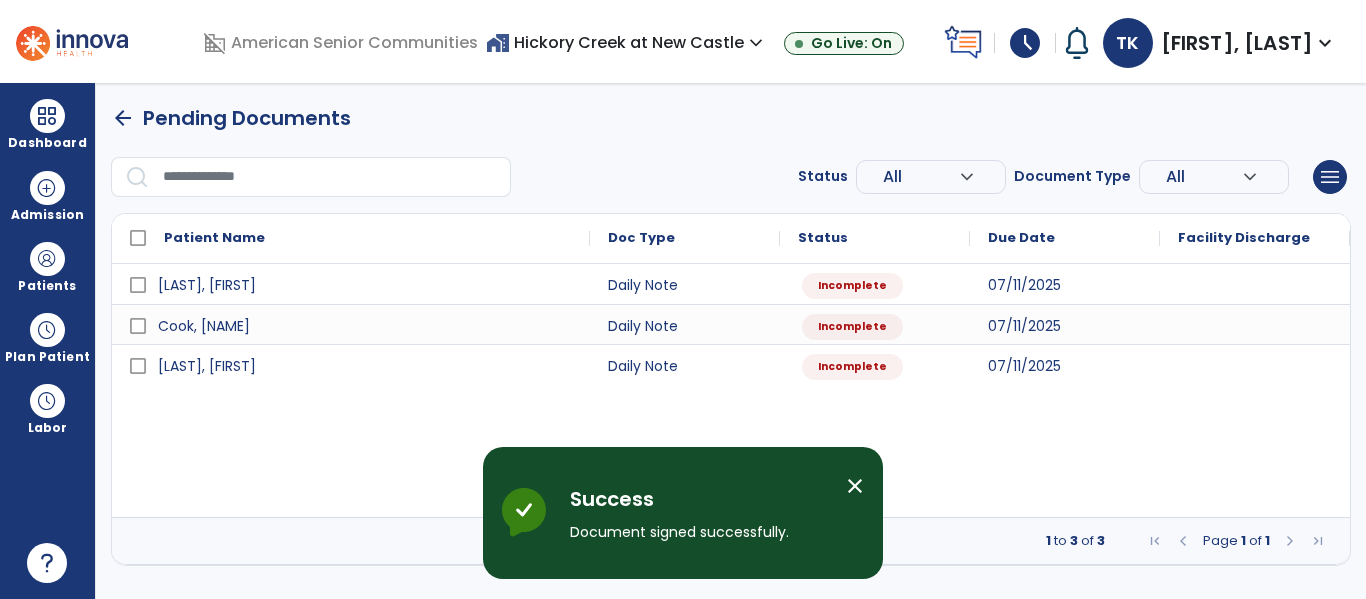scroll, scrollTop: 0, scrollLeft: 0, axis: both 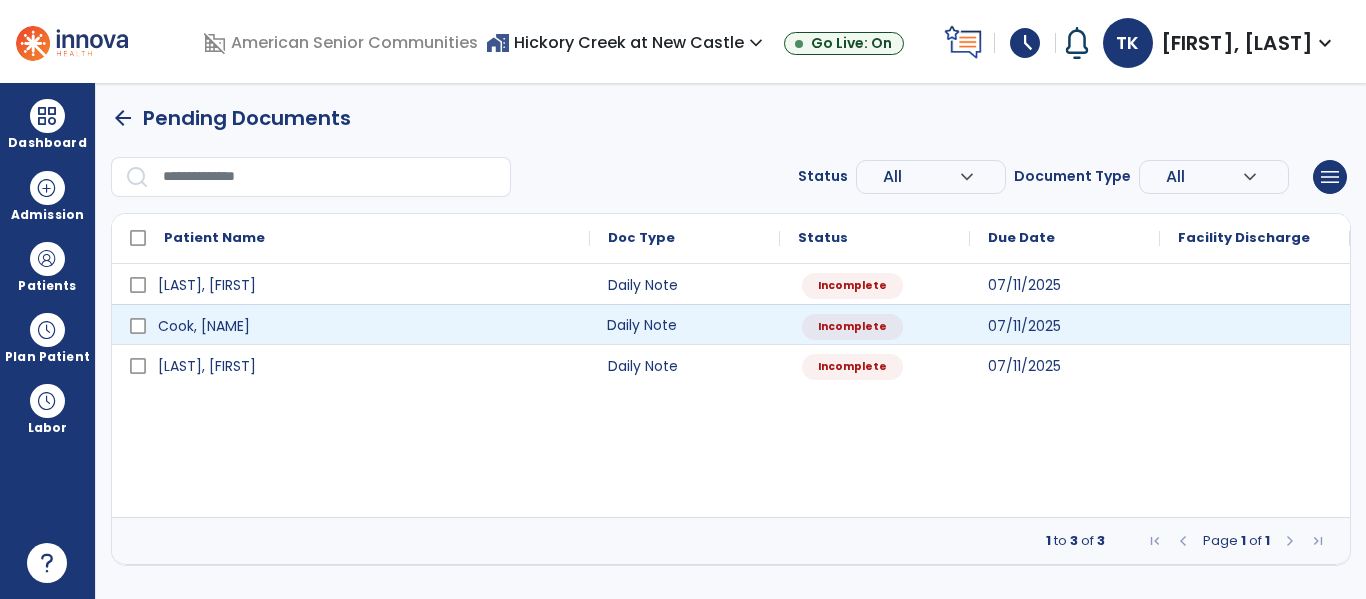 click on "Daily Note" at bounding box center [685, 324] 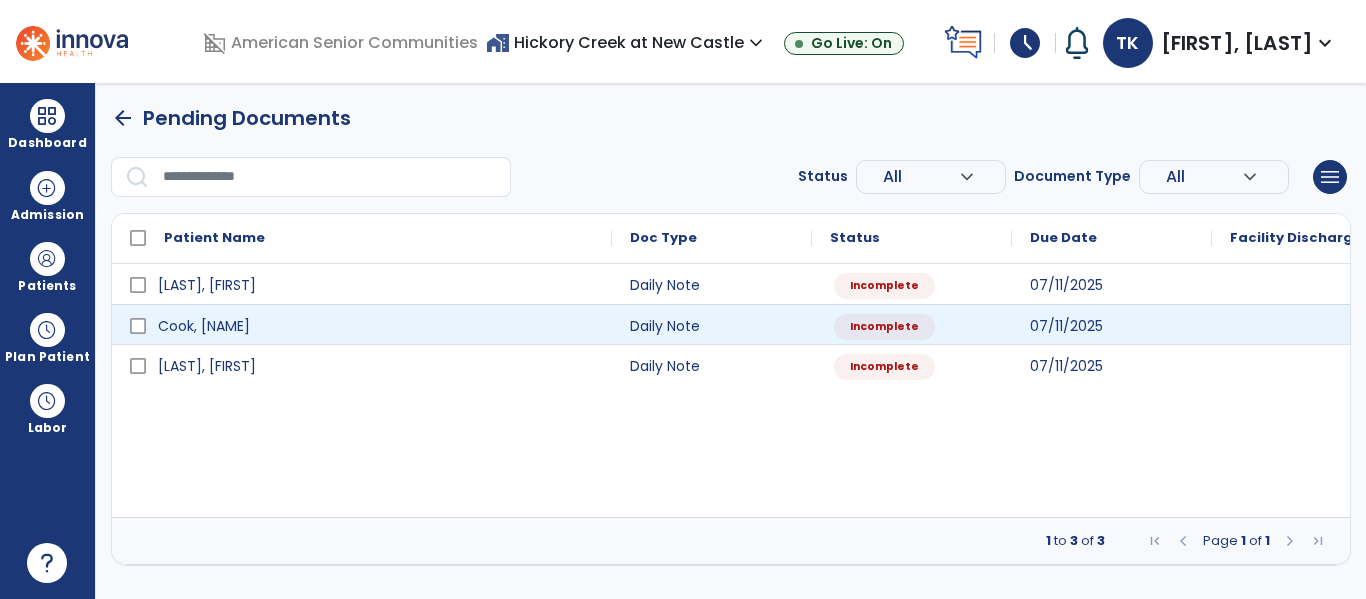 select on "*" 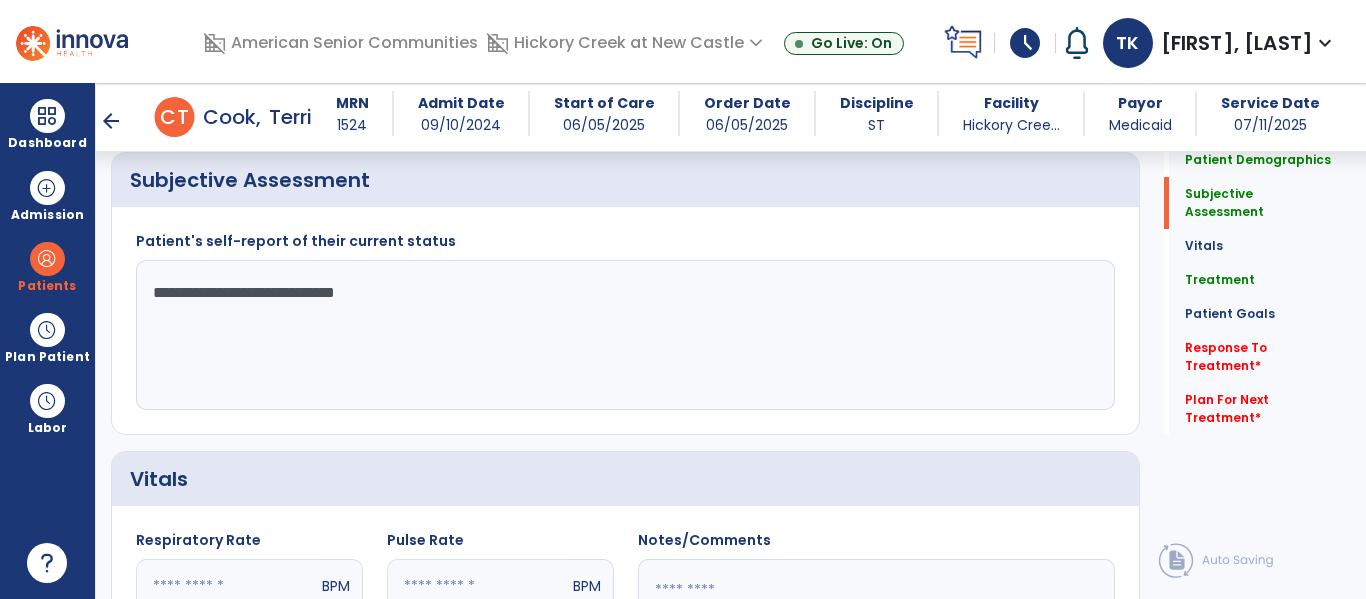 scroll, scrollTop: 537, scrollLeft: 0, axis: vertical 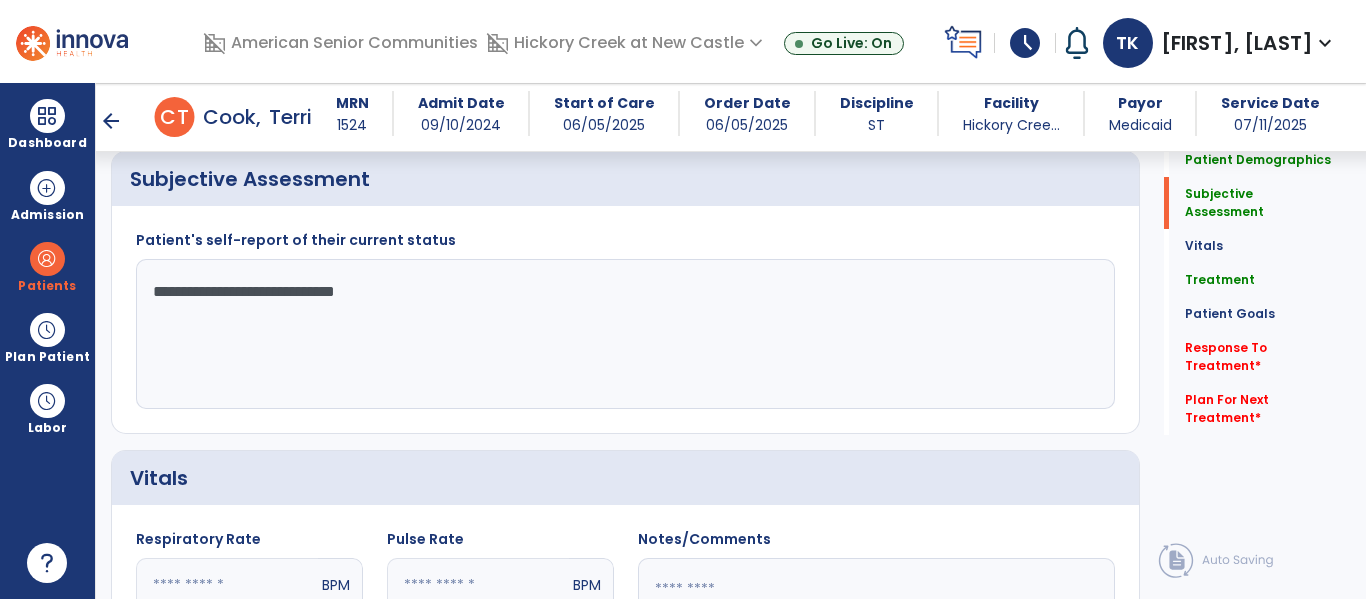click on "**********" 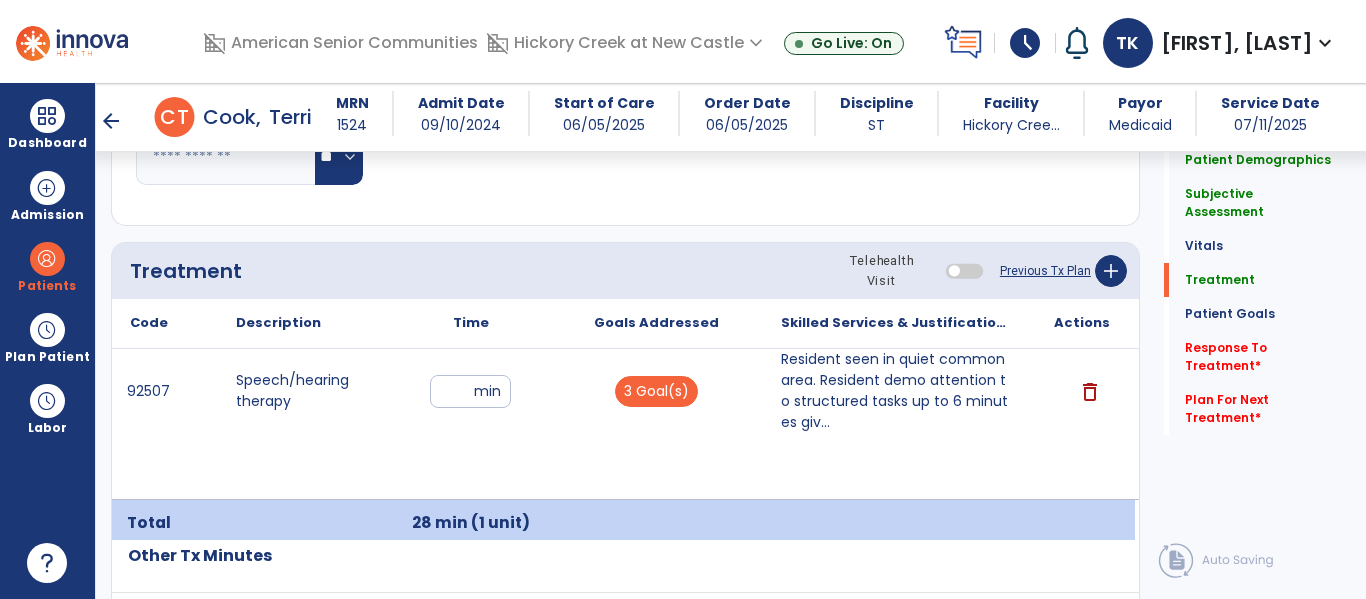 scroll, scrollTop: 1171, scrollLeft: 0, axis: vertical 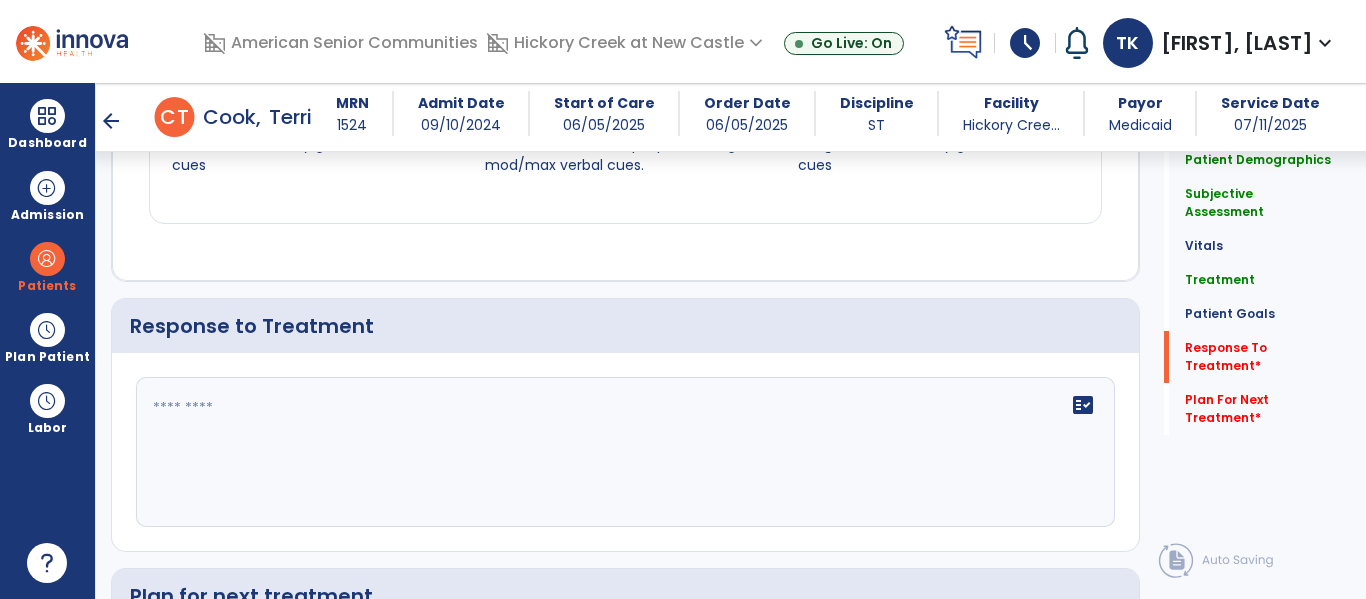 type on "**********" 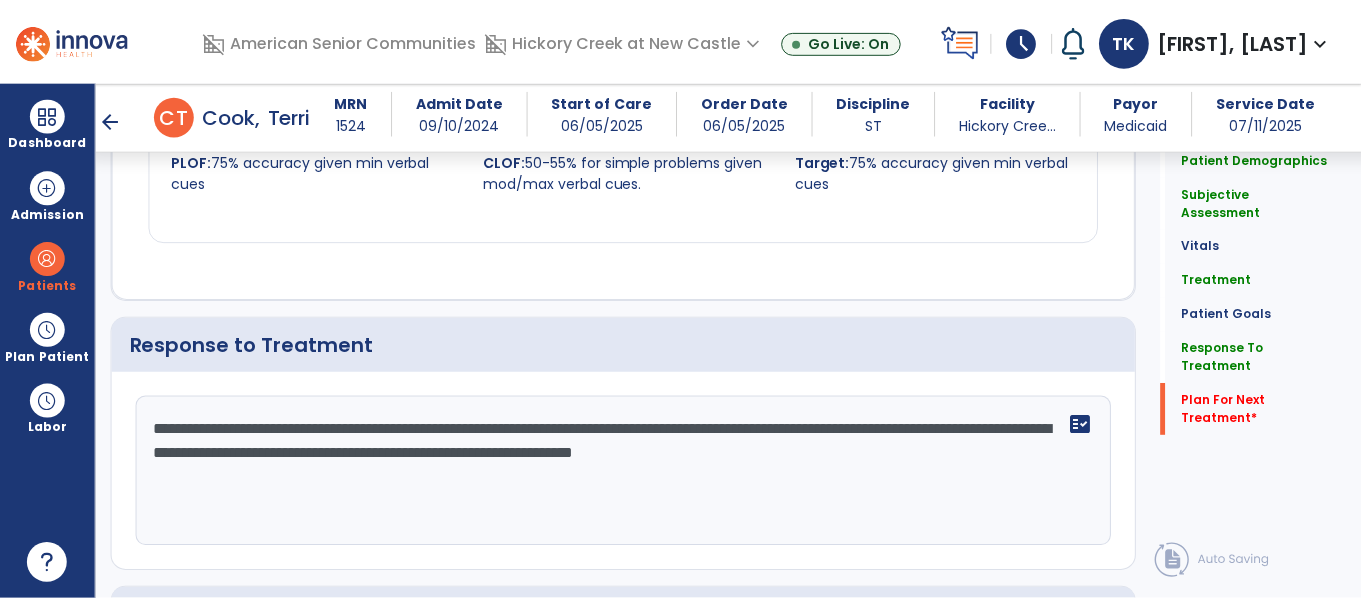 scroll, scrollTop: 2744, scrollLeft: 0, axis: vertical 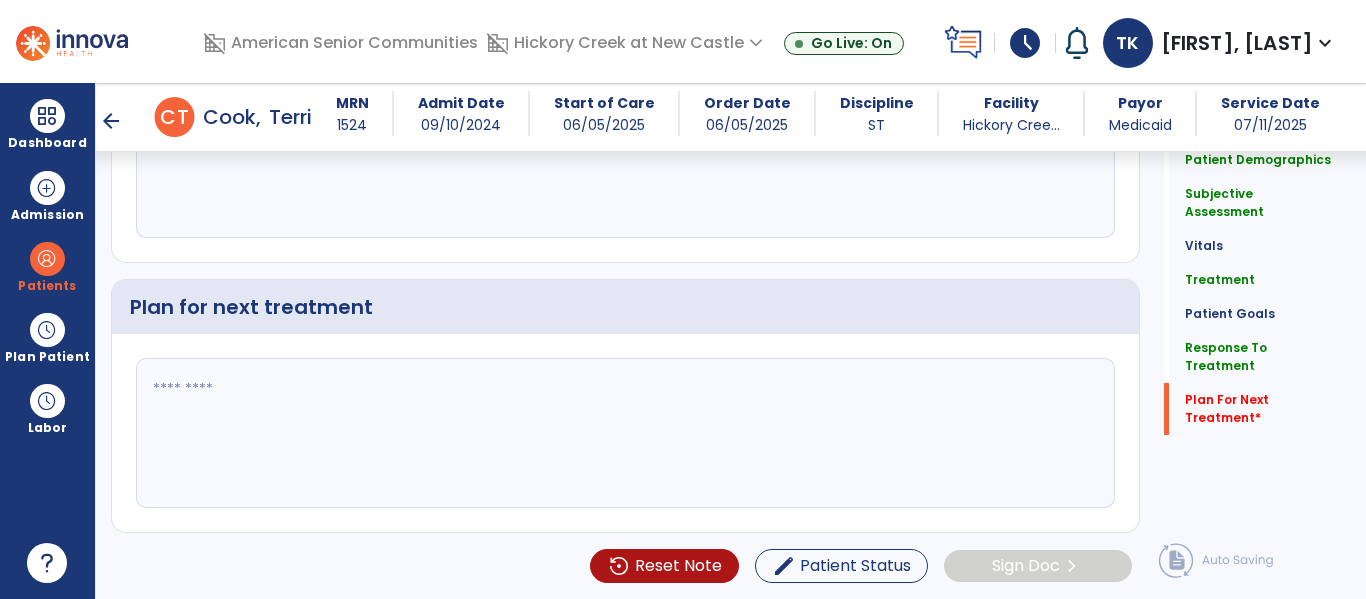 type on "**********" 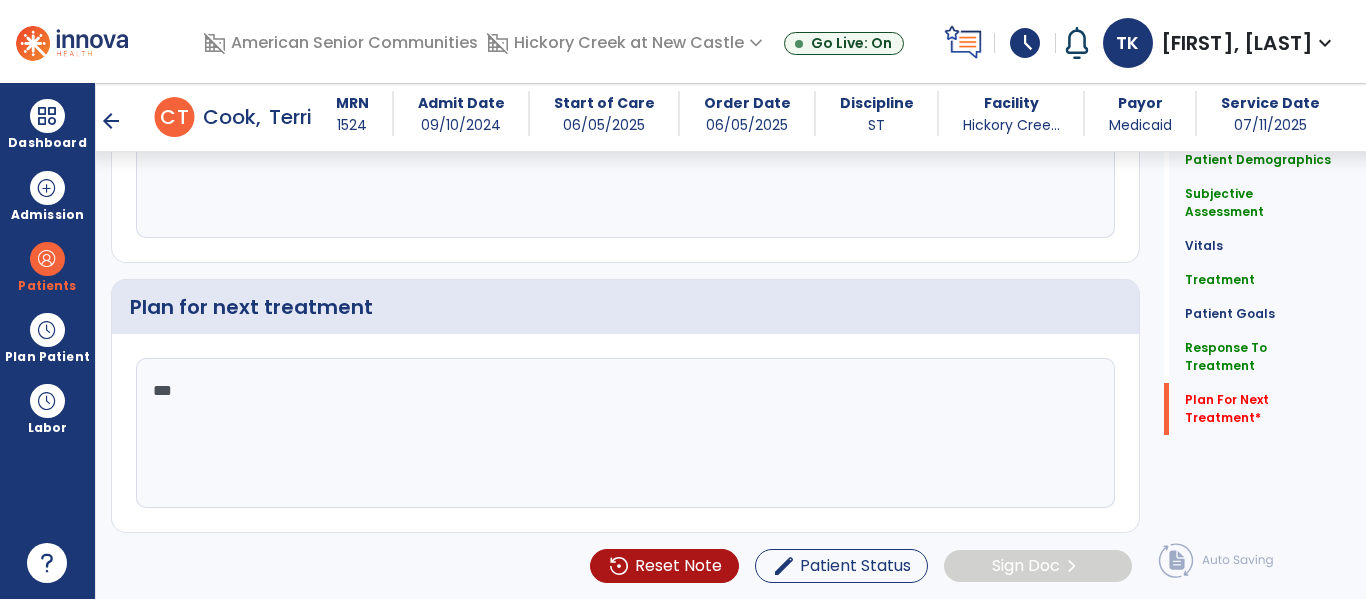 type on "****" 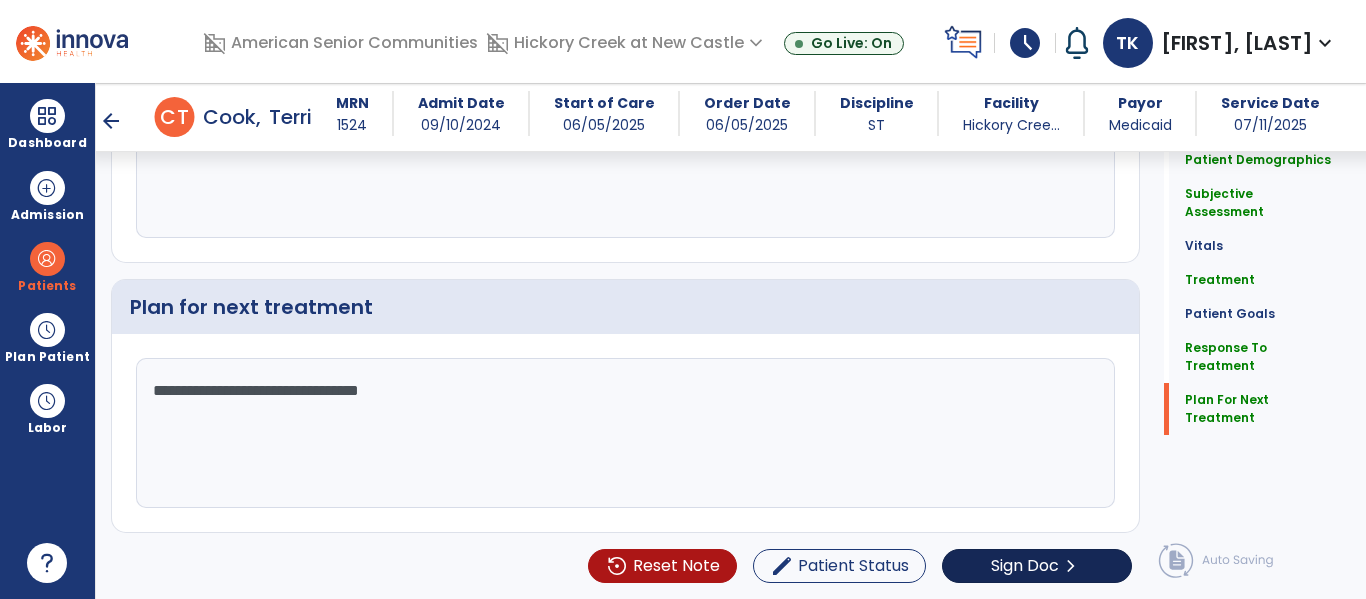 type on "**********" 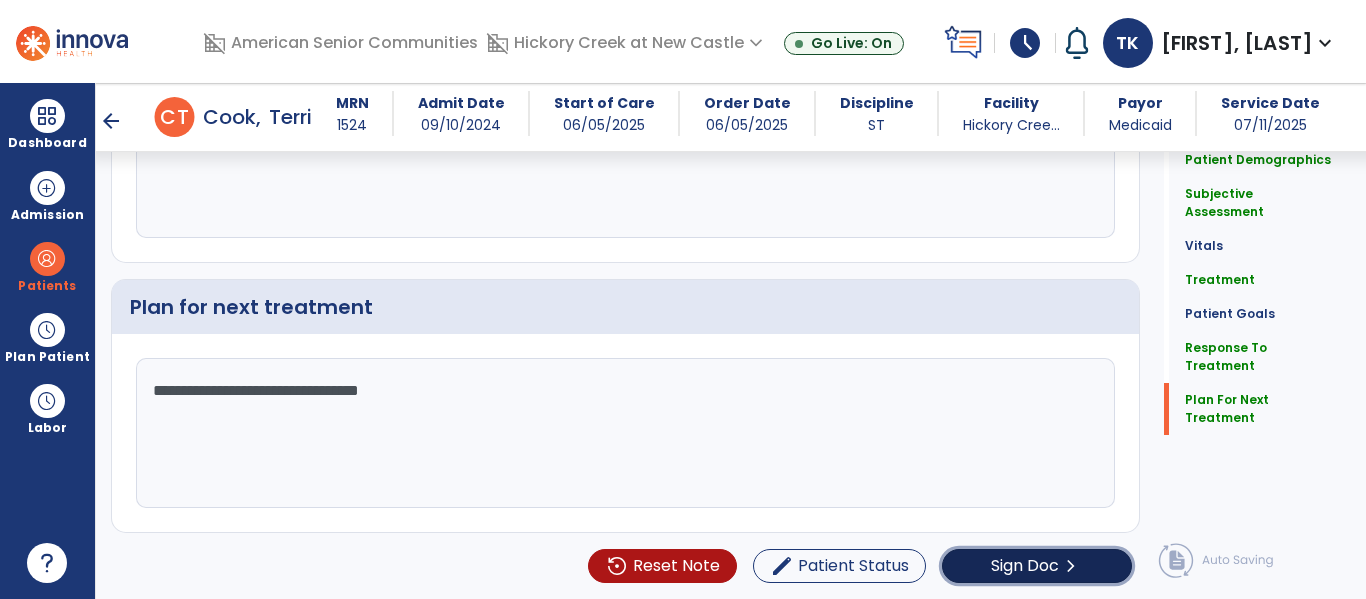 click on "Sign Doc" 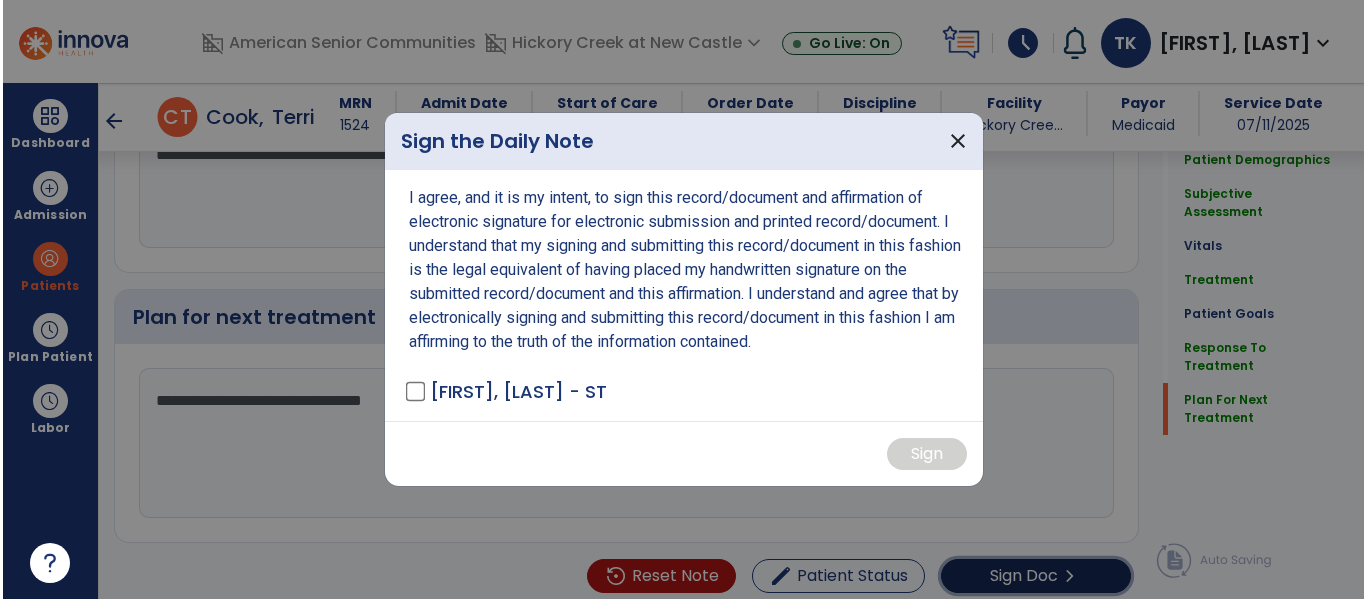 scroll, scrollTop: 2744, scrollLeft: 0, axis: vertical 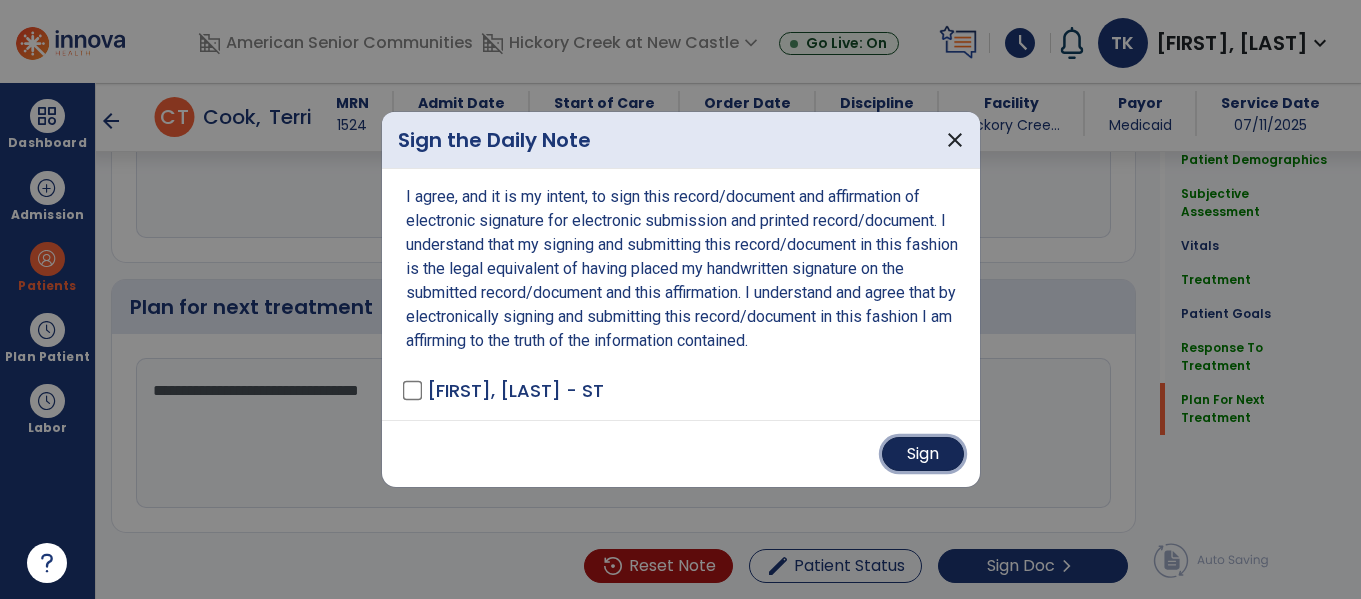click on "Sign" at bounding box center [923, 454] 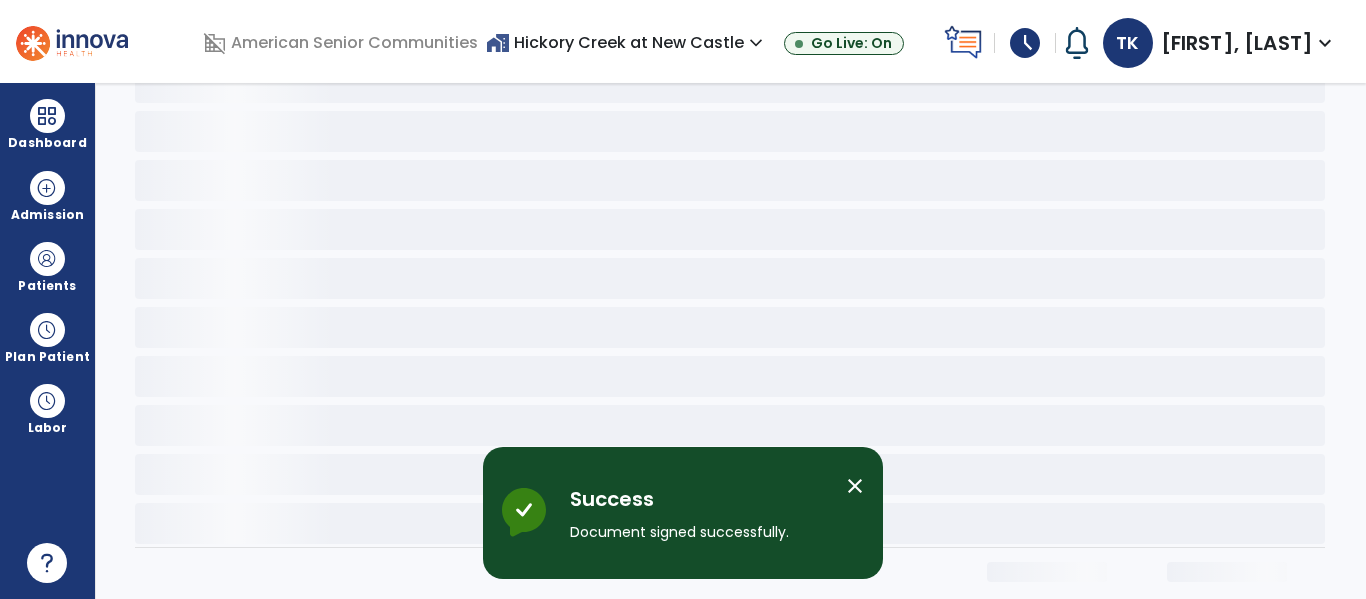 scroll, scrollTop: 0, scrollLeft: 0, axis: both 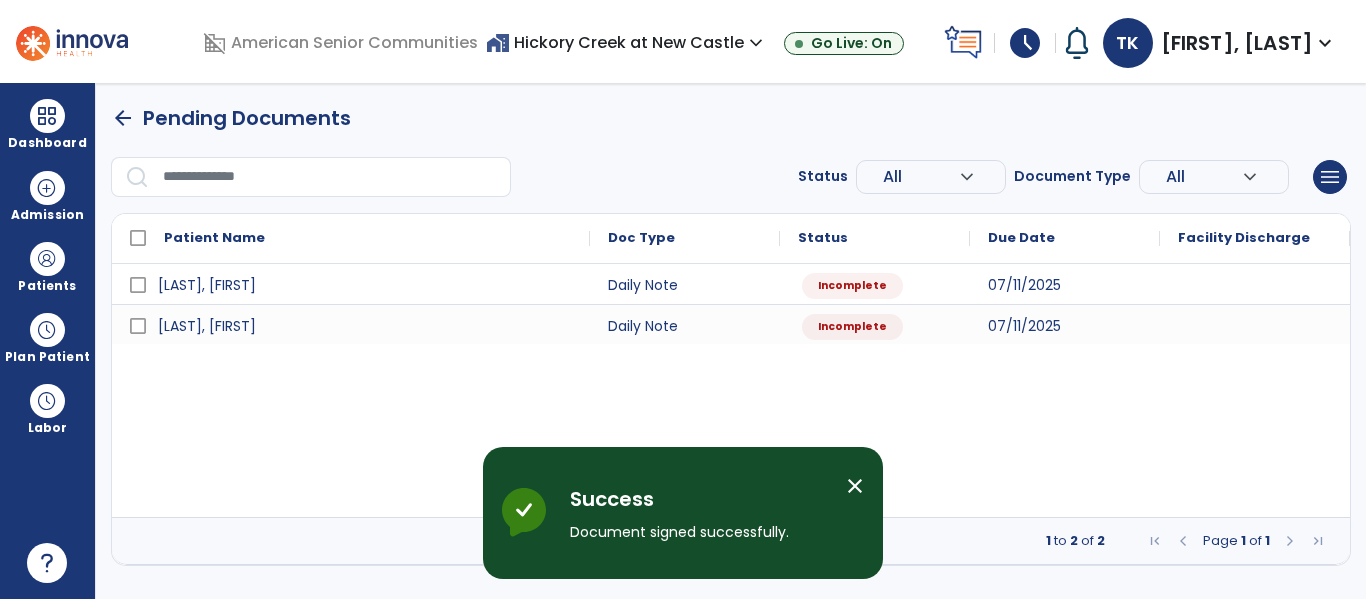 click on "close" at bounding box center [855, 486] 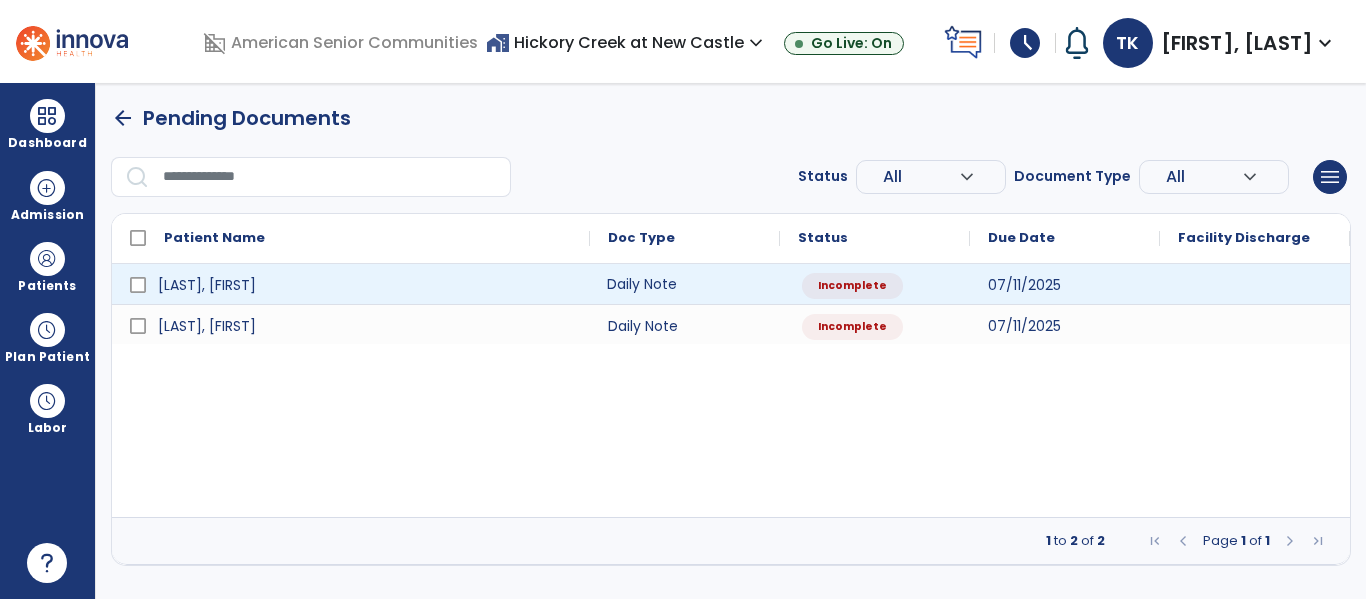 click on "Daily Note" at bounding box center [685, 284] 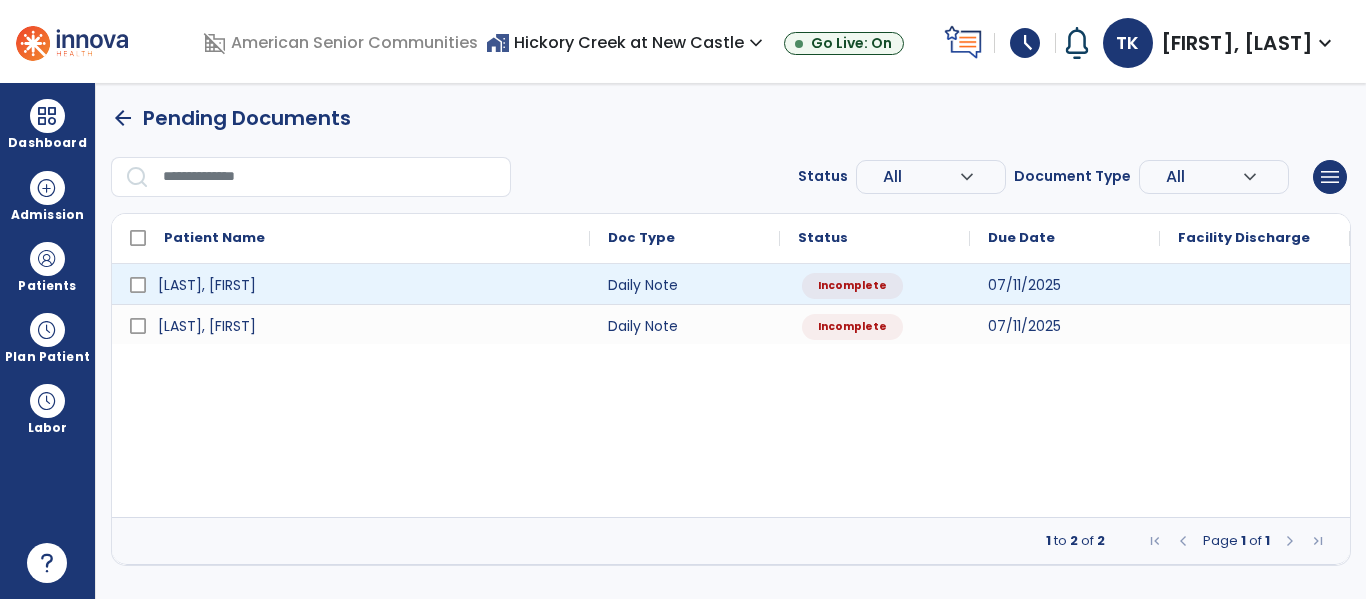 select on "*" 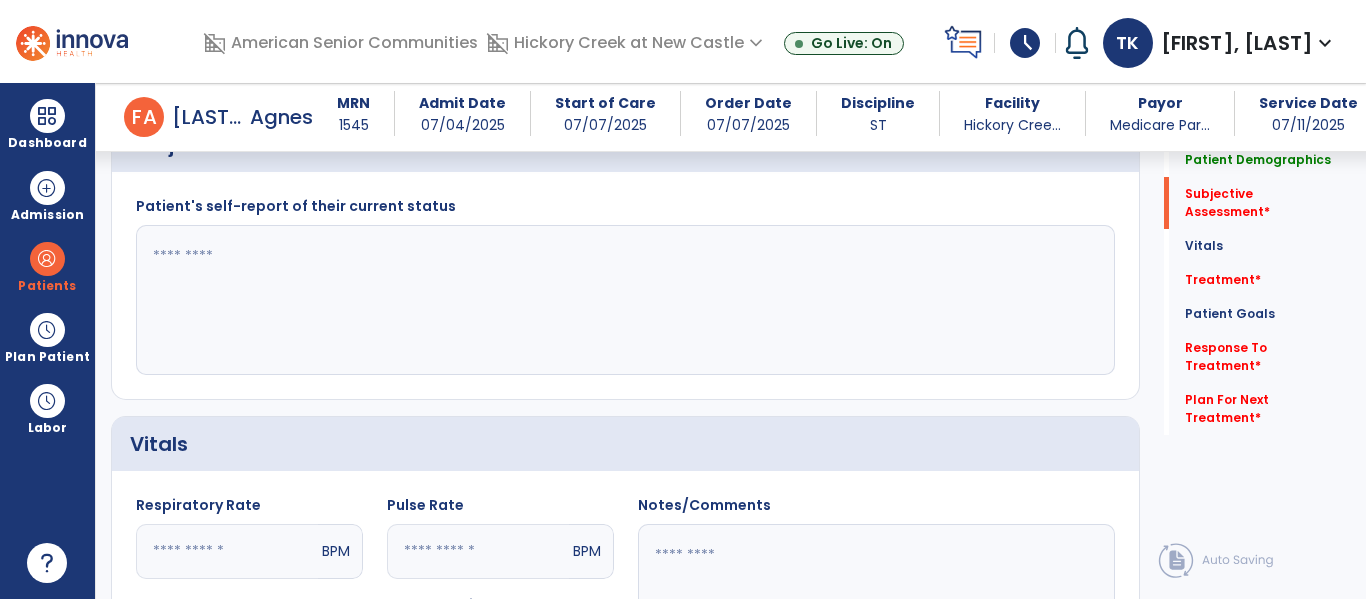 scroll, scrollTop: 609, scrollLeft: 0, axis: vertical 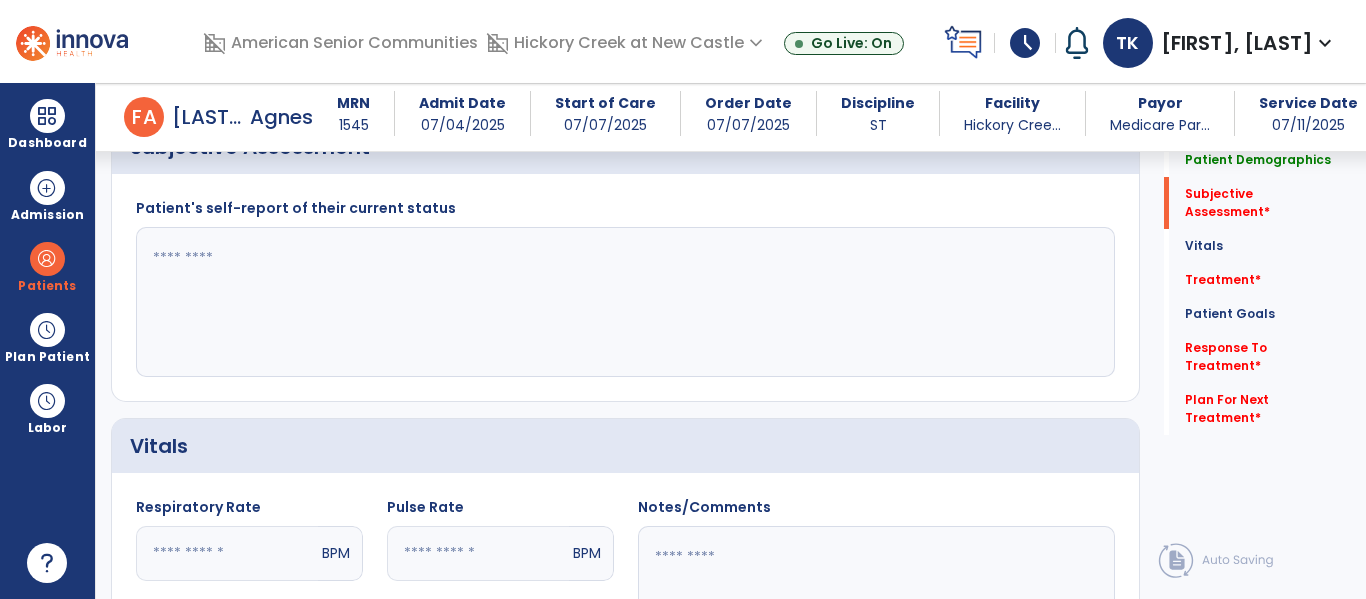 click 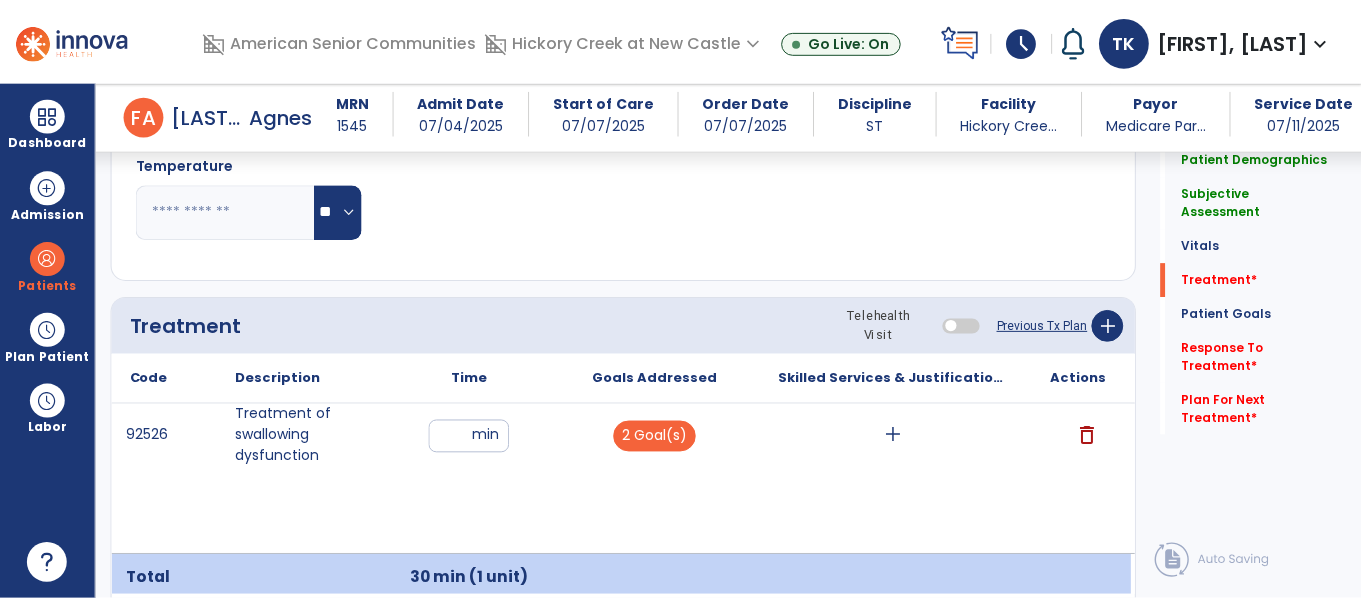 scroll, scrollTop: 1261, scrollLeft: 0, axis: vertical 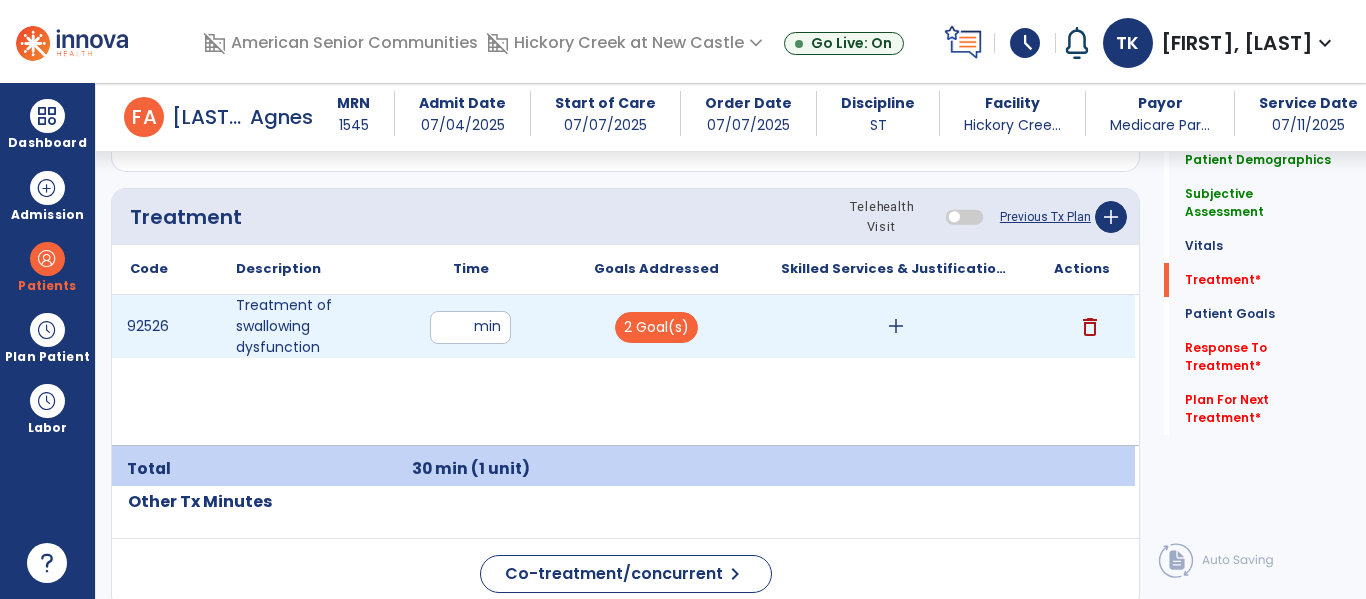 type on "**********" 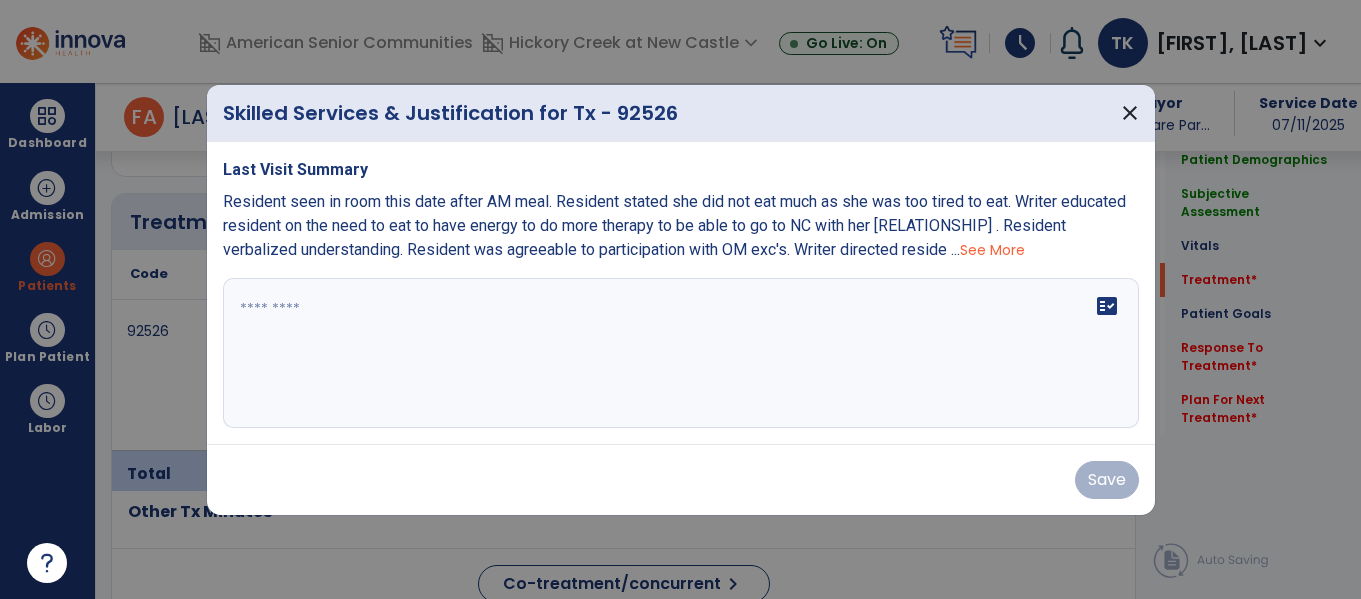 scroll, scrollTop: 1261, scrollLeft: 0, axis: vertical 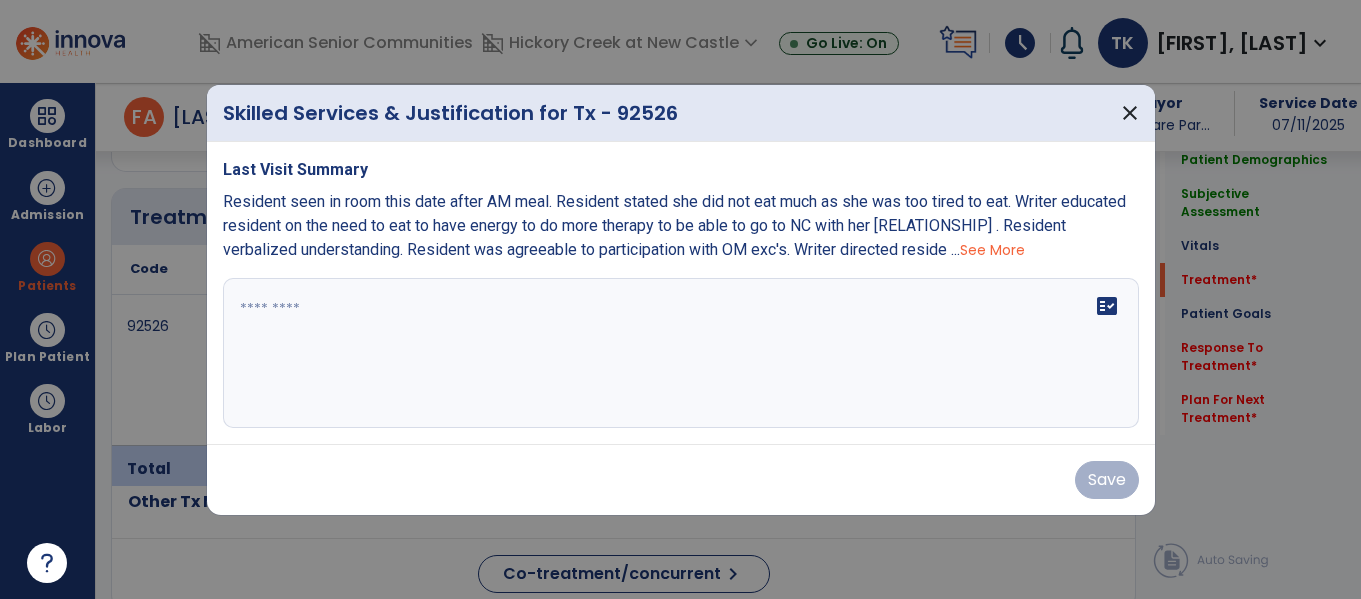 click on "fact_check" at bounding box center [681, 353] 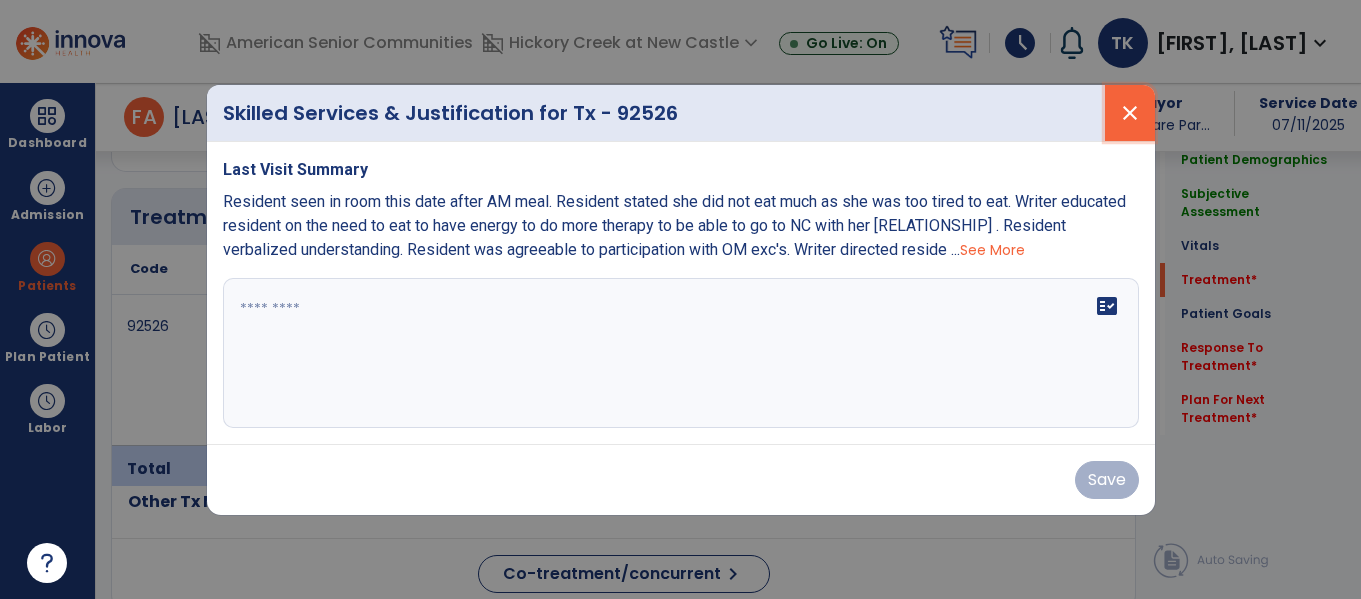 click on "close" at bounding box center (1130, 113) 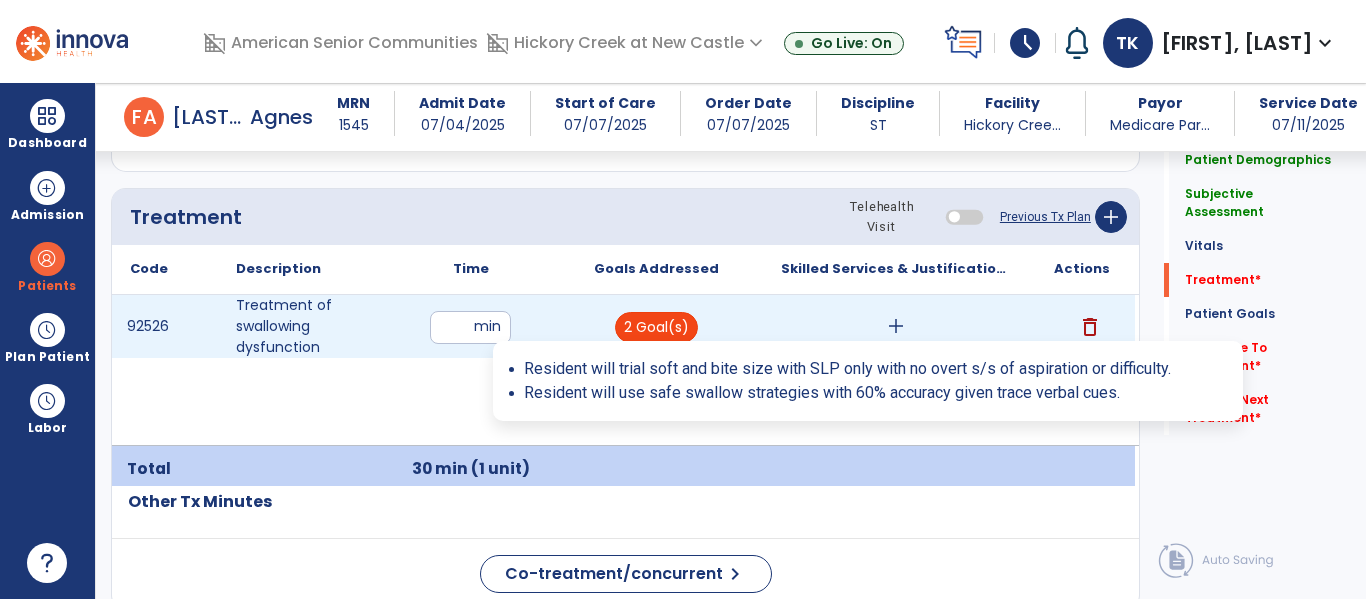 click on "2 Goal(s)" at bounding box center (656, 327) 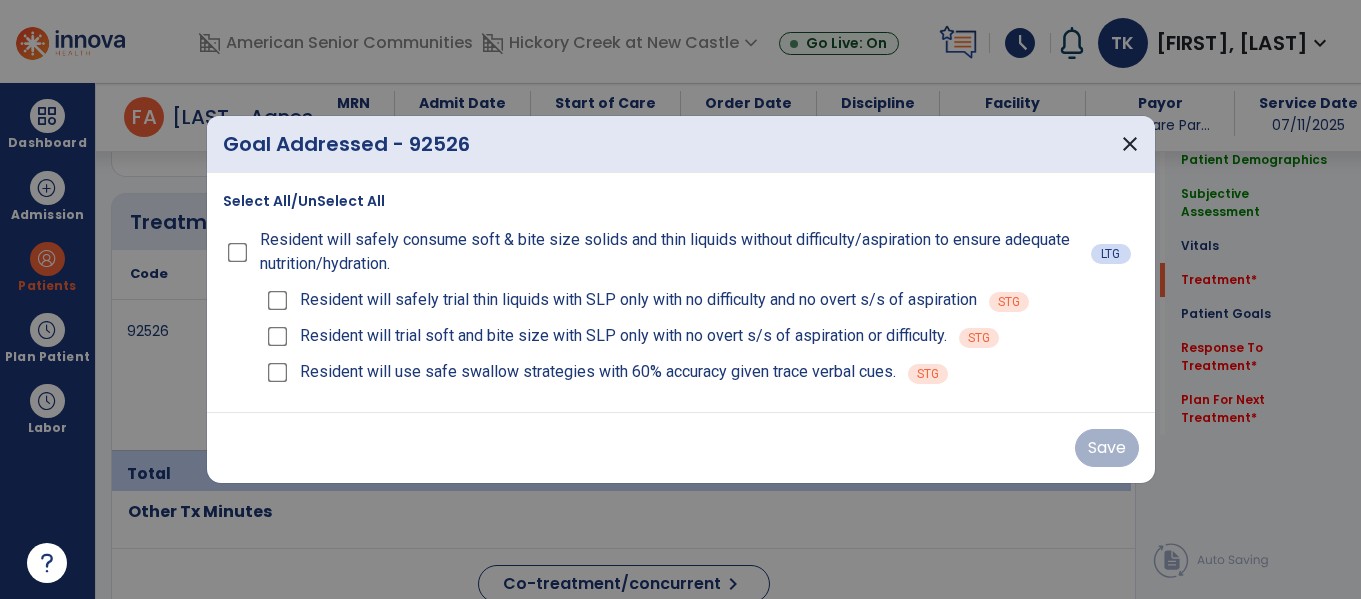 scroll, scrollTop: 1261, scrollLeft: 0, axis: vertical 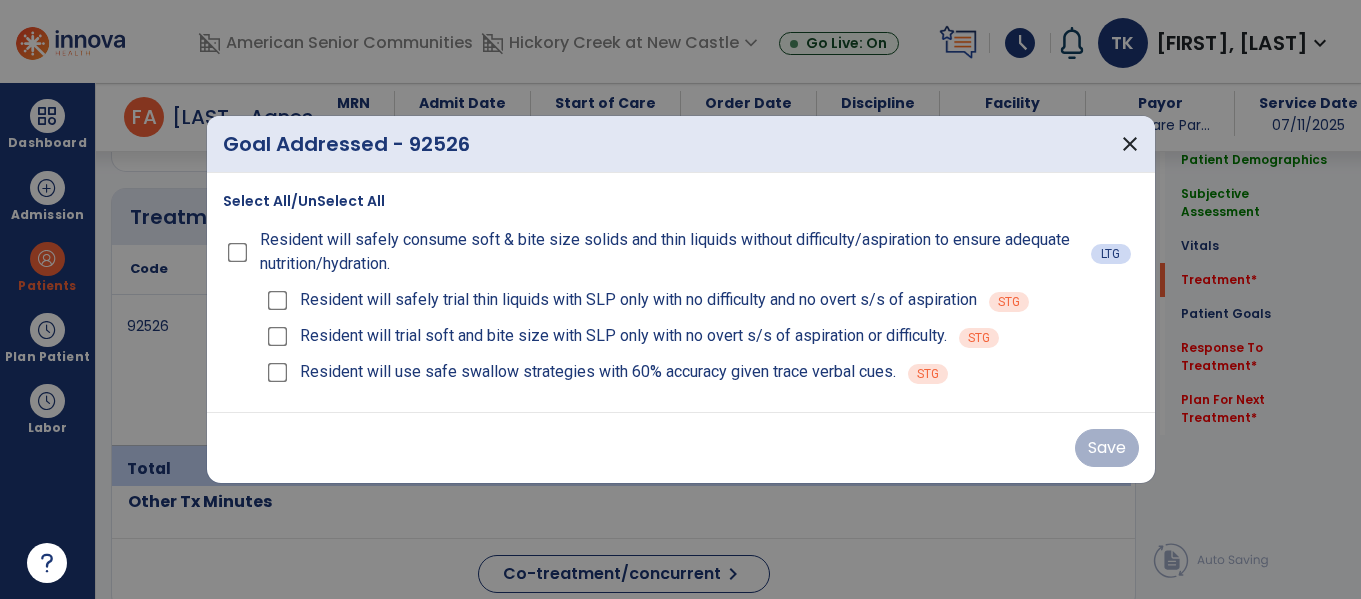 click on "Resident will trial soft and bite size with SLP only with no overt s/s of aspiration or difficulty." at bounding box center (623, 336) 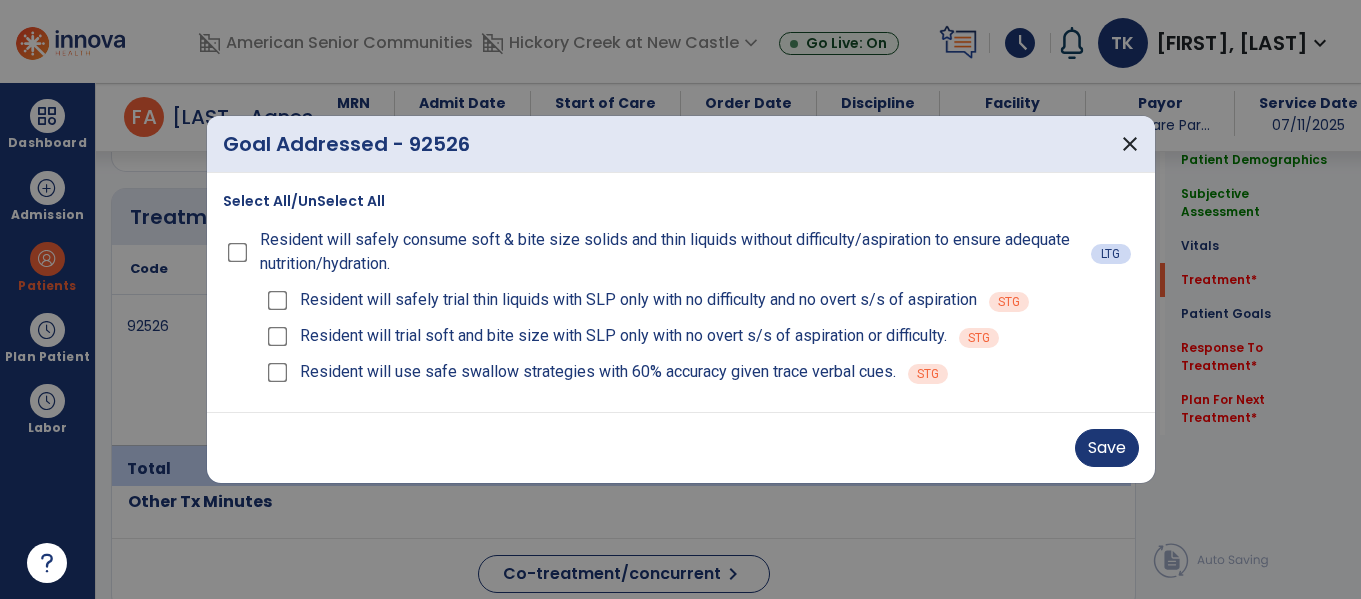 click on "Resident will safely trial thin liquids with SLP only with no difficulty and no overt s/s of aspiration" at bounding box center (620, 300) 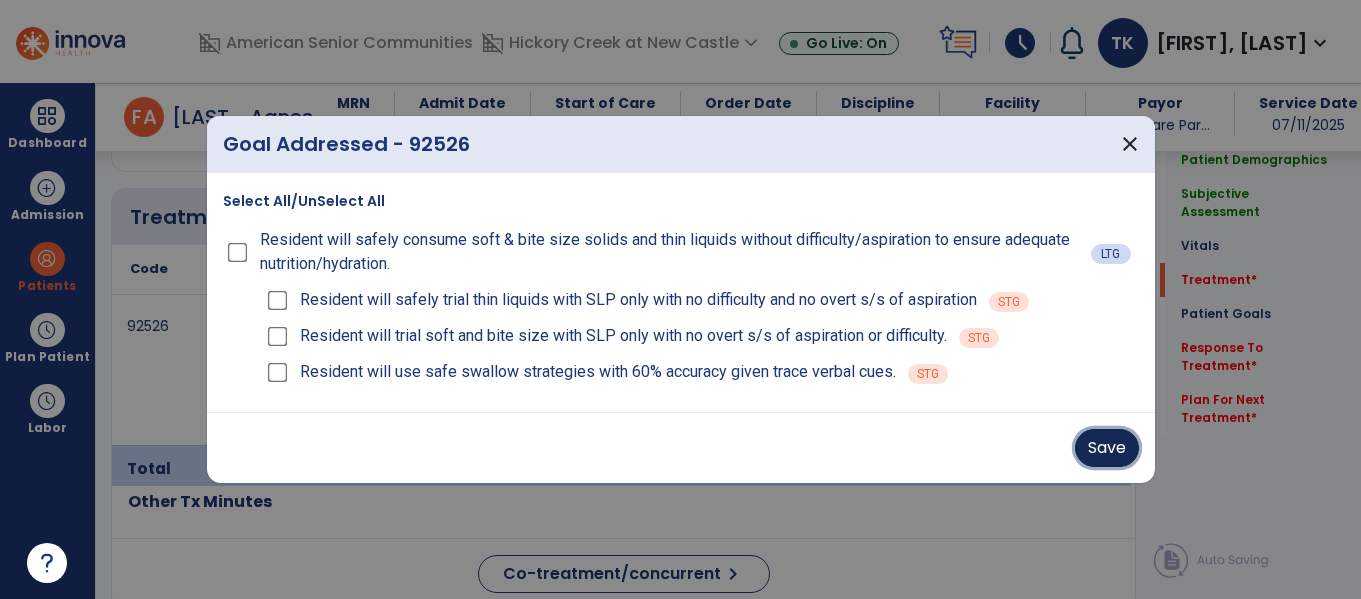 click on "Save" at bounding box center [1107, 448] 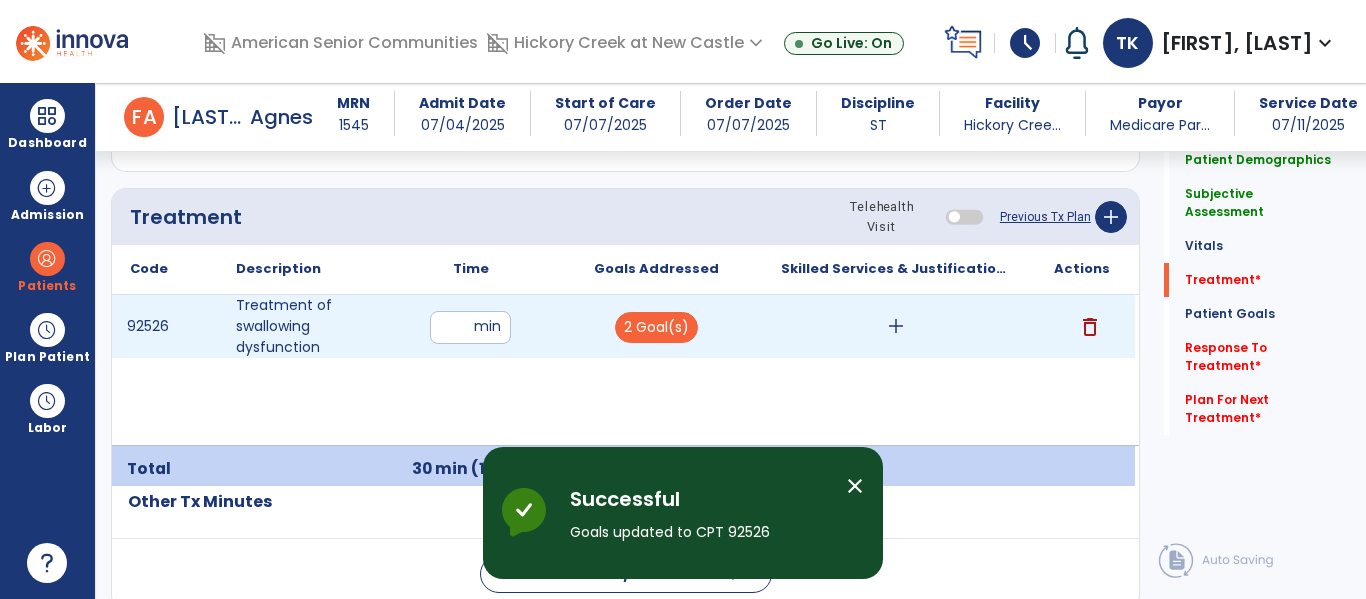 click on "add" at bounding box center (896, 326) 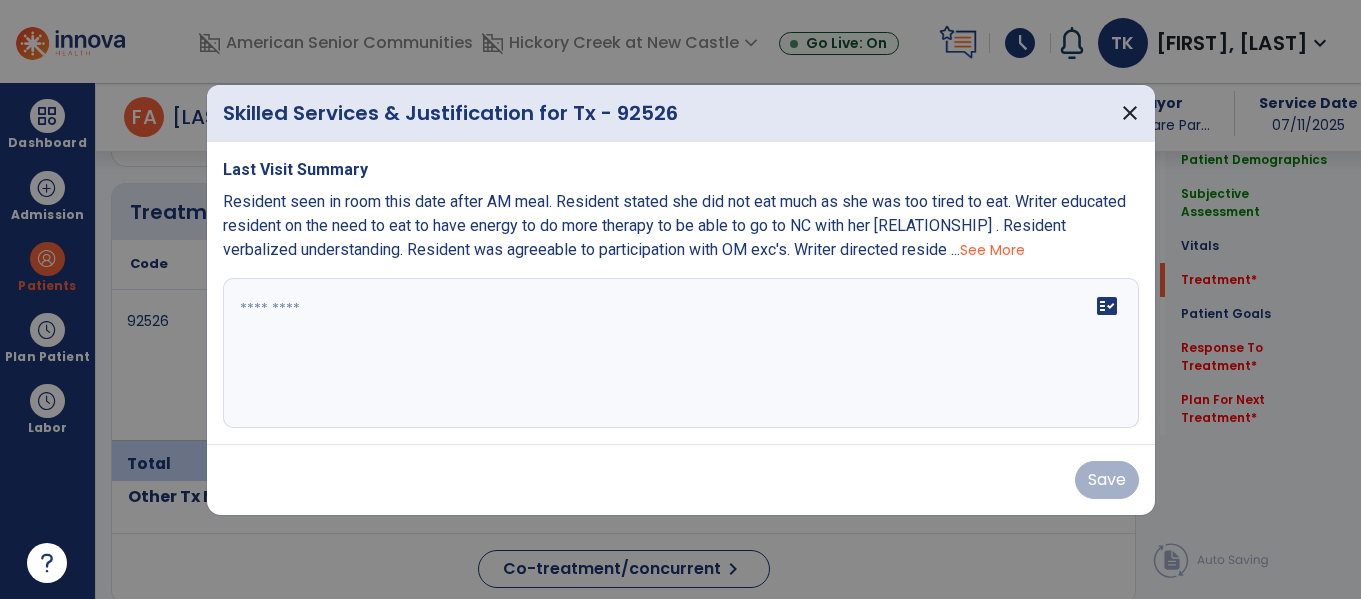 scroll, scrollTop: 1261, scrollLeft: 0, axis: vertical 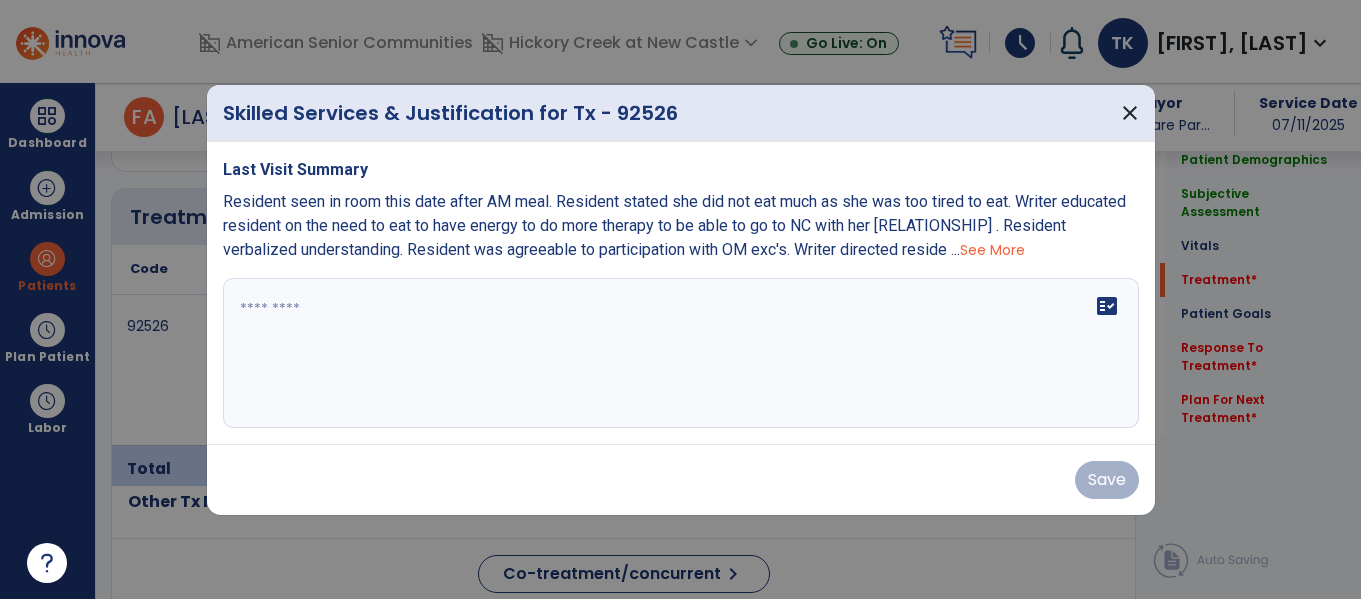 click on "fact_check" at bounding box center (681, 353) 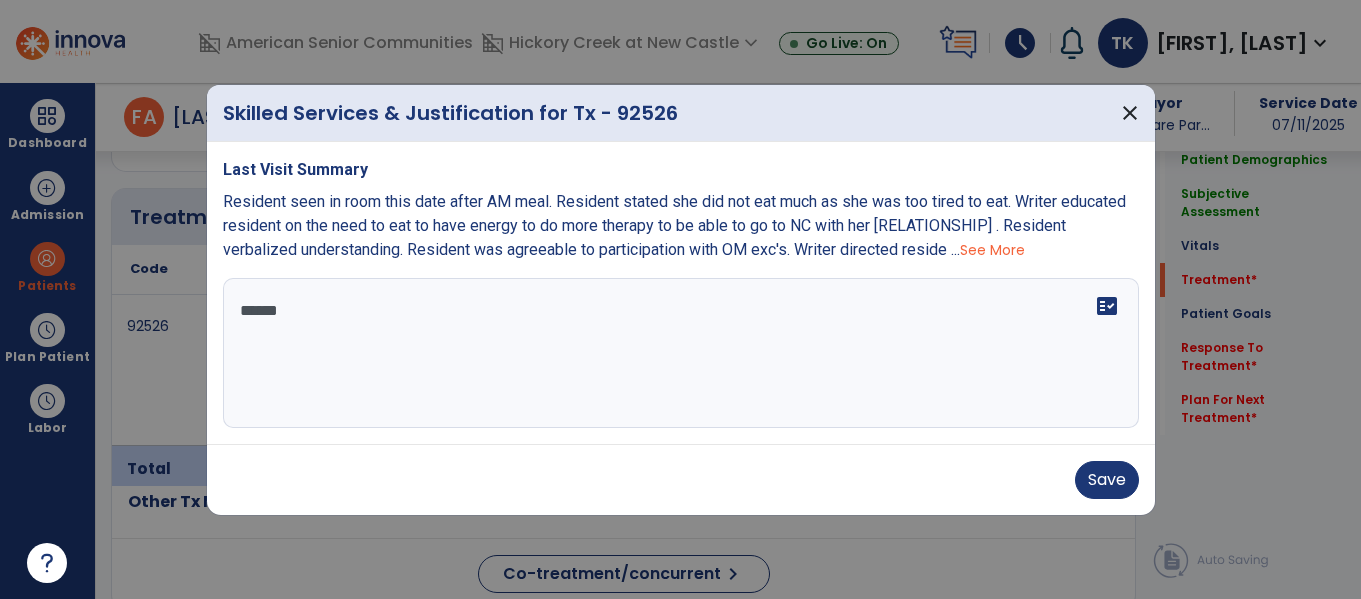 scroll, scrollTop: 0, scrollLeft: 0, axis: both 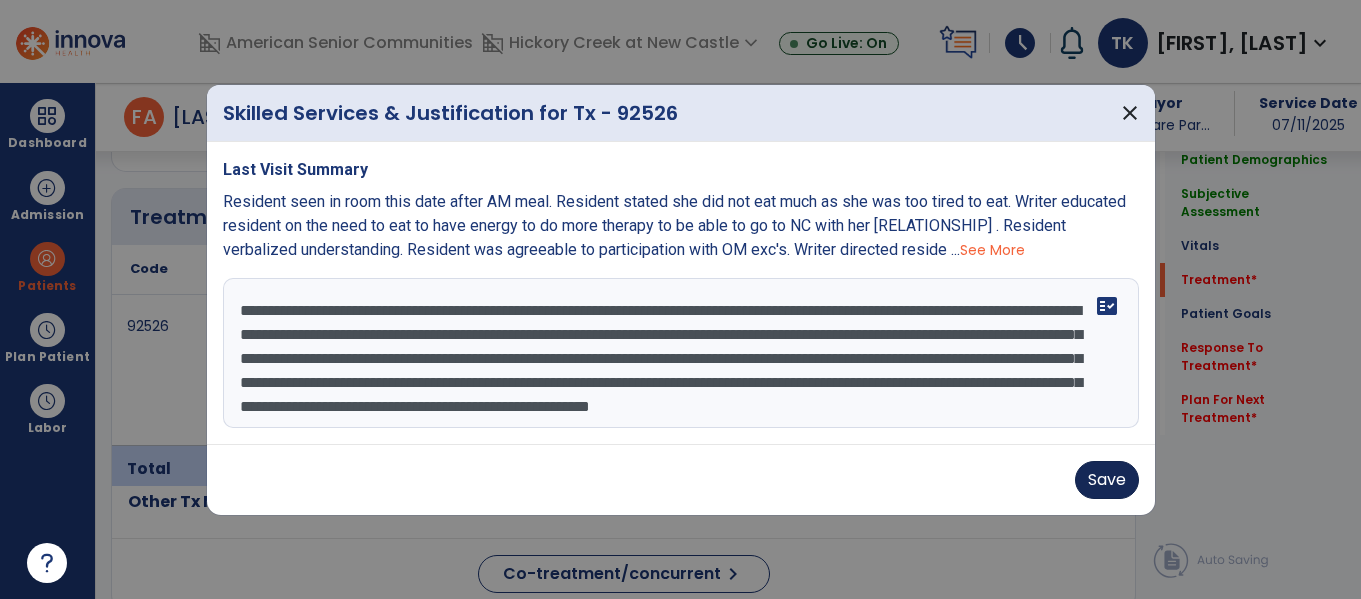 type on "**********" 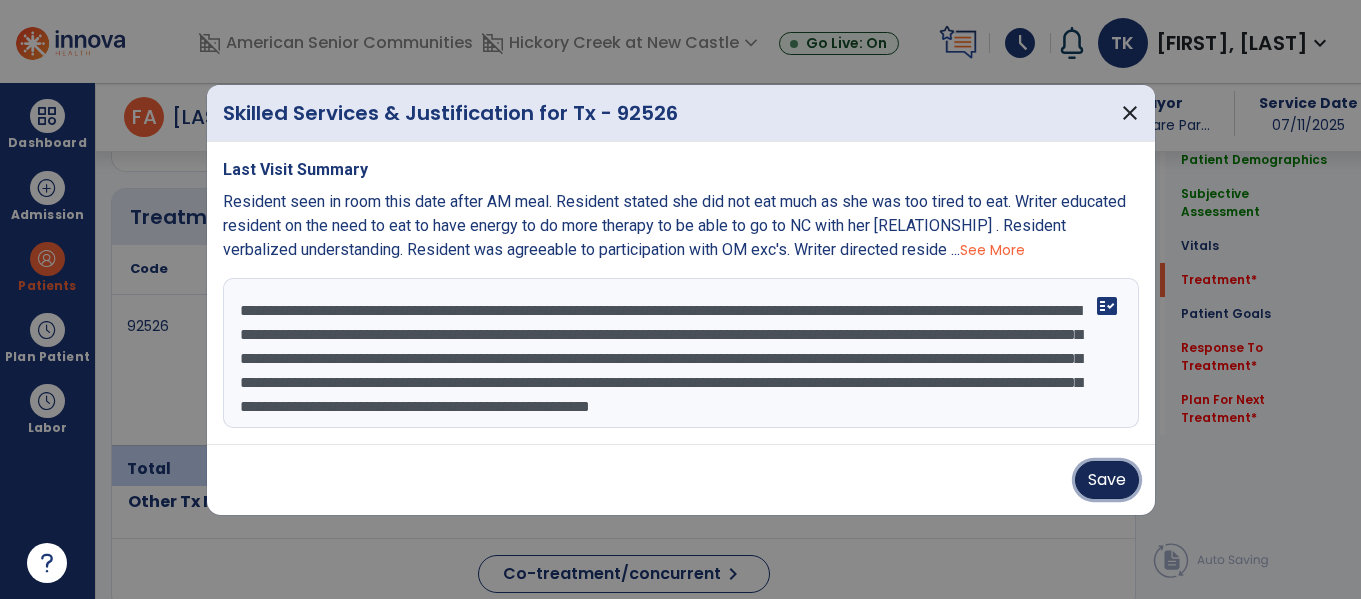 click on "Save" at bounding box center [1107, 480] 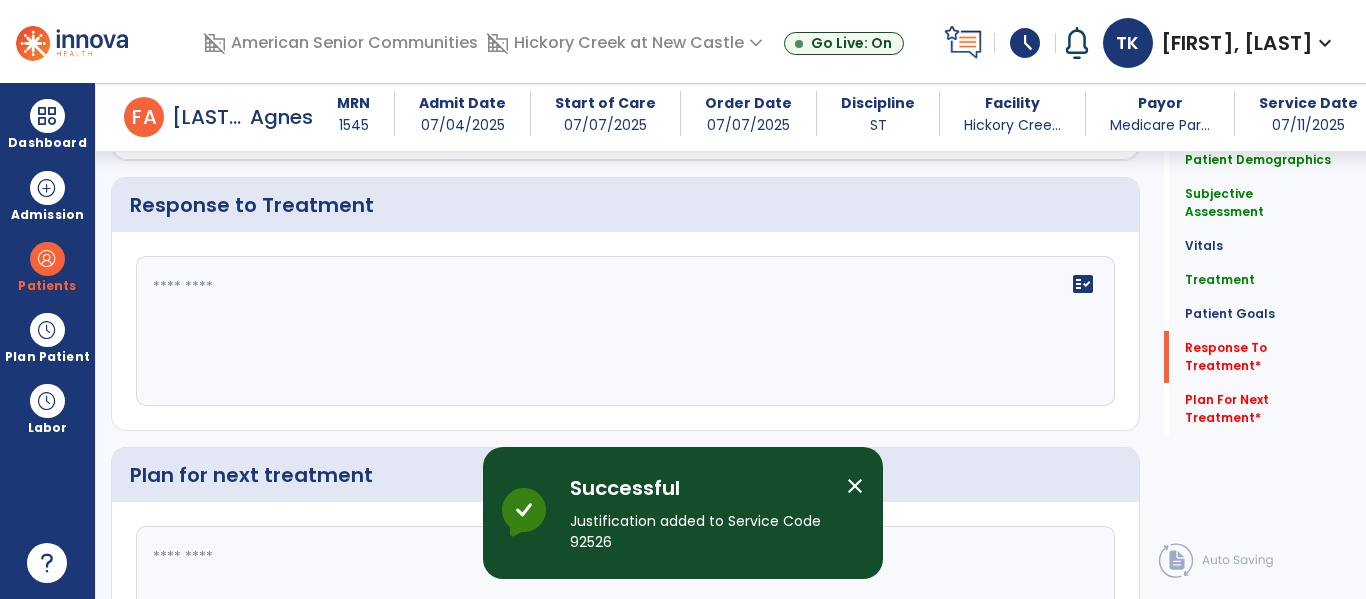 scroll, scrollTop: 2412, scrollLeft: 0, axis: vertical 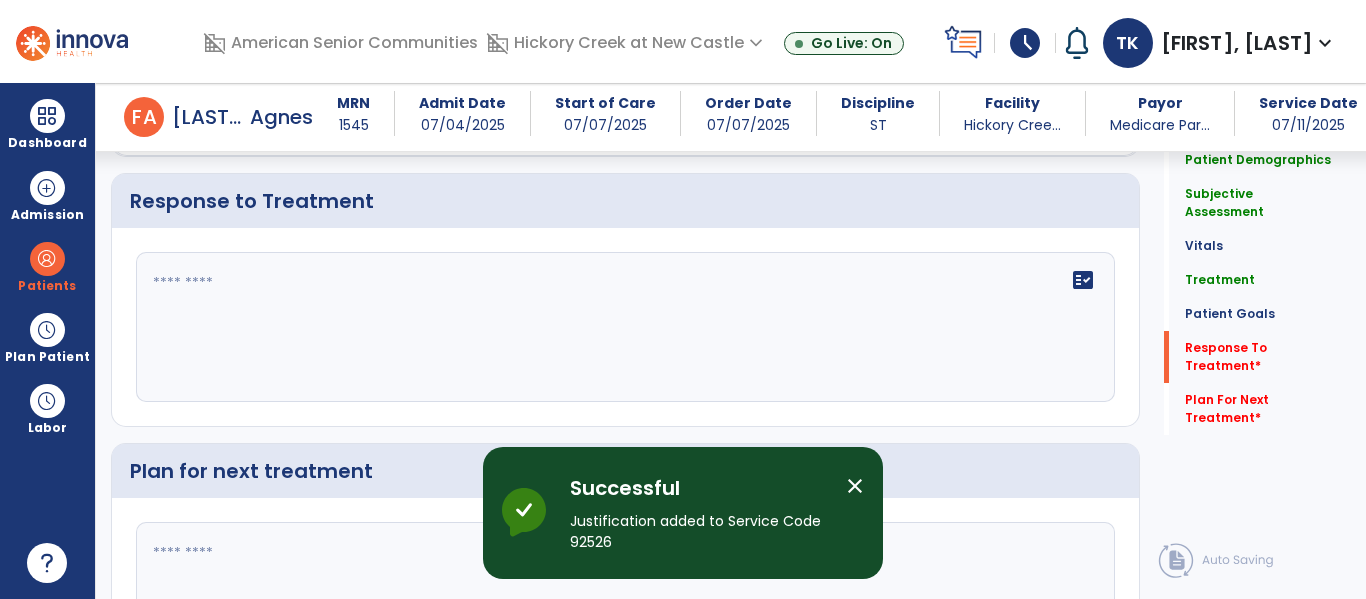 click on "fact_check" 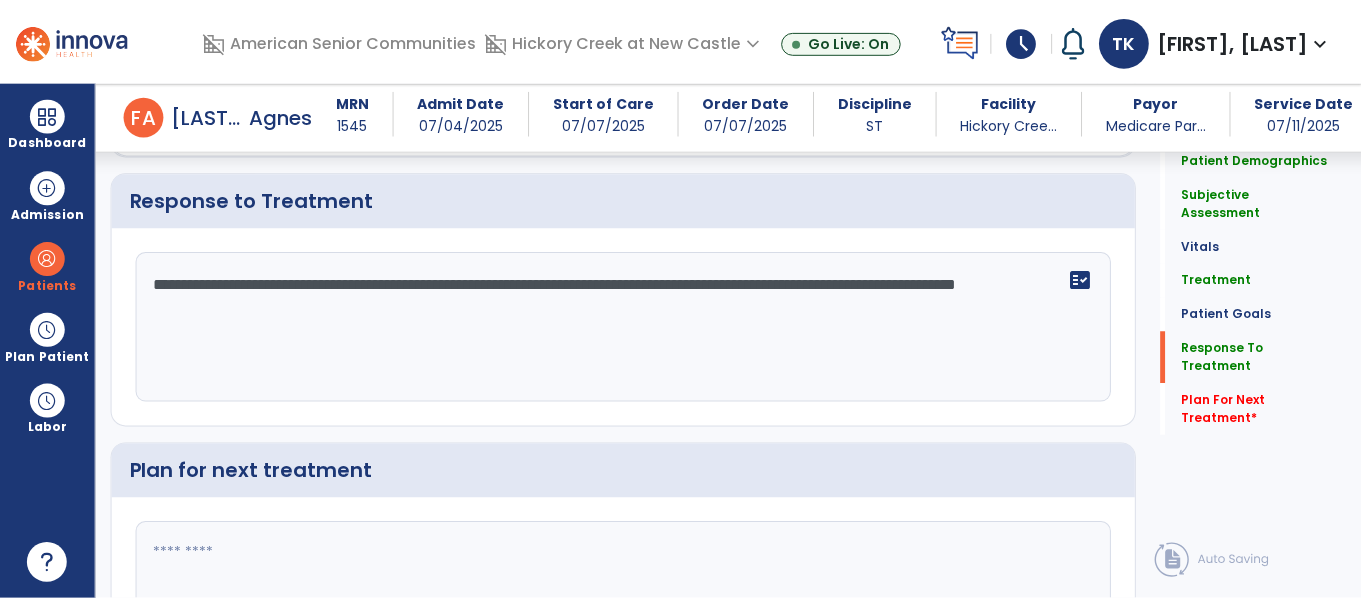 scroll, scrollTop: 2576, scrollLeft: 0, axis: vertical 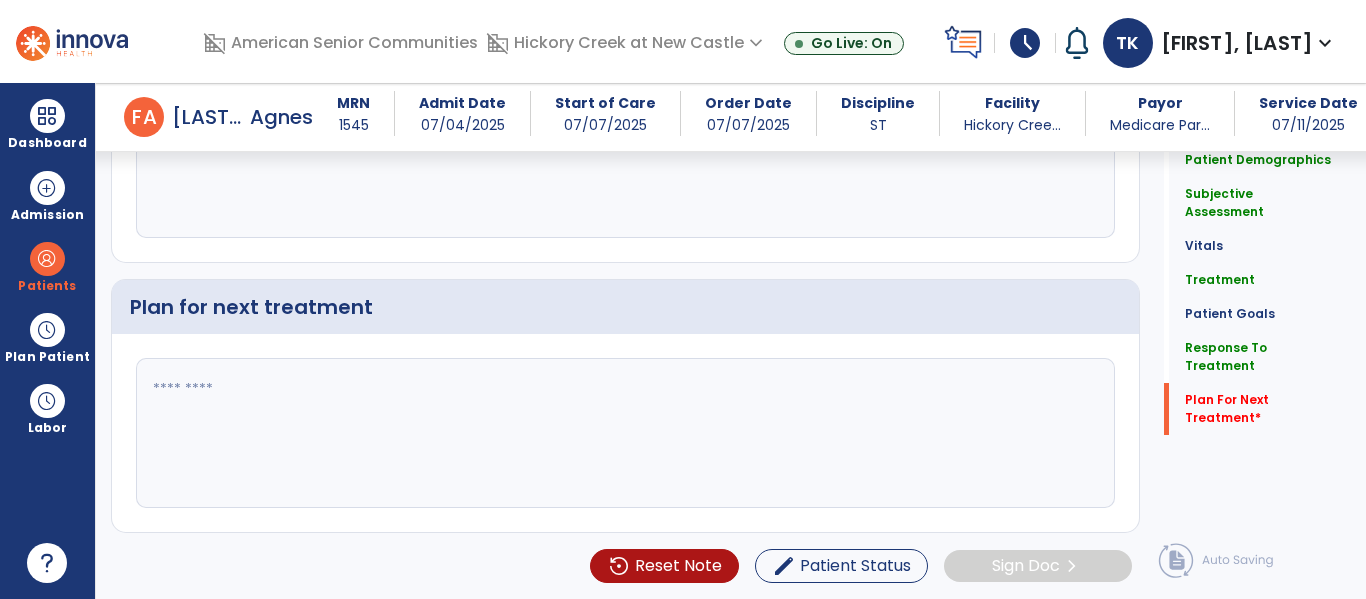type on "**********" 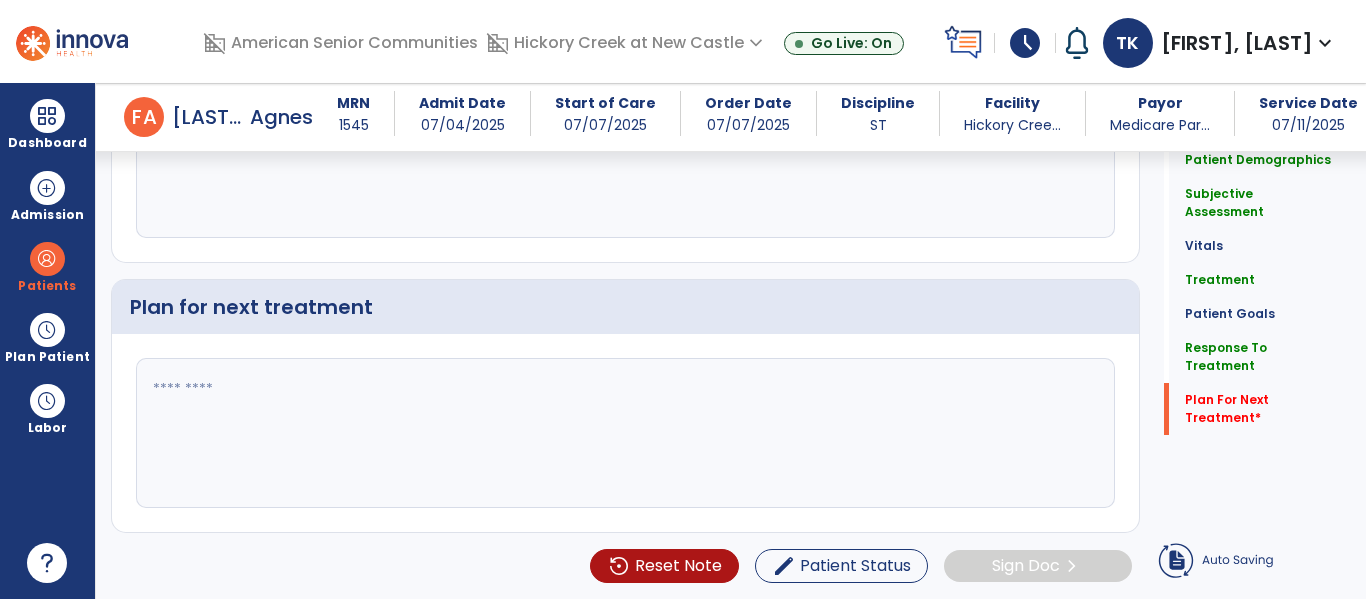 click 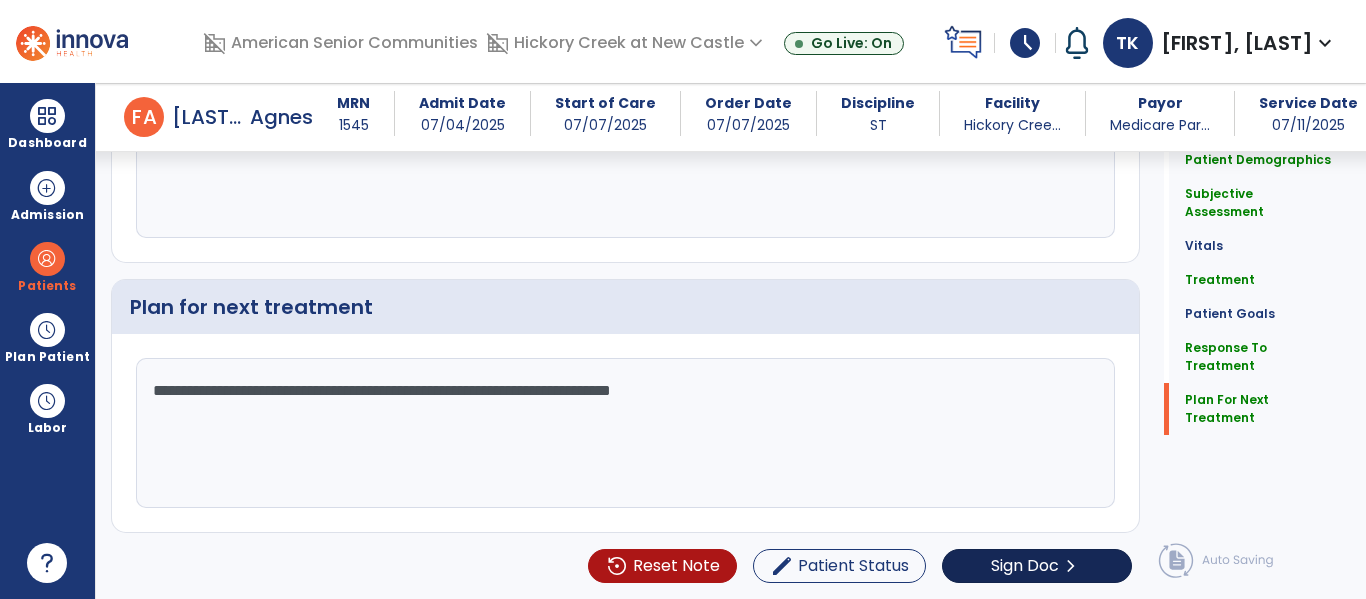 type on "**********" 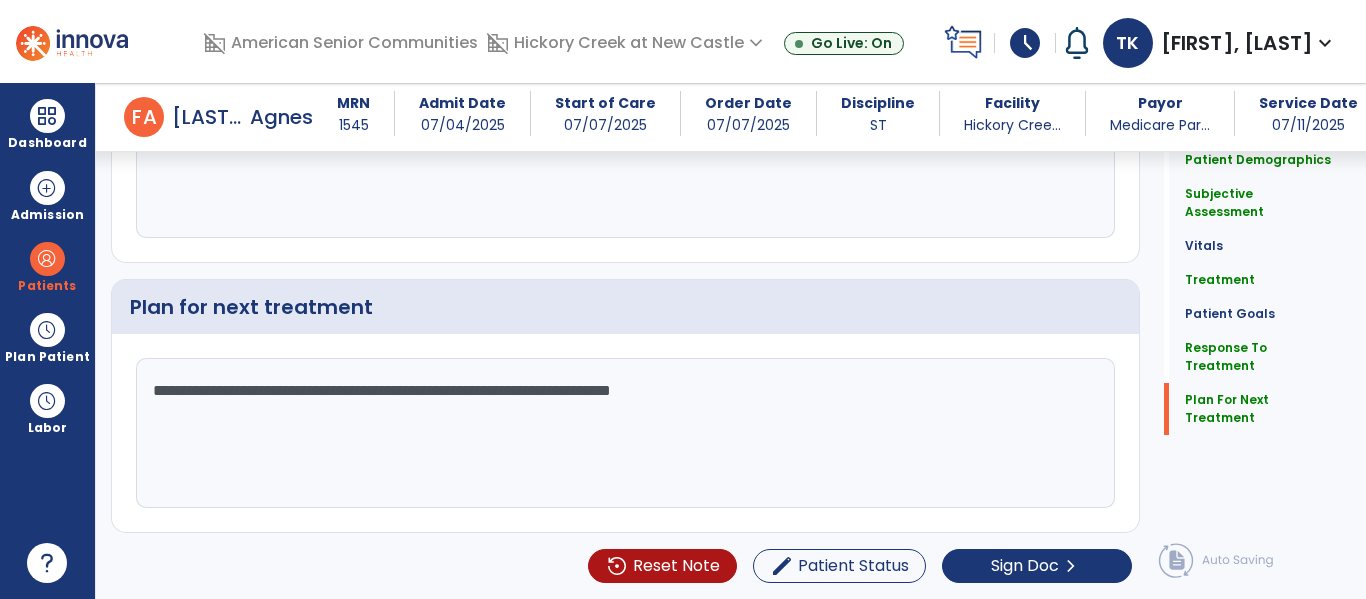 click on "Patient Demographics  Medical Diagnosis   Treatment Diagnosis   Precautions   Contraindications
Code
Description
Pdpm Clinical Category
R13.10" 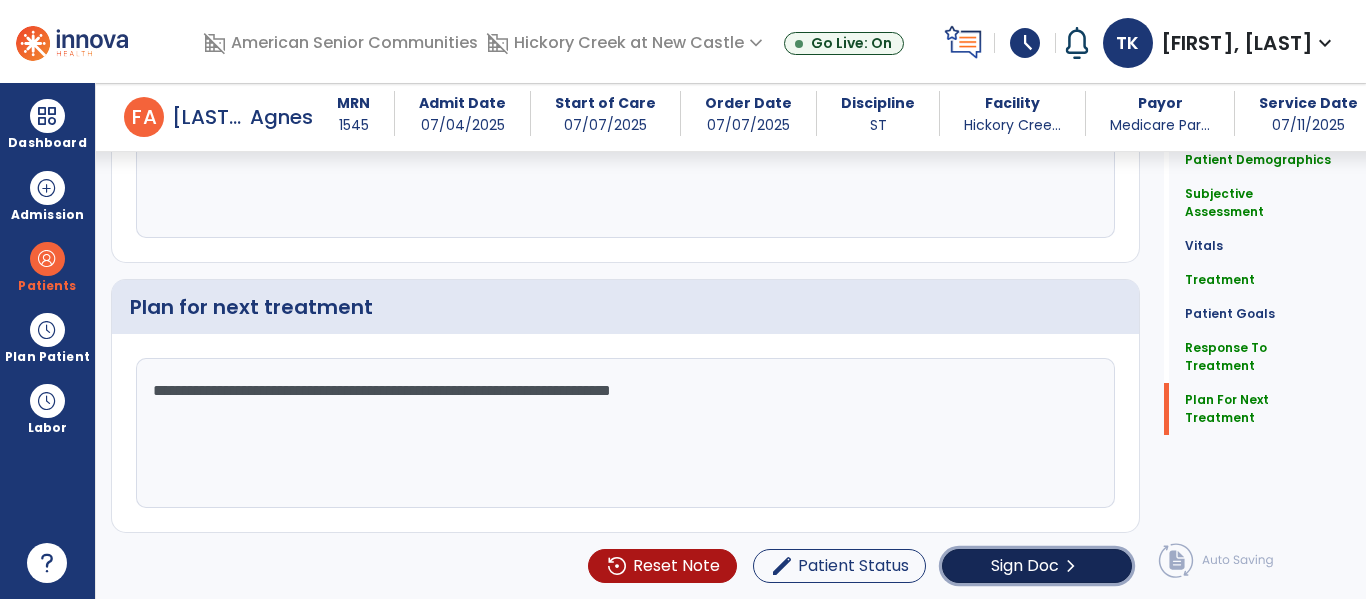 click on "Sign Doc  chevron_right" 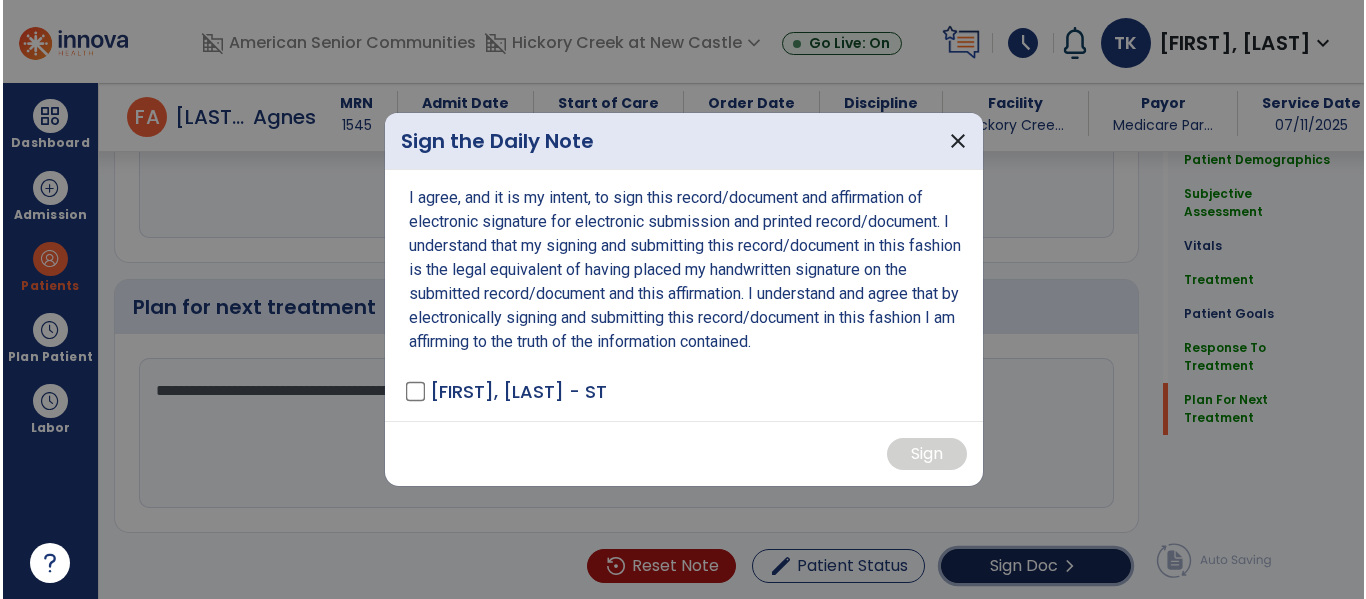 scroll, scrollTop: 2576, scrollLeft: 0, axis: vertical 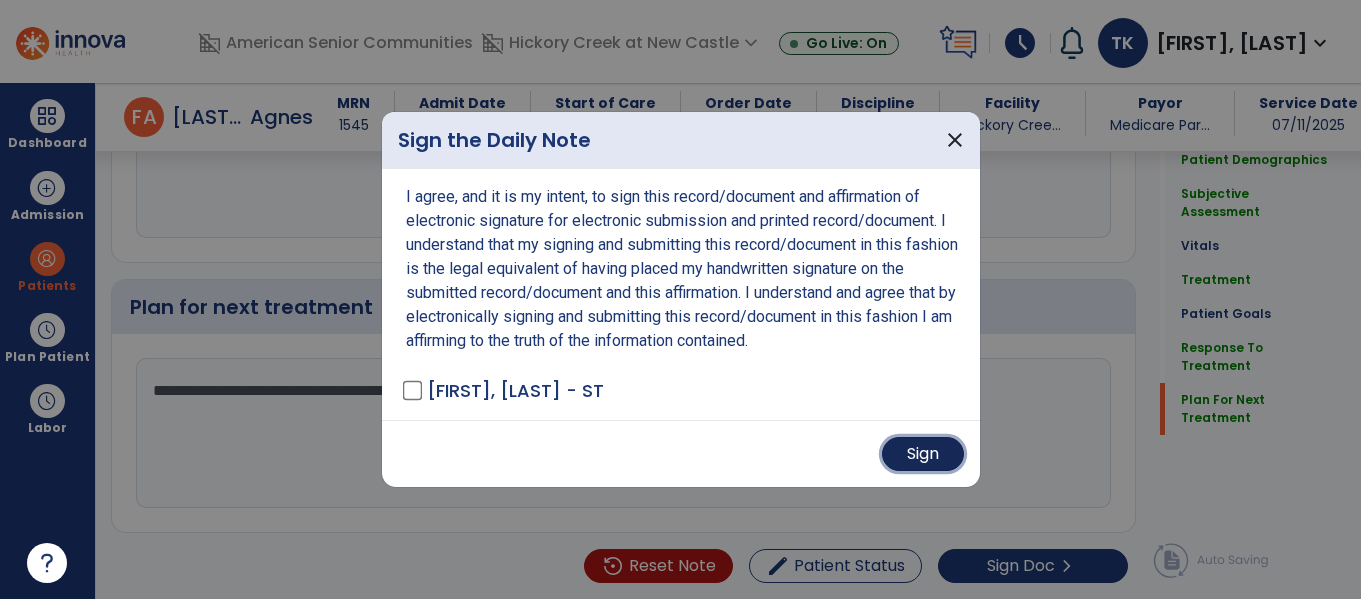 click on "Sign" at bounding box center (923, 454) 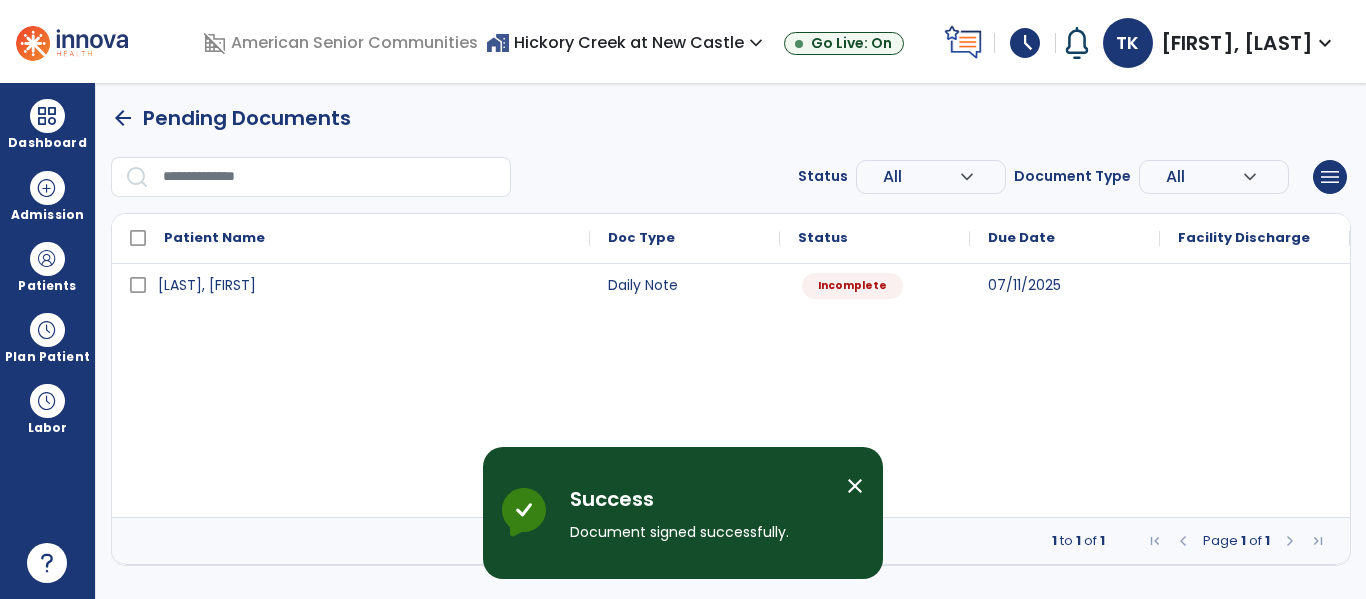 scroll, scrollTop: 0, scrollLeft: 0, axis: both 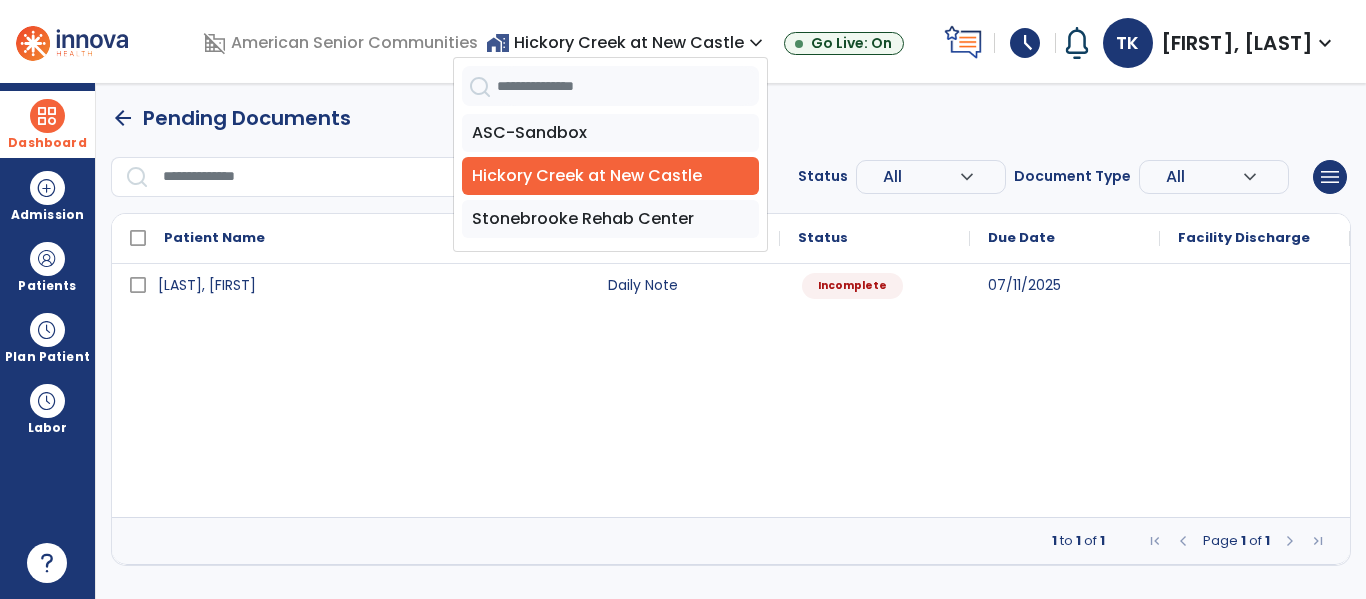 click at bounding box center [47, 116] 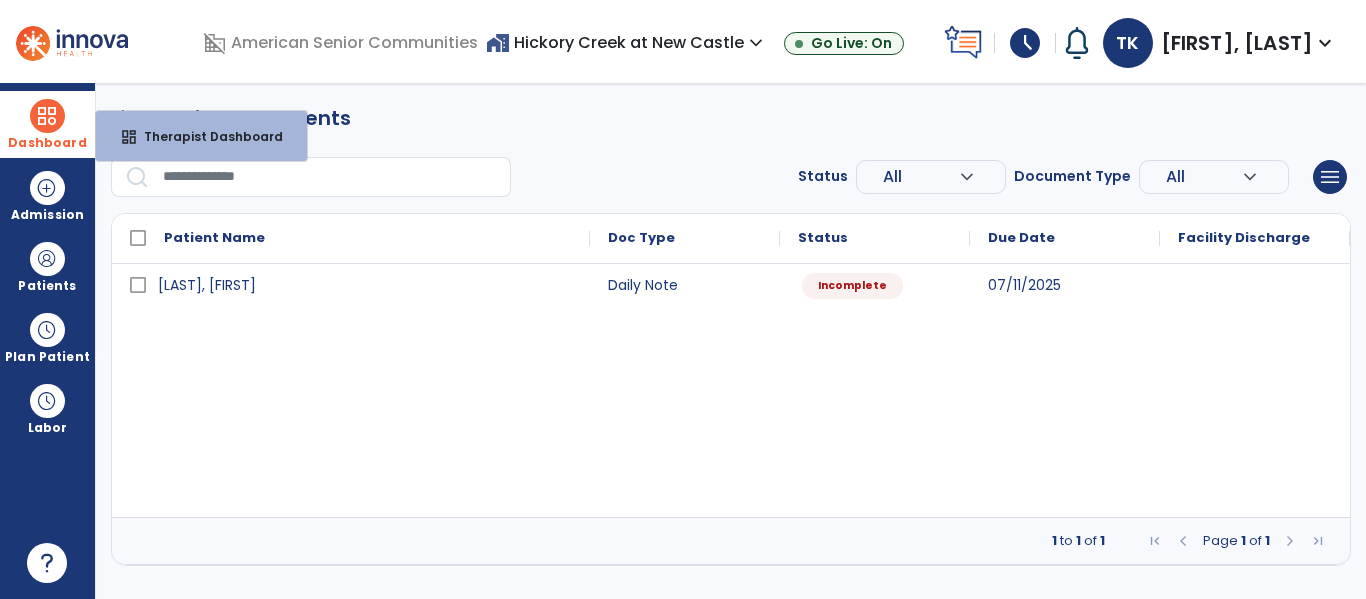 click at bounding box center [47, 116] 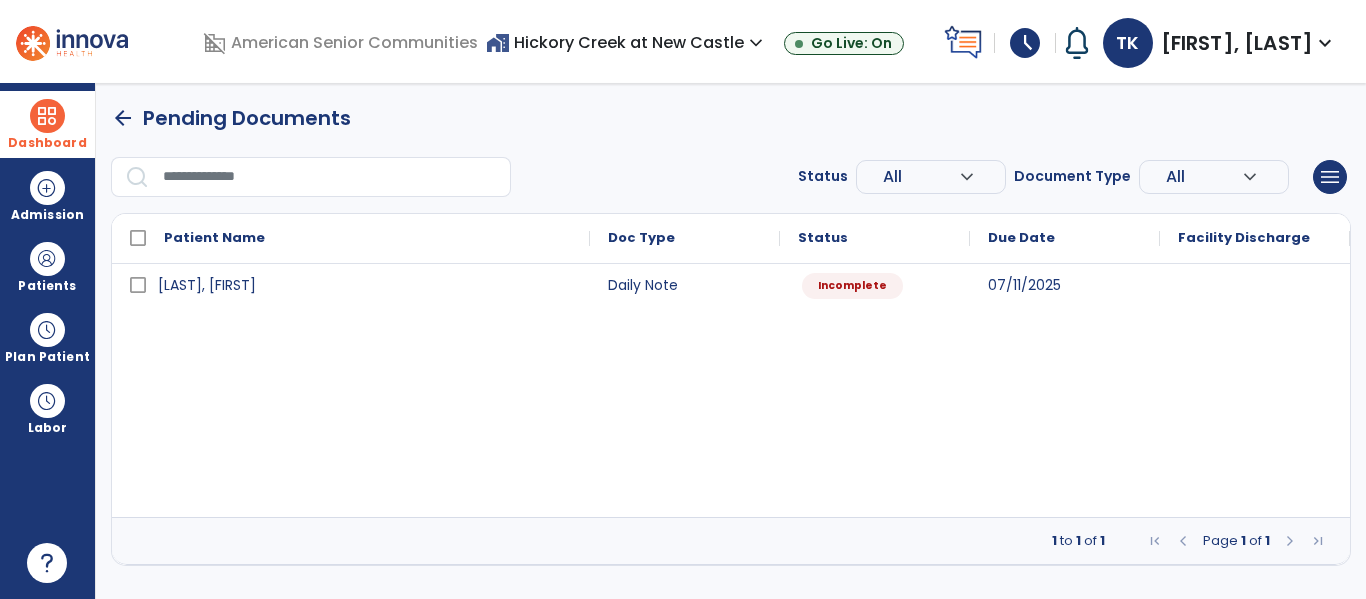 click at bounding box center [47, 116] 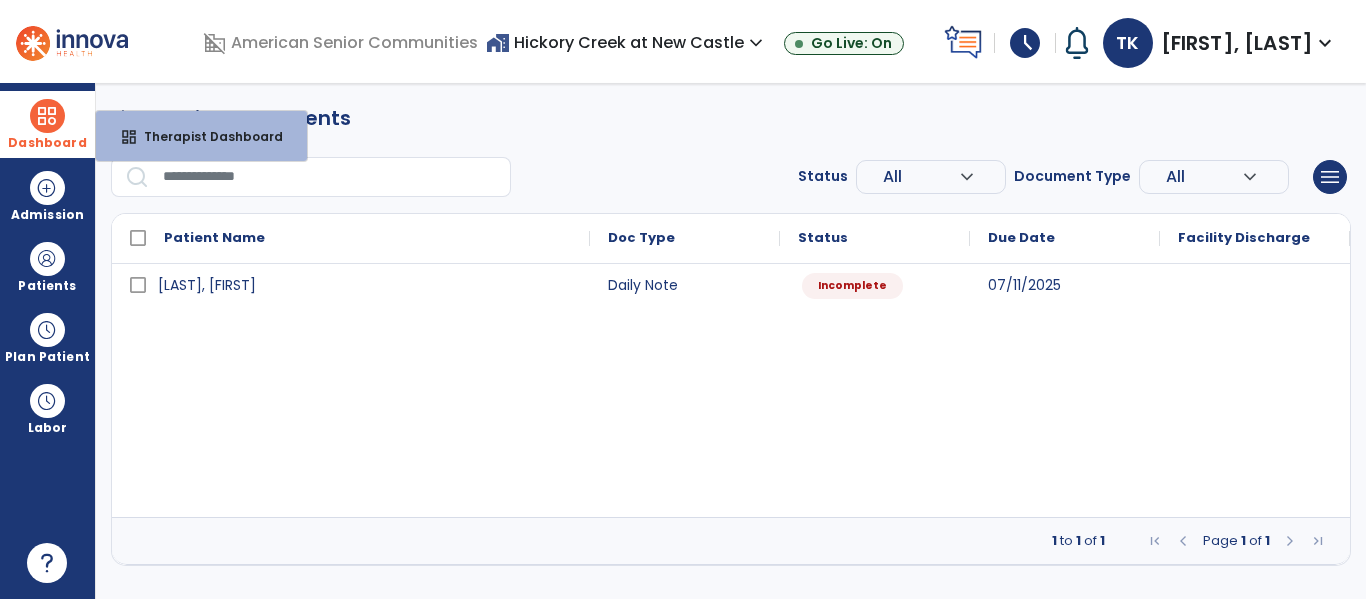 click at bounding box center (47, 116) 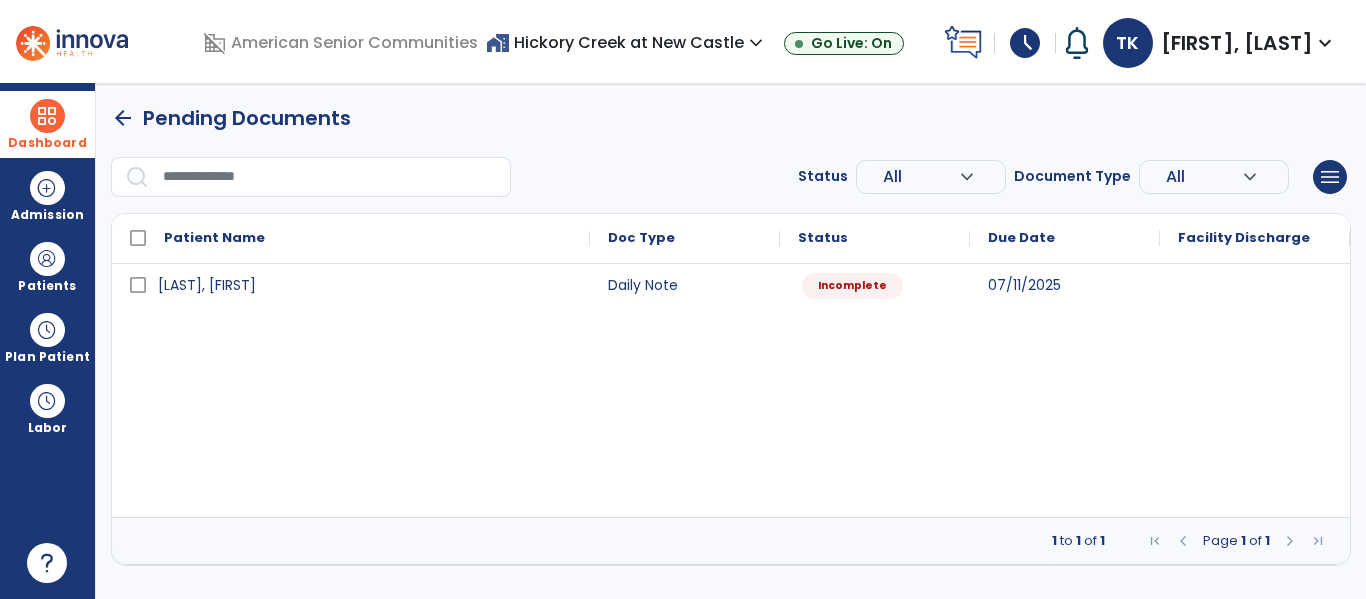 click on "Dashboard" at bounding box center (47, 124) 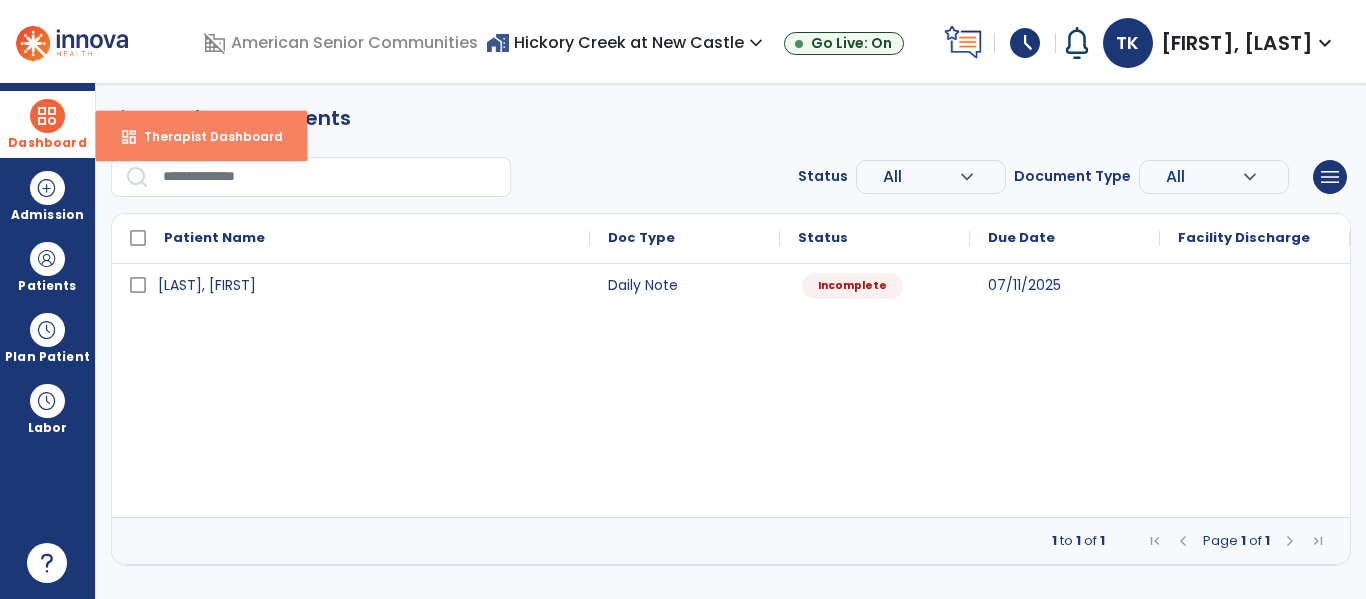 click on "Therapist Dashboard" at bounding box center [205, 136] 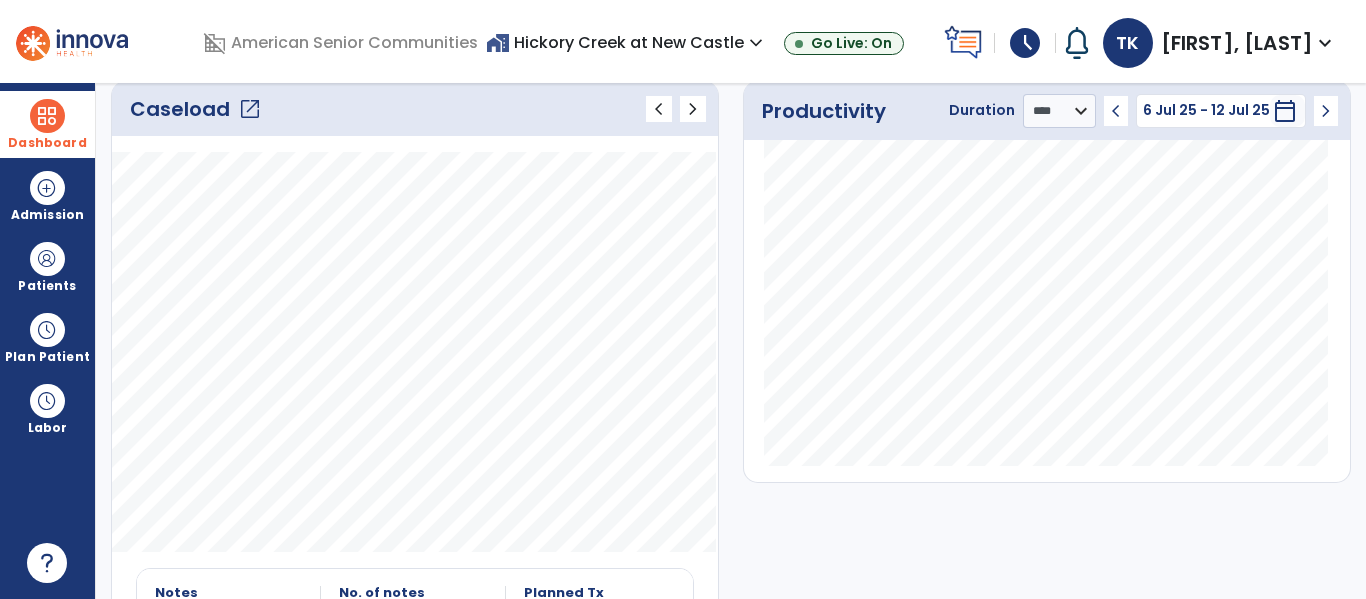 scroll, scrollTop: 292, scrollLeft: 0, axis: vertical 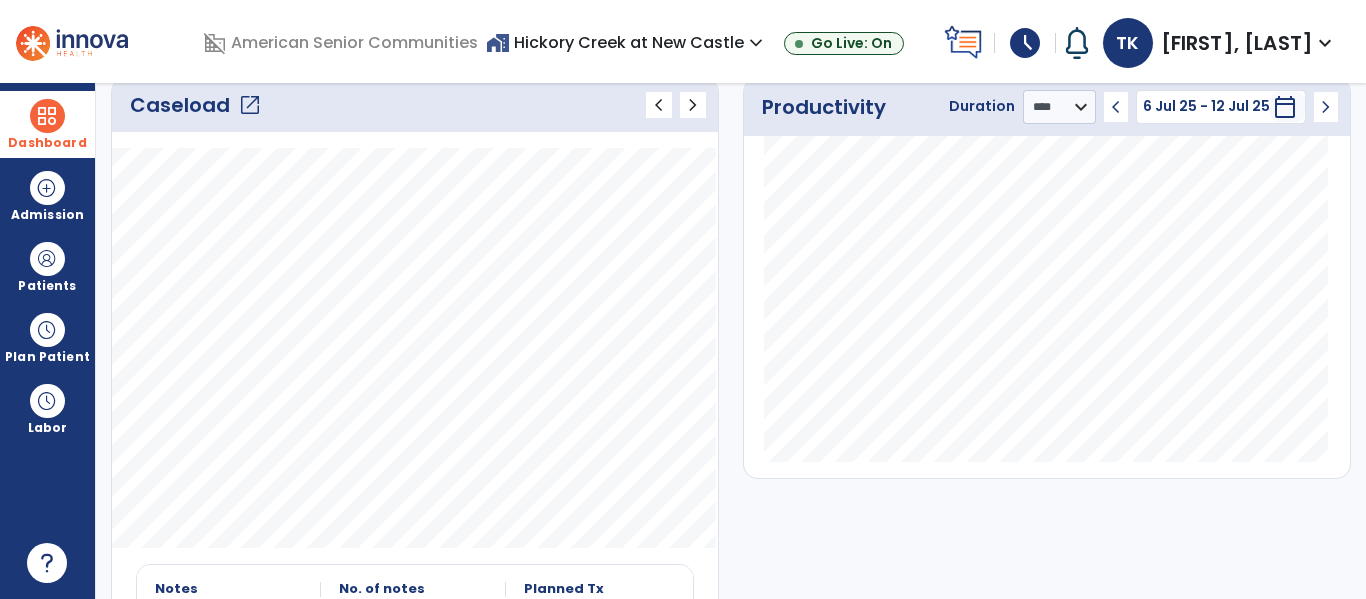 click on "home_work   Hickory Creek at New Castle   expand_more" at bounding box center [627, 42] 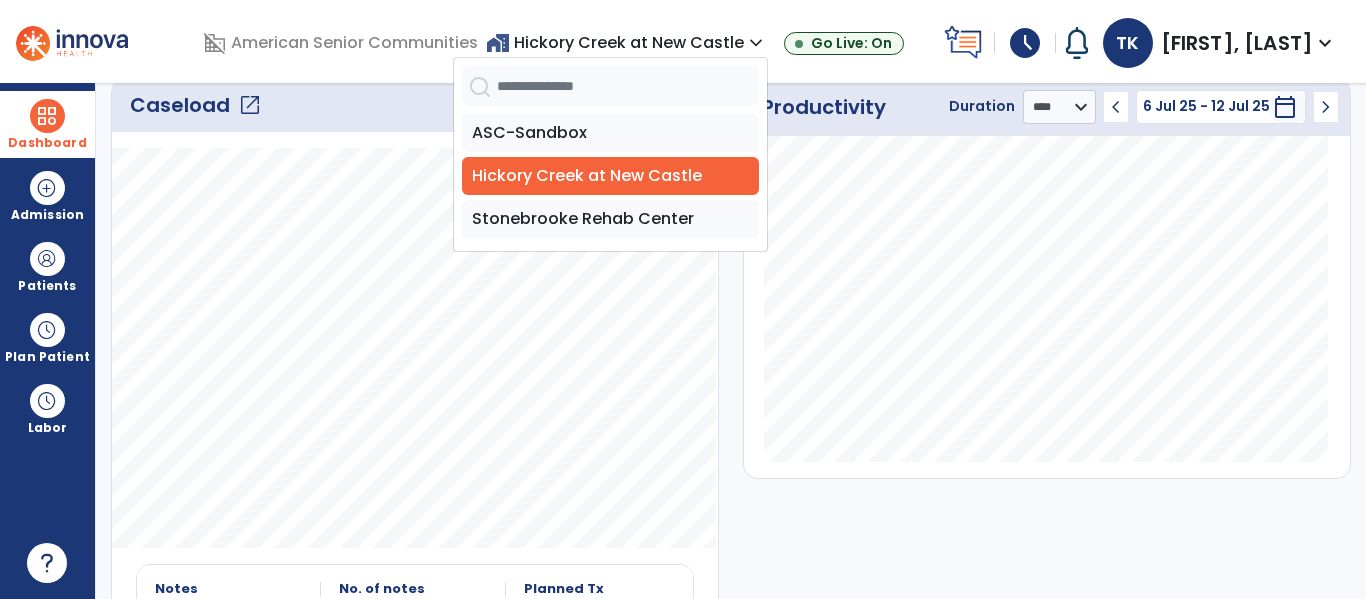 click on "ASC-Sandbox   [FACILITY_NAME]   [FACILITY_NAME]" at bounding box center (610, 176) 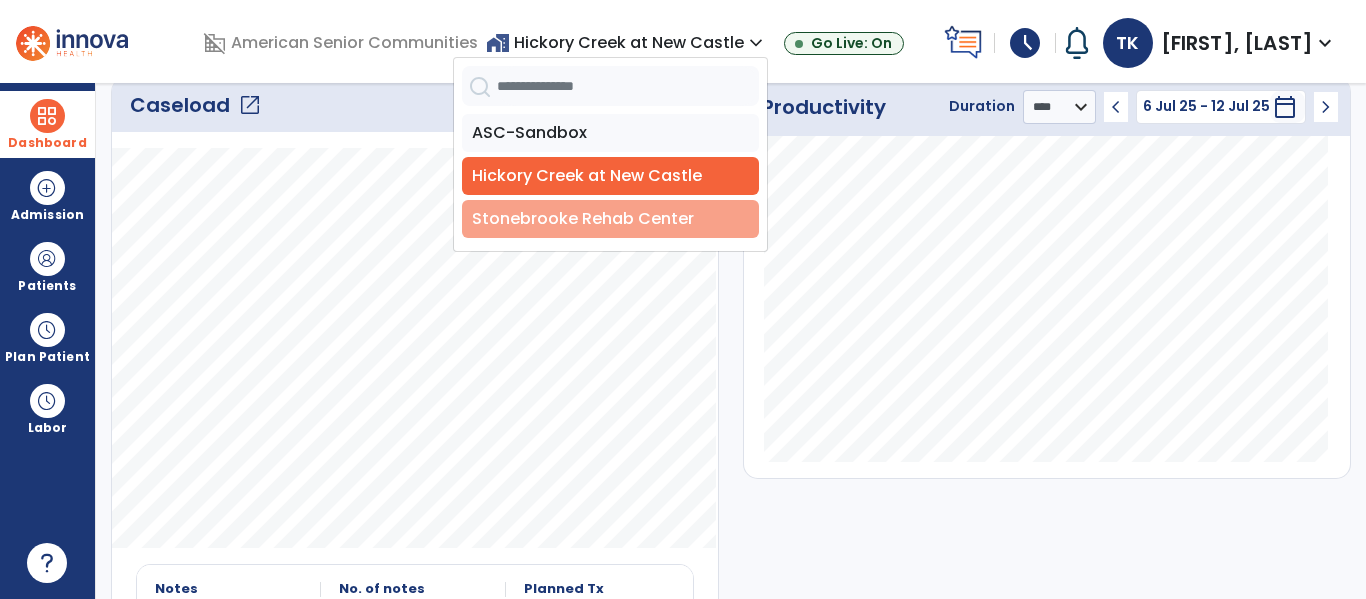 click on "Stonebrooke Rehab Center" at bounding box center (610, 219) 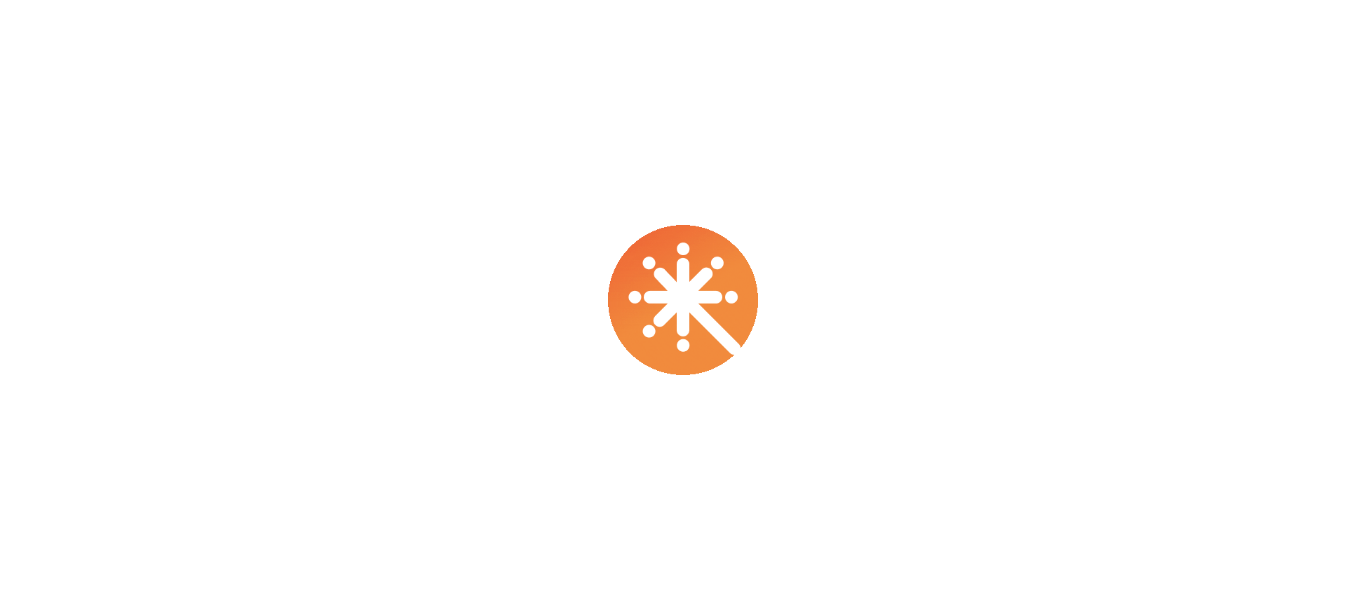 scroll, scrollTop: 0, scrollLeft: 0, axis: both 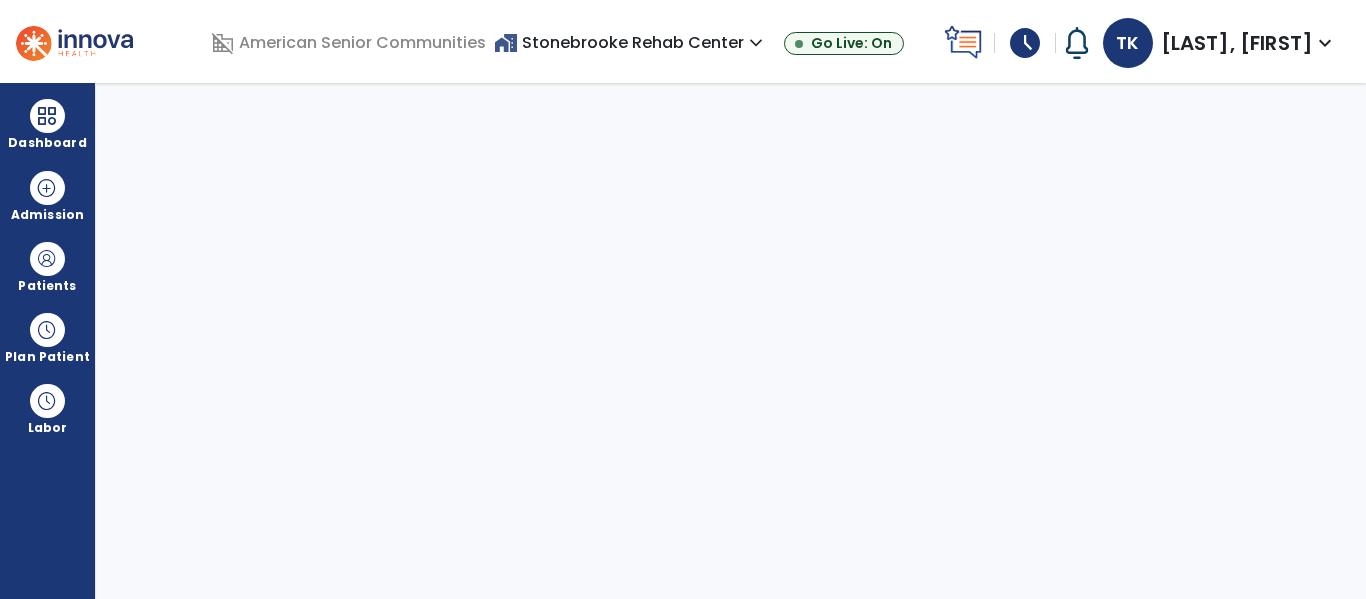 select on "****" 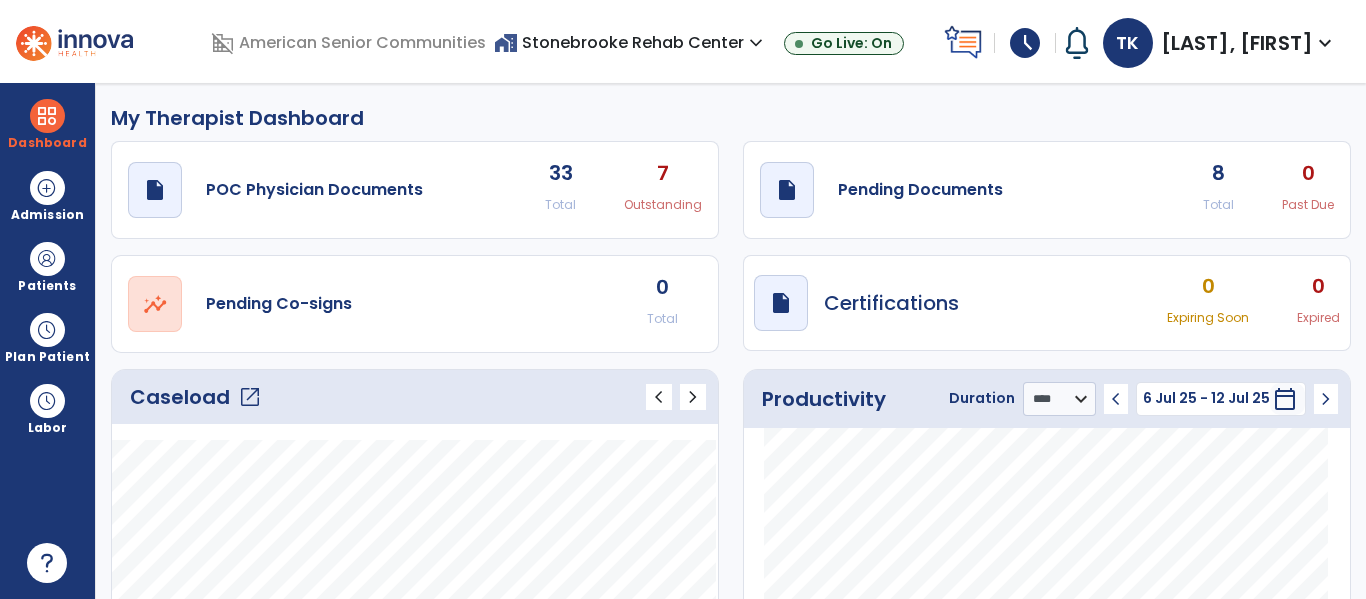 scroll, scrollTop: 2, scrollLeft: 0, axis: vertical 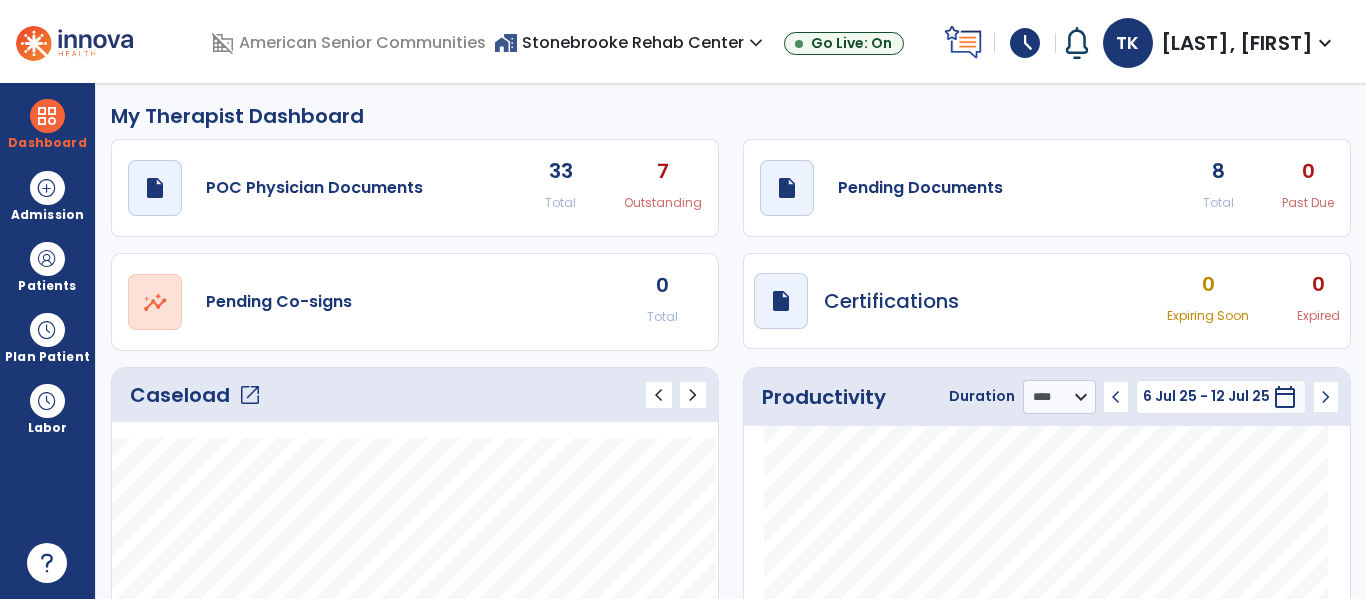 click on "home_work   Stonebrooke Rehab Center   expand_more" at bounding box center (631, 42) 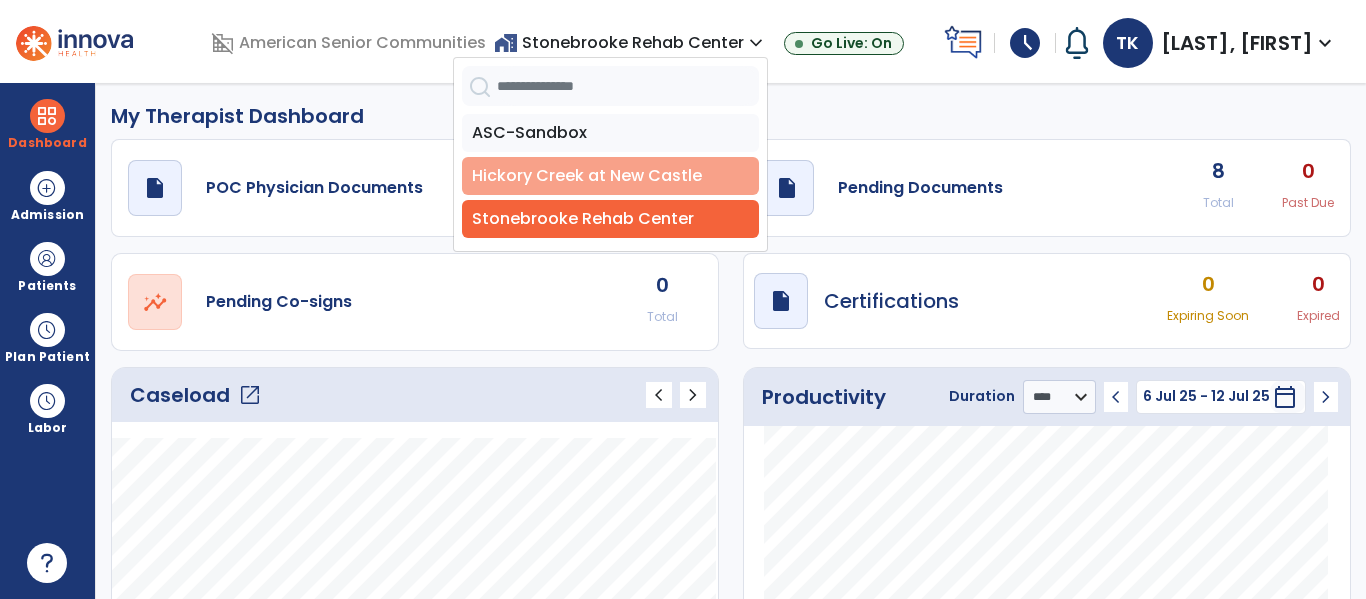 click on "Hickory Creek at New Castle" at bounding box center (610, 176) 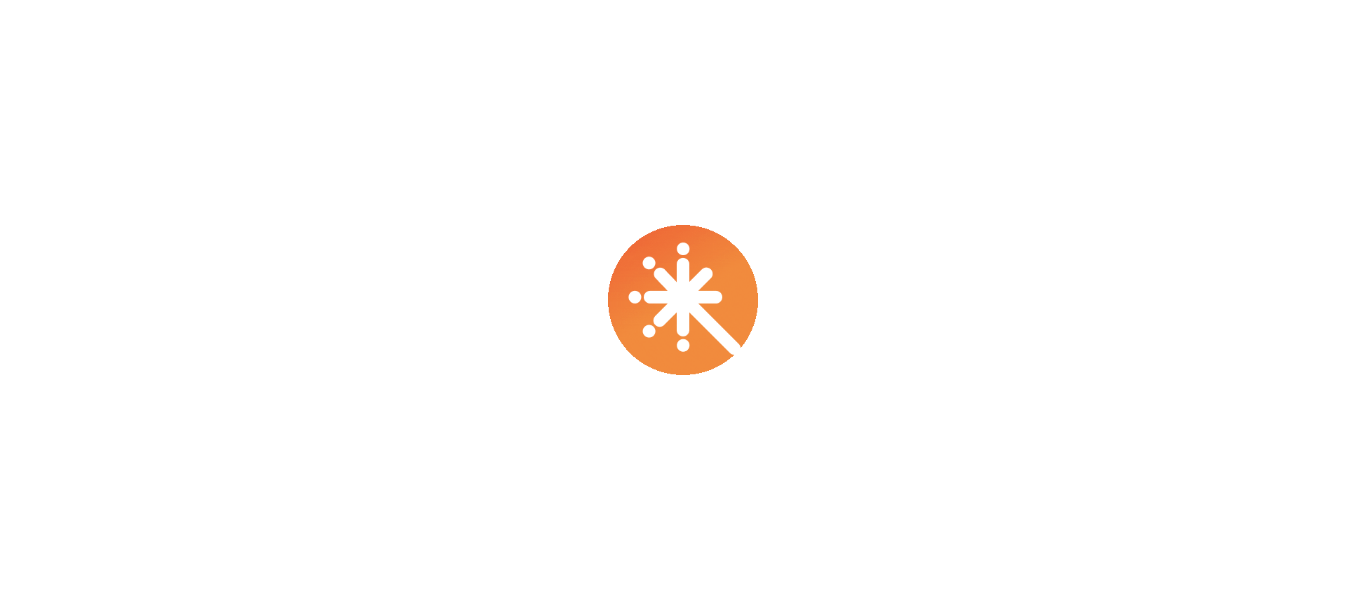 scroll, scrollTop: 0, scrollLeft: 0, axis: both 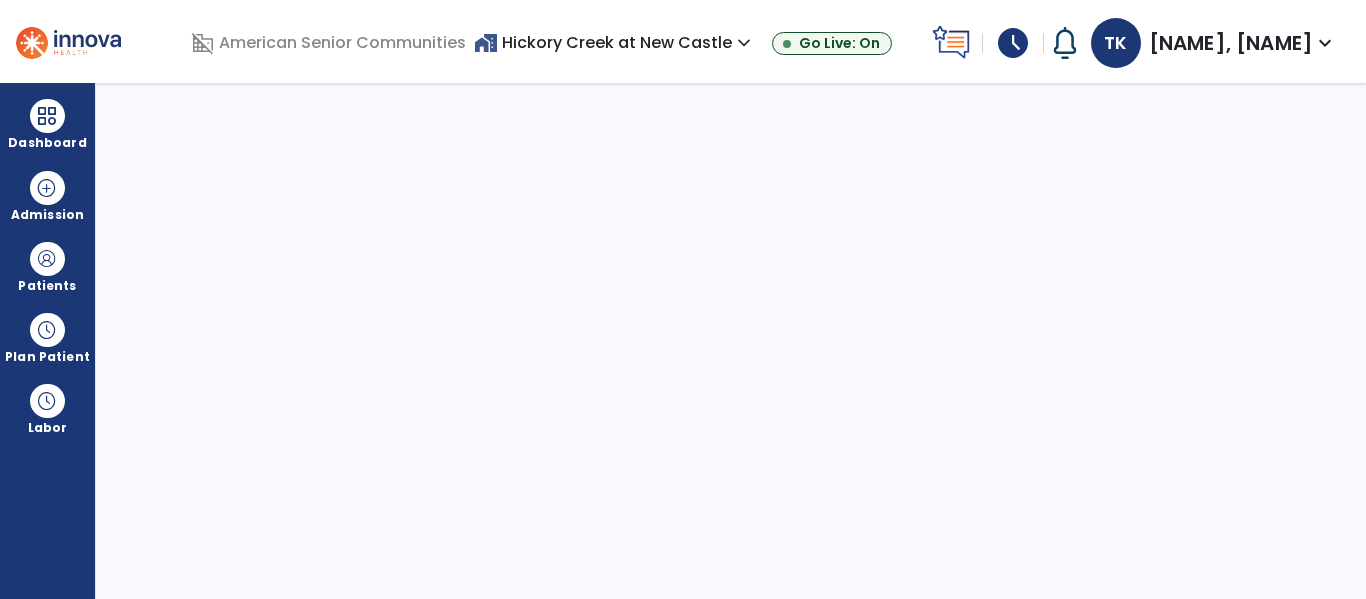 select on "****" 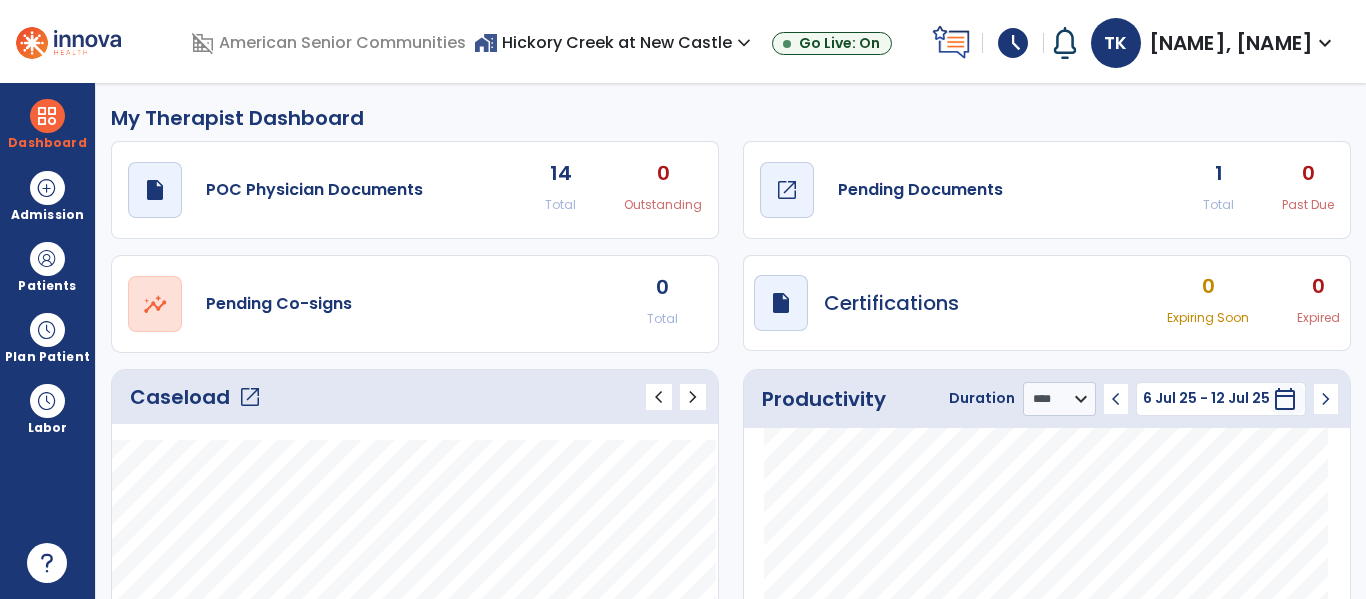 click on "Pending Documents" 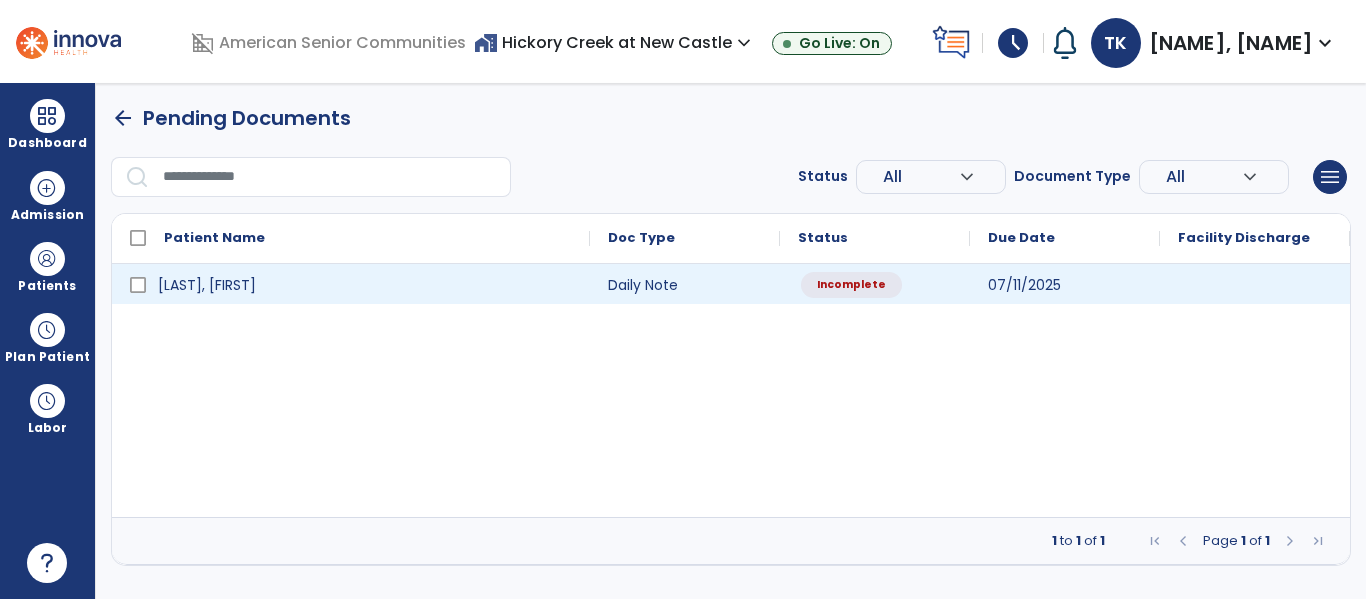 click on "Incomplete" at bounding box center [851, 285] 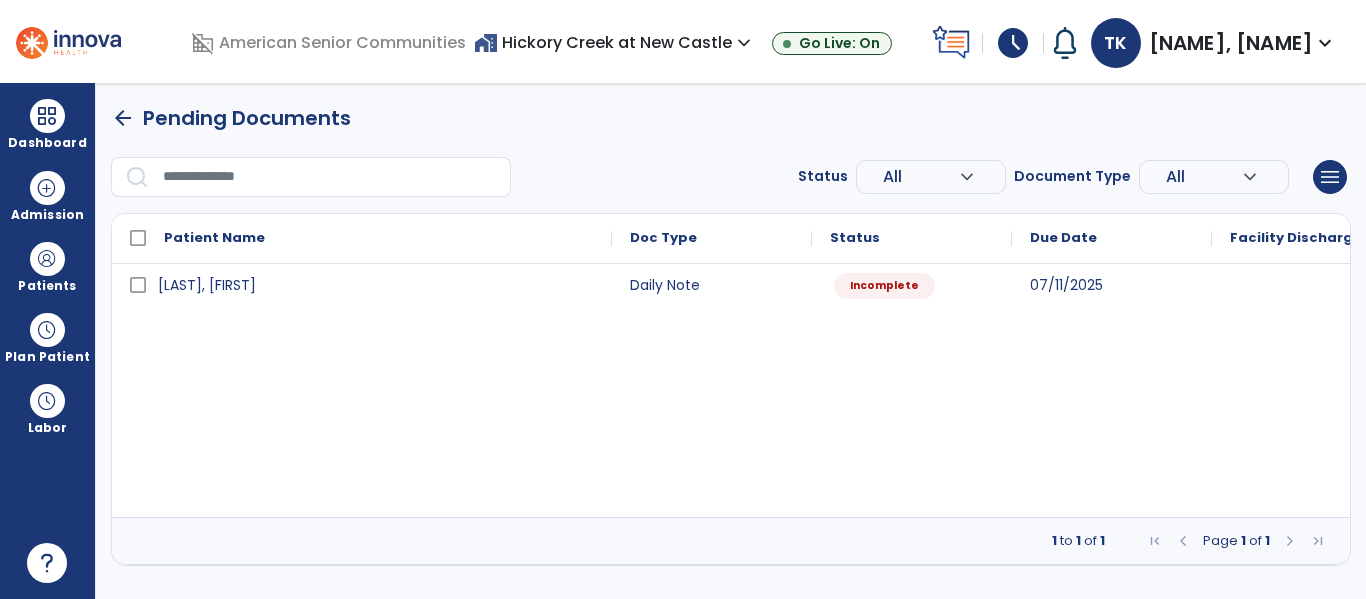 select on "*" 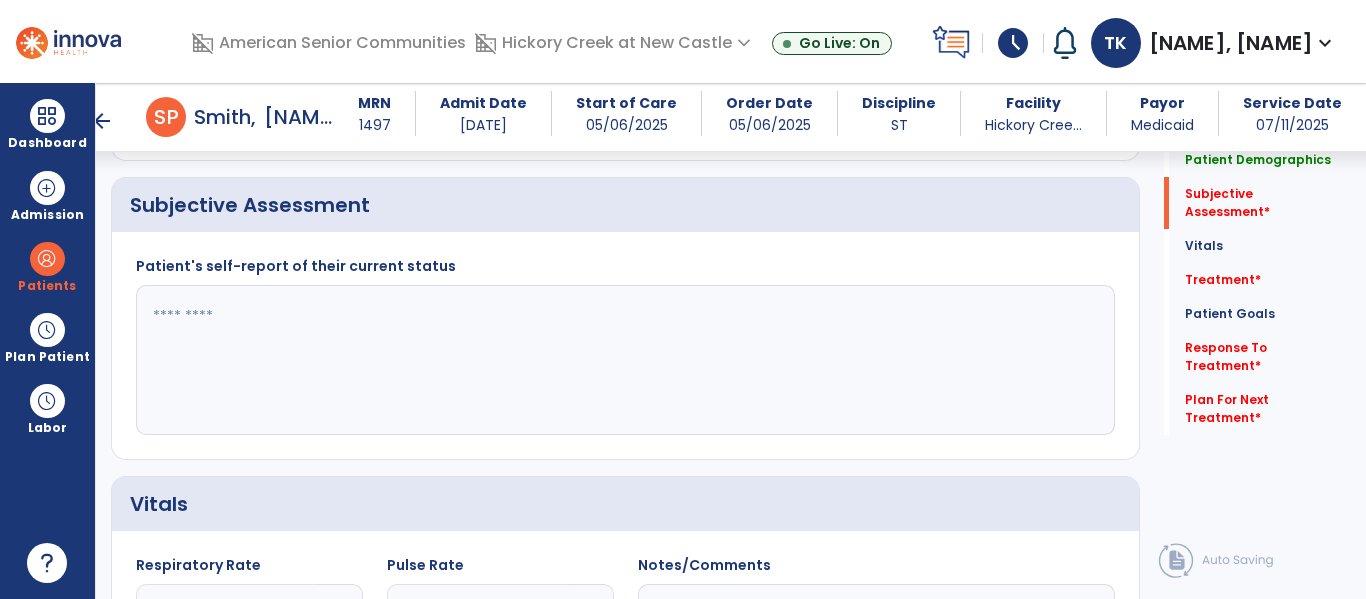 scroll, scrollTop: 562, scrollLeft: 0, axis: vertical 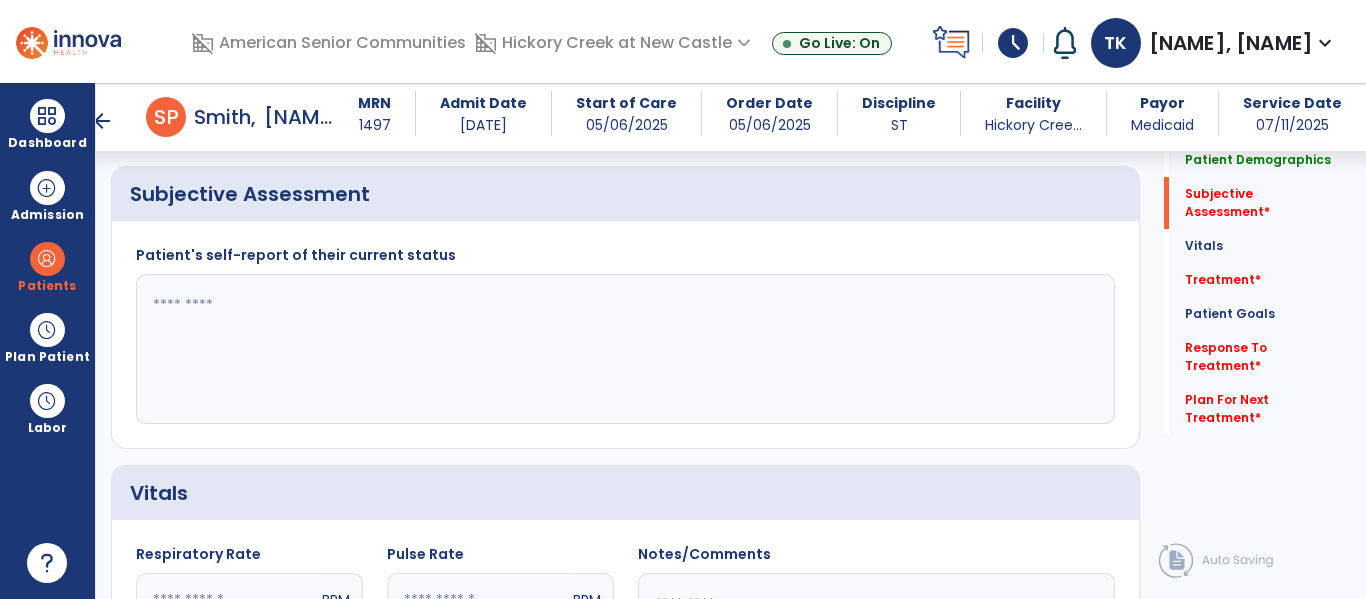 click 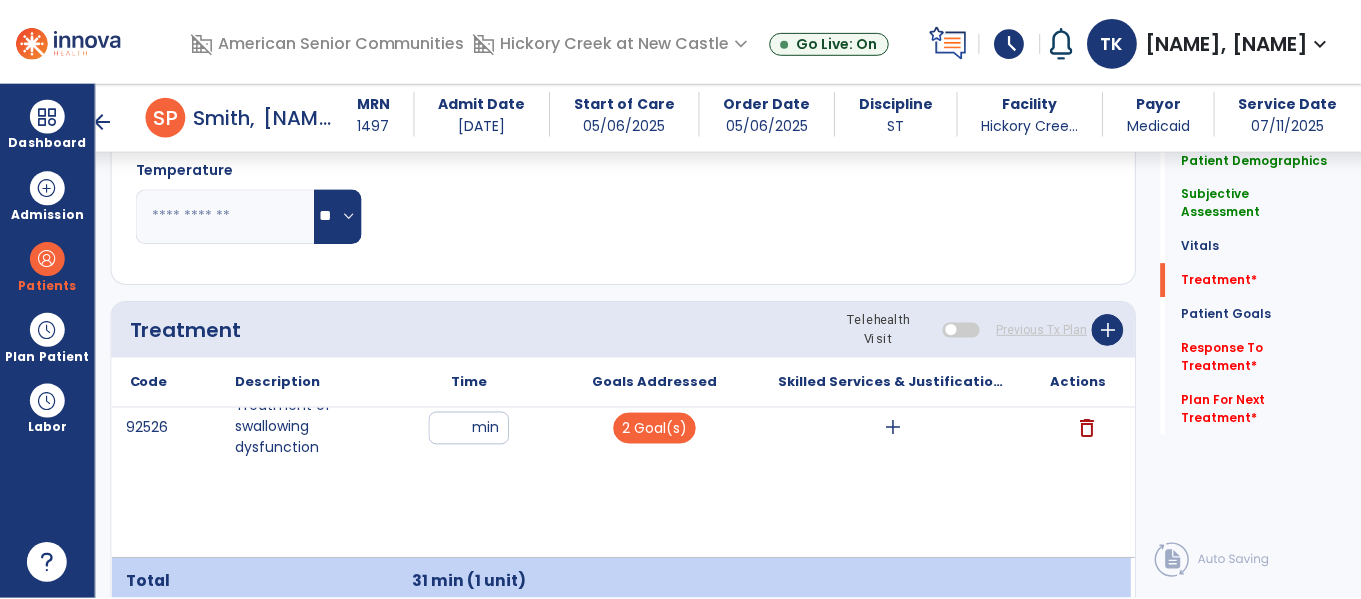 scroll, scrollTop: 1219, scrollLeft: 0, axis: vertical 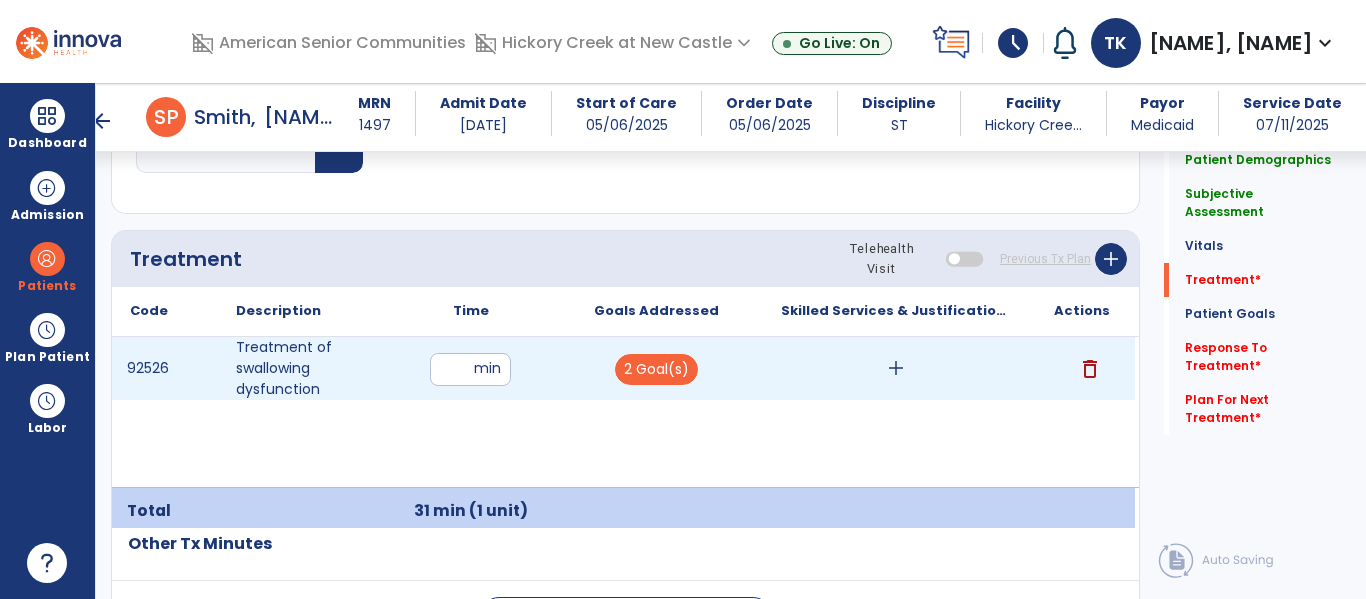 type on "**********" 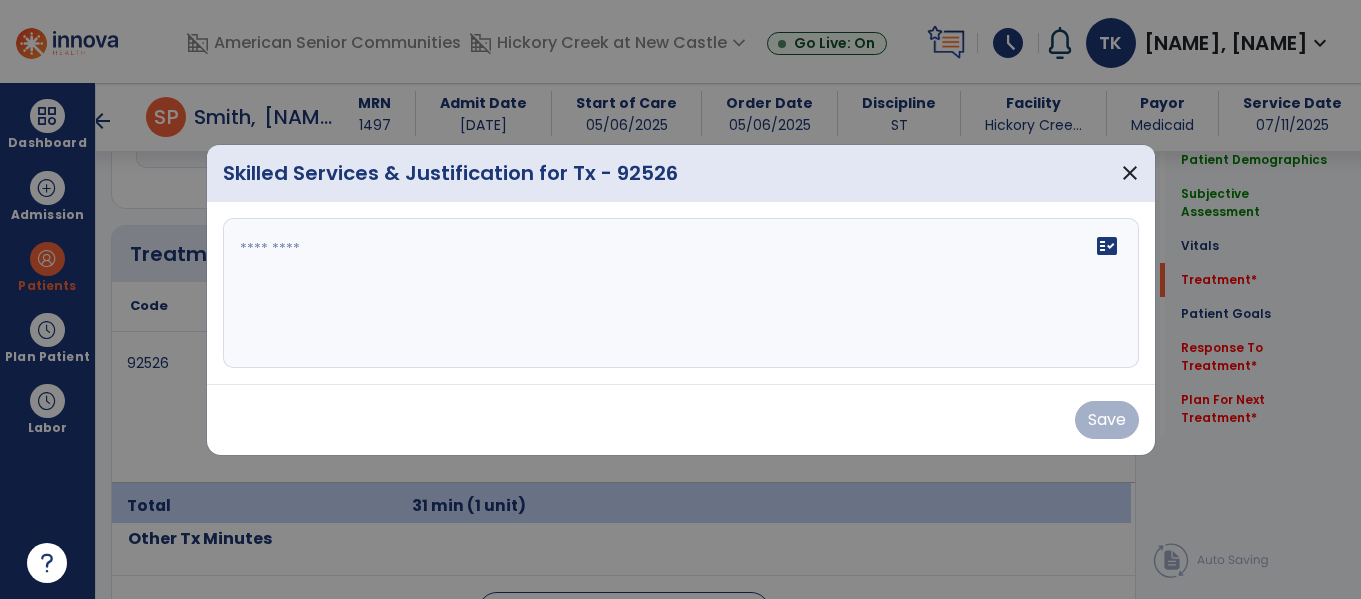 scroll, scrollTop: 1219, scrollLeft: 0, axis: vertical 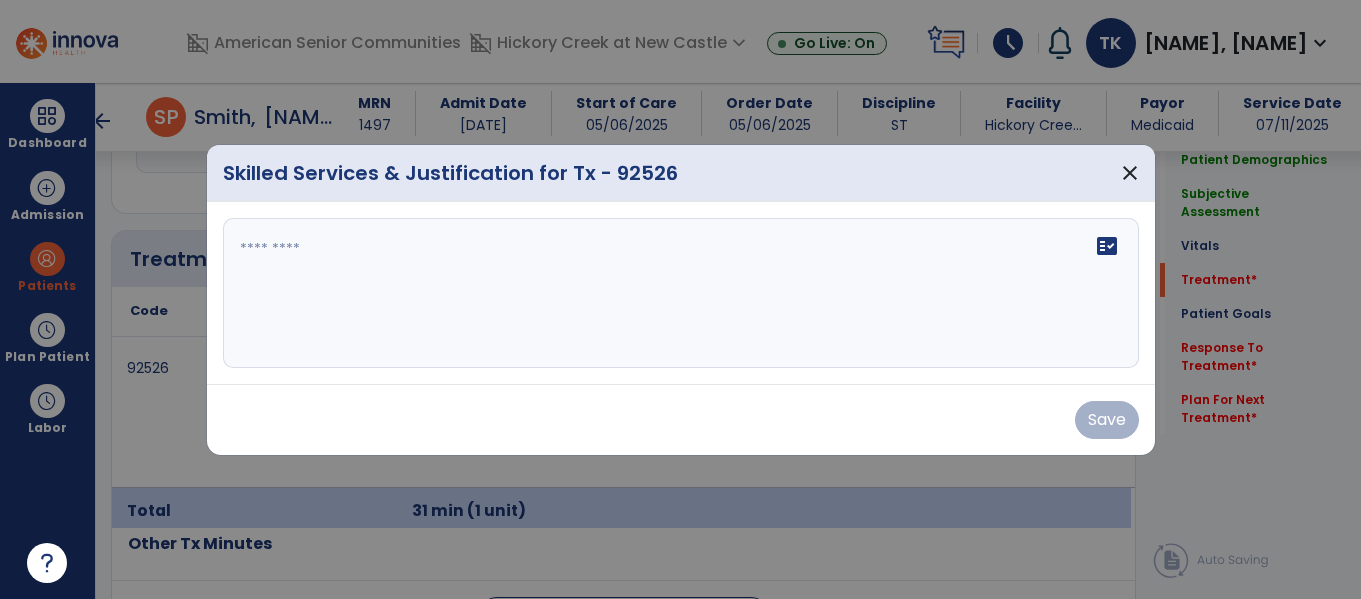 click on "fact_check" at bounding box center [681, 293] 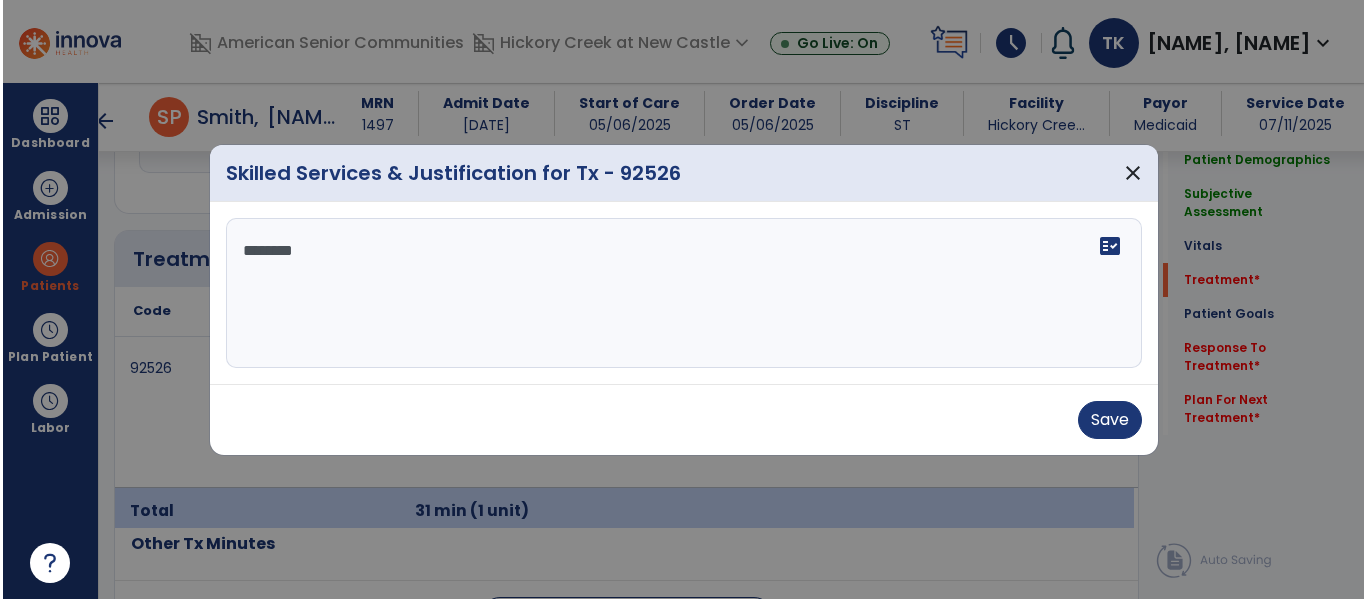 scroll, scrollTop: 0, scrollLeft: 0, axis: both 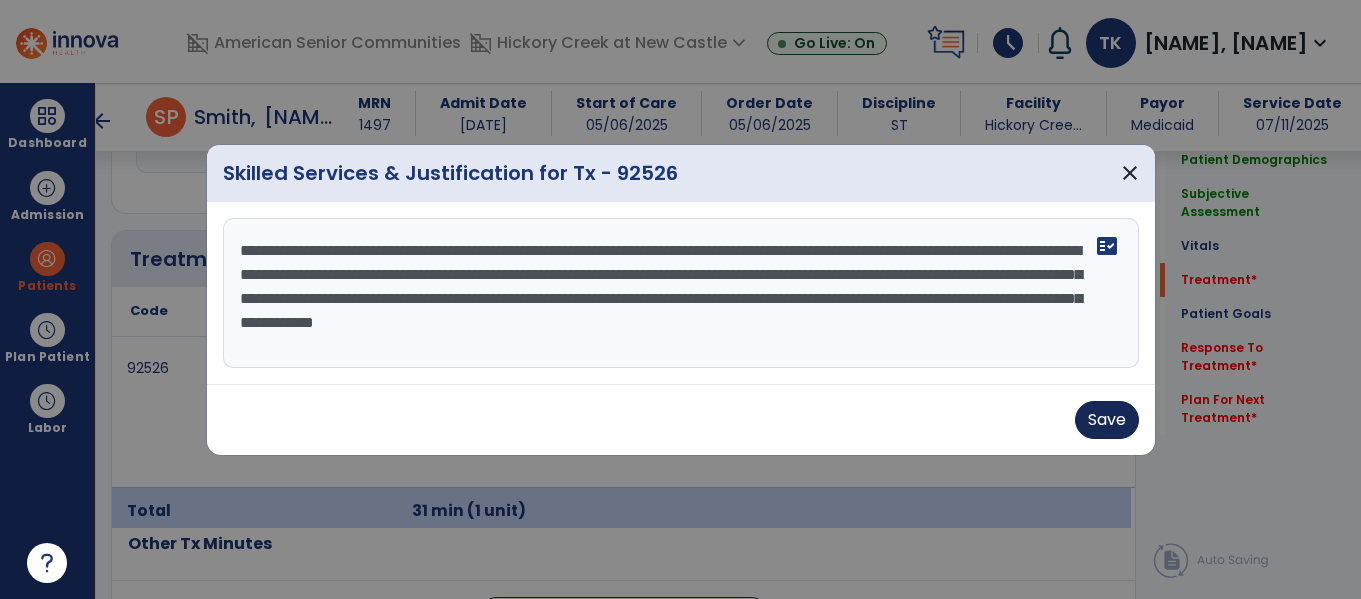 type on "**********" 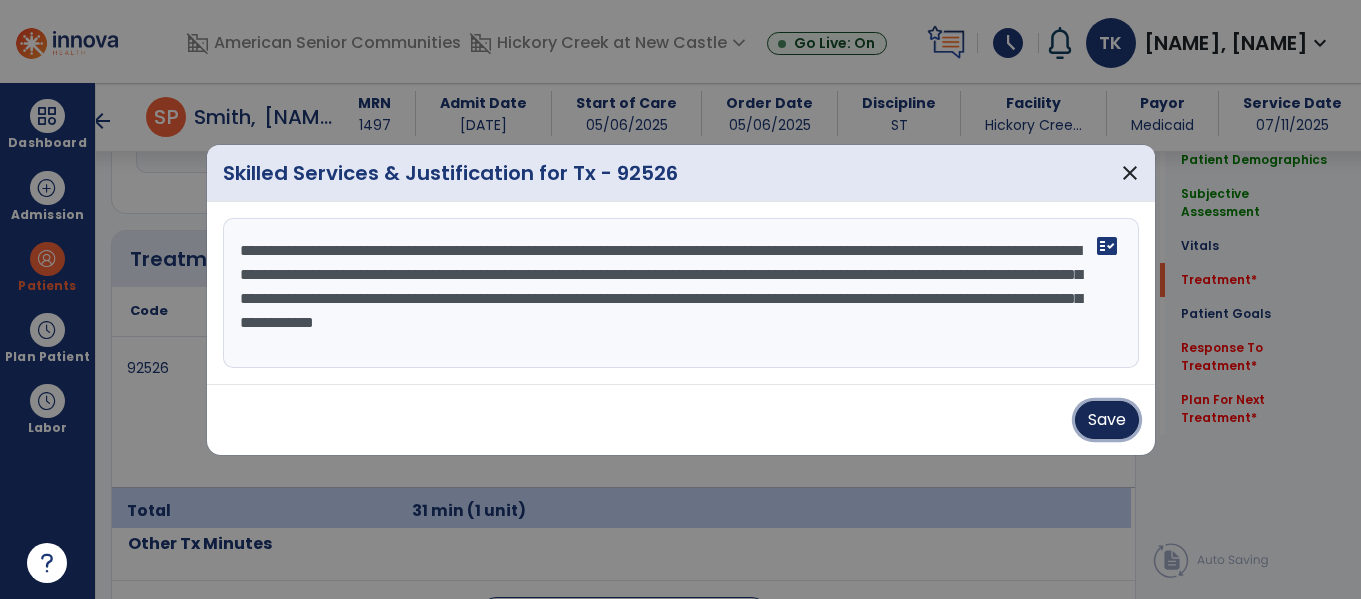 click on "Save" at bounding box center [1107, 420] 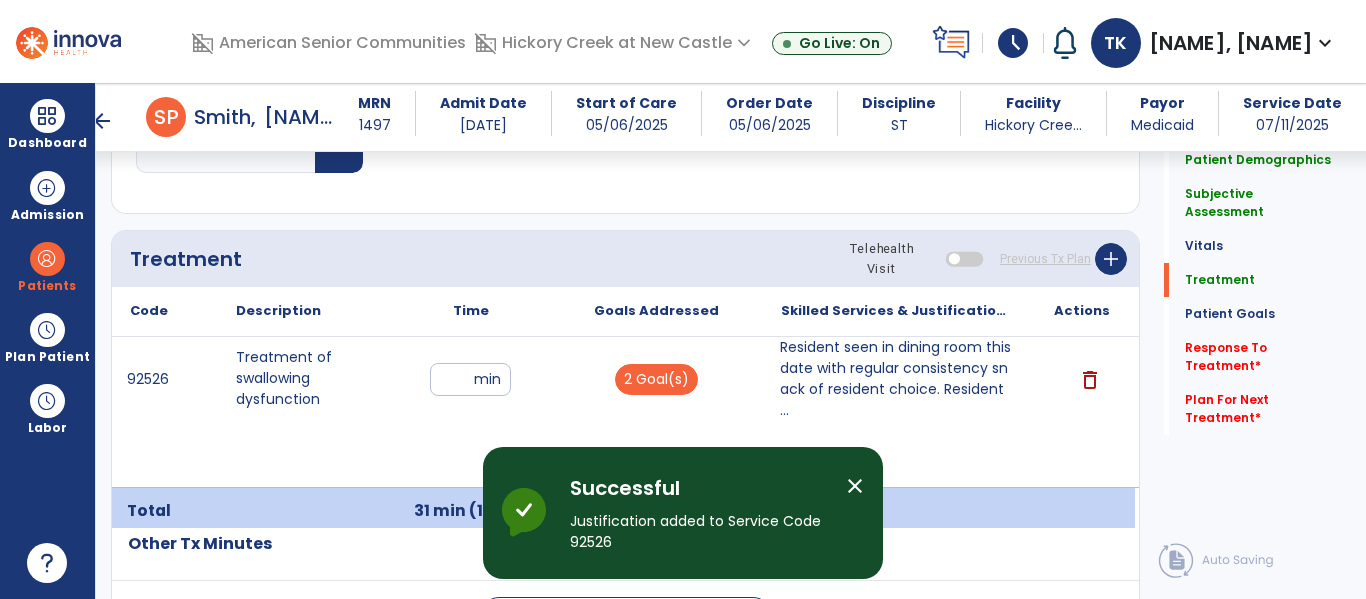 click on "close" at bounding box center [855, 486] 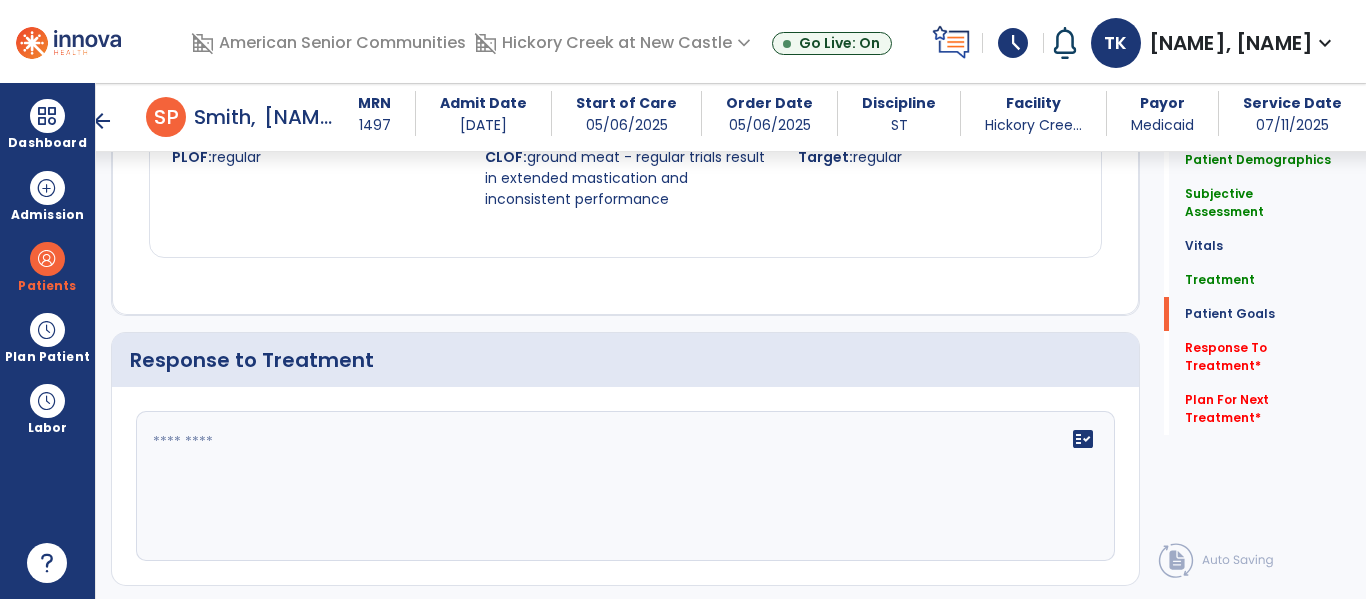 scroll, scrollTop: 2425, scrollLeft: 0, axis: vertical 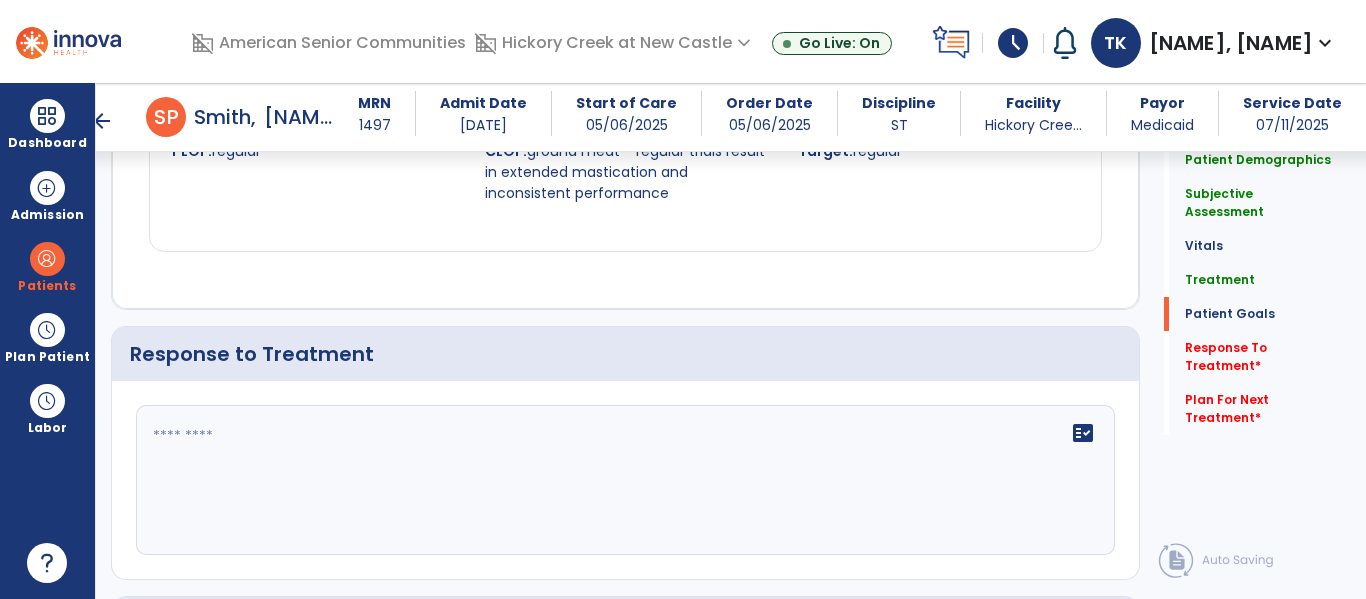 click on "fact_check" 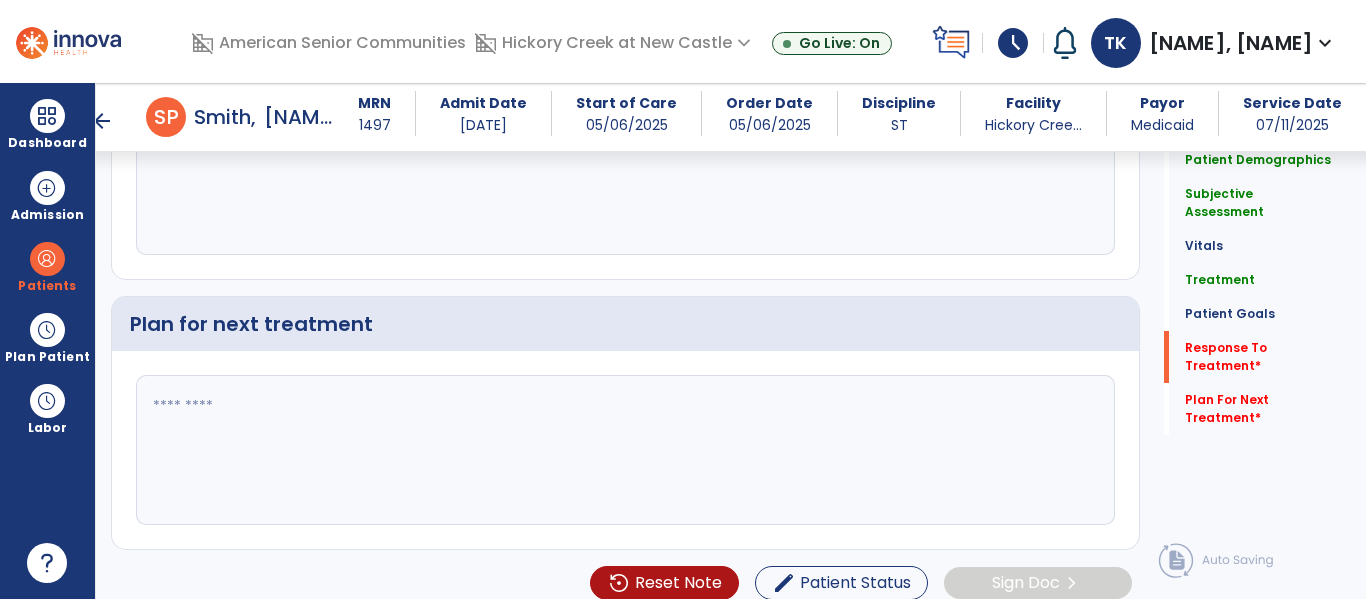 scroll, scrollTop: 2742, scrollLeft: 0, axis: vertical 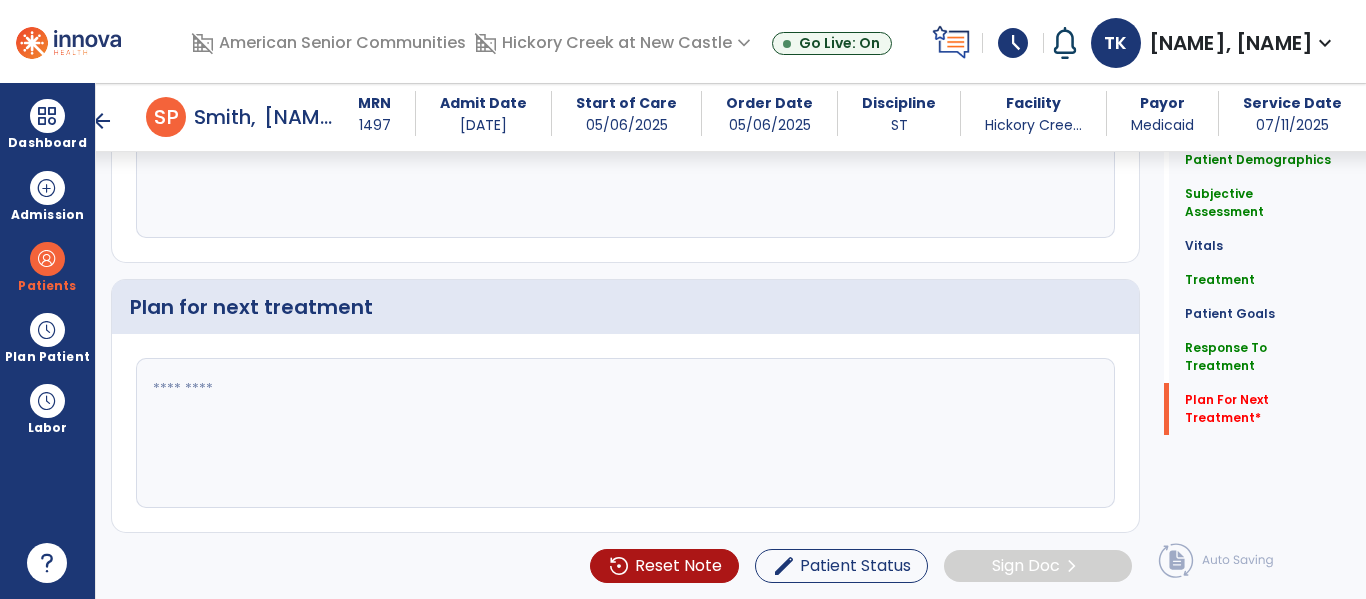 type on "**********" 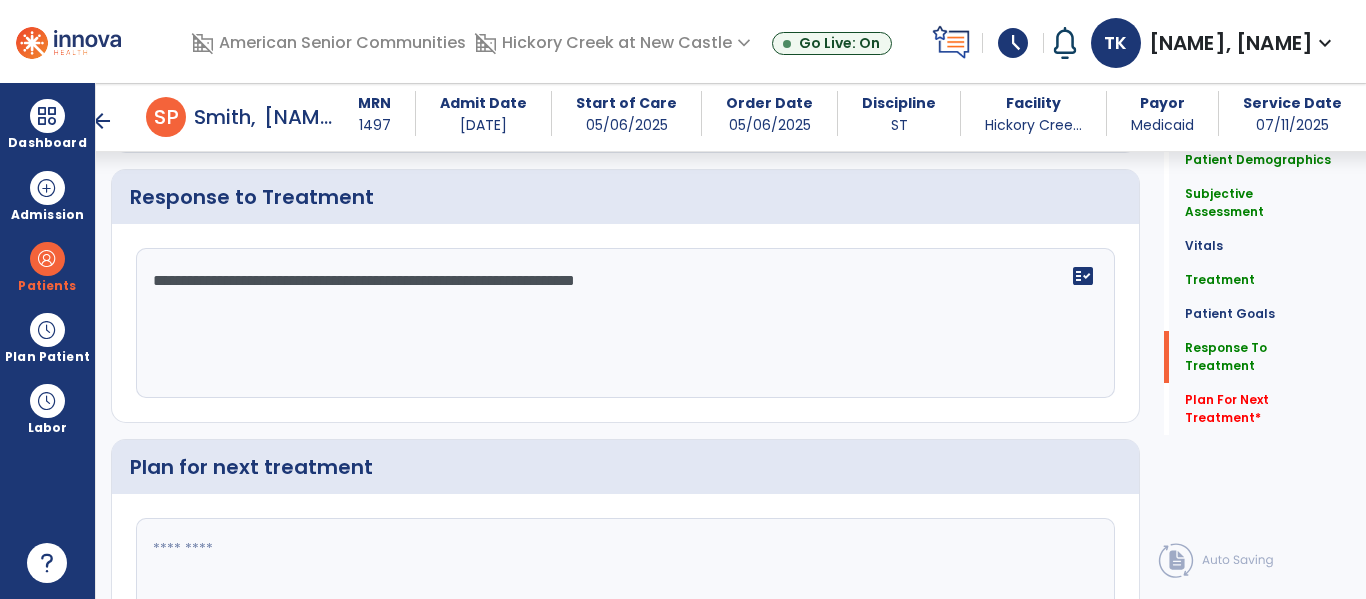 scroll, scrollTop: 2565, scrollLeft: 0, axis: vertical 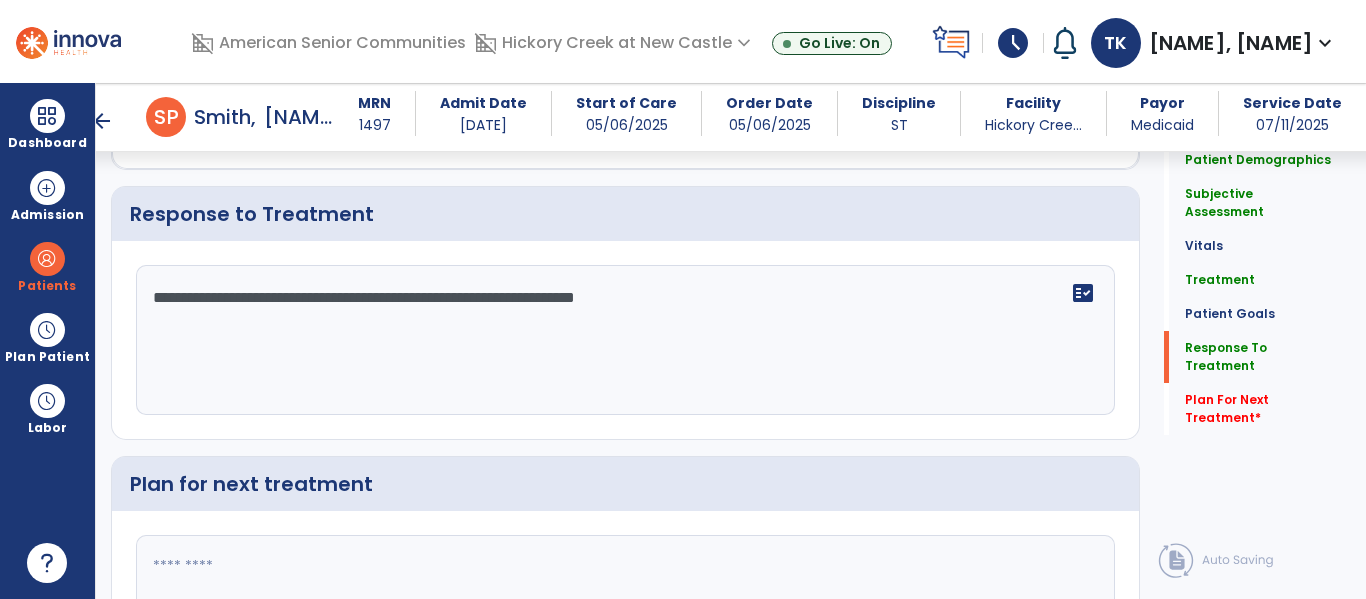drag, startPoint x: 689, startPoint y: 295, endPoint x: 141, endPoint y: 288, distance: 548.0447 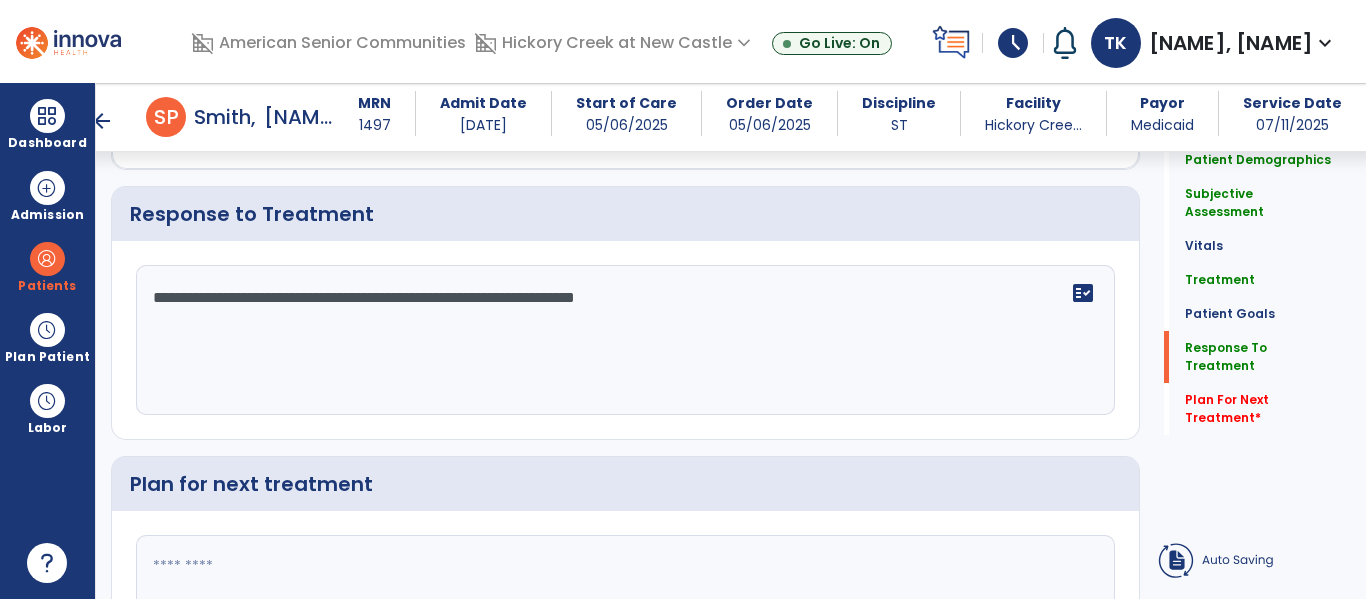 paste on "**********" 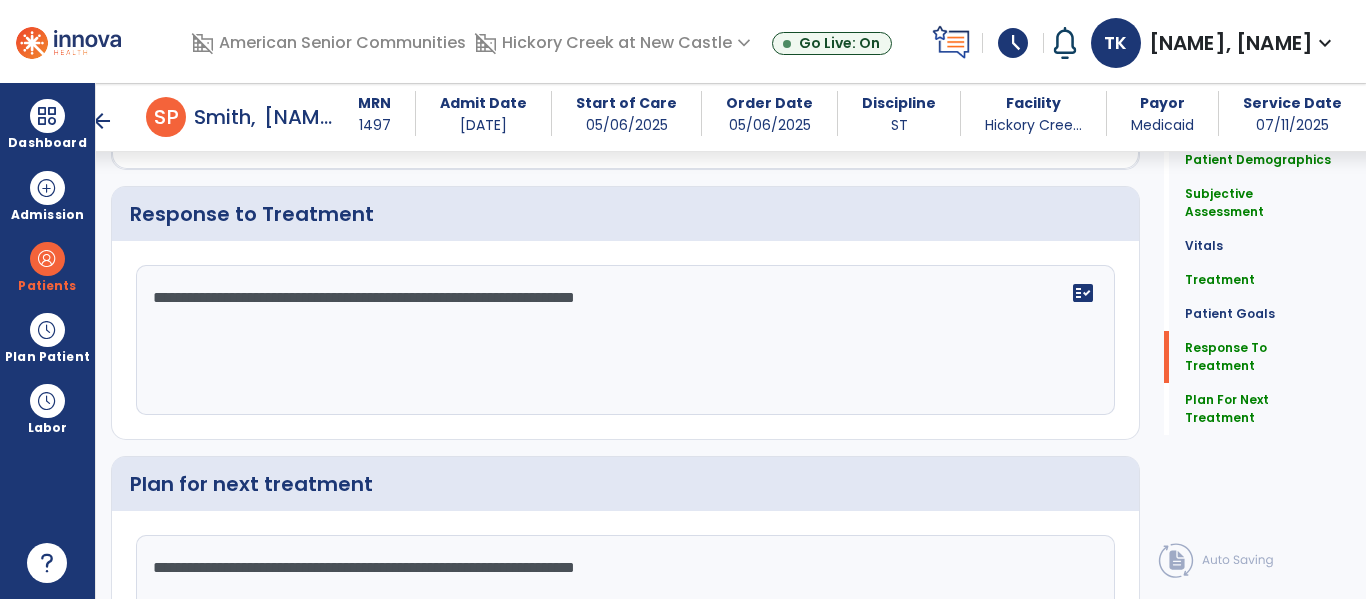 type on "**********" 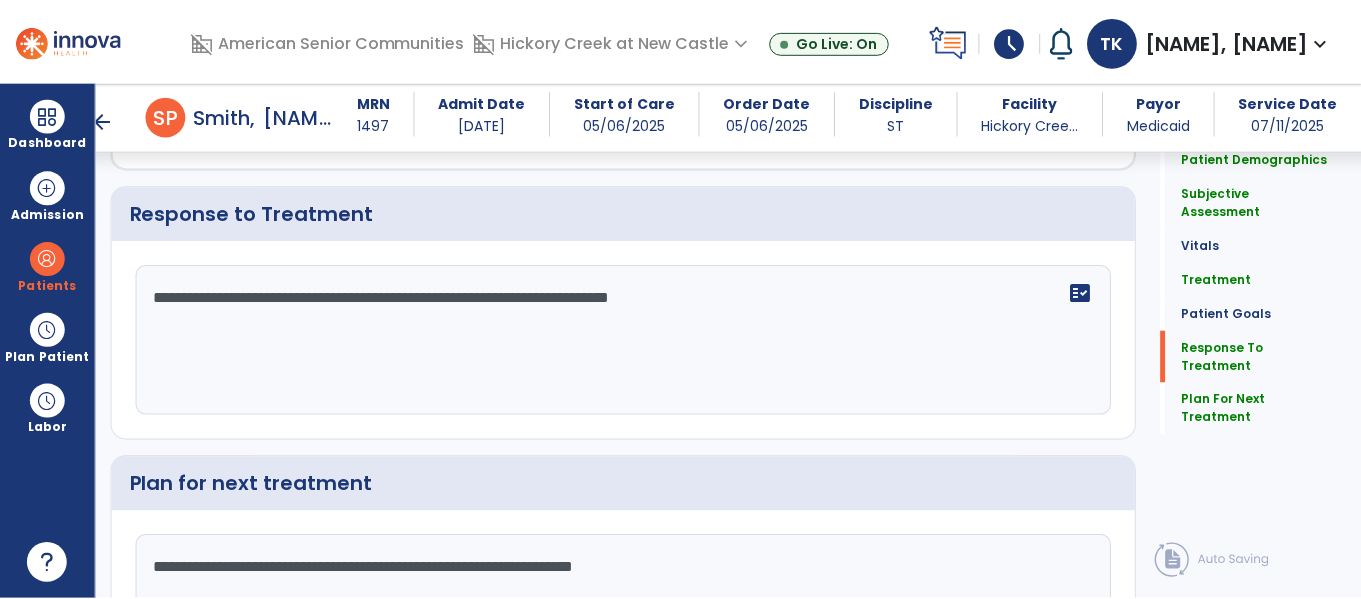 scroll, scrollTop: 2742, scrollLeft: 0, axis: vertical 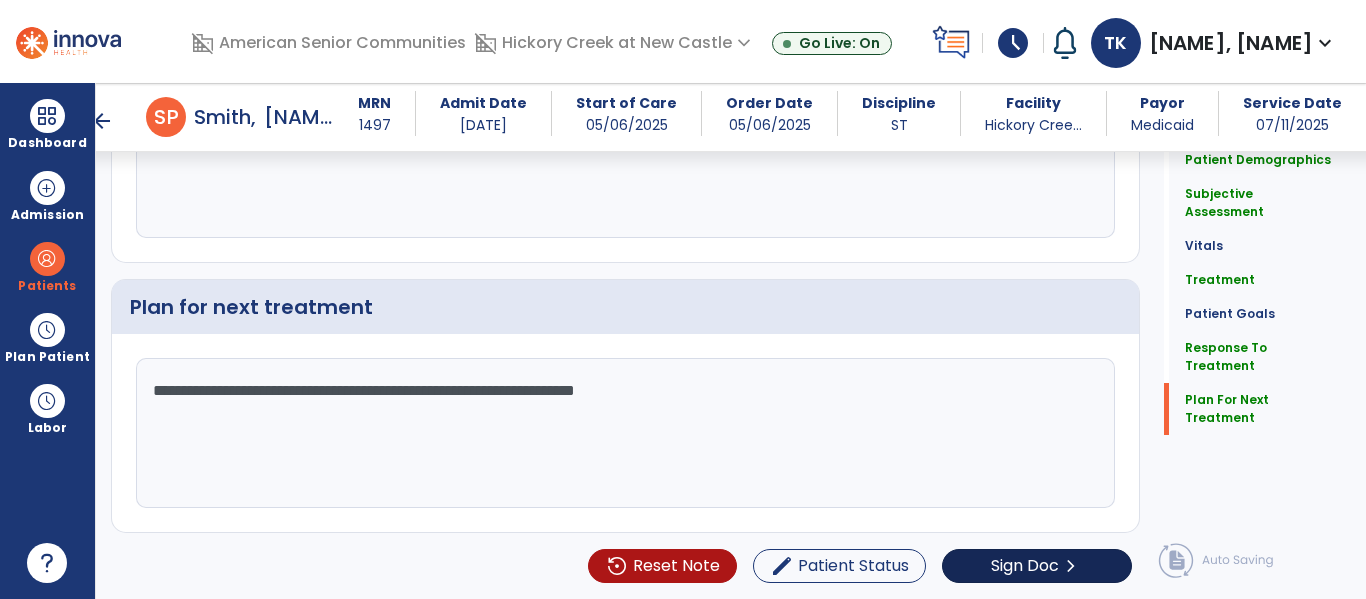 type on "**********" 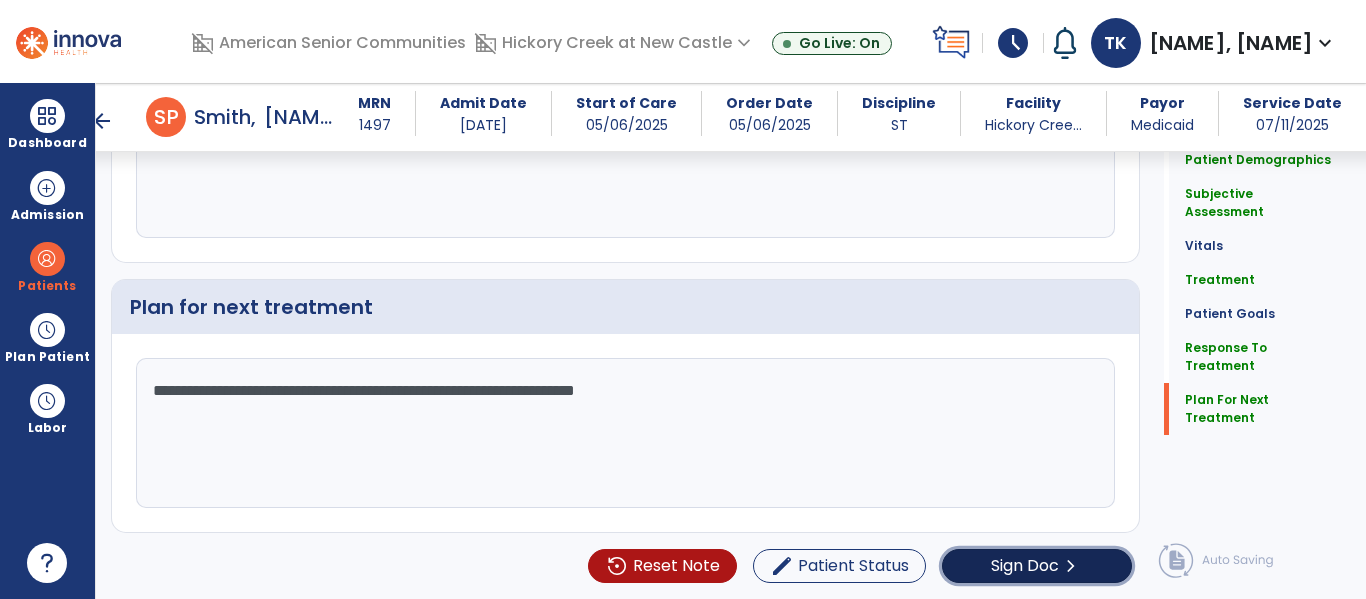 click on "Sign Doc" 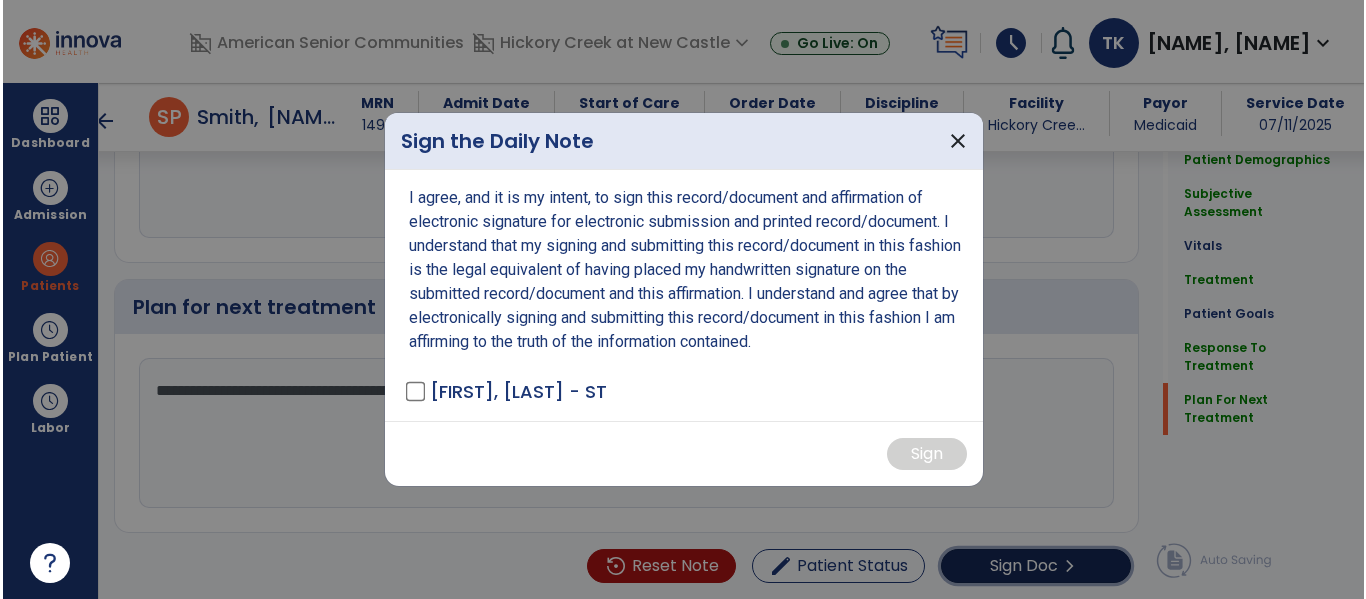 scroll, scrollTop: 2742, scrollLeft: 0, axis: vertical 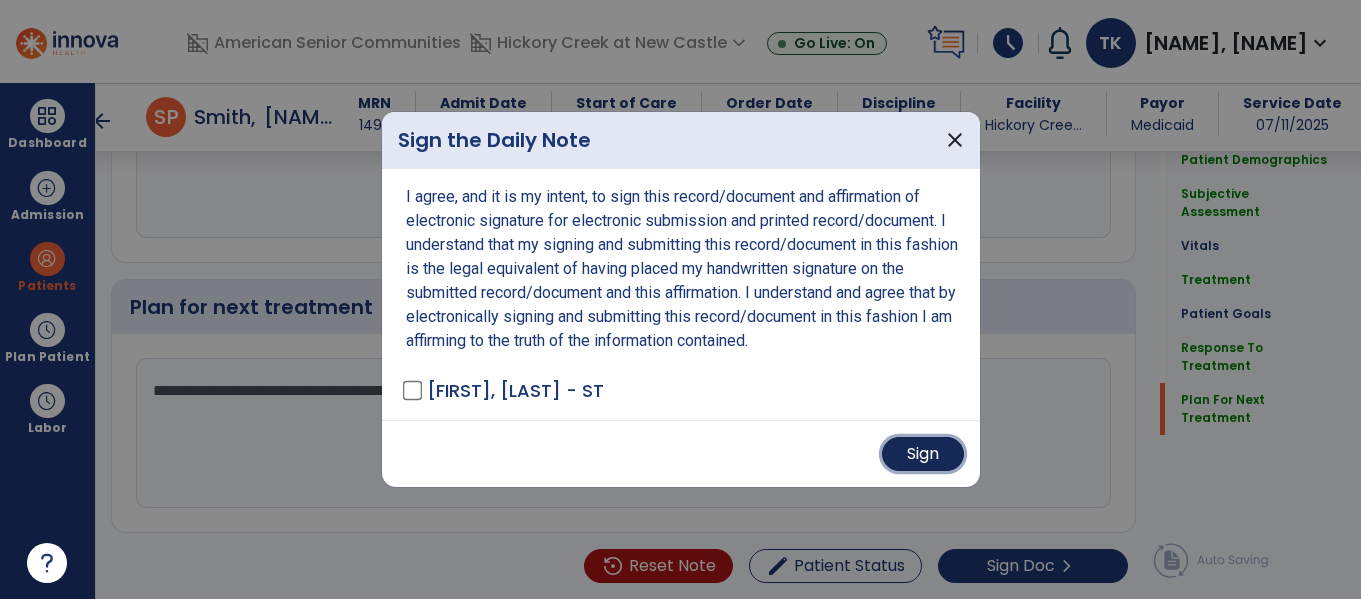 click on "Sign" at bounding box center (923, 454) 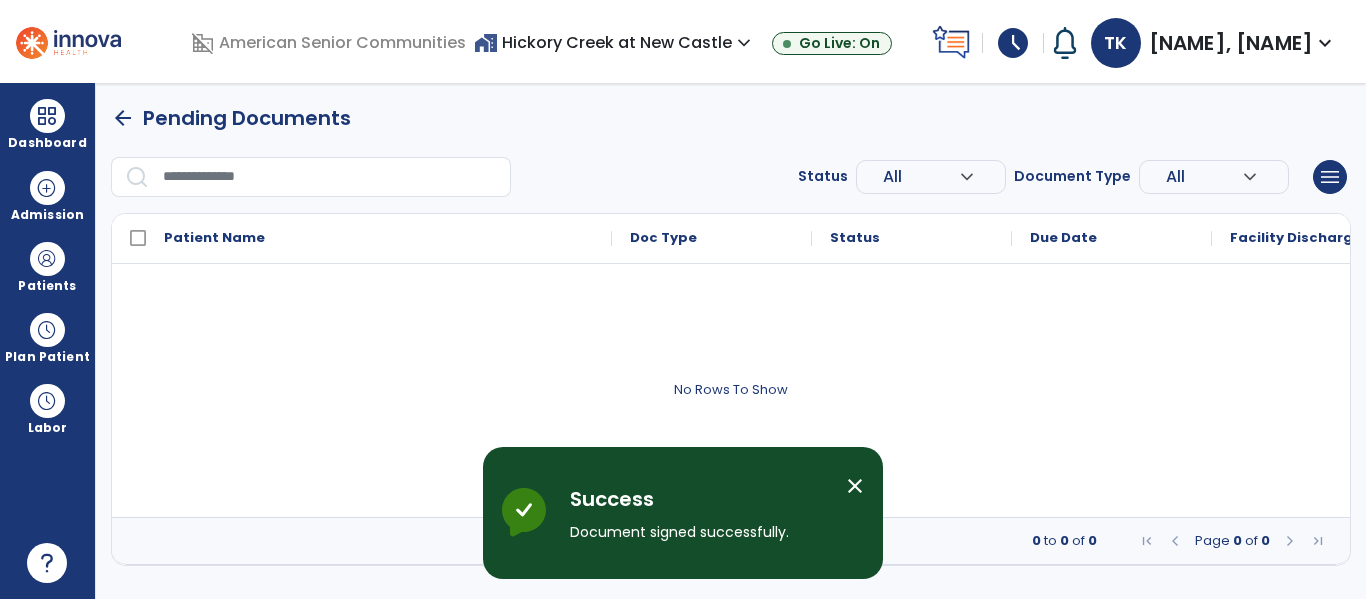 scroll, scrollTop: 0, scrollLeft: 0, axis: both 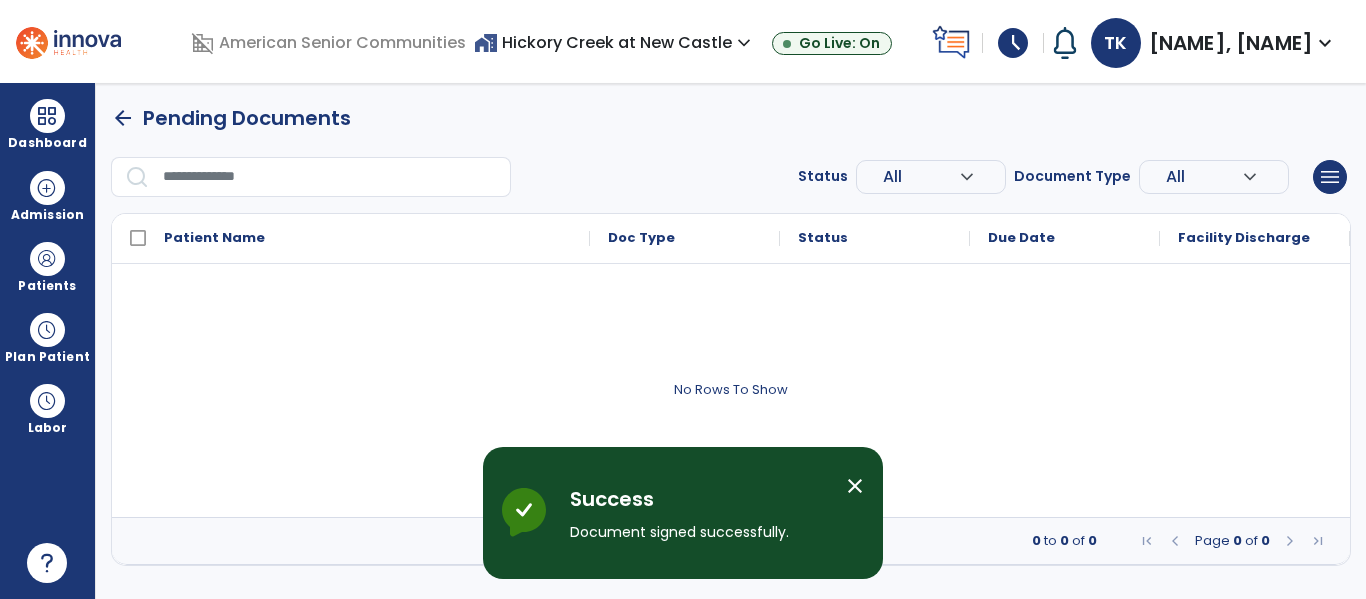 click on "close" at bounding box center [855, 486] 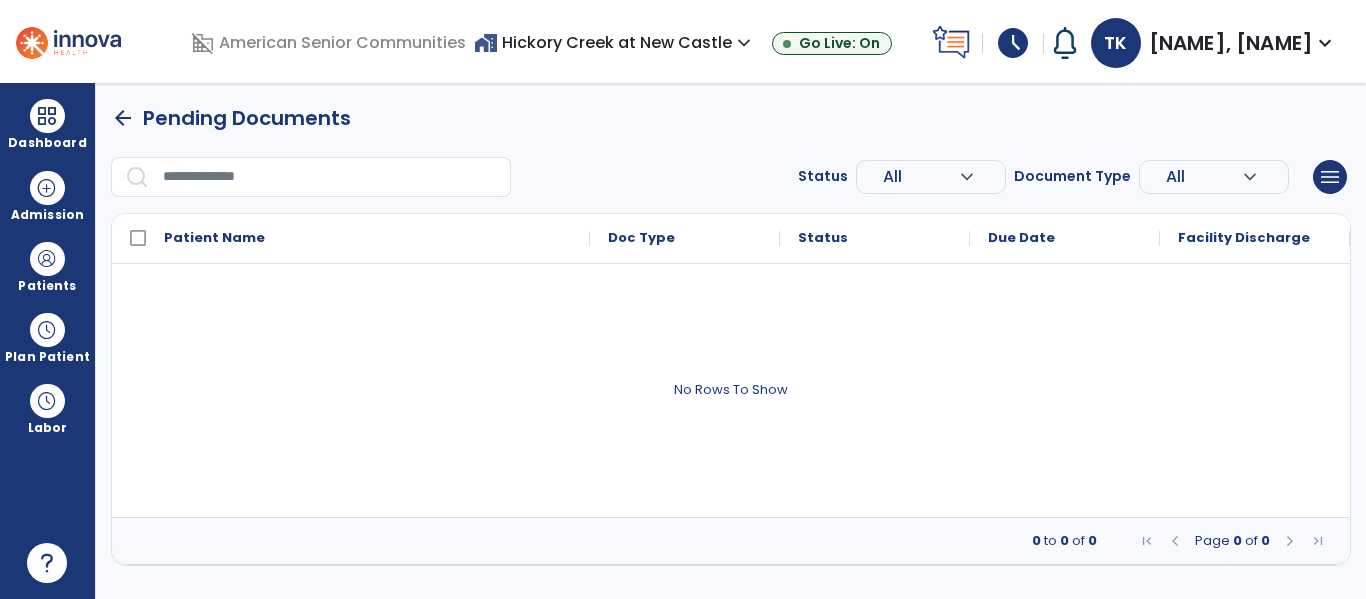click on "home_work   Hickory Creek at New Castle   expand_more   ASC-Sandbox   Hickory Creek at New Castle   Stonebrooke Rehab Center  Go Live: On" at bounding box center [699, 43] 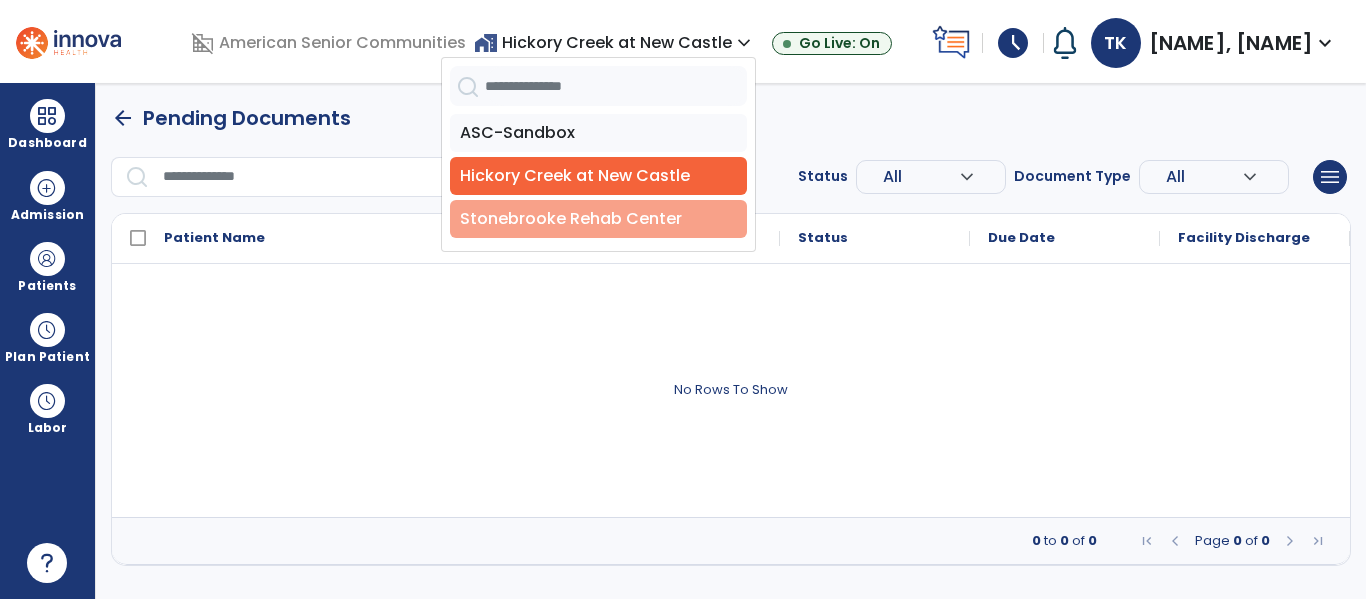 click on "Stonebrooke Rehab Center" at bounding box center (598, 219) 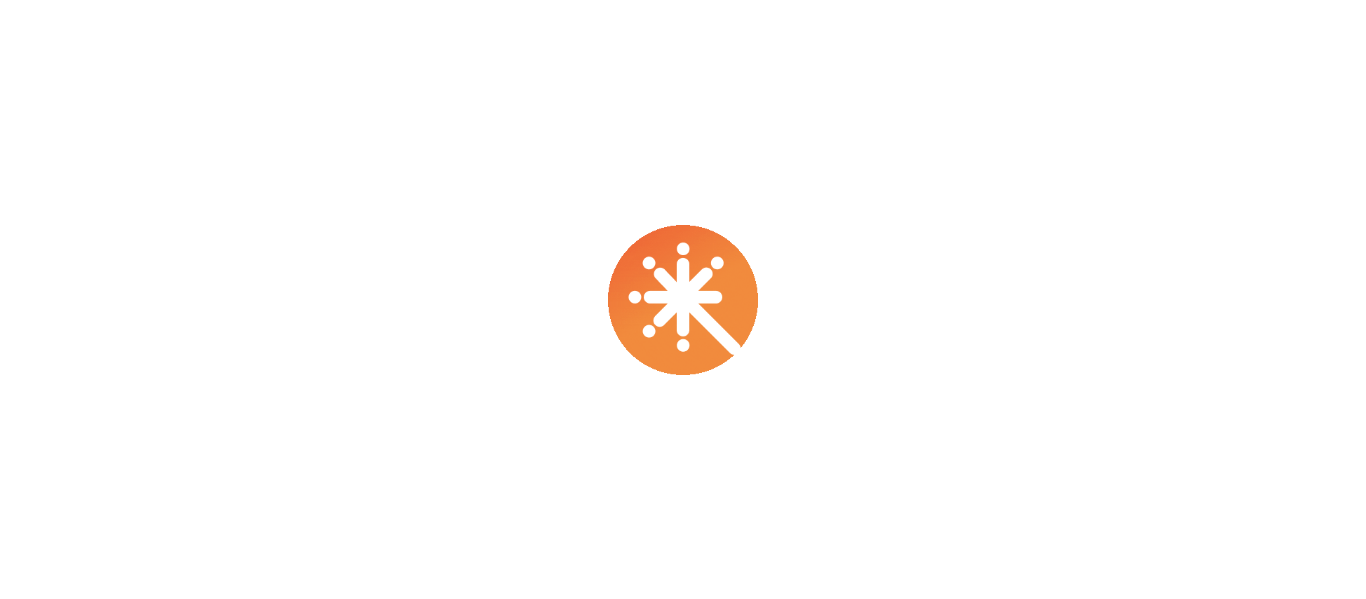 scroll, scrollTop: 0, scrollLeft: 0, axis: both 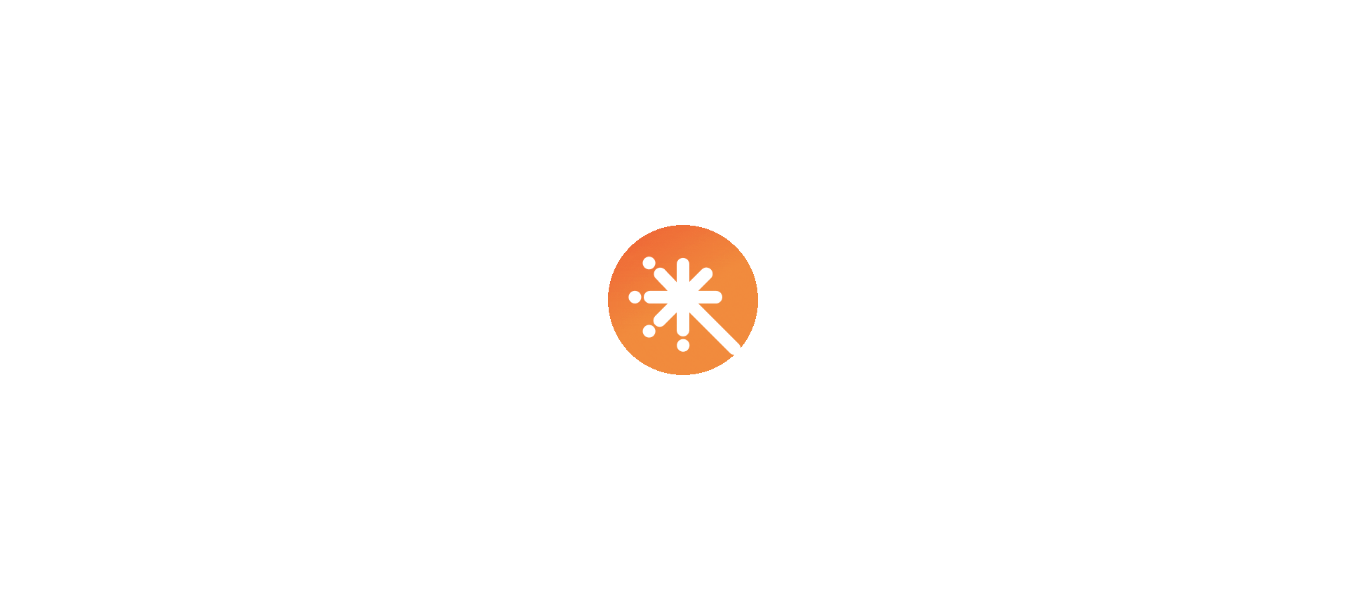 click at bounding box center (683, 299) 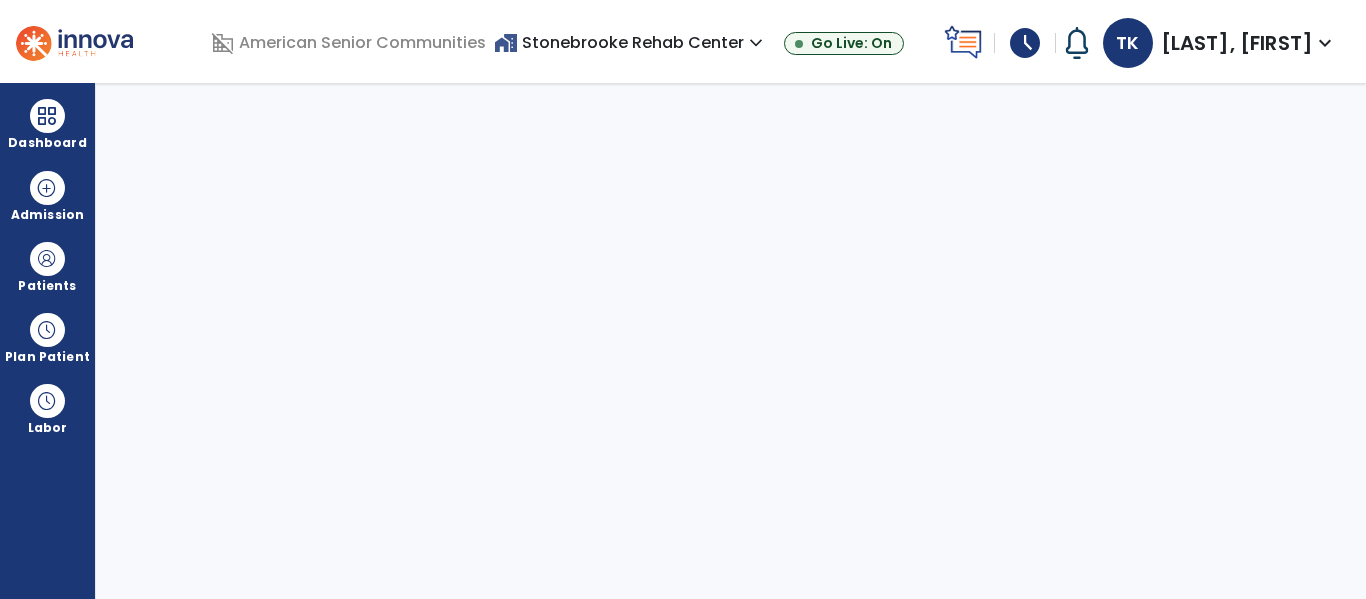 select on "****" 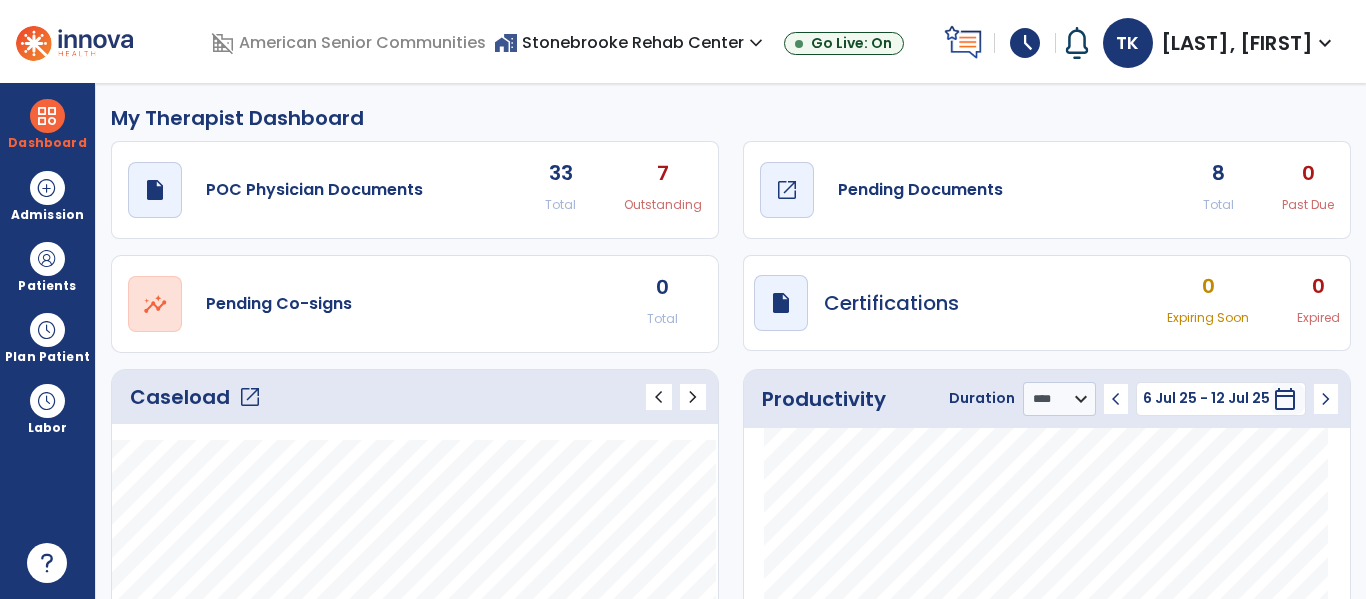 click on "draft   open_in_new  Pending Documents" 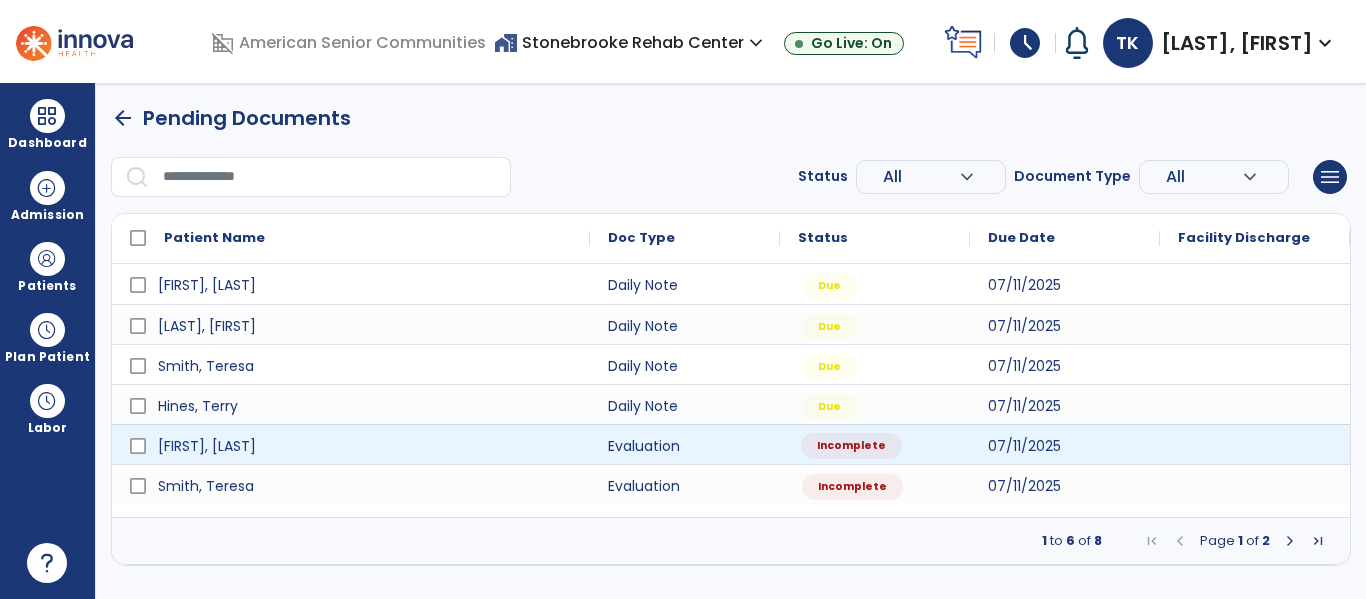 click on "Incomplete" at bounding box center [851, 446] 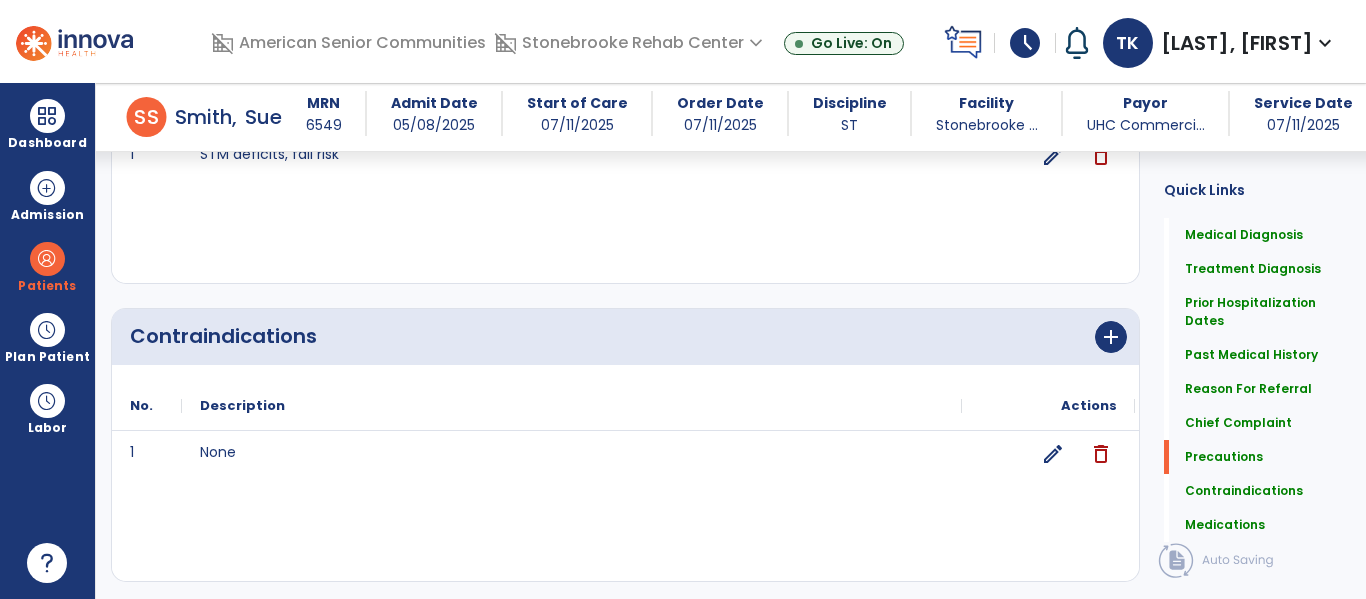 scroll, scrollTop: 2469, scrollLeft: 0, axis: vertical 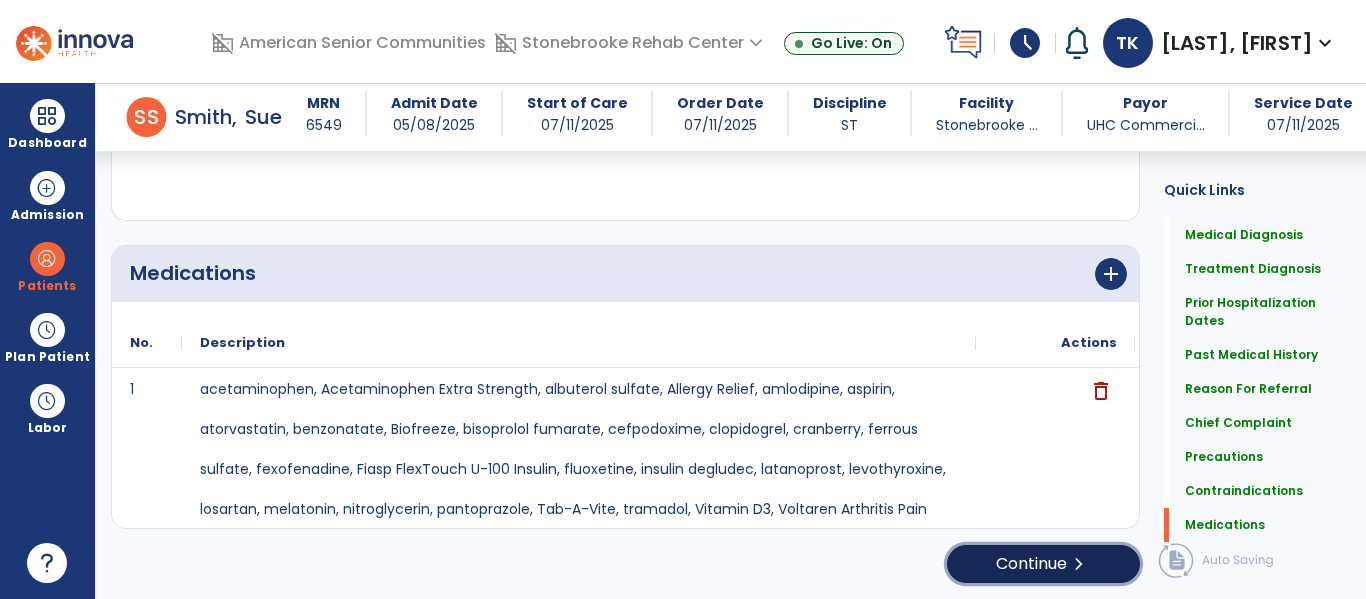 click on "Continue  chevron_right" 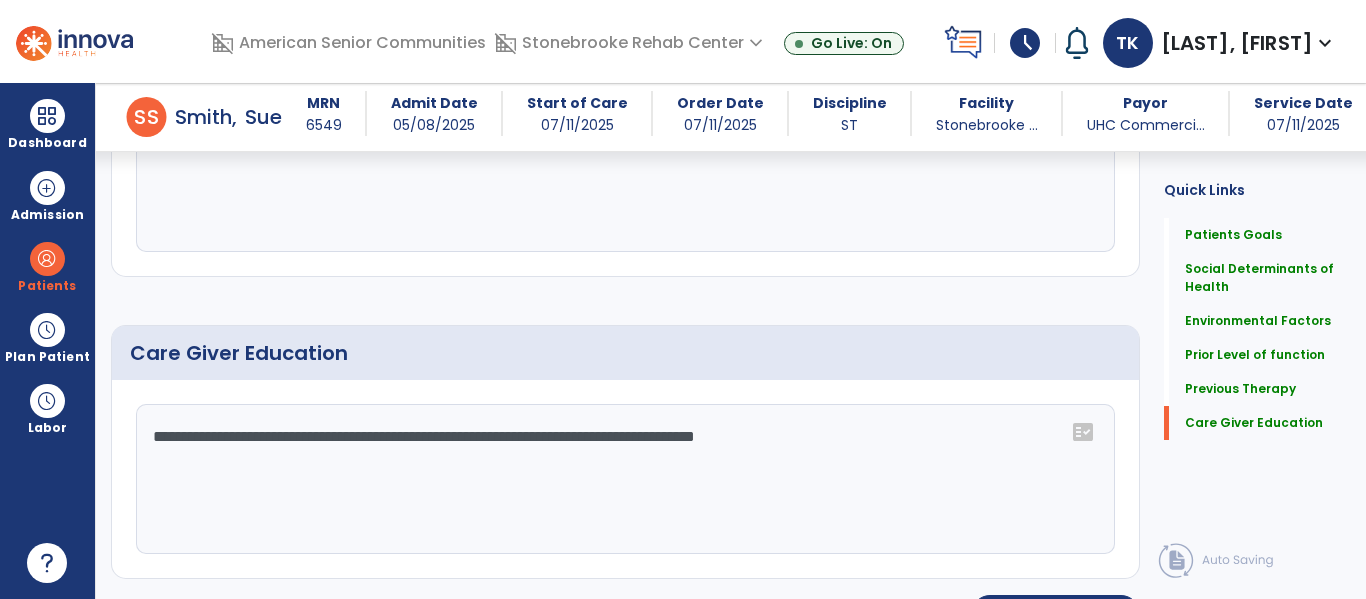 scroll, scrollTop: 1623, scrollLeft: 0, axis: vertical 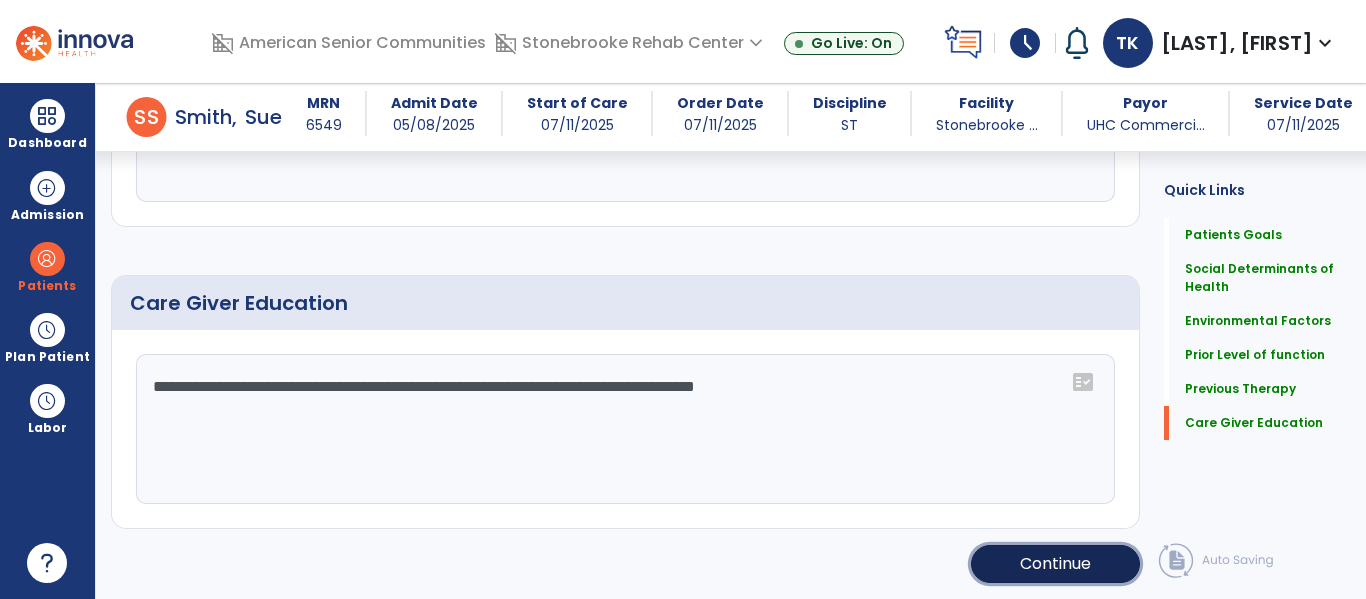 click on "Continue" 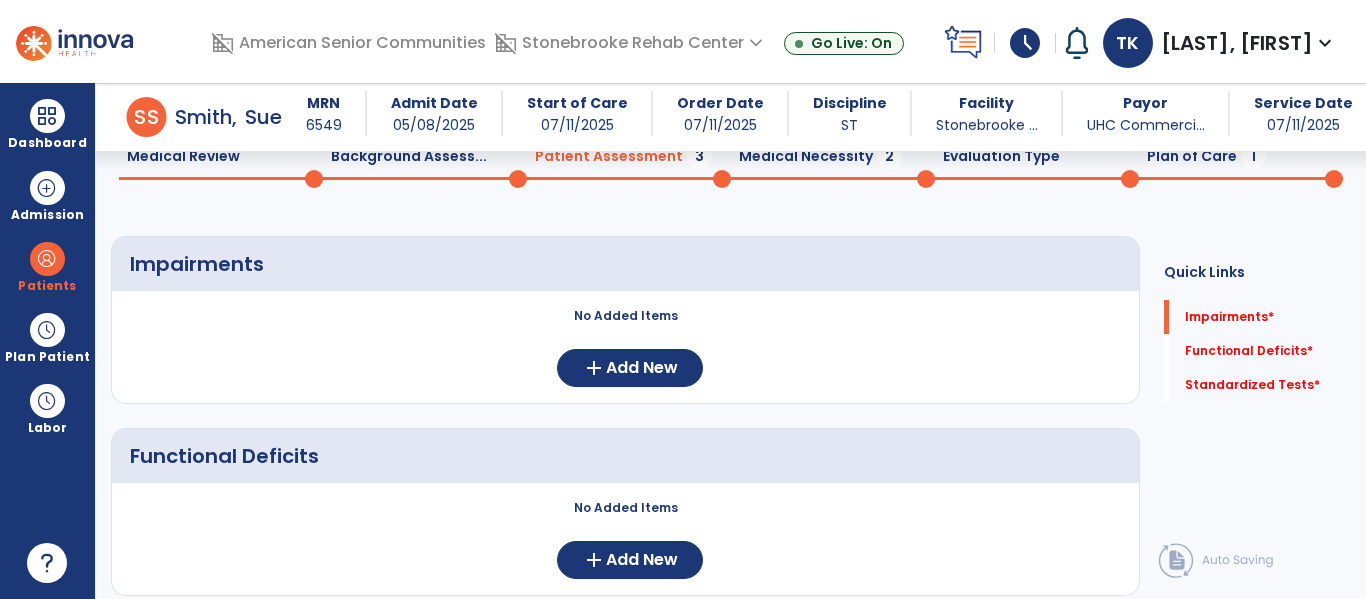 scroll, scrollTop: 88, scrollLeft: 0, axis: vertical 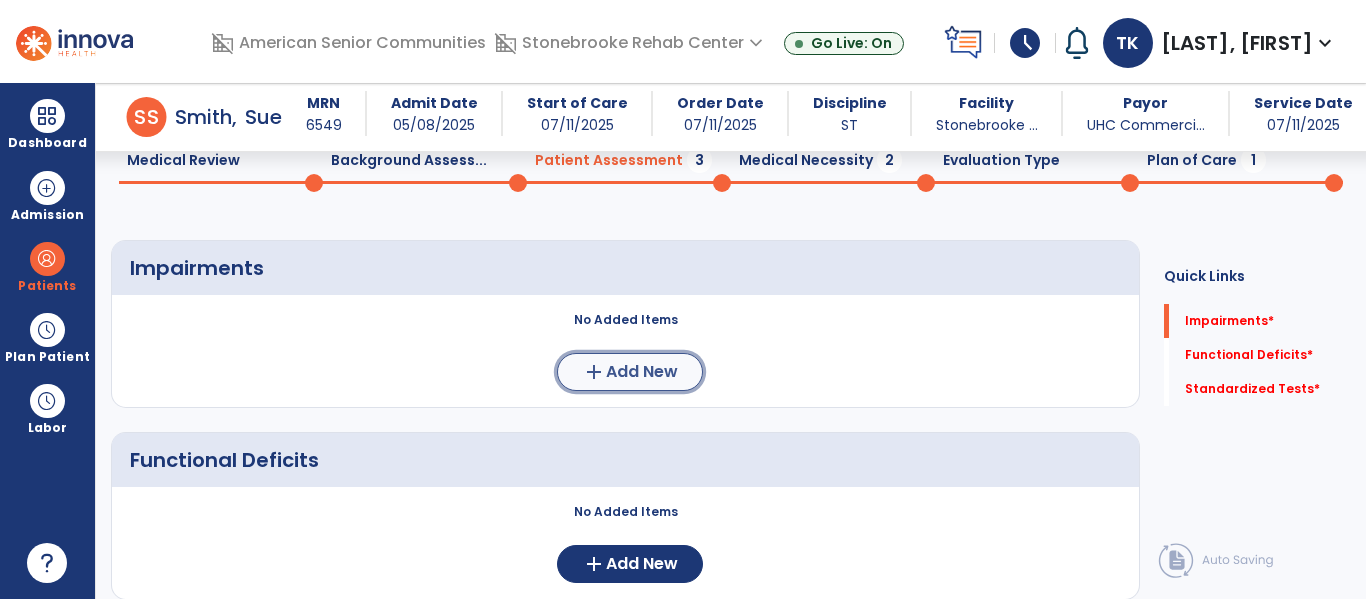 click on "add  Add New" 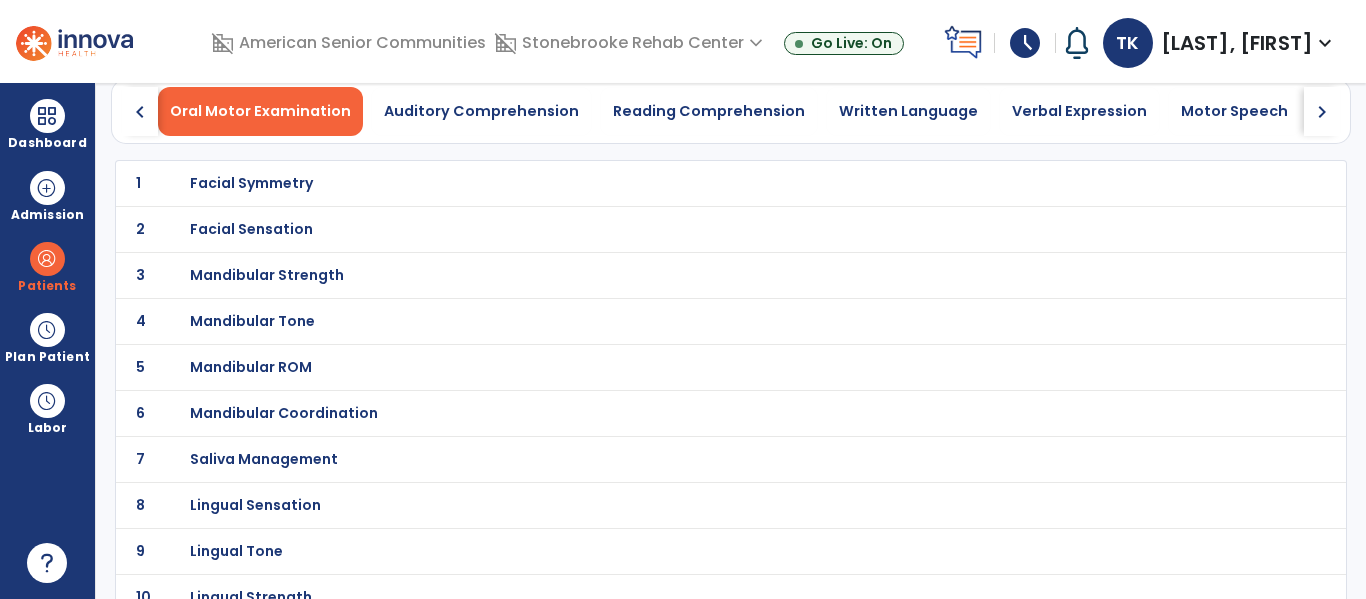click on "Mandibular ROM" at bounding box center [687, 183] 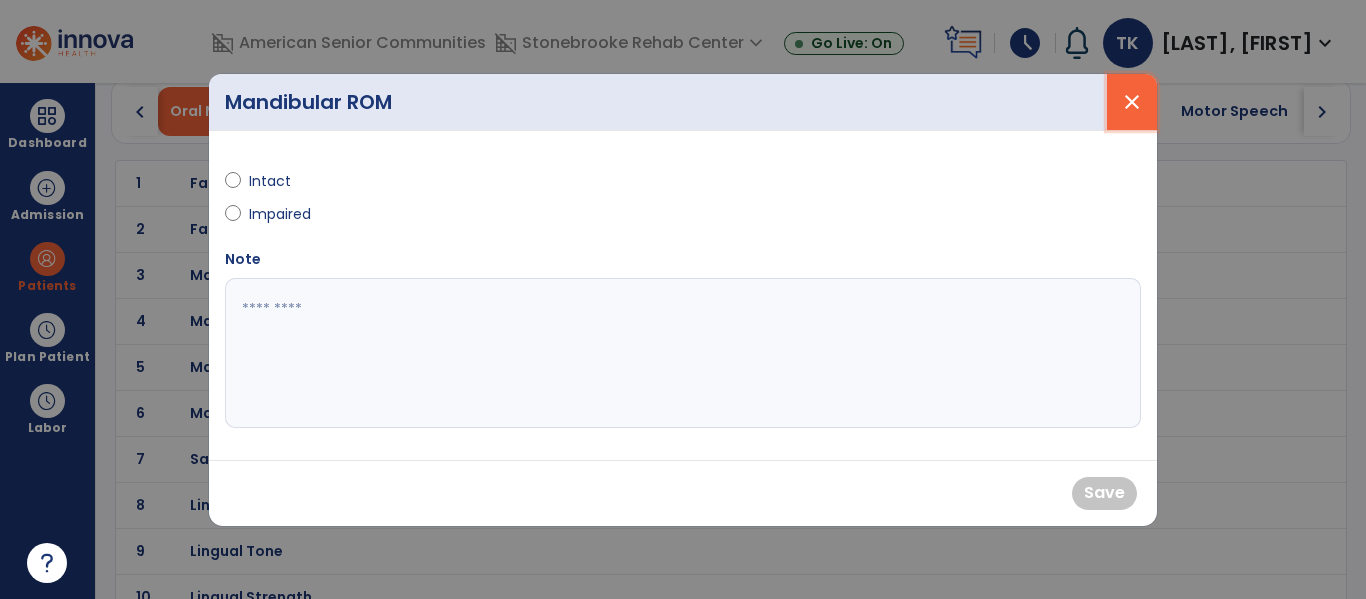 click on "close" at bounding box center (1132, 102) 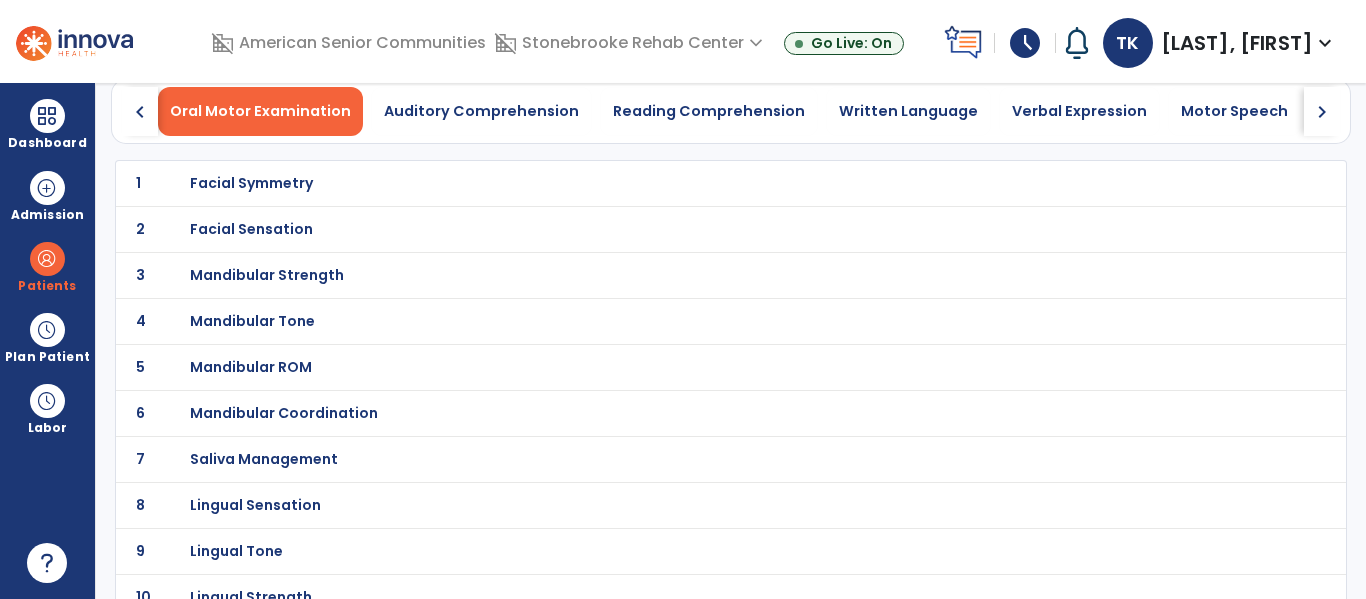 click on "chevron_right" 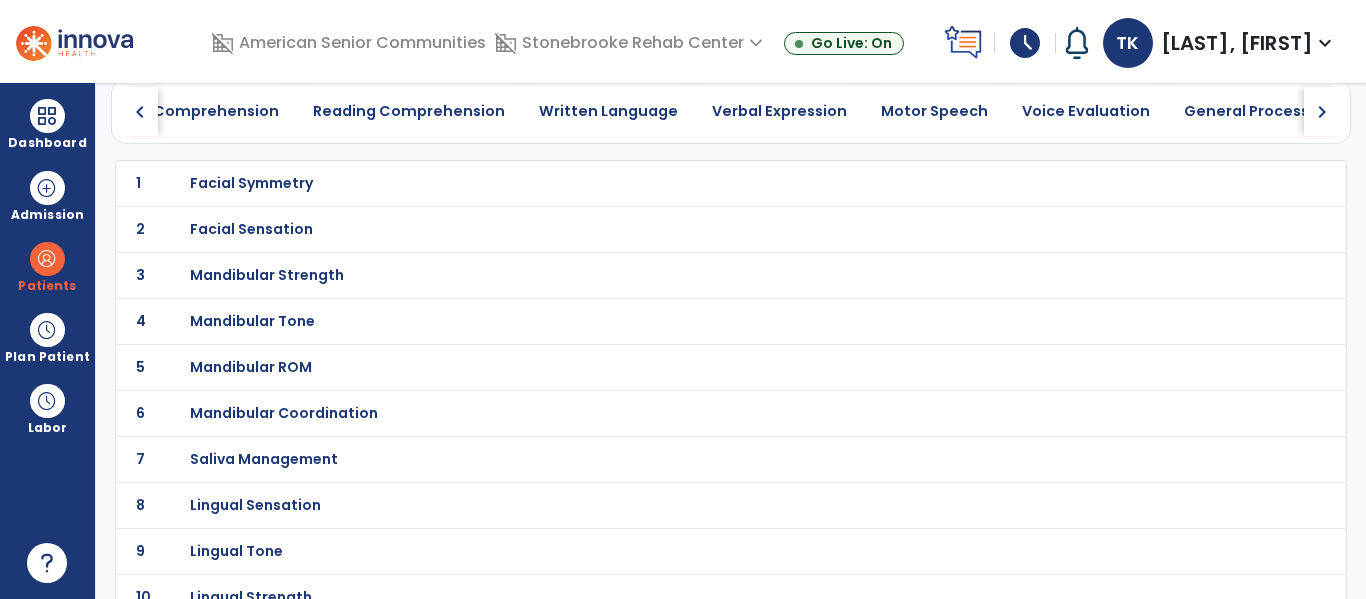 click on "chevron_right" 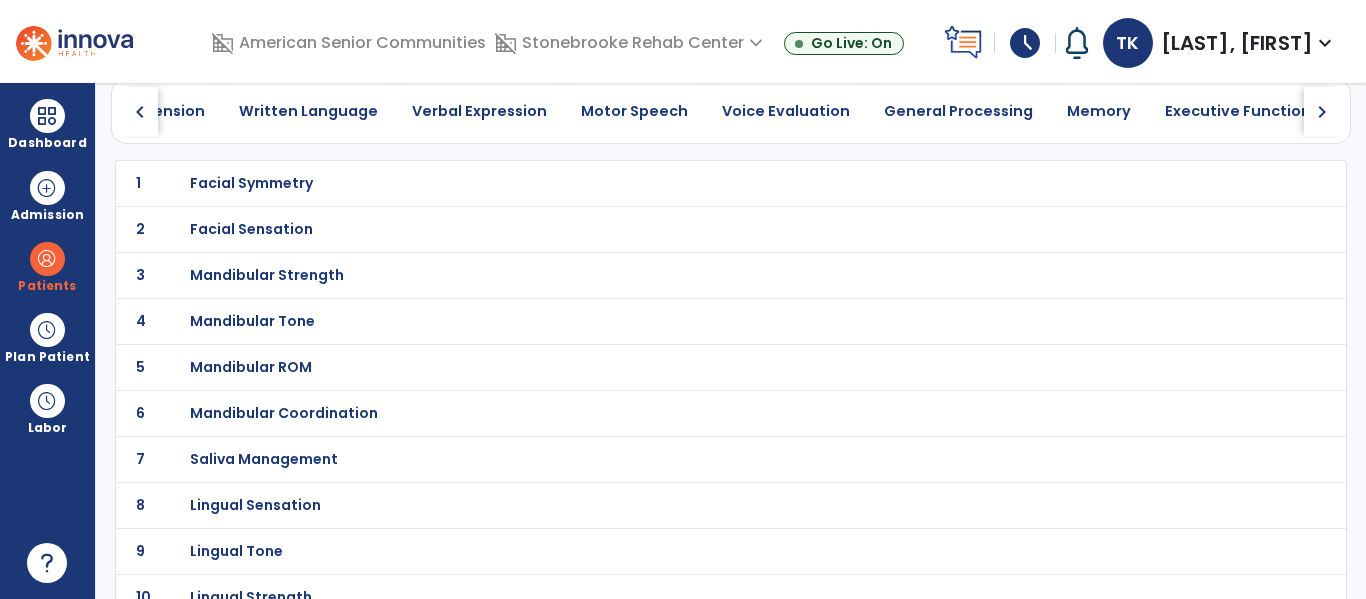click on "chevron_right" 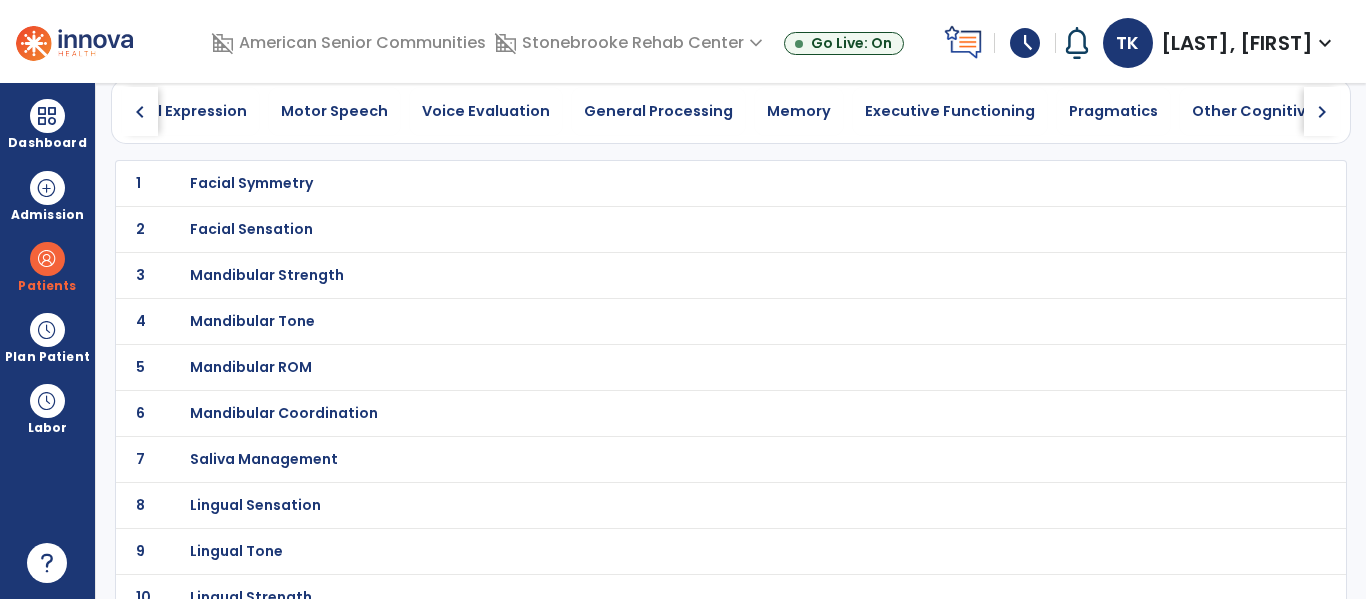 click on "chevron_right" 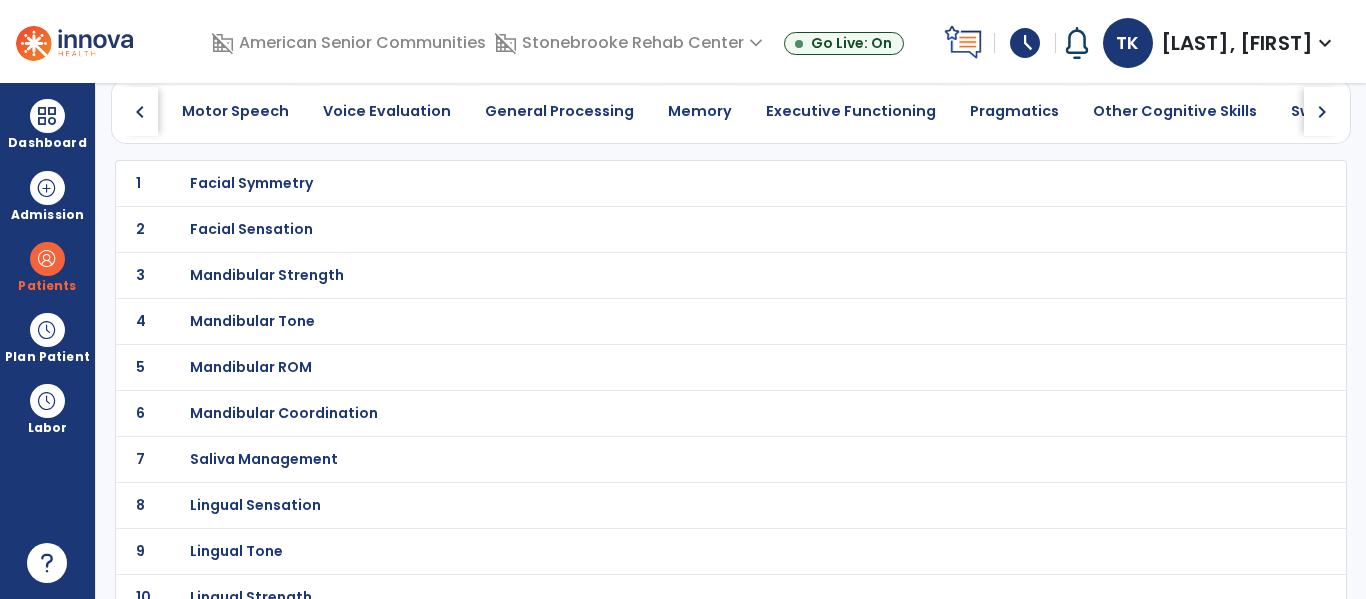 click on "chevron_right" 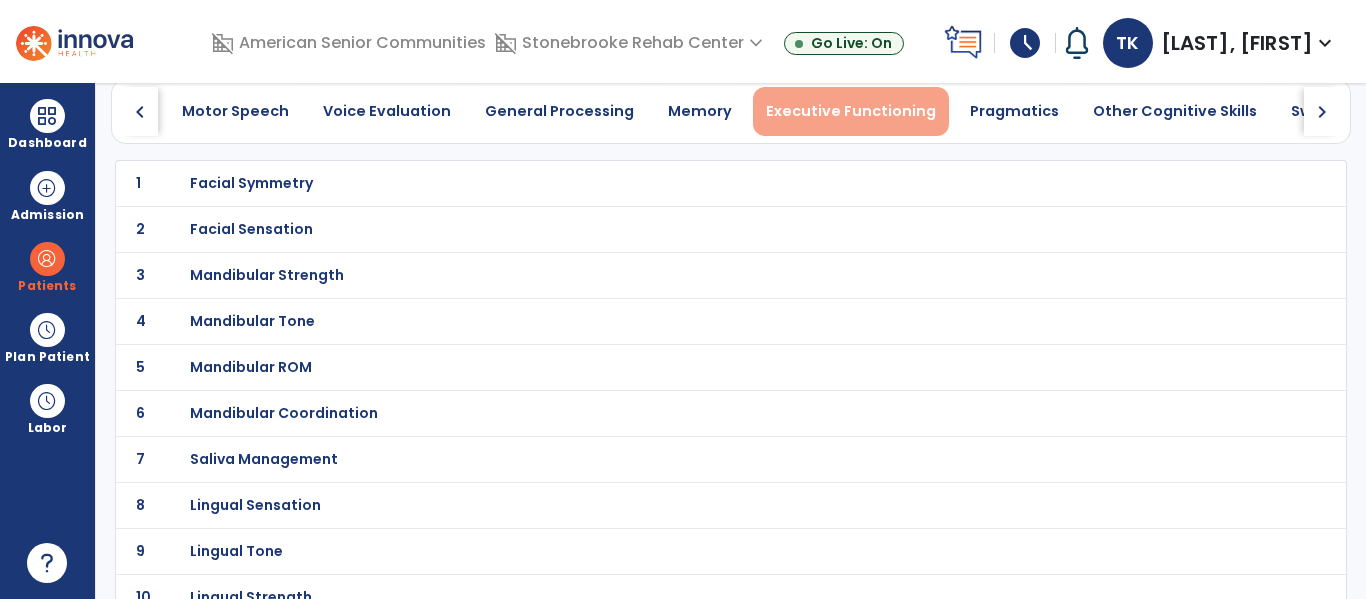 click on "Executive Functioning" at bounding box center (851, 111) 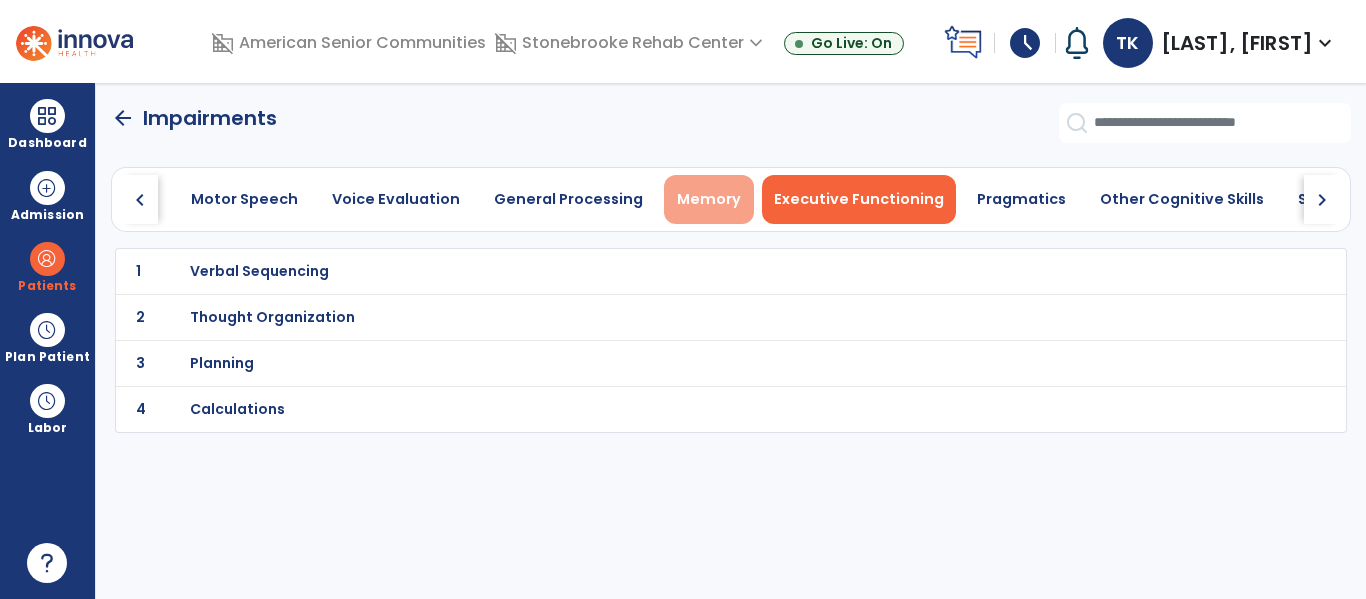 click on "Memory" at bounding box center [709, 199] 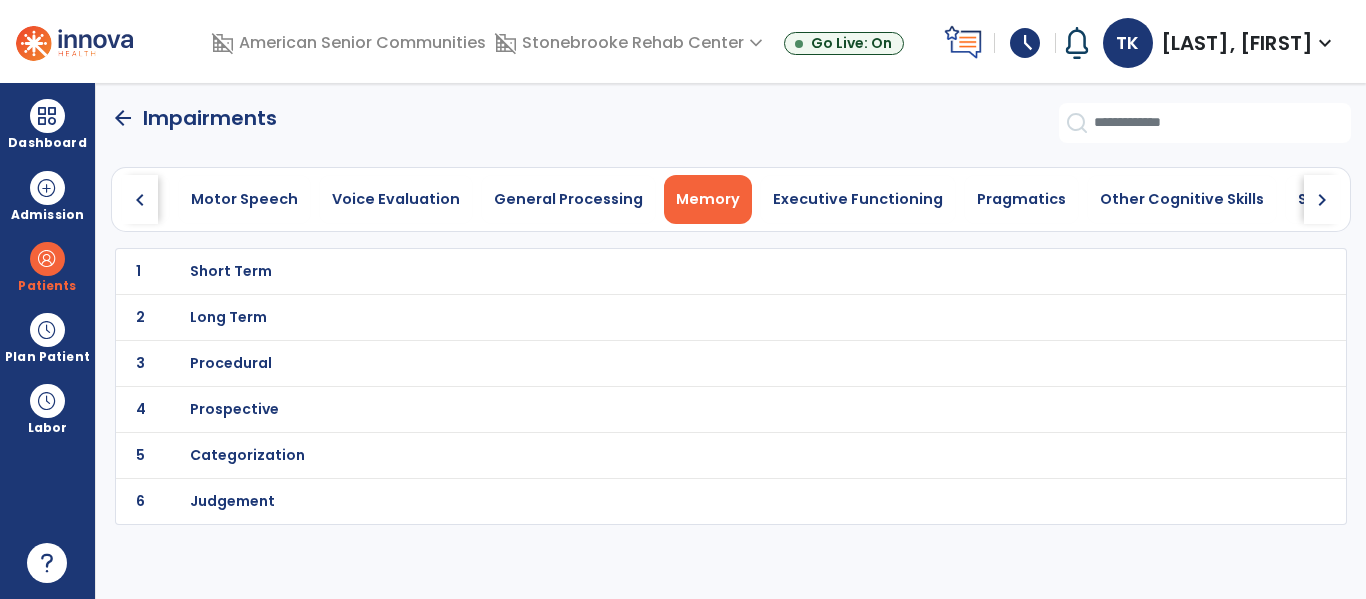 click on "Short Term" at bounding box center (231, 271) 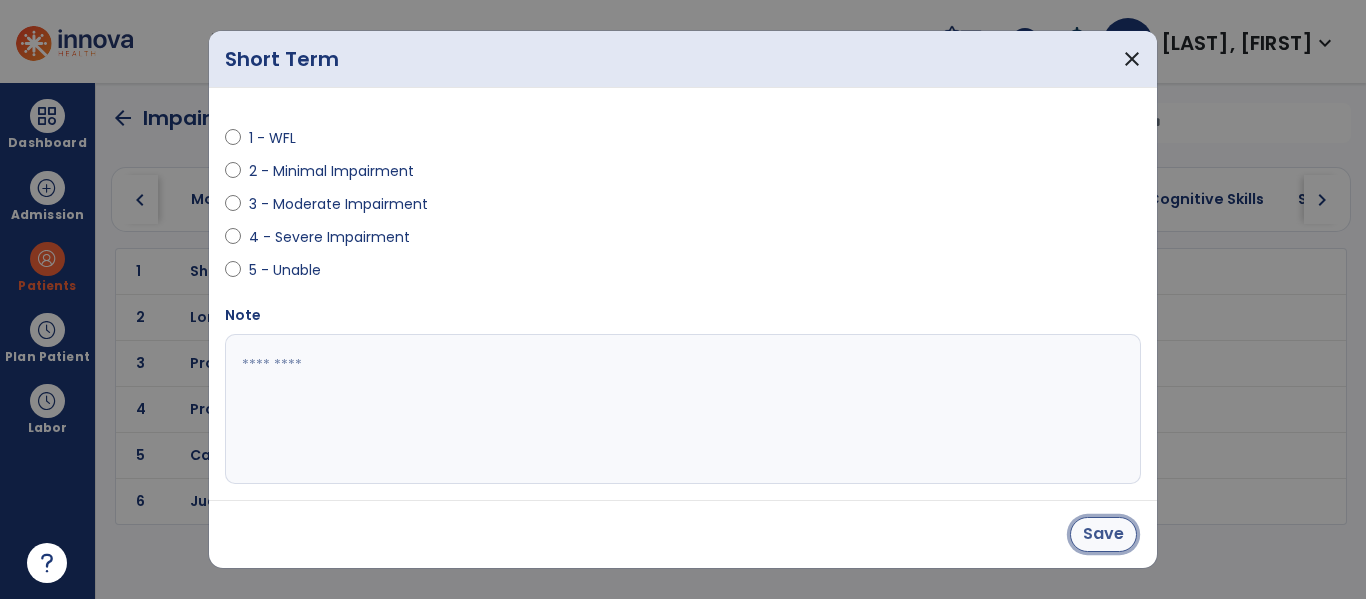 click on "Save" at bounding box center [1103, 534] 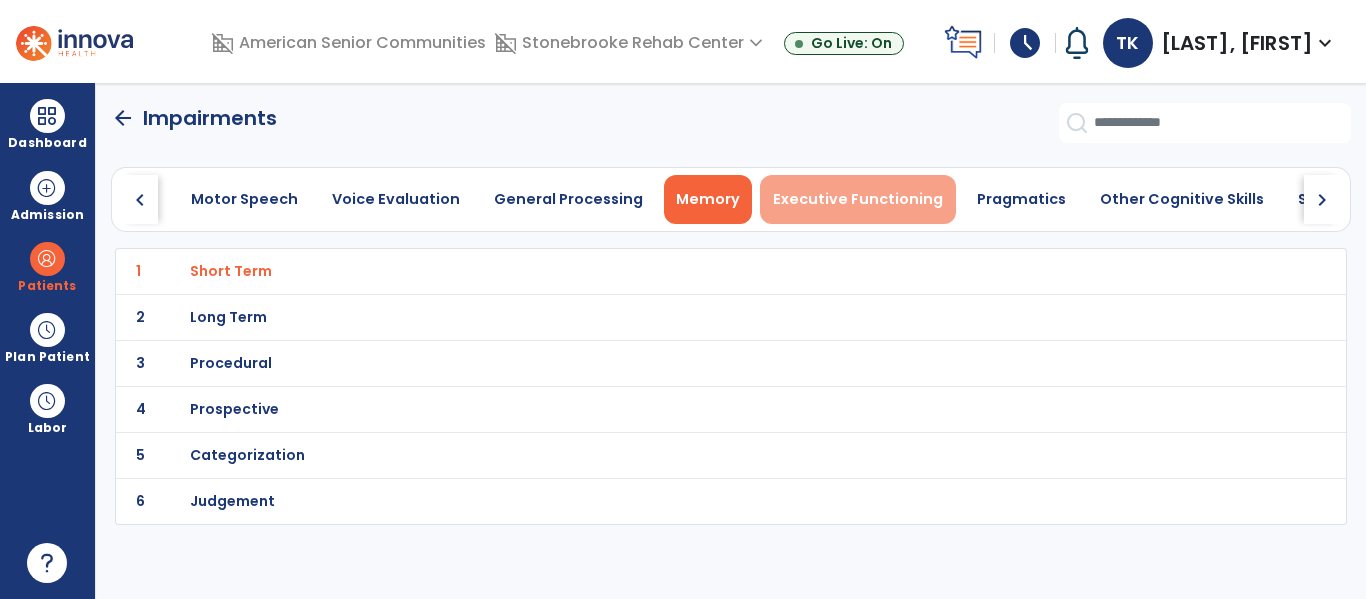 click on "Executive Functioning" at bounding box center [858, 199] 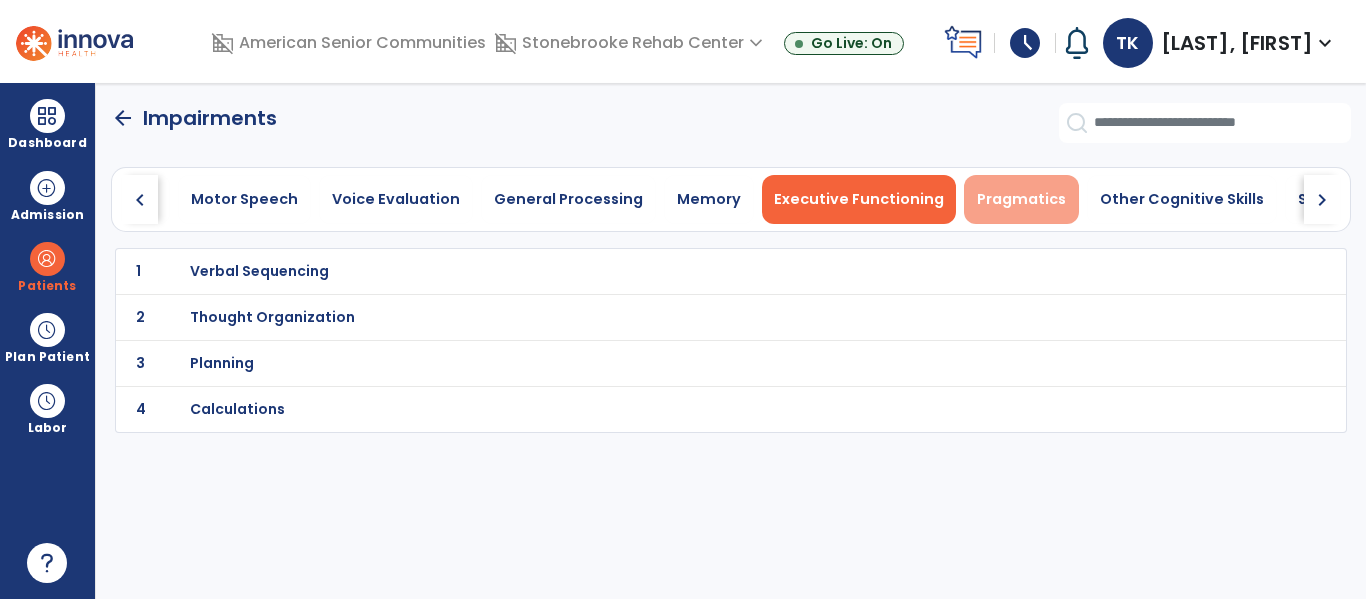 click on "Pragmatics" at bounding box center (1021, 199) 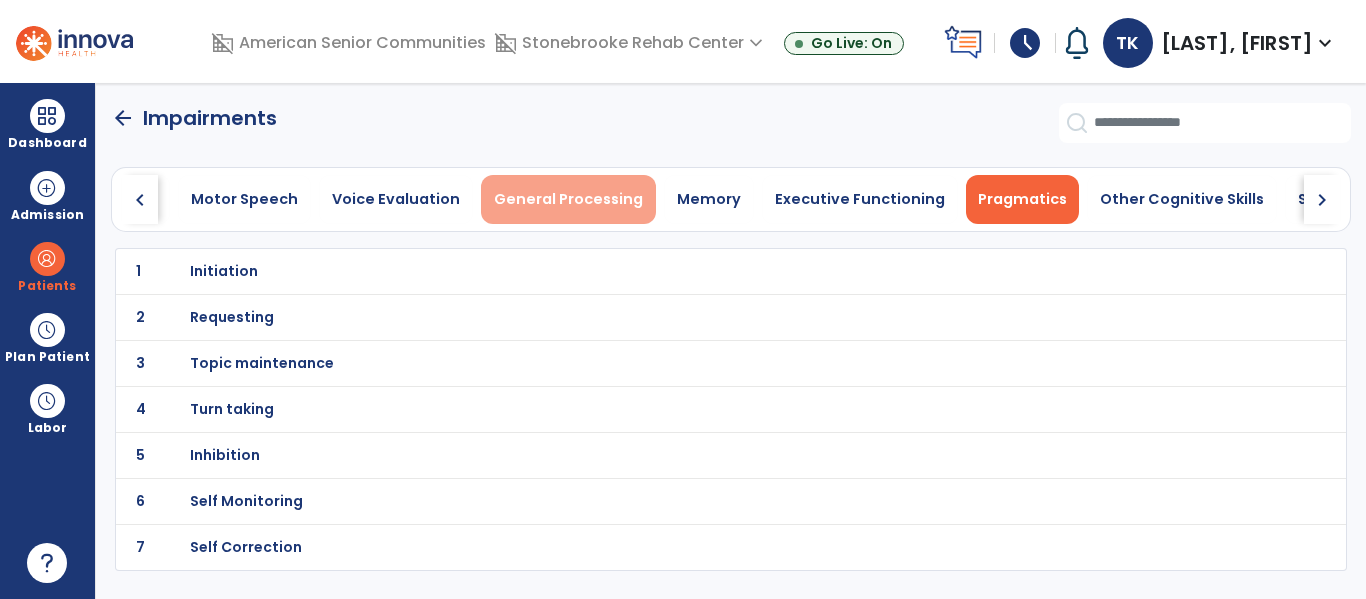 click on "General Processing" at bounding box center (568, 199) 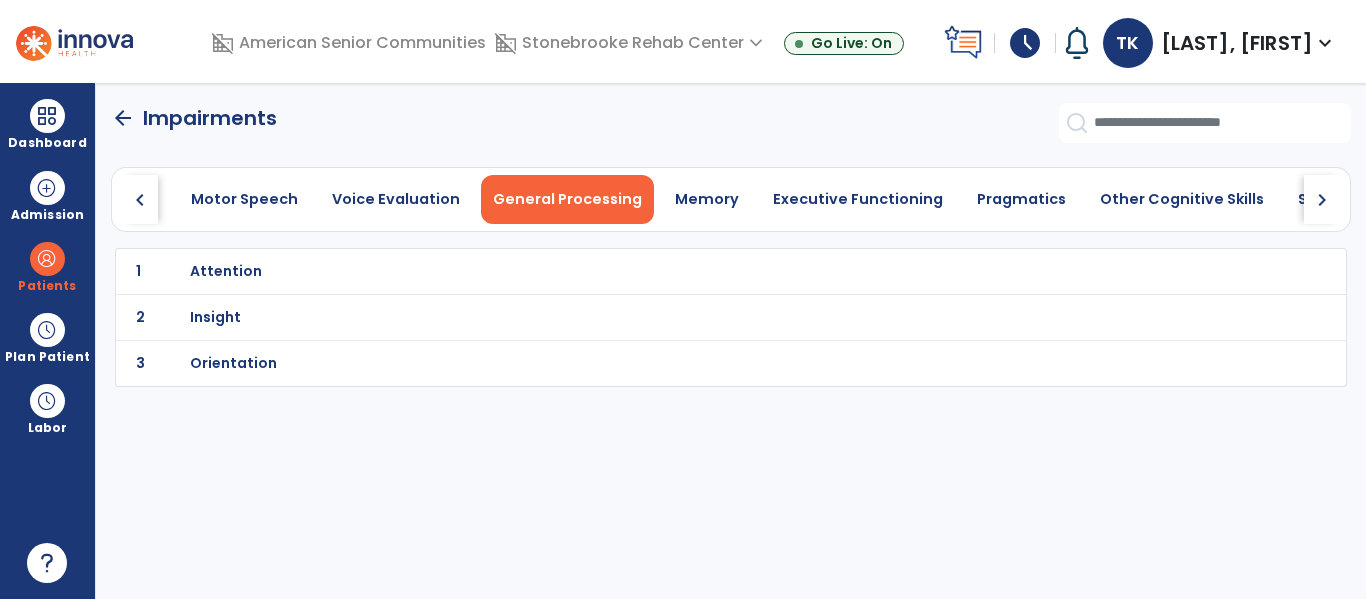 click on "Attention" at bounding box center [226, 271] 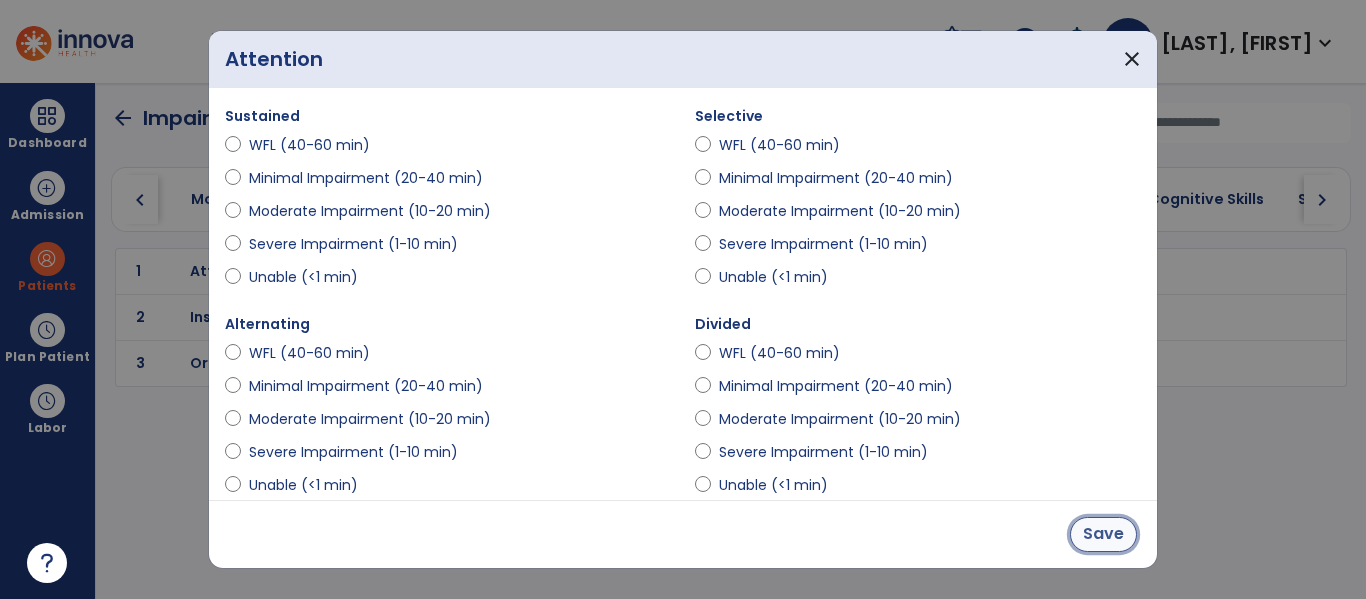 click on "Save" at bounding box center [1103, 534] 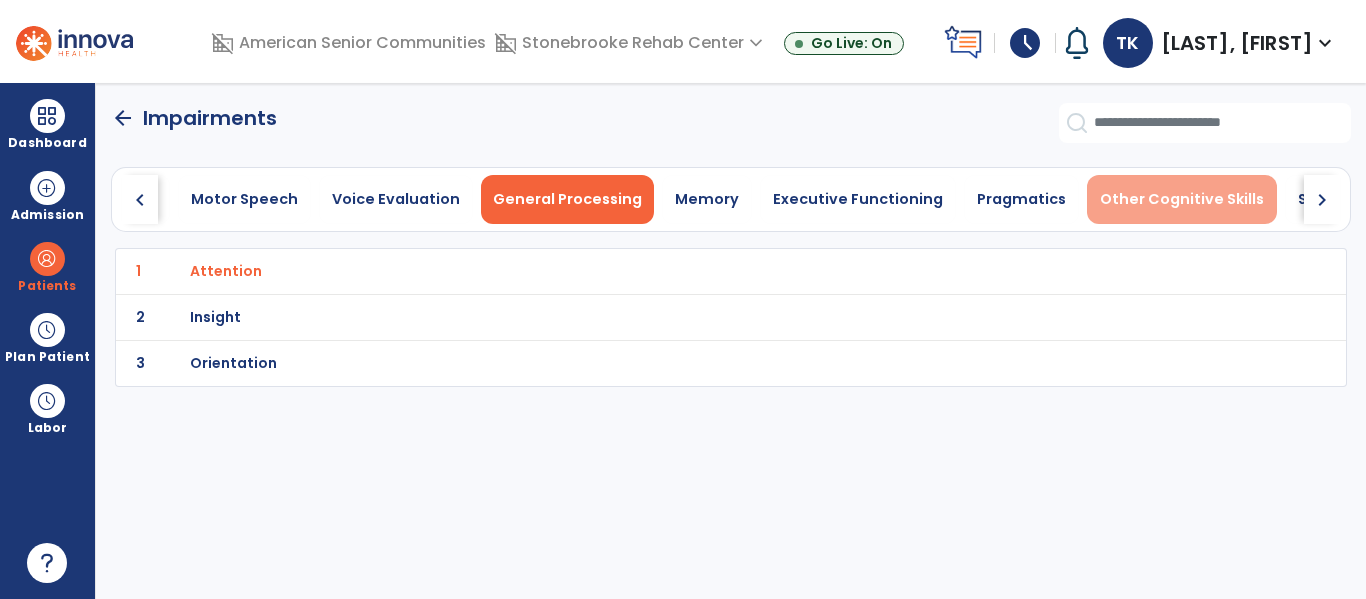 click on "Other Cognitive Skills" at bounding box center [1182, 199] 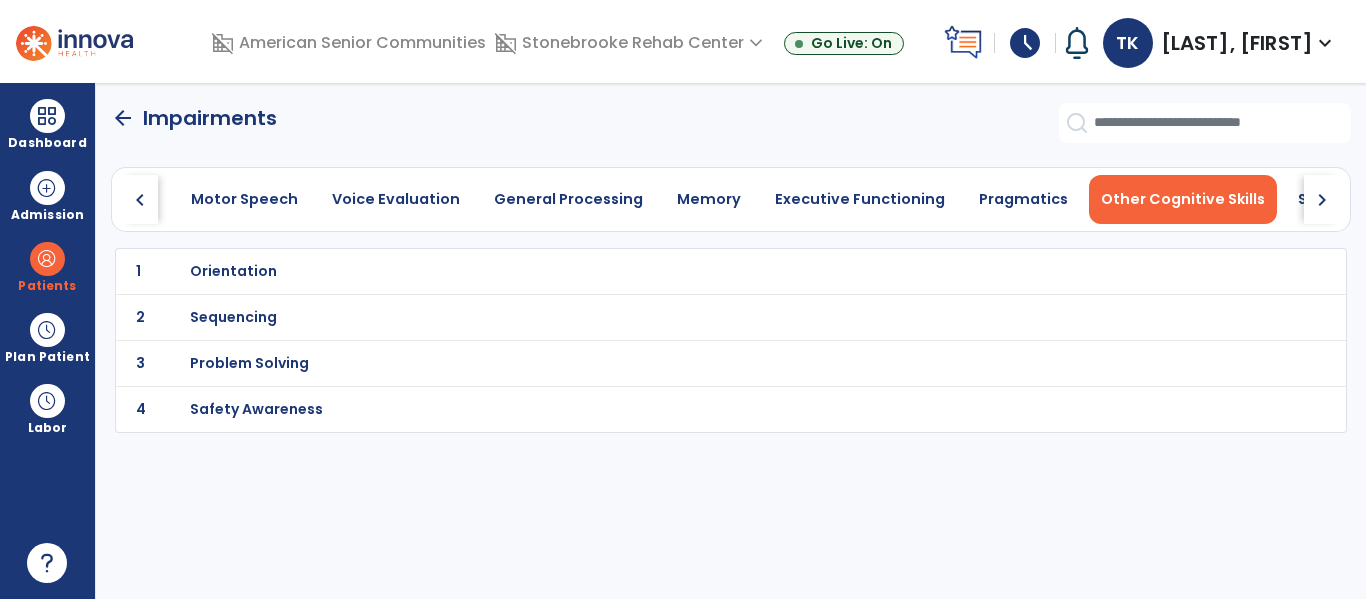click on "Problem Solving" at bounding box center [233, 271] 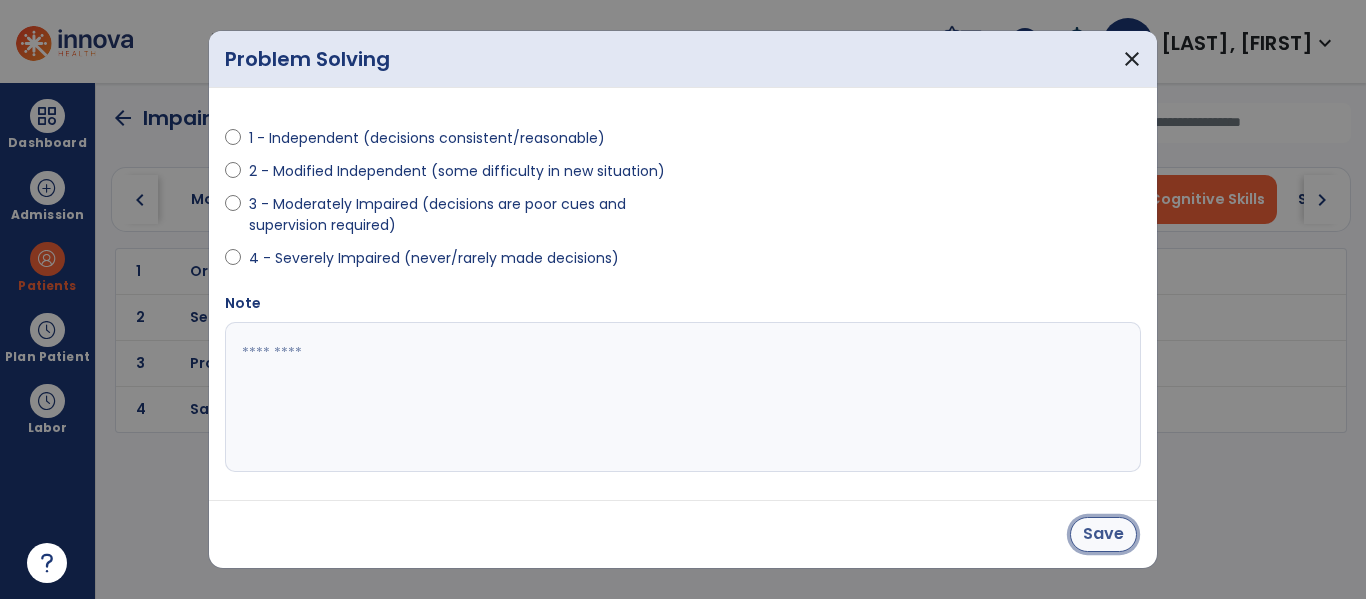 click on "Save" at bounding box center [1103, 534] 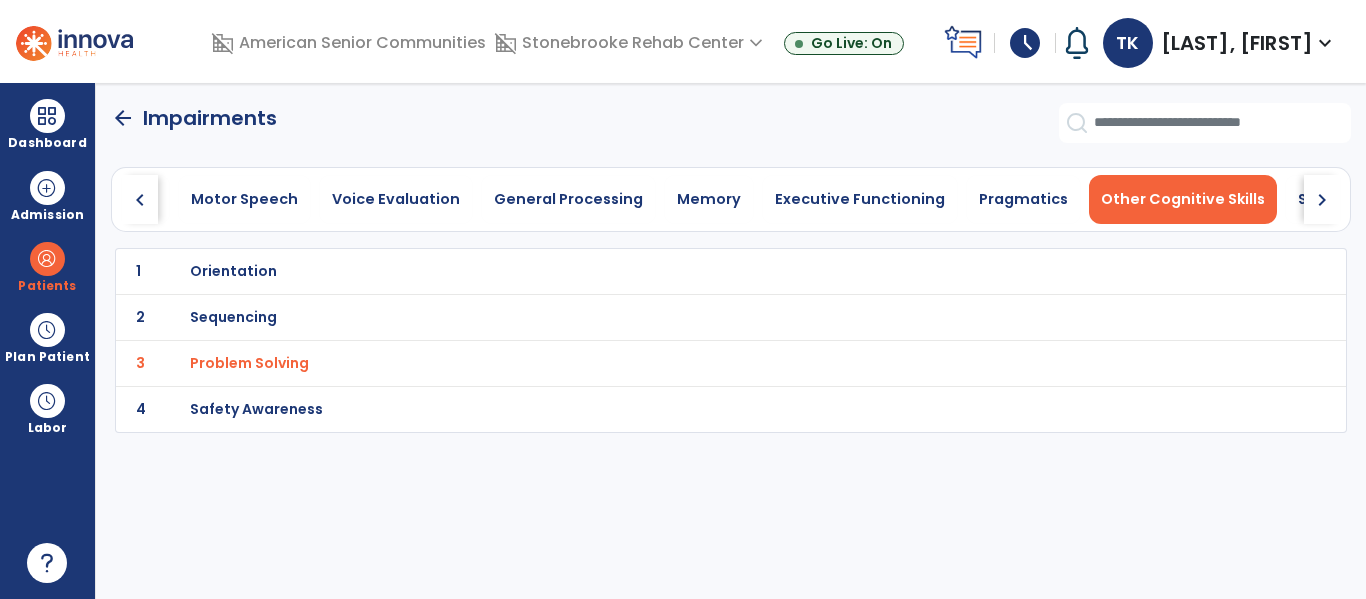 click on "arrow_back" 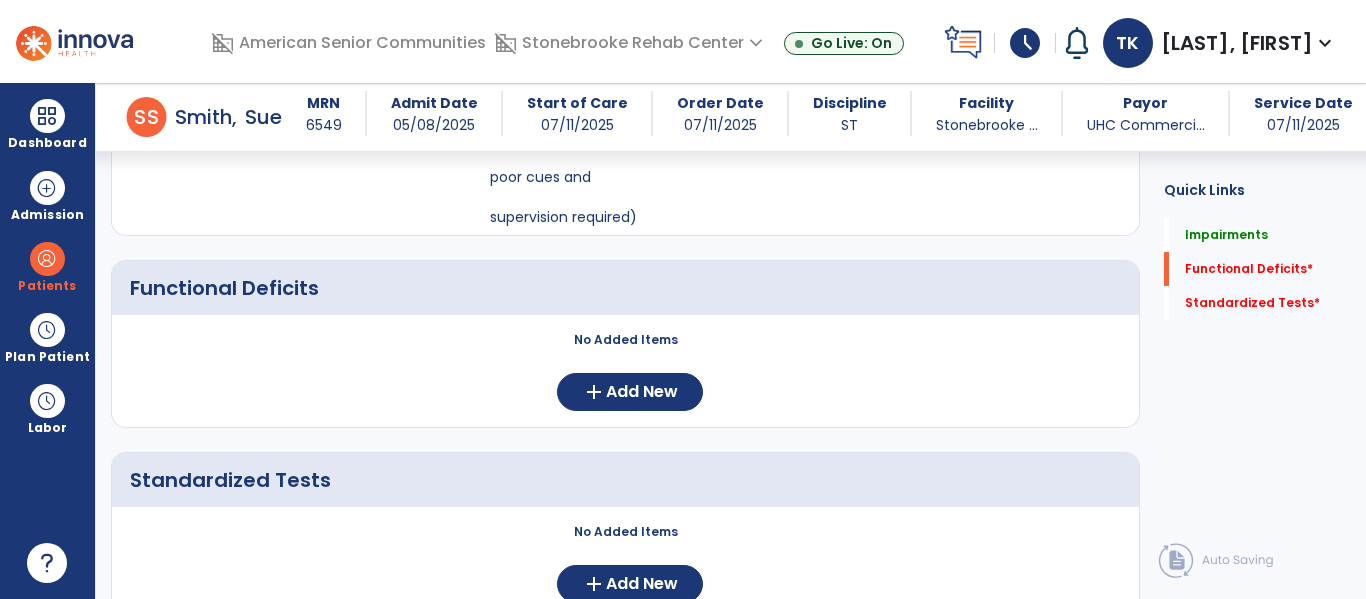 scroll, scrollTop: 619, scrollLeft: 0, axis: vertical 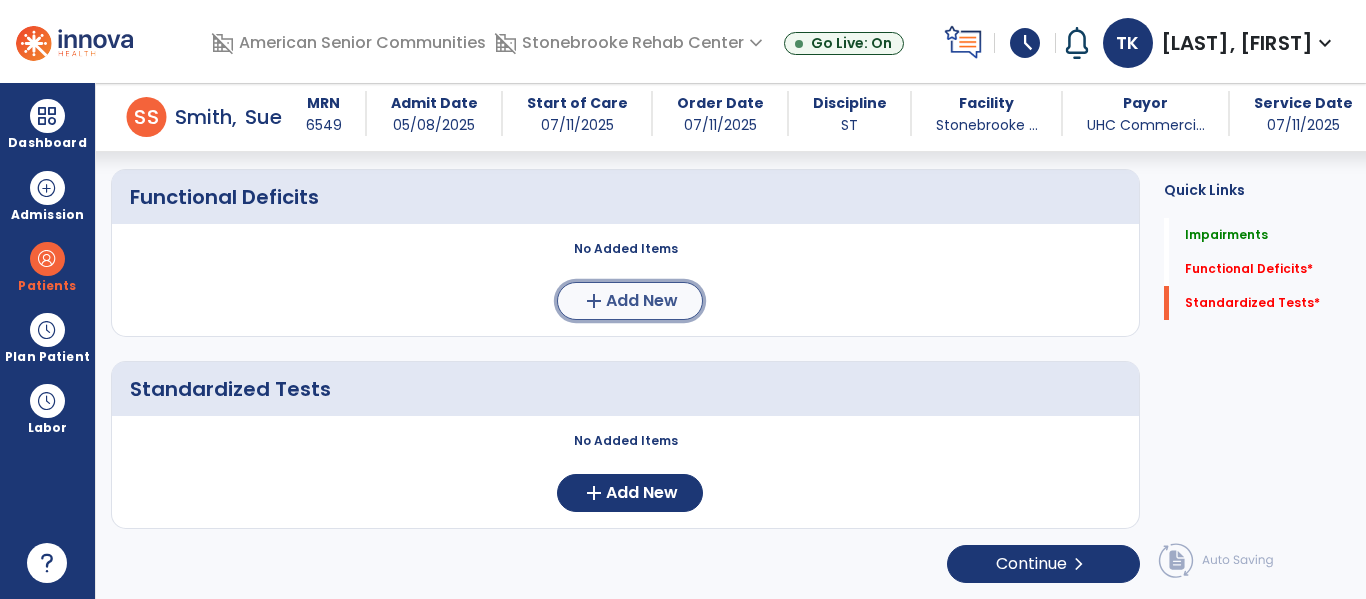click on "add" 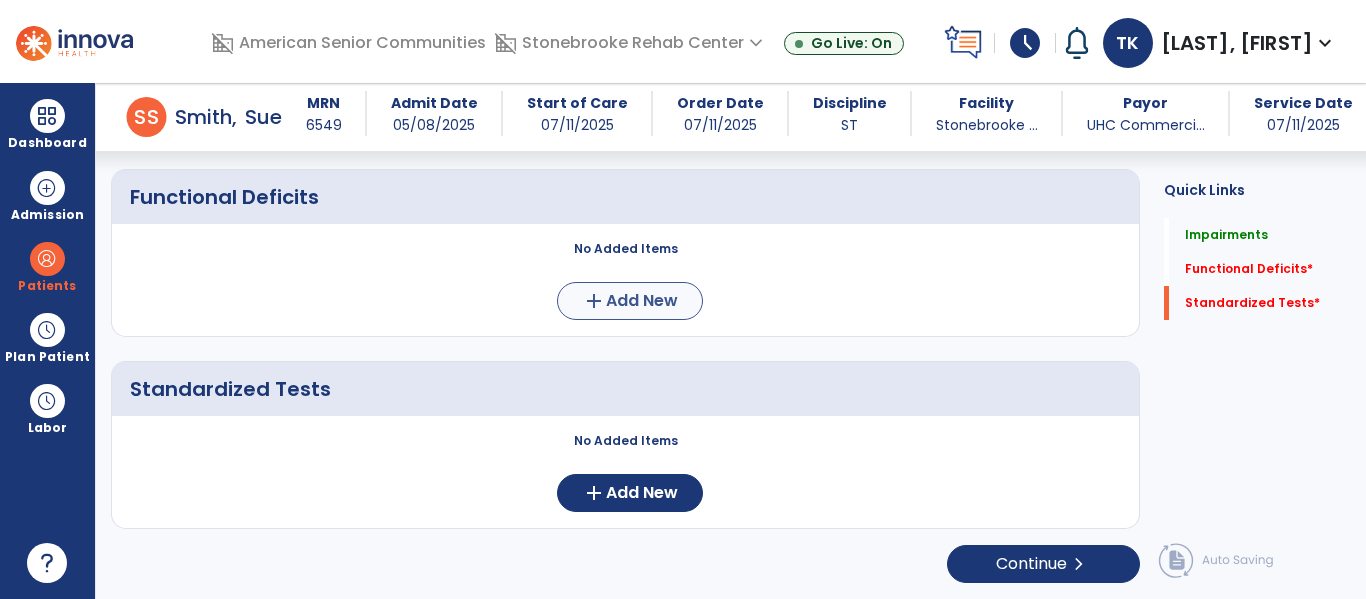 scroll, scrollTop: 0, scrollLeft: 0, axis: both 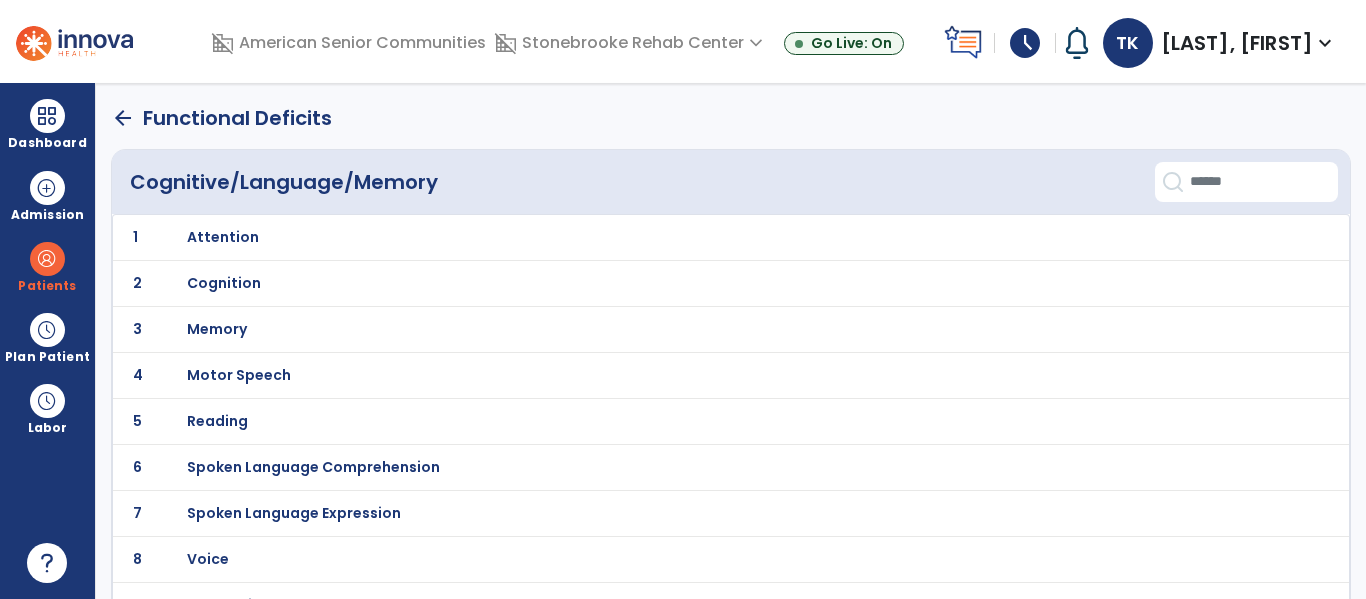 click on "Cognition" at bounding box center [223, 237] 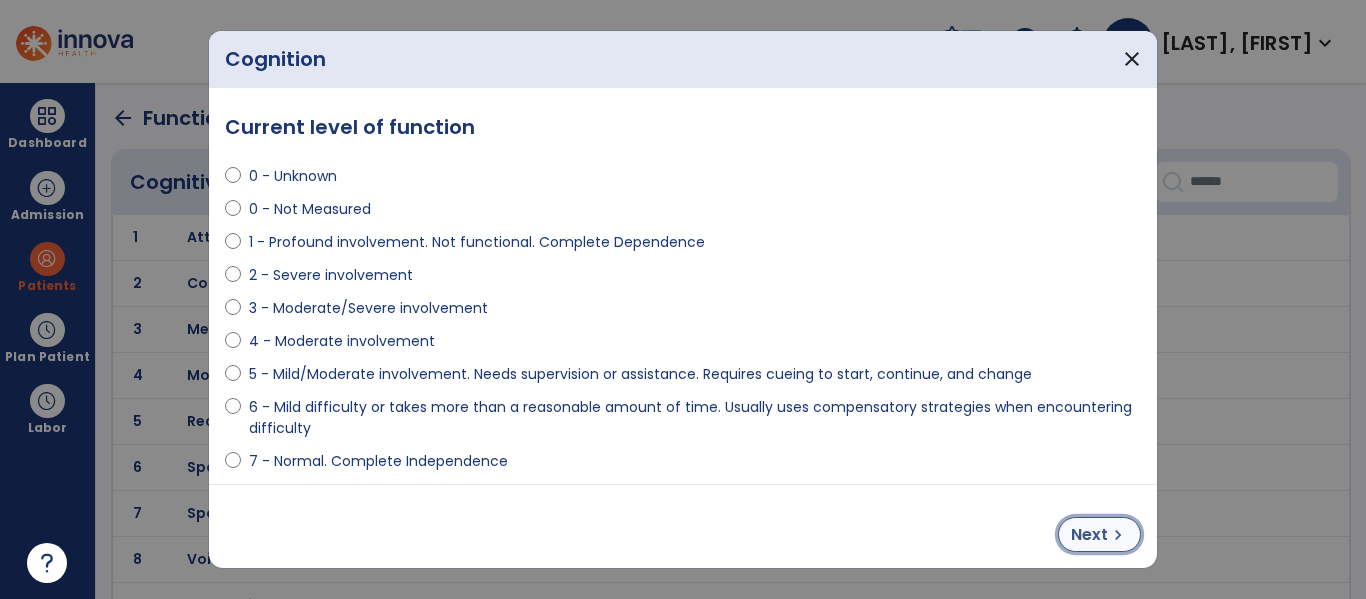 click on "Next" at bounding box center (1089, 535) 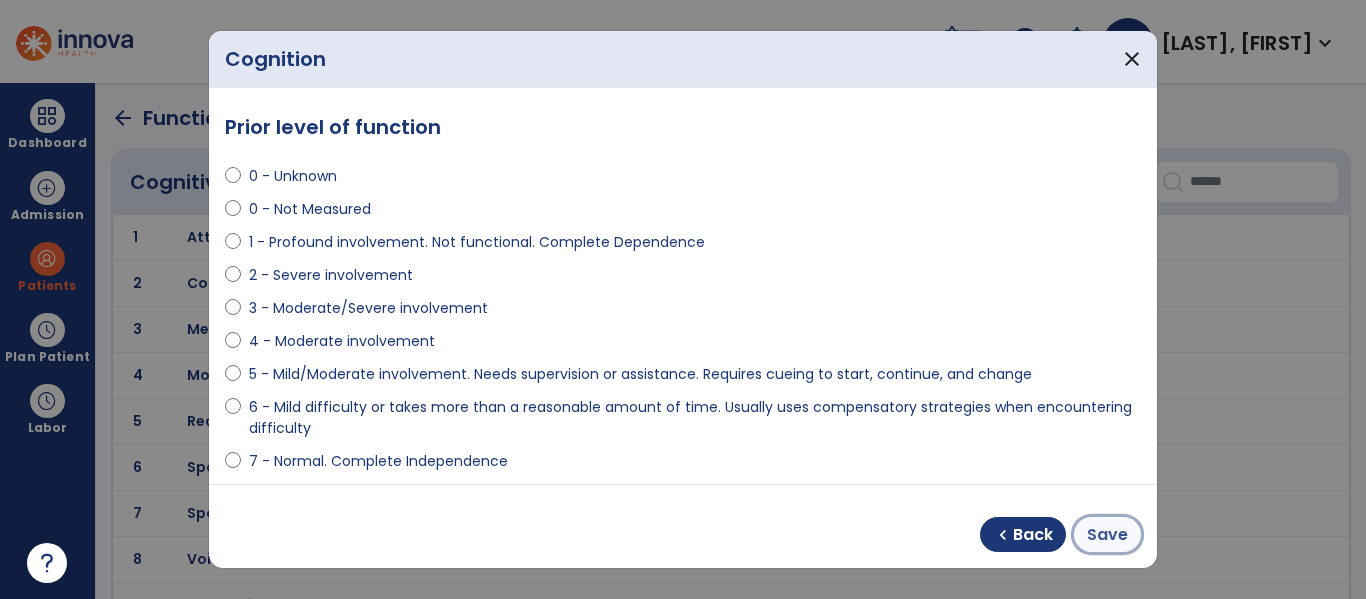 click on "Save" at bounding box center [1107, 535] 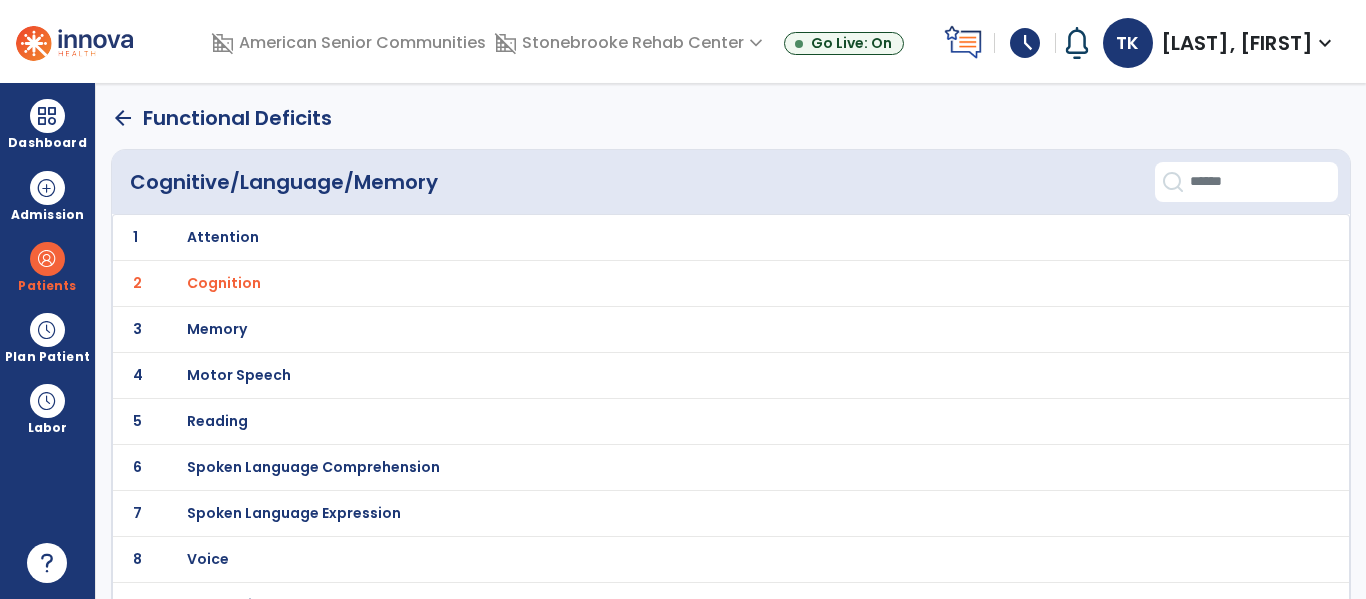 click on "Memory" at bounding box center [223, 237] 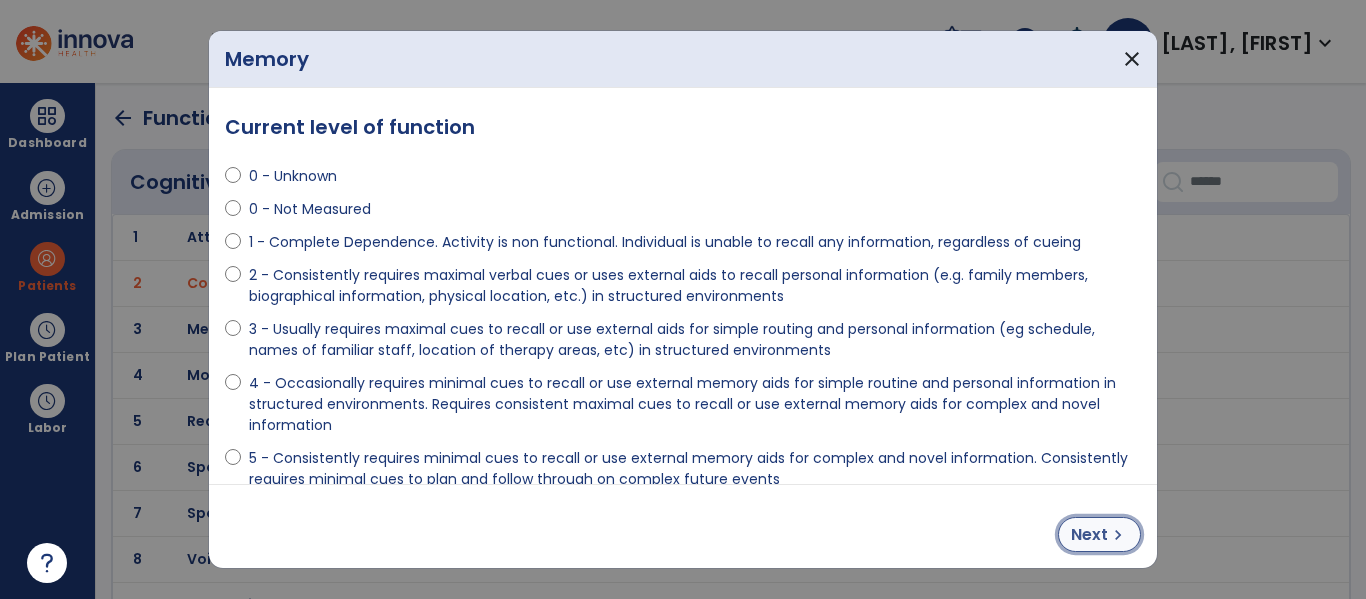 click on "Next" at bounding box center (1089, 535) 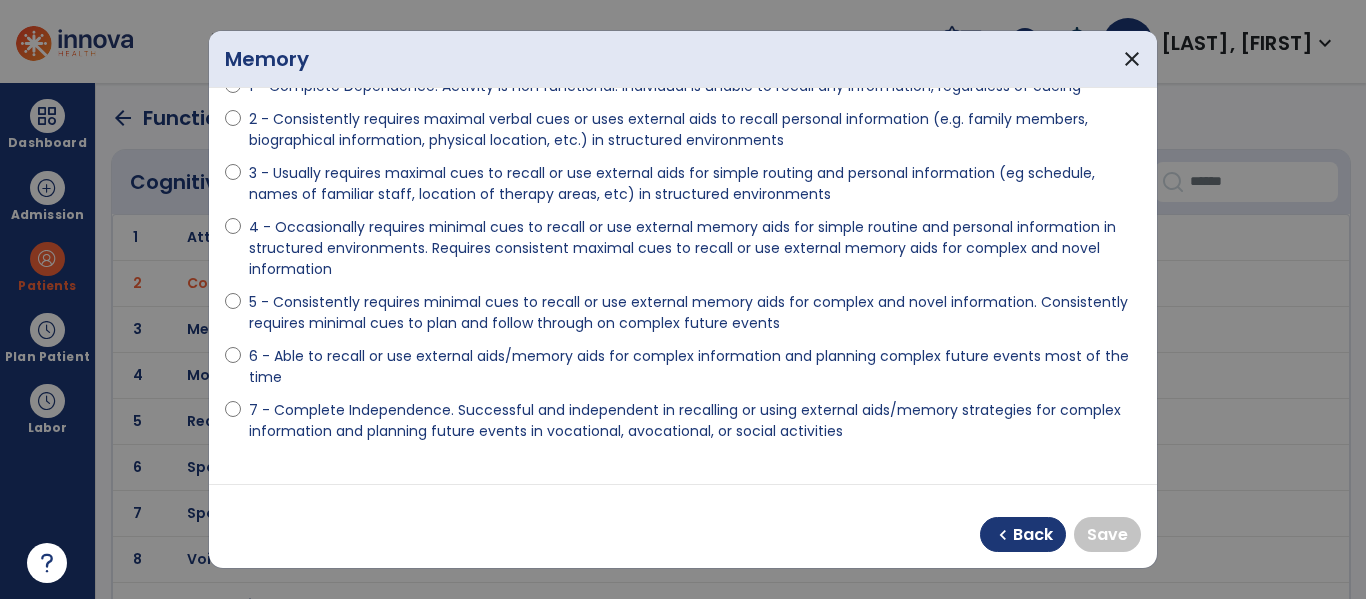 scroll, scrollTop: 182, scrollLeft: 0, axis: vertical 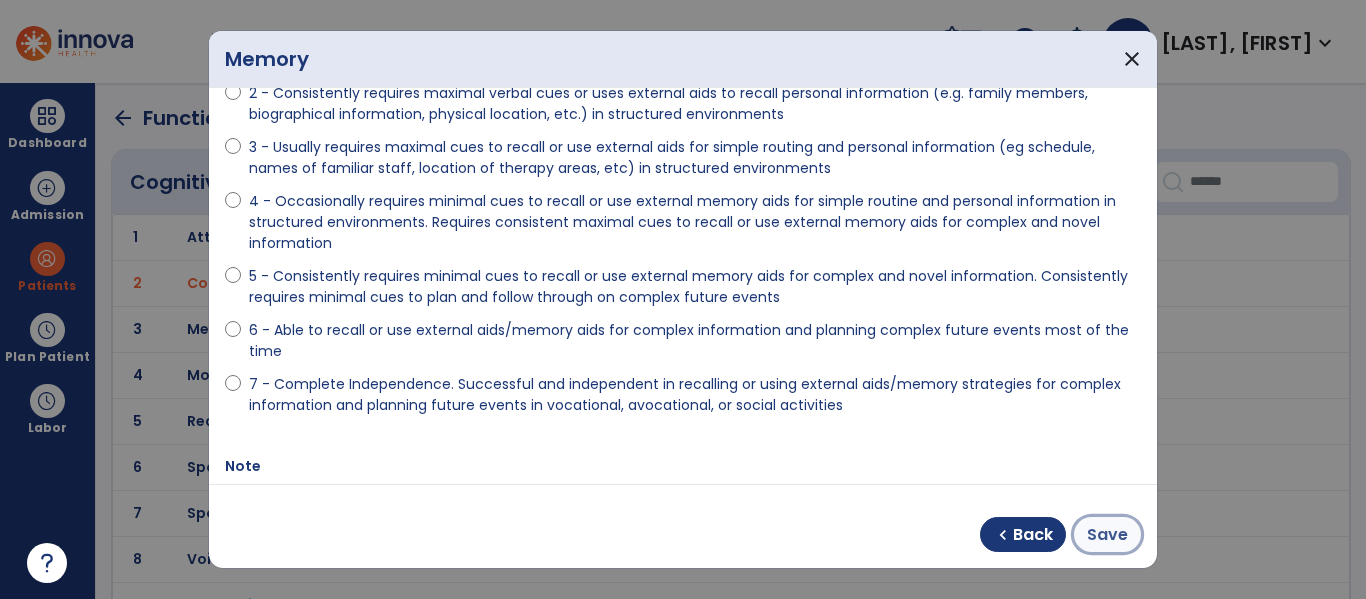 click on "Save" at bounding box center (1107, 535) 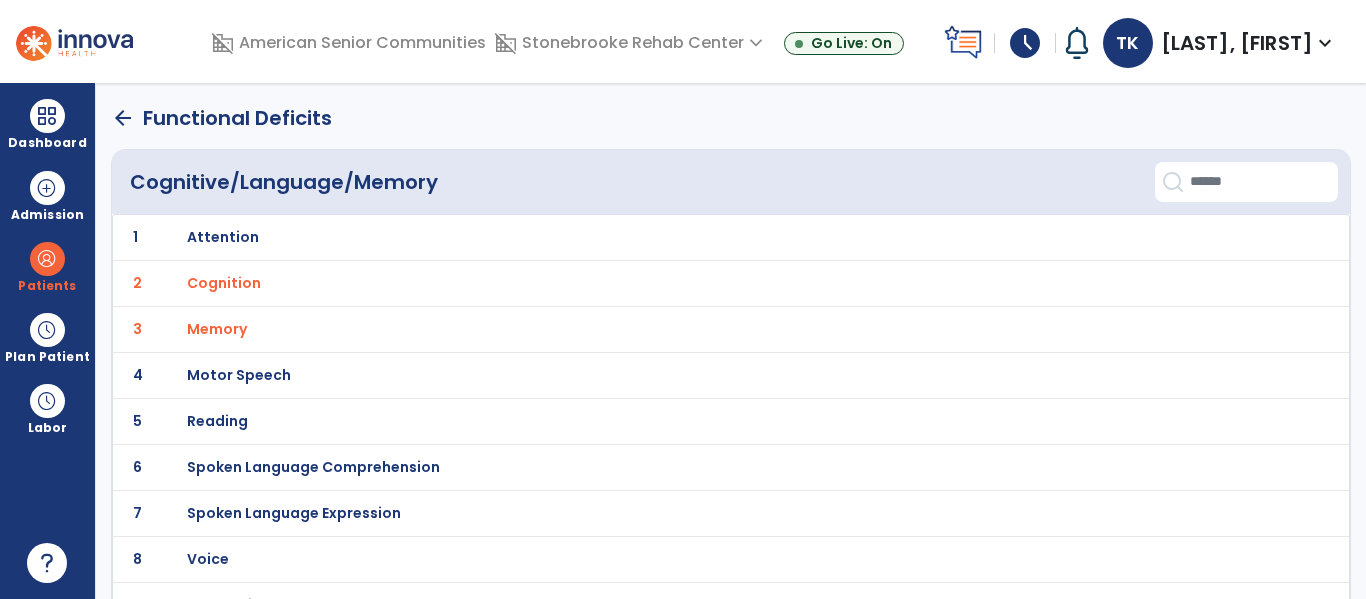 click on "Attention" at bounding box center (223, 237) 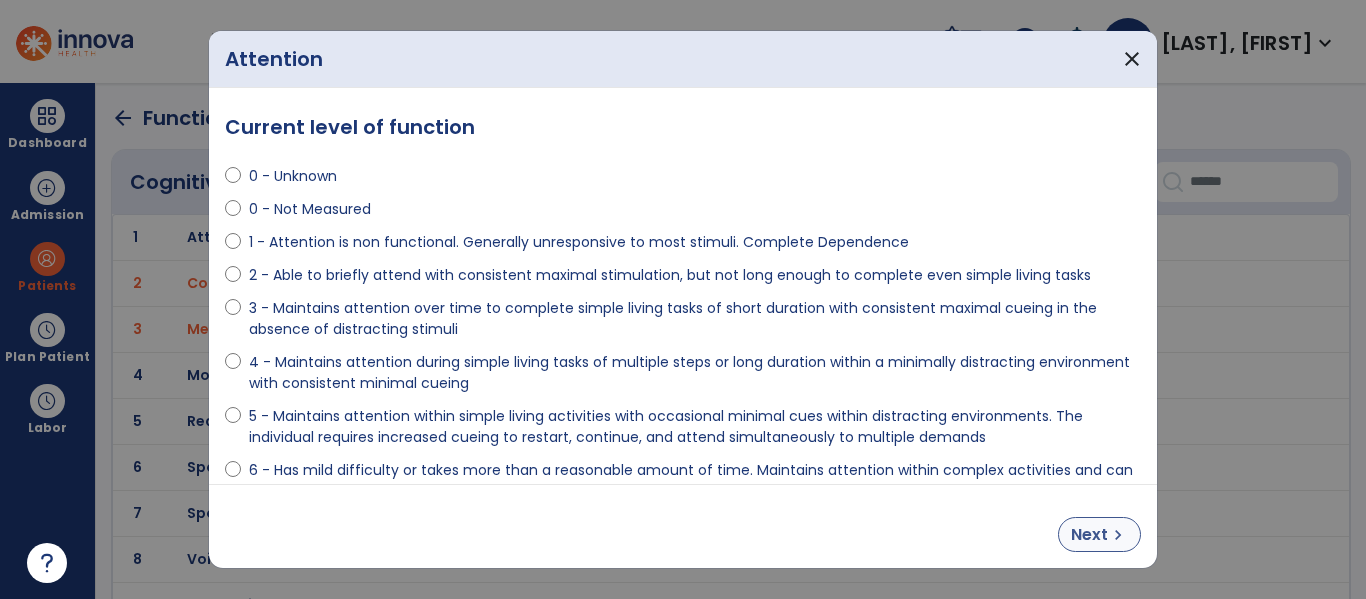 click on "Next" at bounding box center [1089, 535] 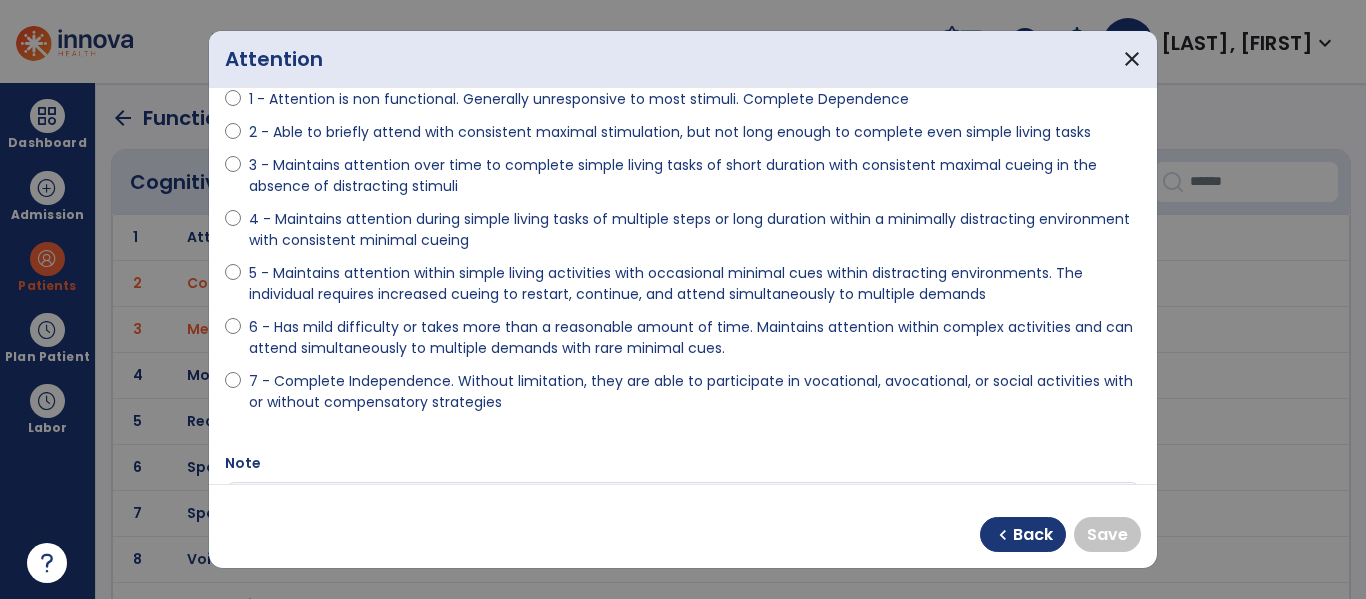 scroll, scrollTop: 144, scrollLeft: 0, axis: vertical 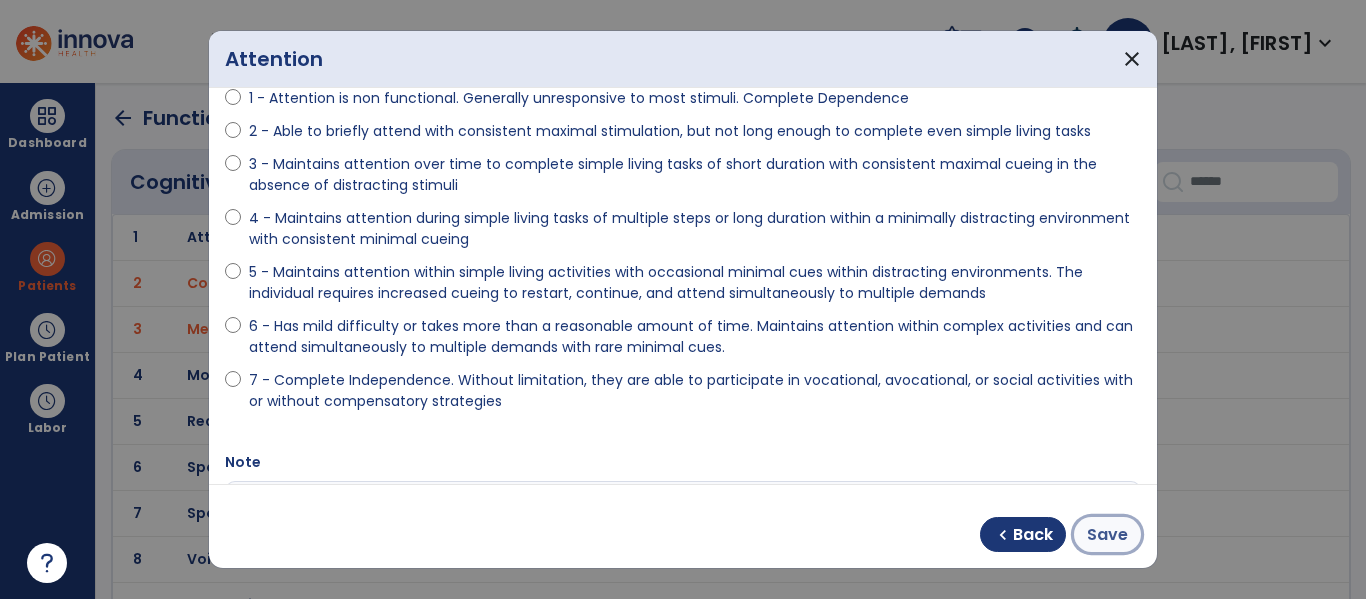 click on "Save" at bounding box center (1107, 535) 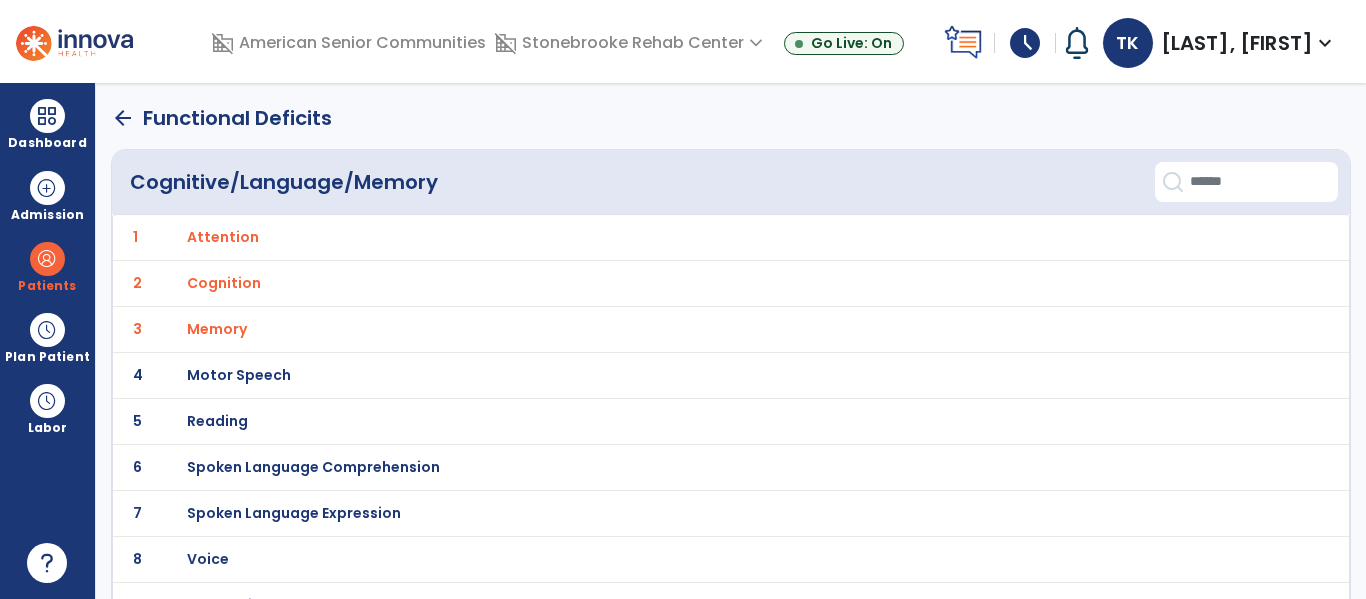 click on "arrow_back" 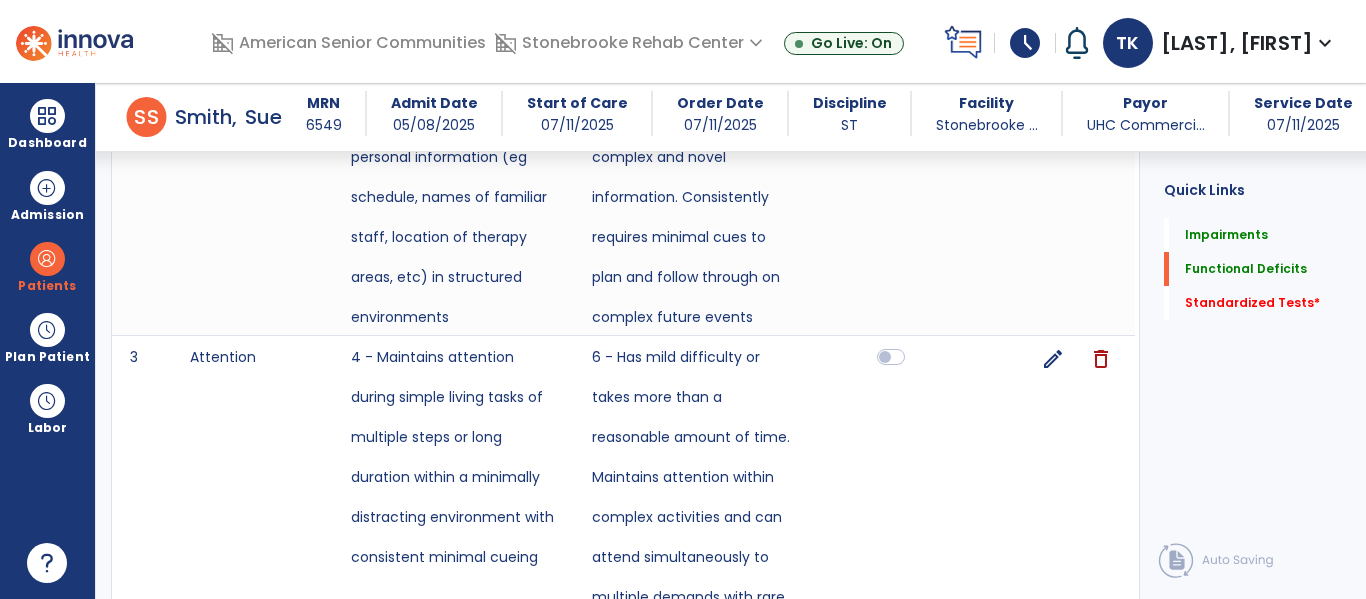 scroll, scrollTop: 1407, scrollLeft: 0, axis: vertical 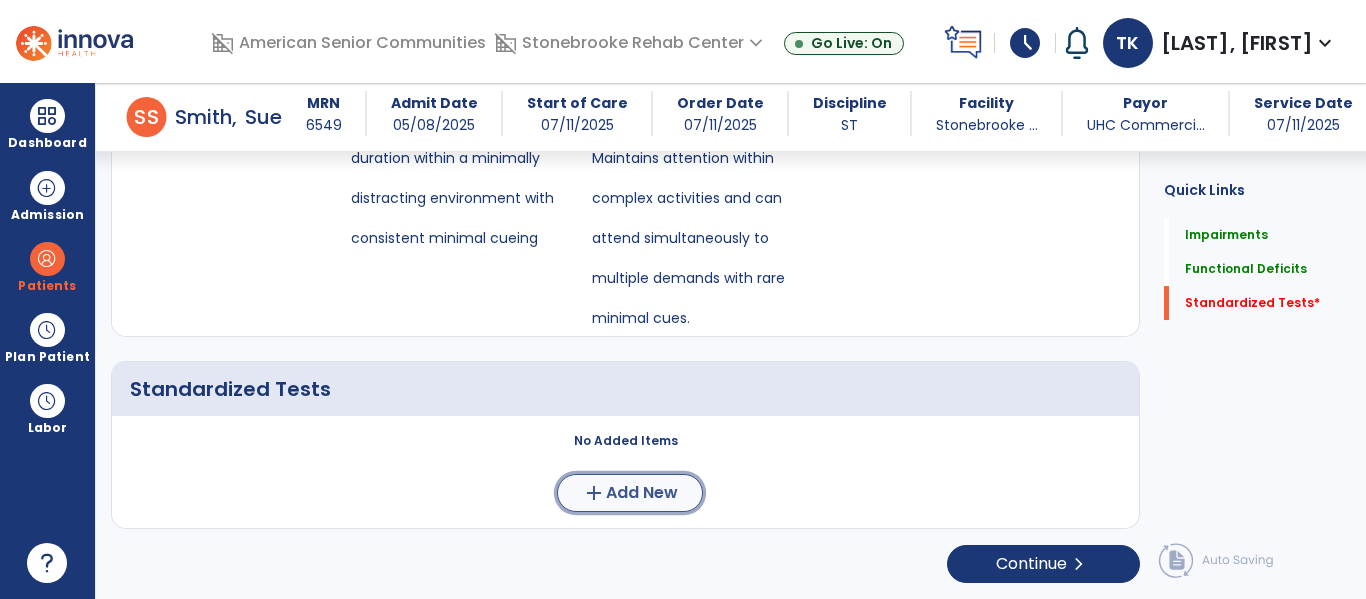 click on "add" 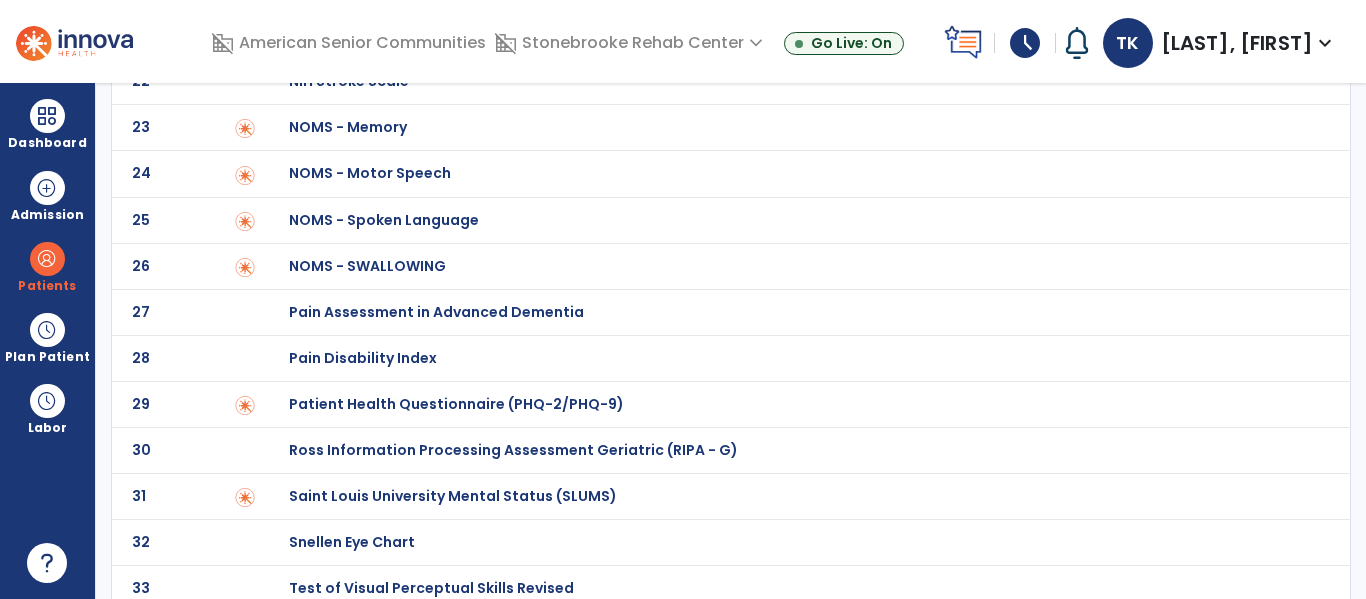scroll, scrollTop: 1098, scrollLeft: 0, axis: vertical 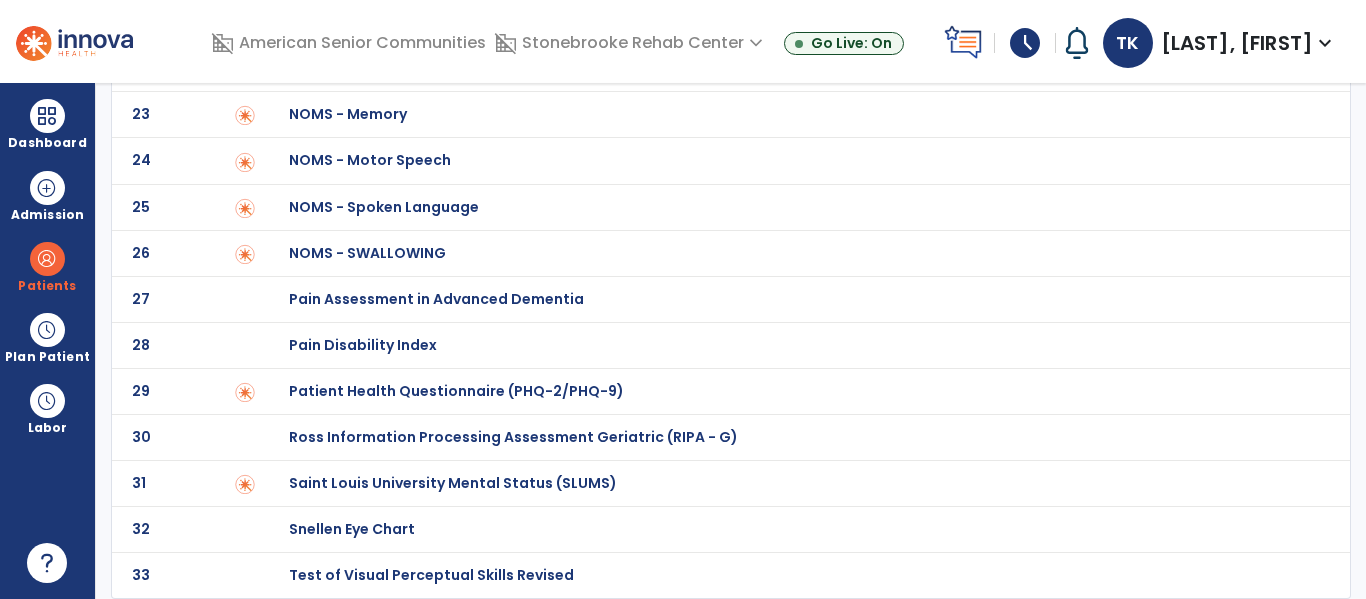 click on "Saint Louis University Mental Status (SLUMS)" at bounding box center (368, -898) 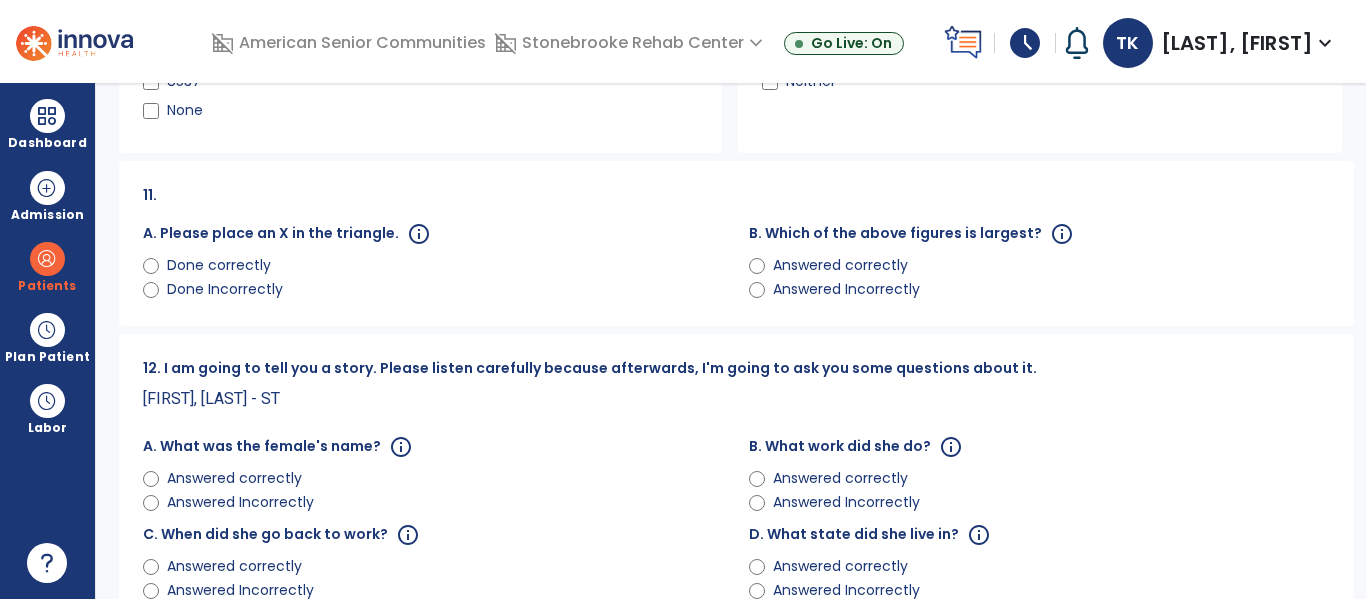 scroll, scrollTop: 0, scrollLeft: 0, axis: both 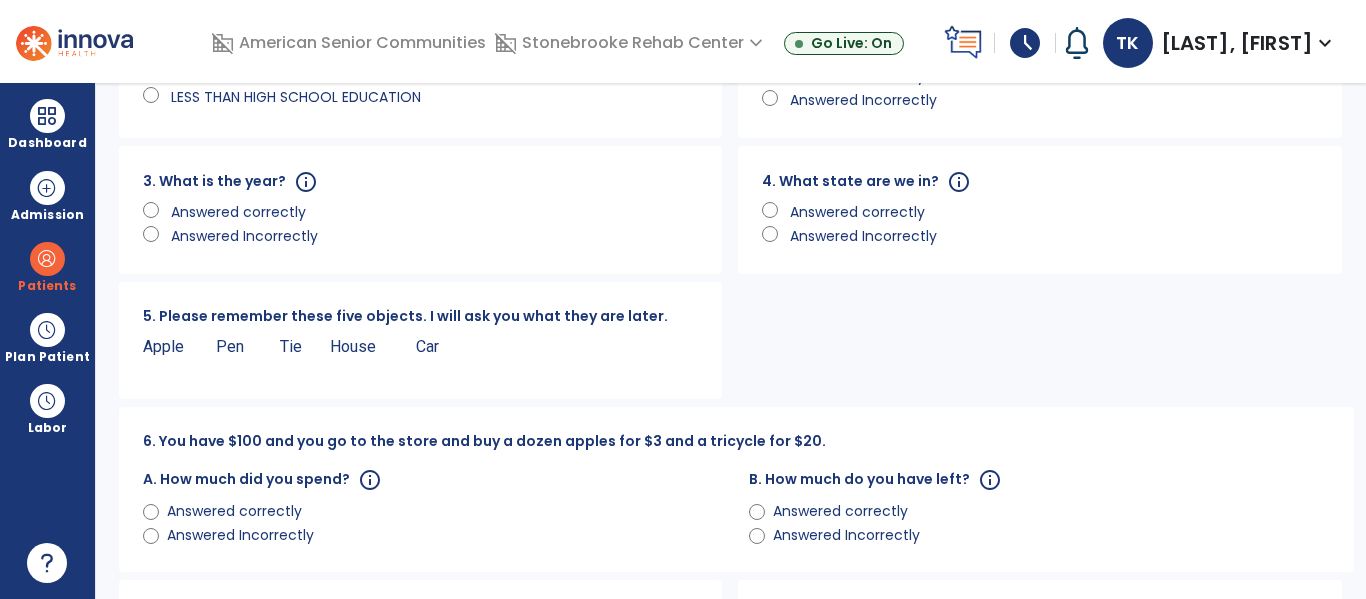 click on "Apple        Pen         Tie       House          Car" 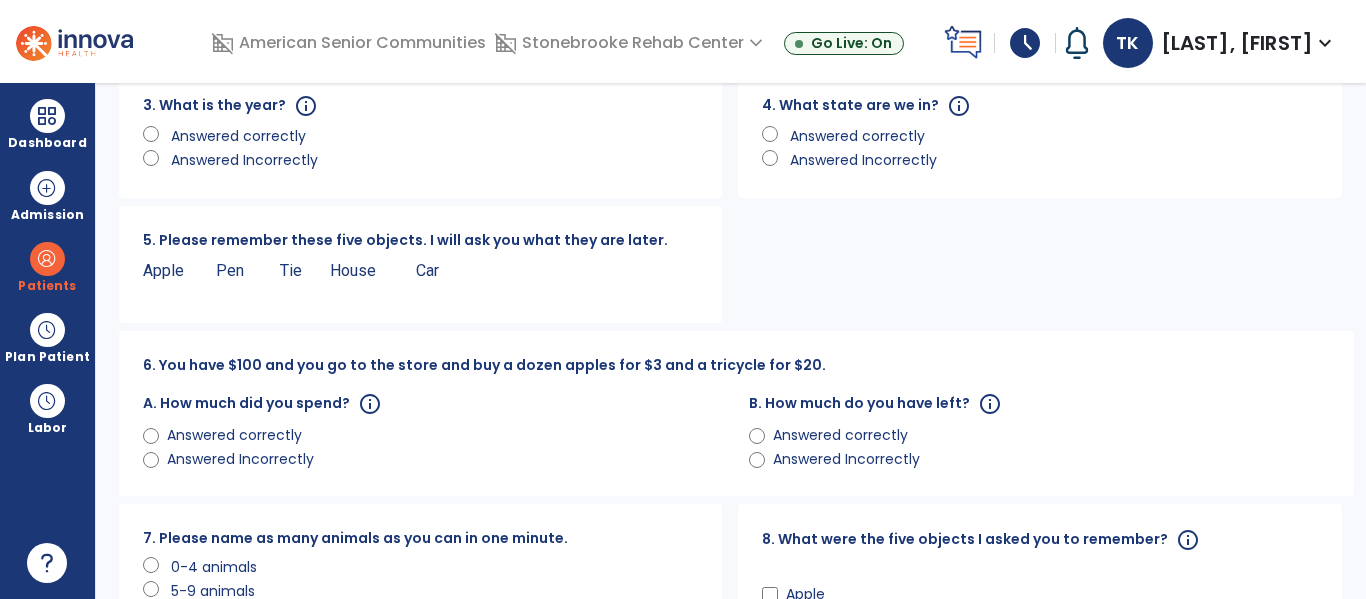 scroll, scrollTop: 238, scrollLeft: 0, axis: vertical 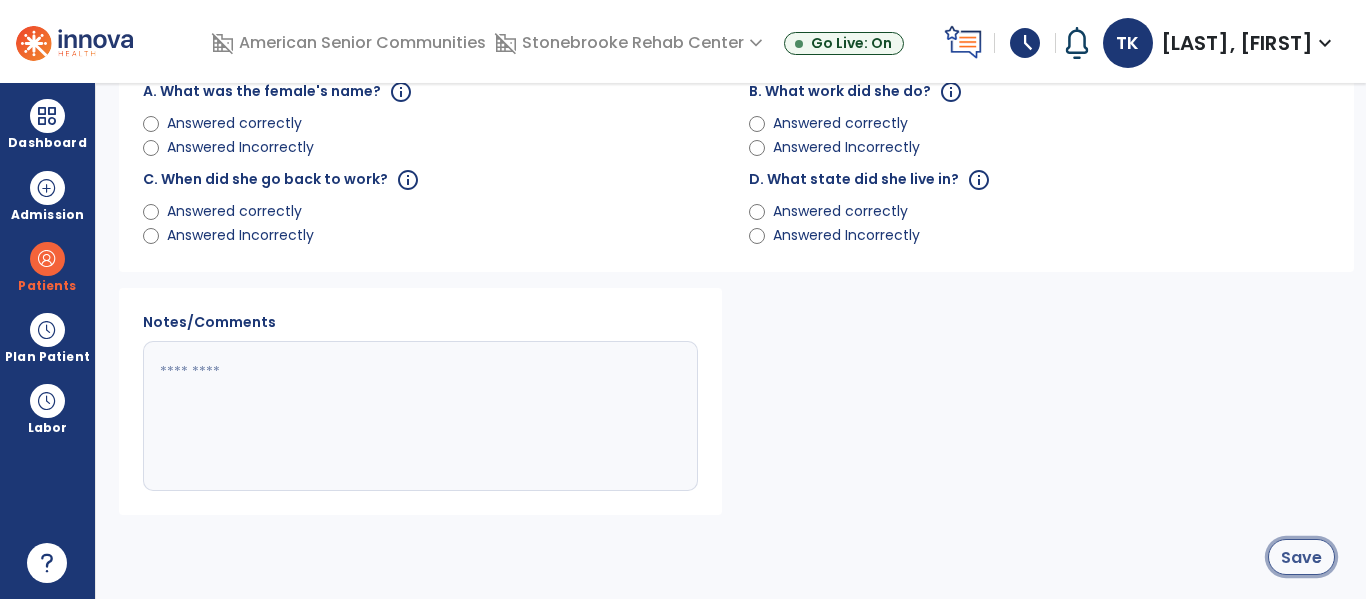 click on "Save" 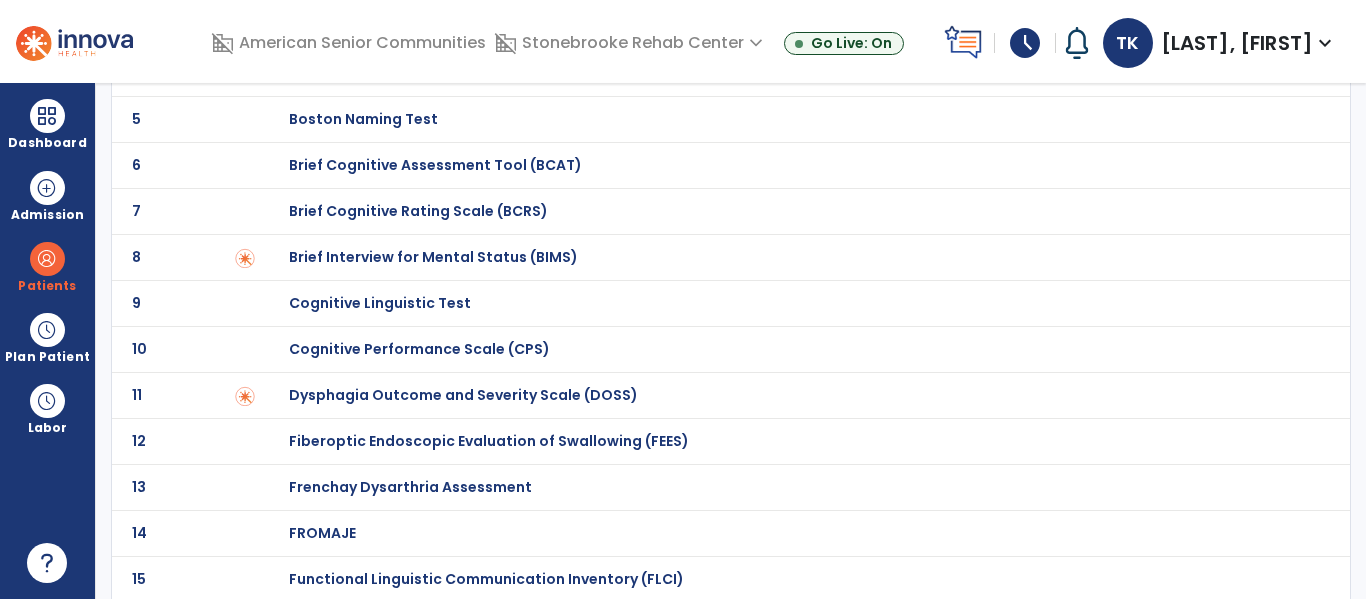 scroll, scrollTop: 0, scrollLeft: 0, axis: both 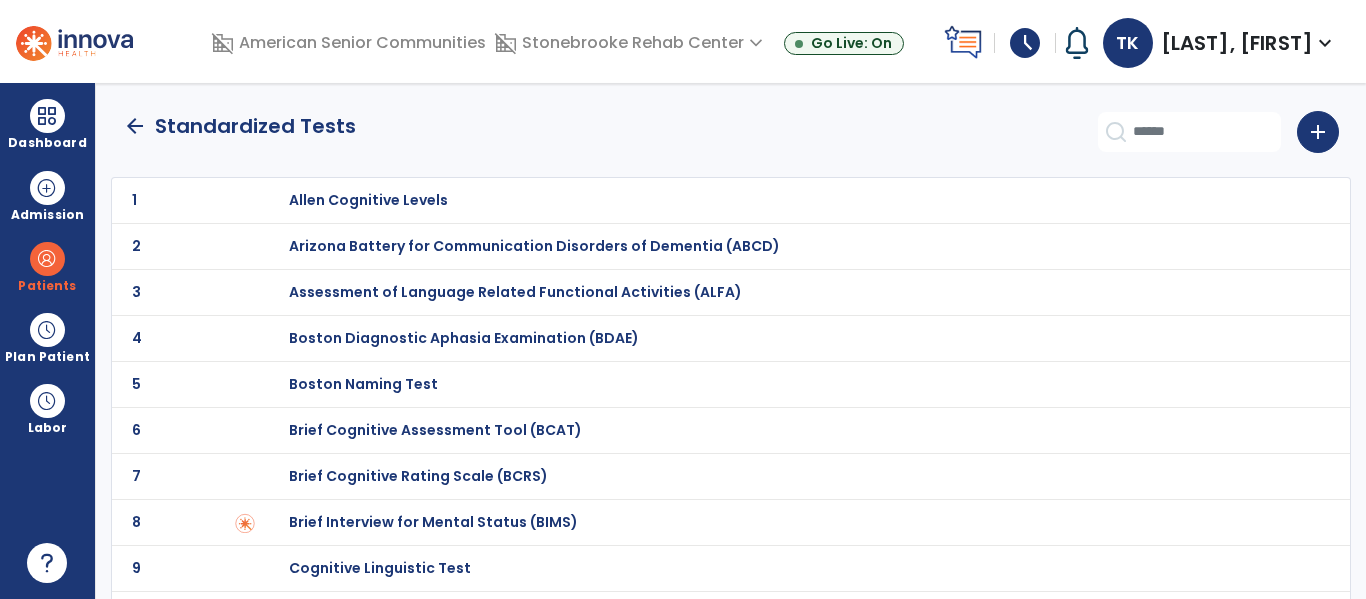 click on "arrow_back" 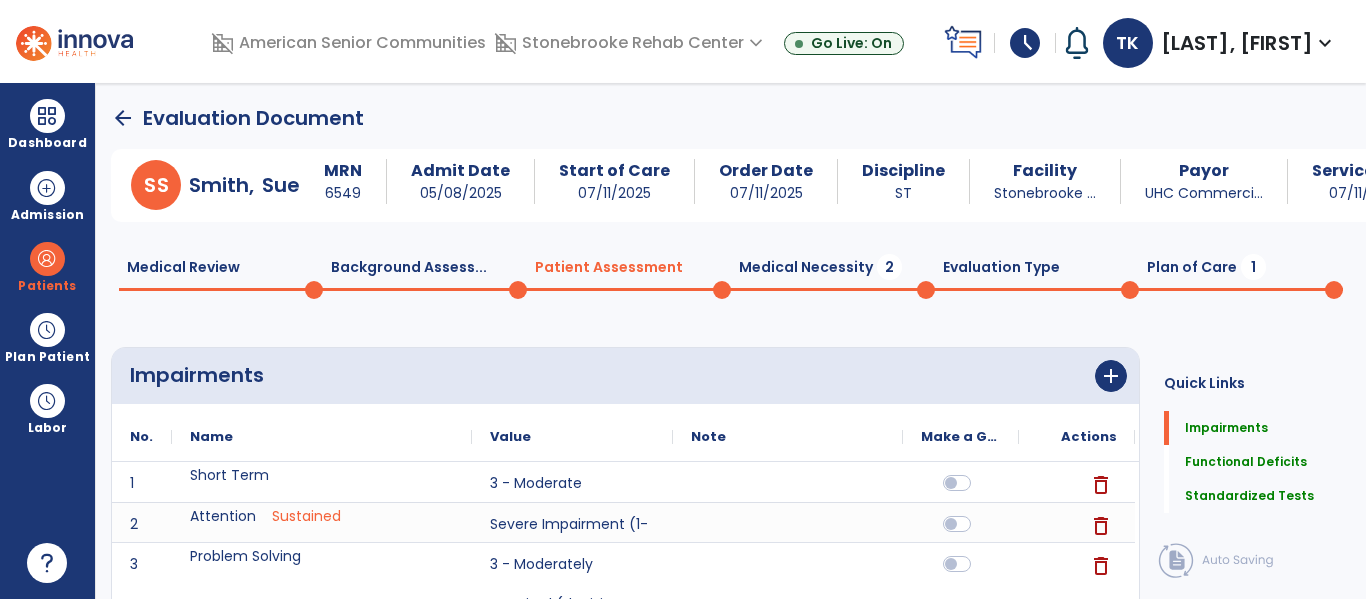scroll, scrollTop: 20, scrollLeft: 0, axis: vertical 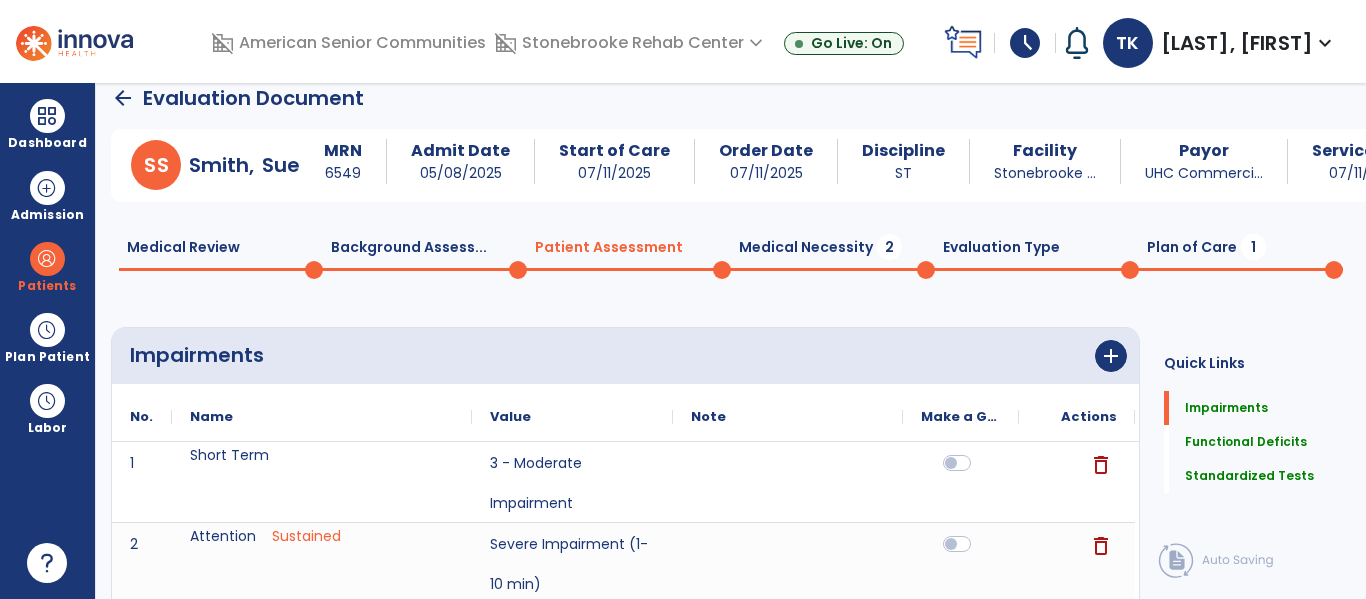 click on "Medical Necessity  2" 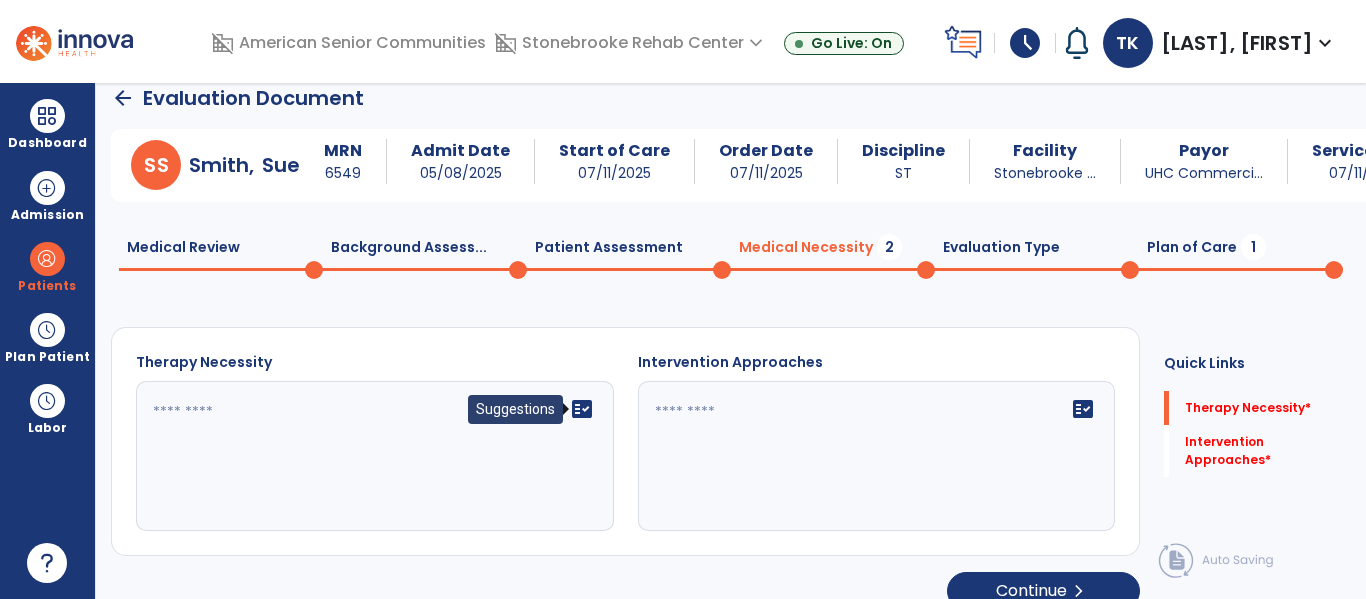click on "fact_check" 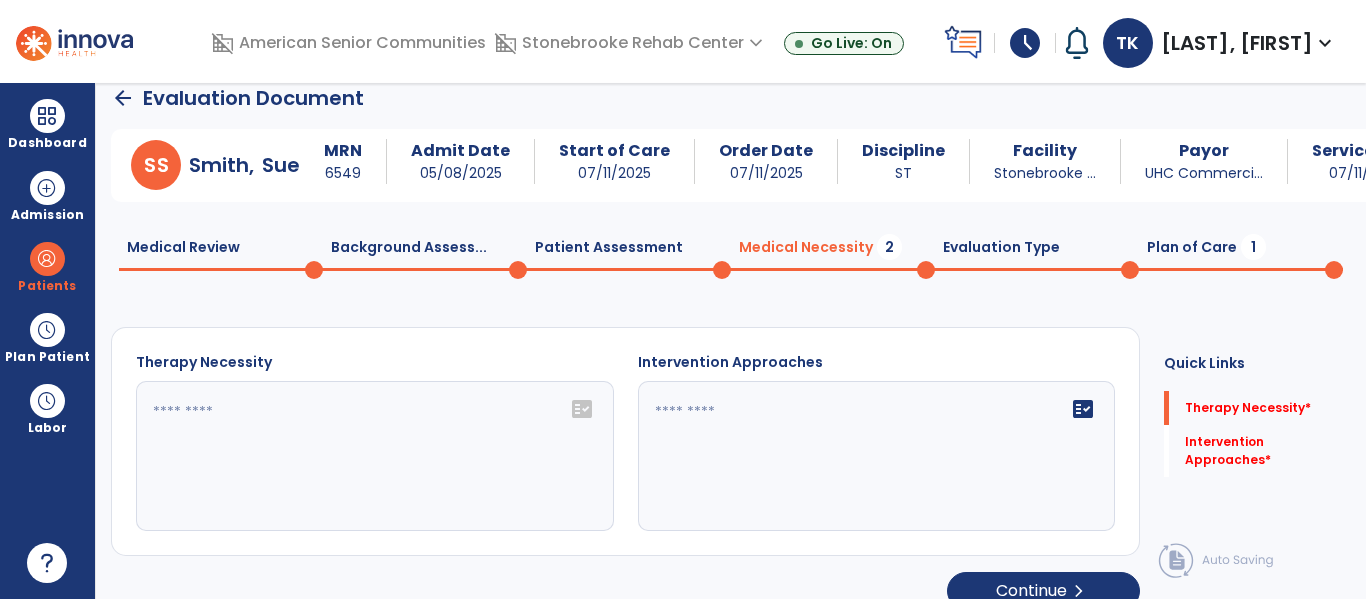 click 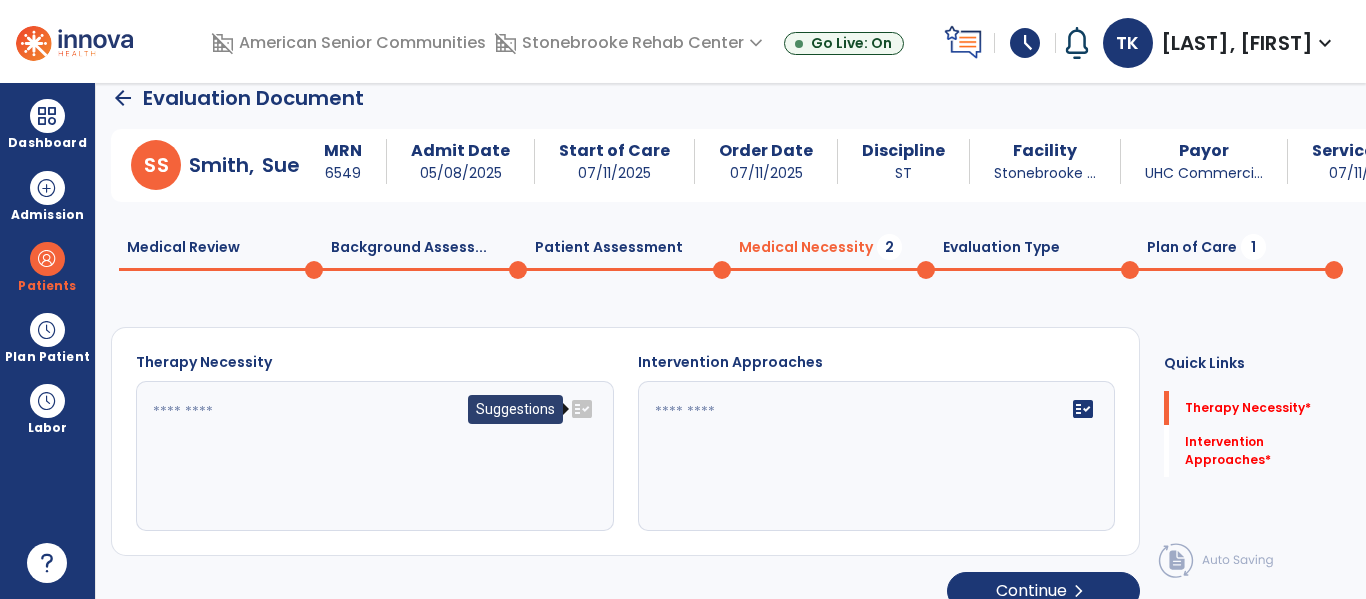 click on "fact_check" 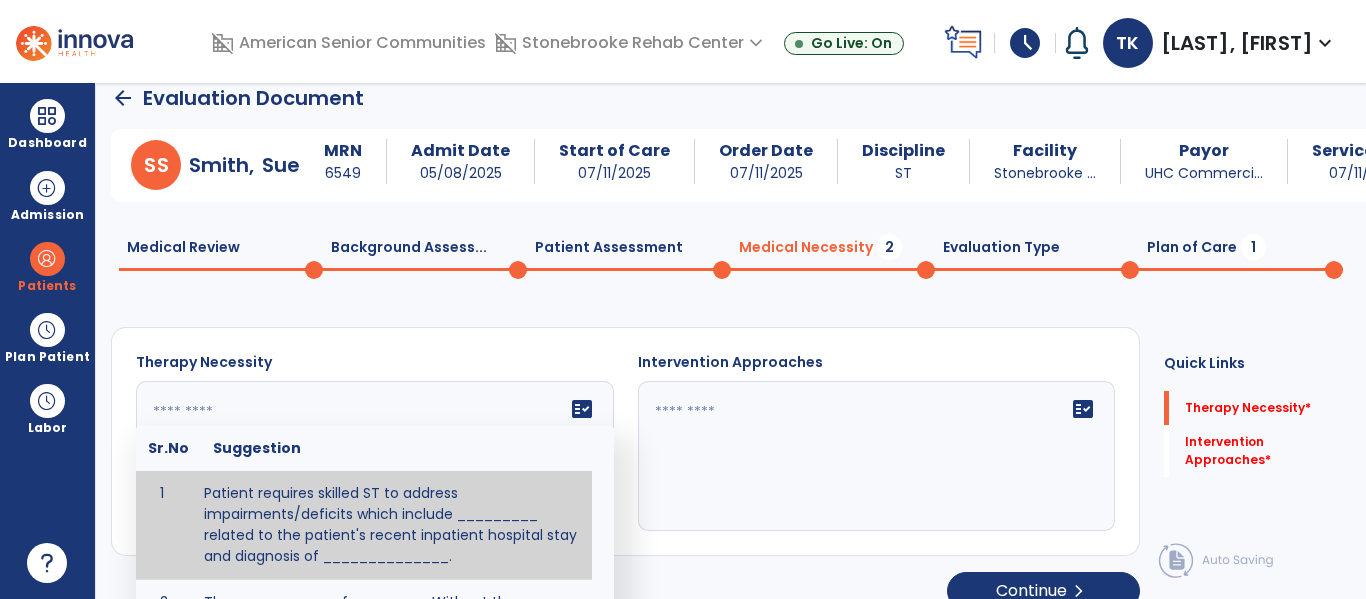 scroll, scrollTop: 65, scrollLeft: 0, axis: vertical 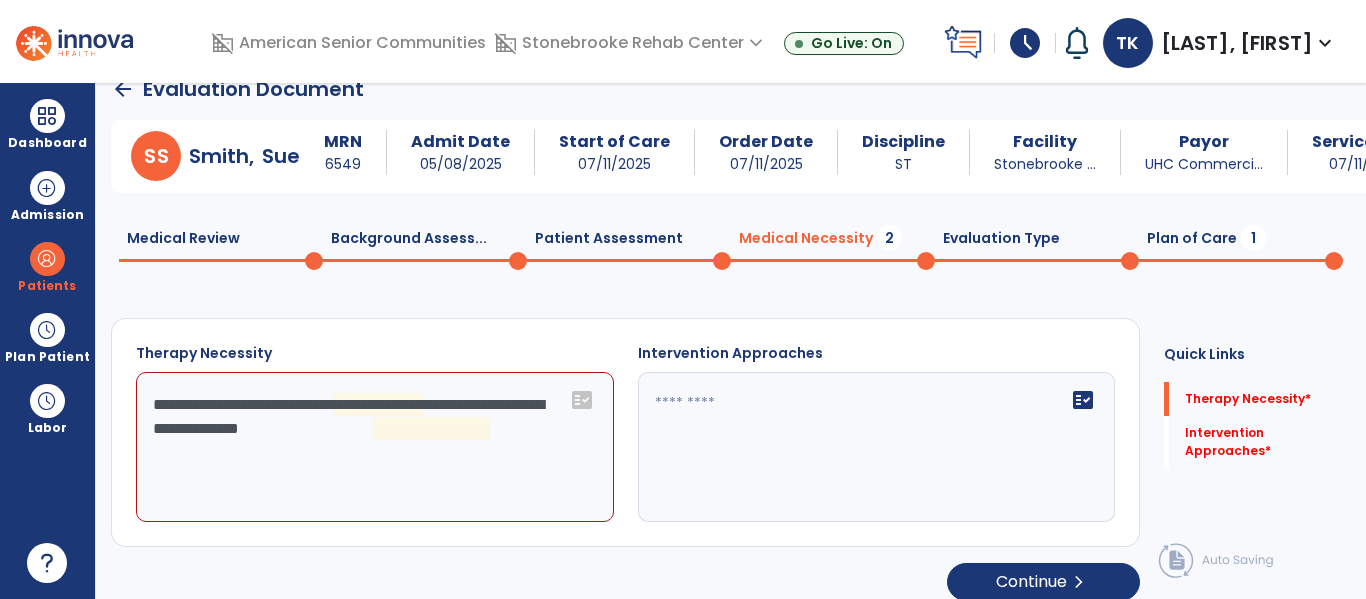 click on "**********" 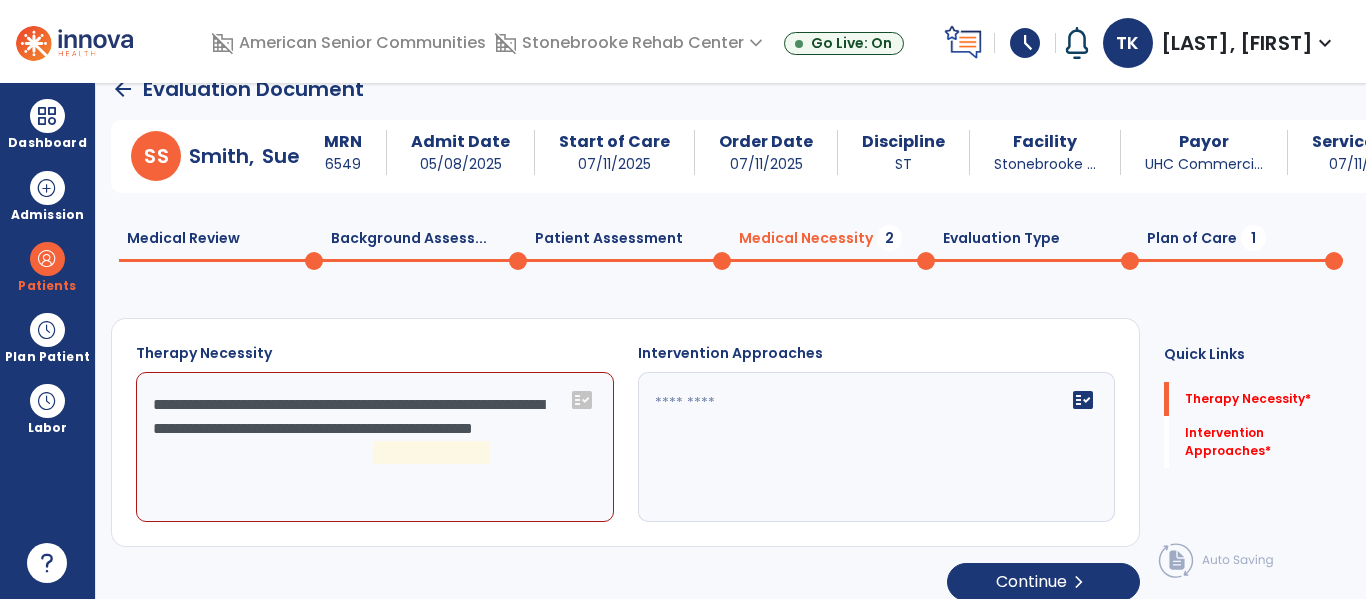click on "**********" 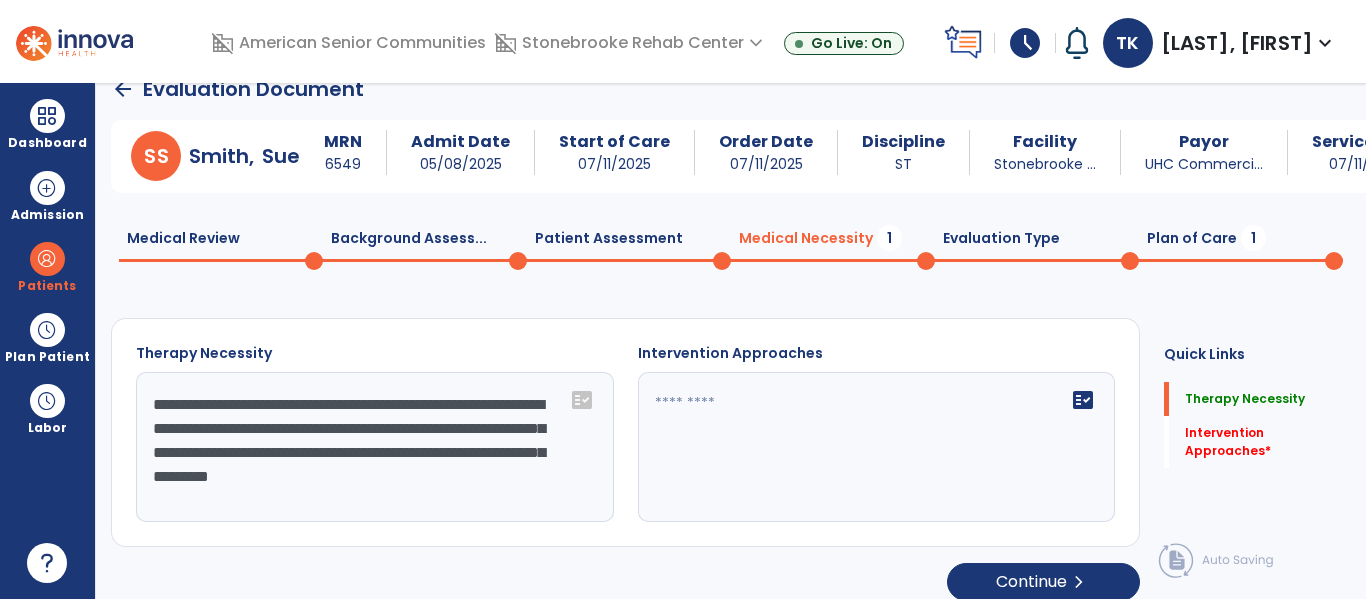 type on "**********" 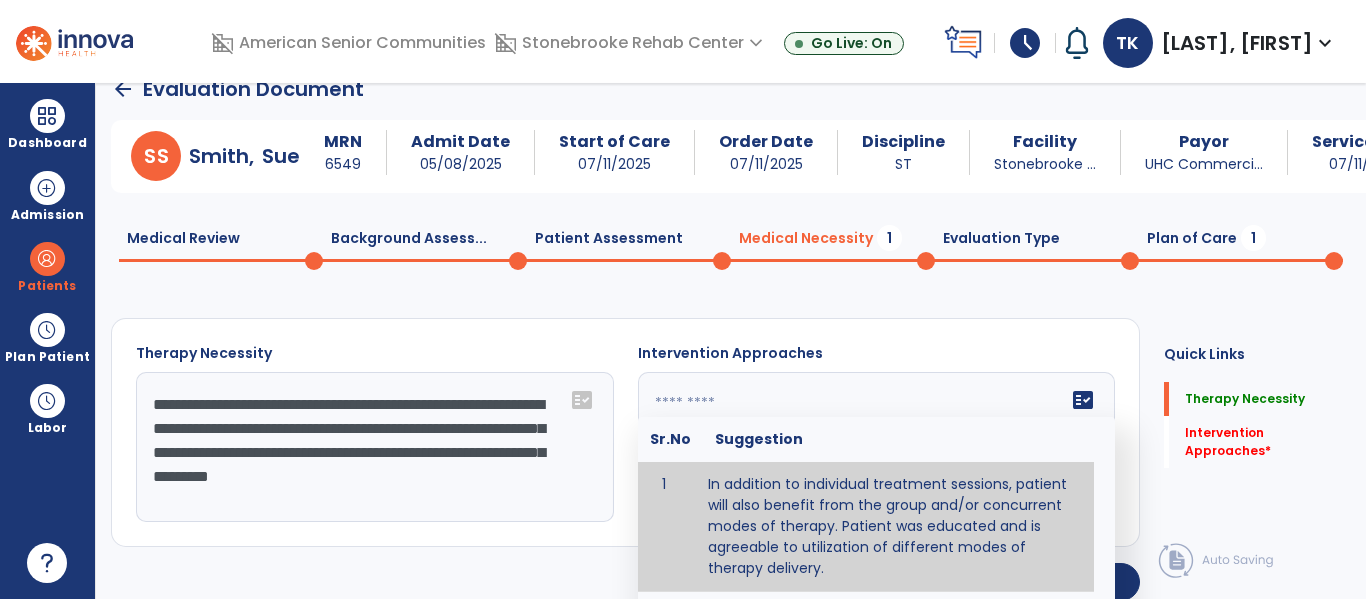 type on "**********" 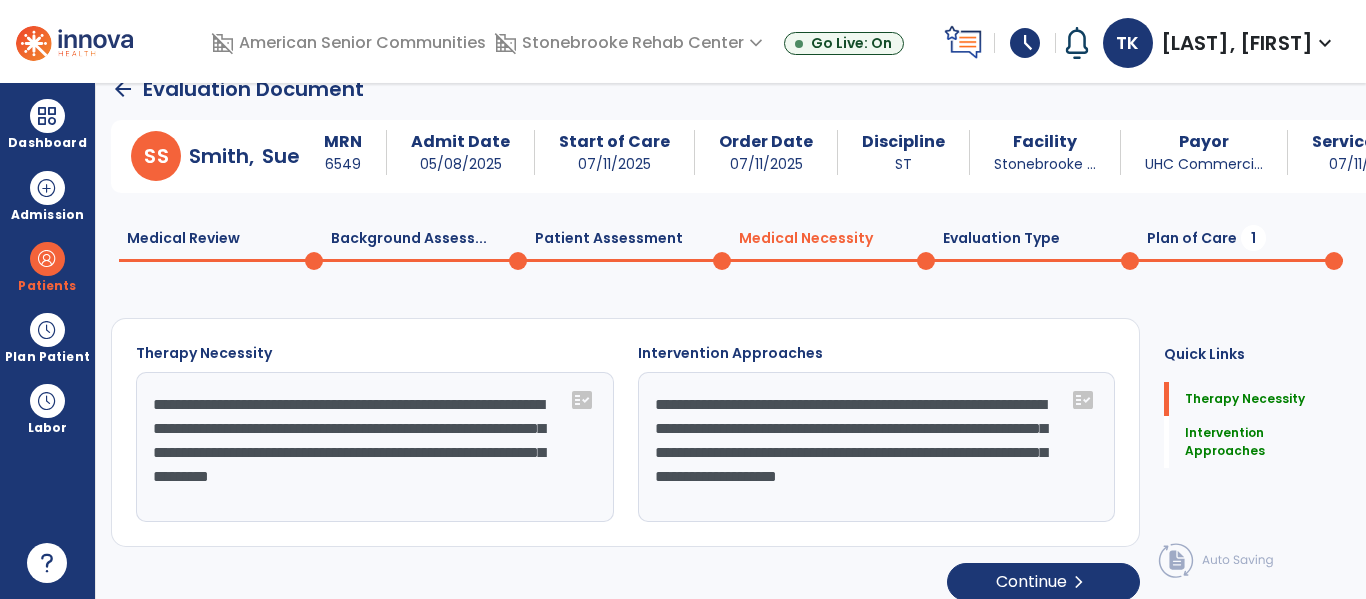 scroll, scrollTop: 47, scrollLeft: 0, axis: vertical 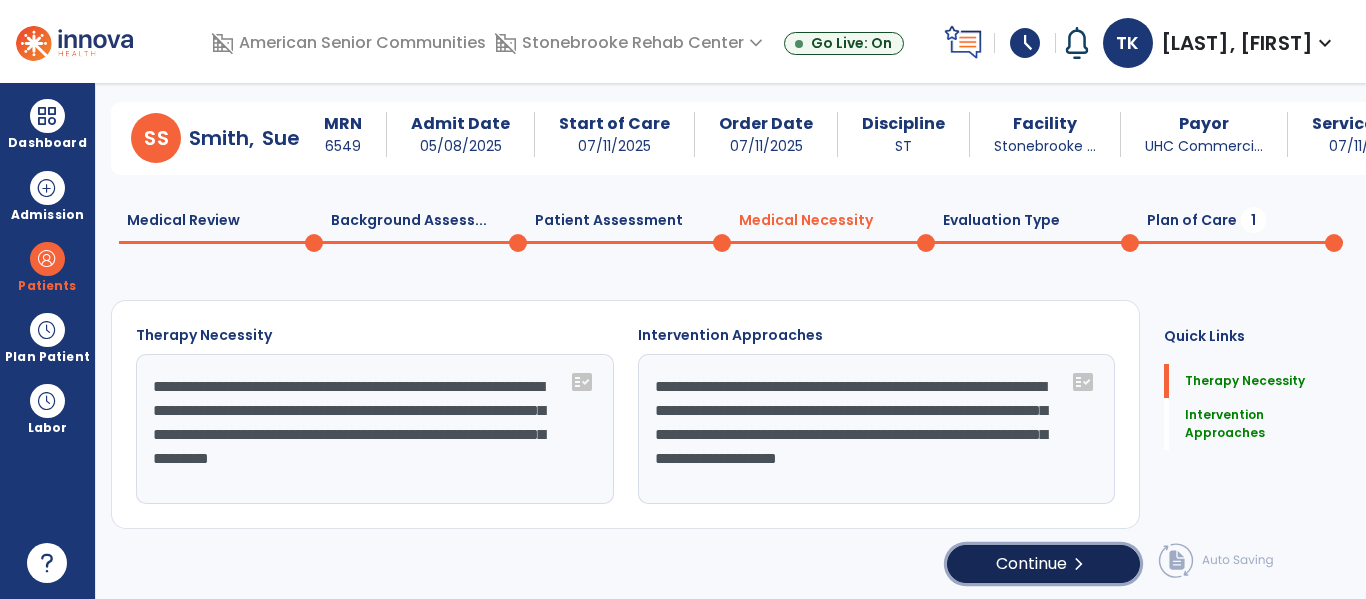 click on "Continue  chevron_right" 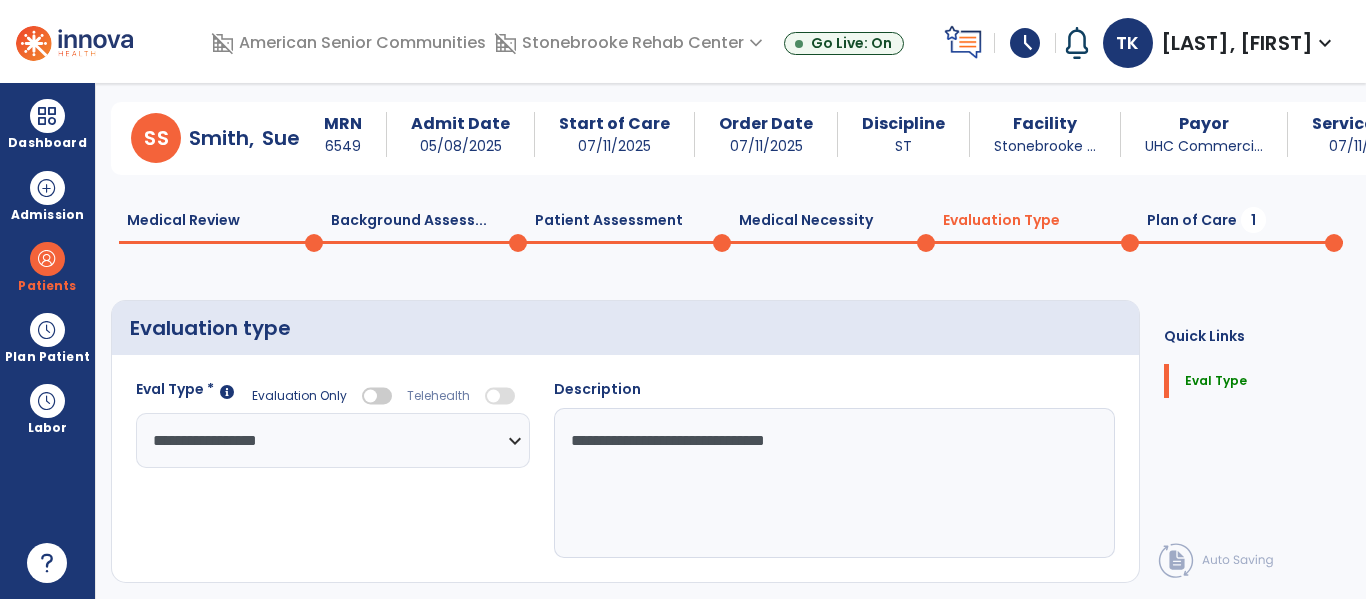 select on "**********" 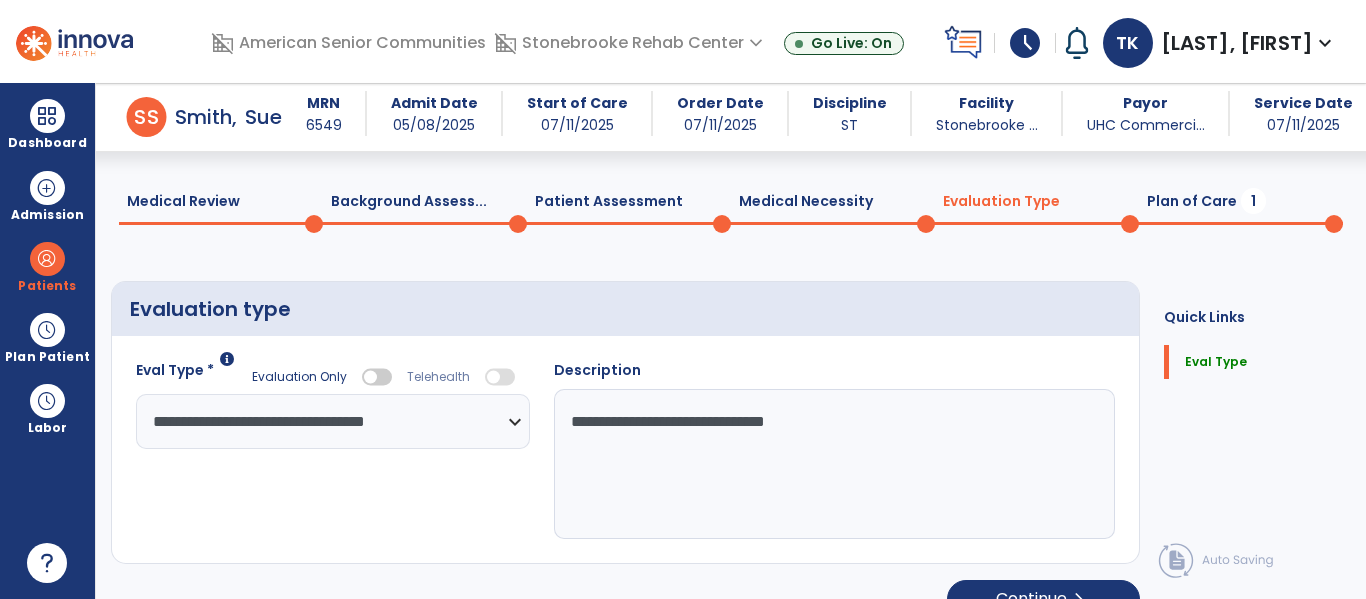 scroll, scrollTop: 82, scrollLeft: 0, axis: vertical 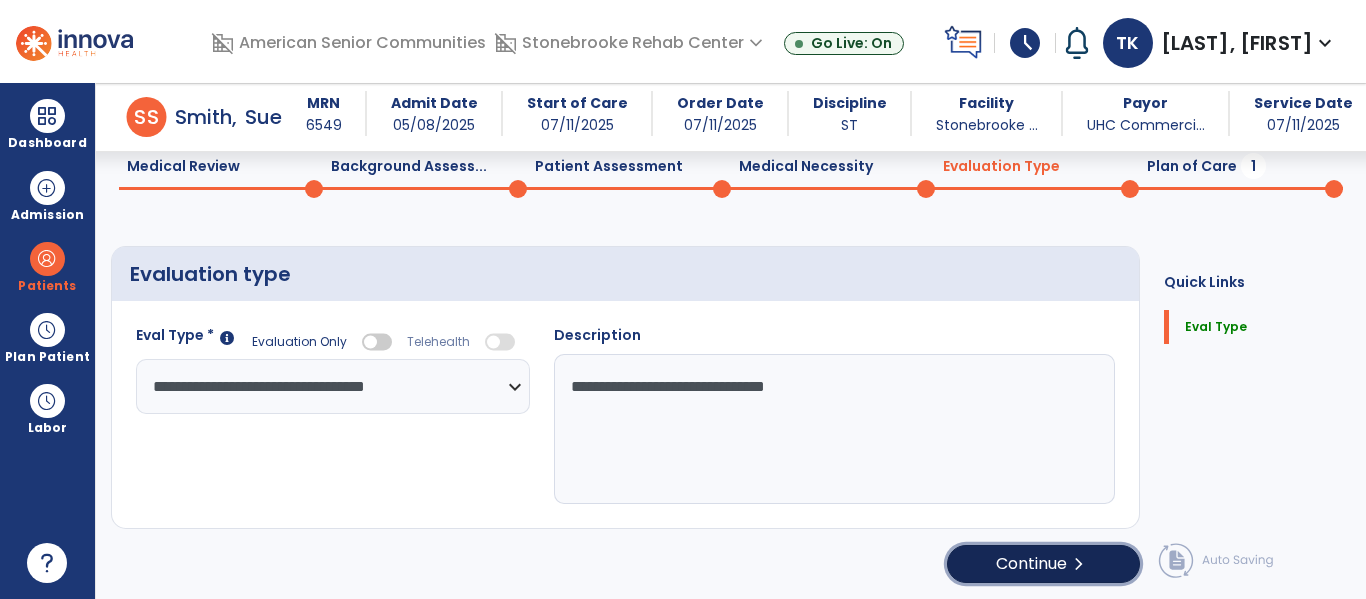 click on "Continue  chevron_right" 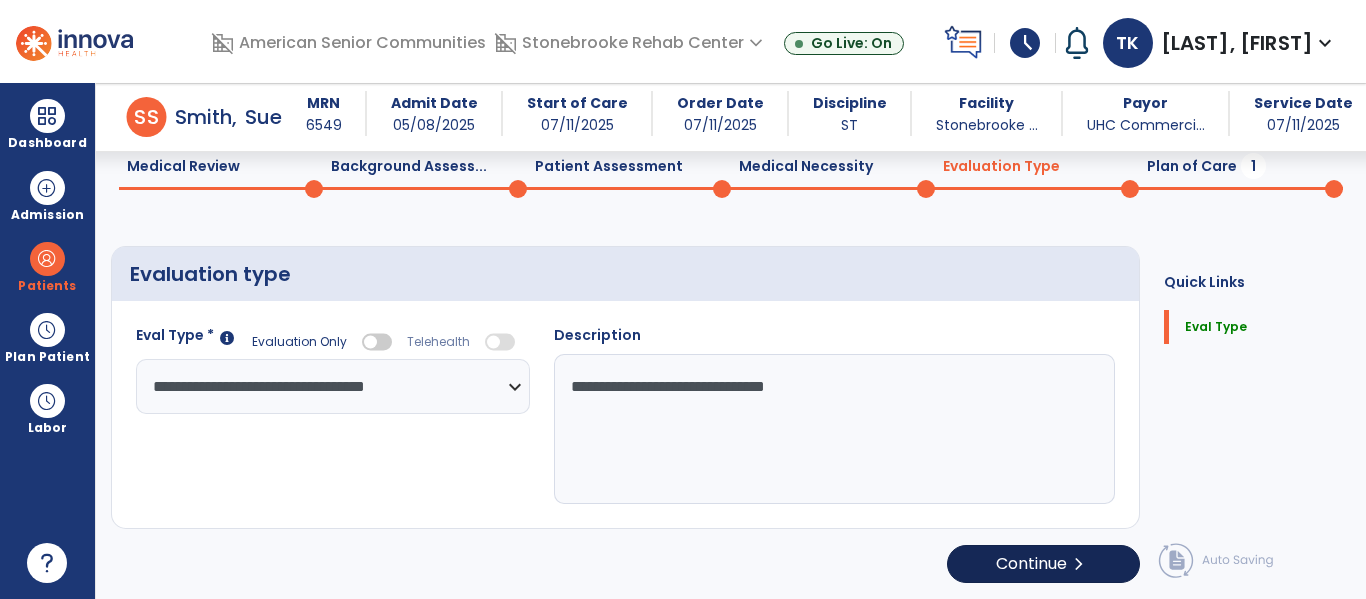 select on "**" 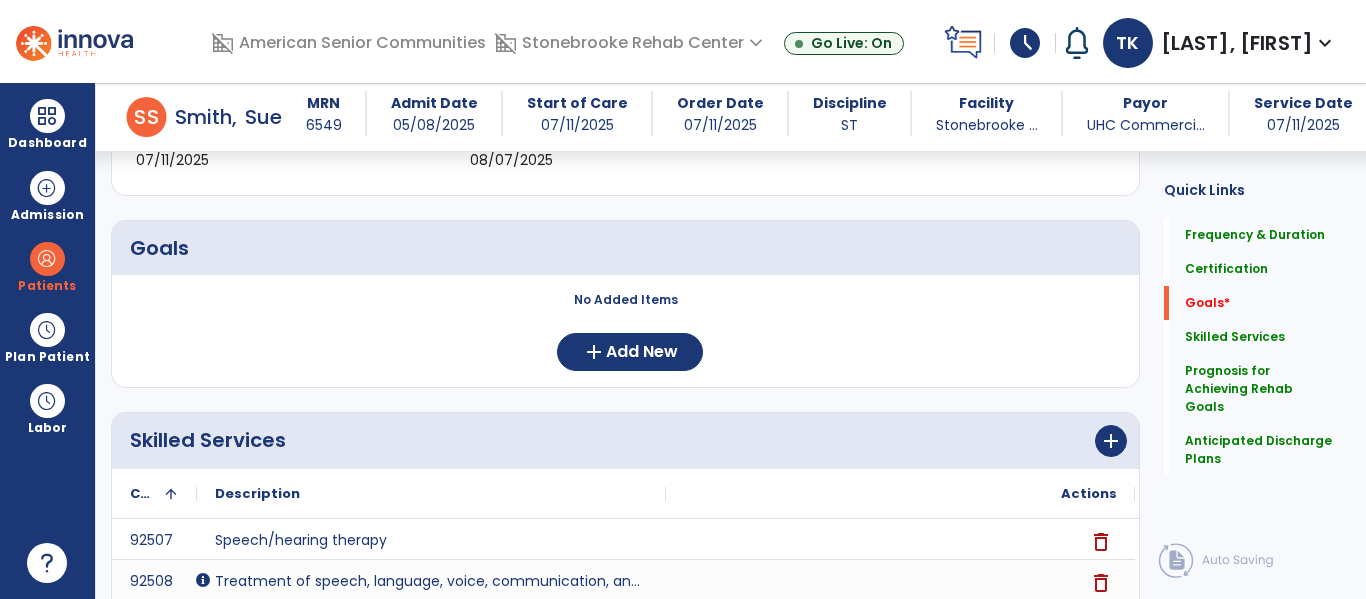 scroll, scrollTop: 397, scrollLeft: 0, axis: vertical 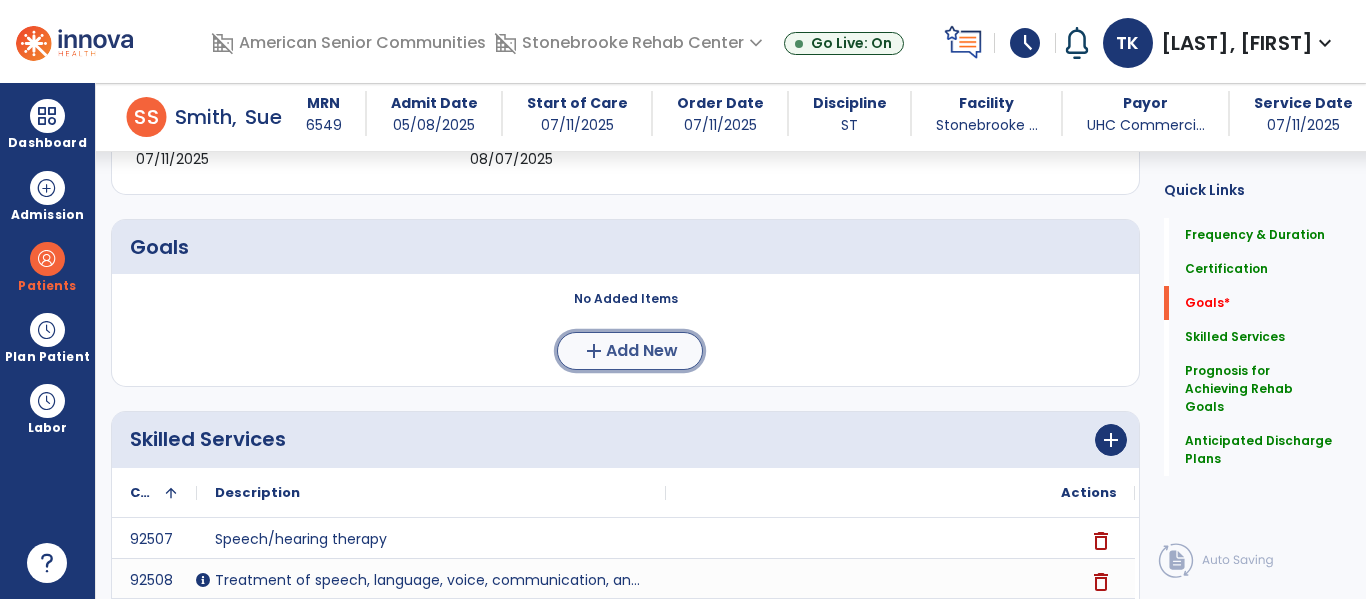 click on "Add New" at bounding box center (642, 351) 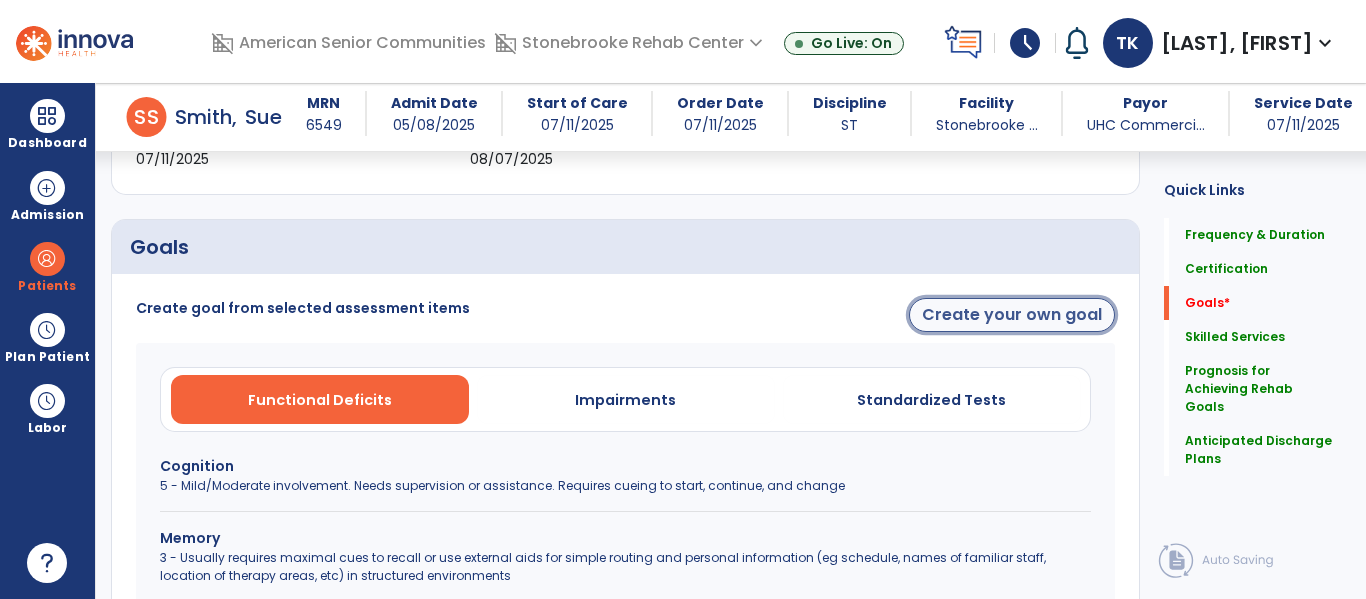 click on "Create your own goal" at bounding box center [1012, 315] 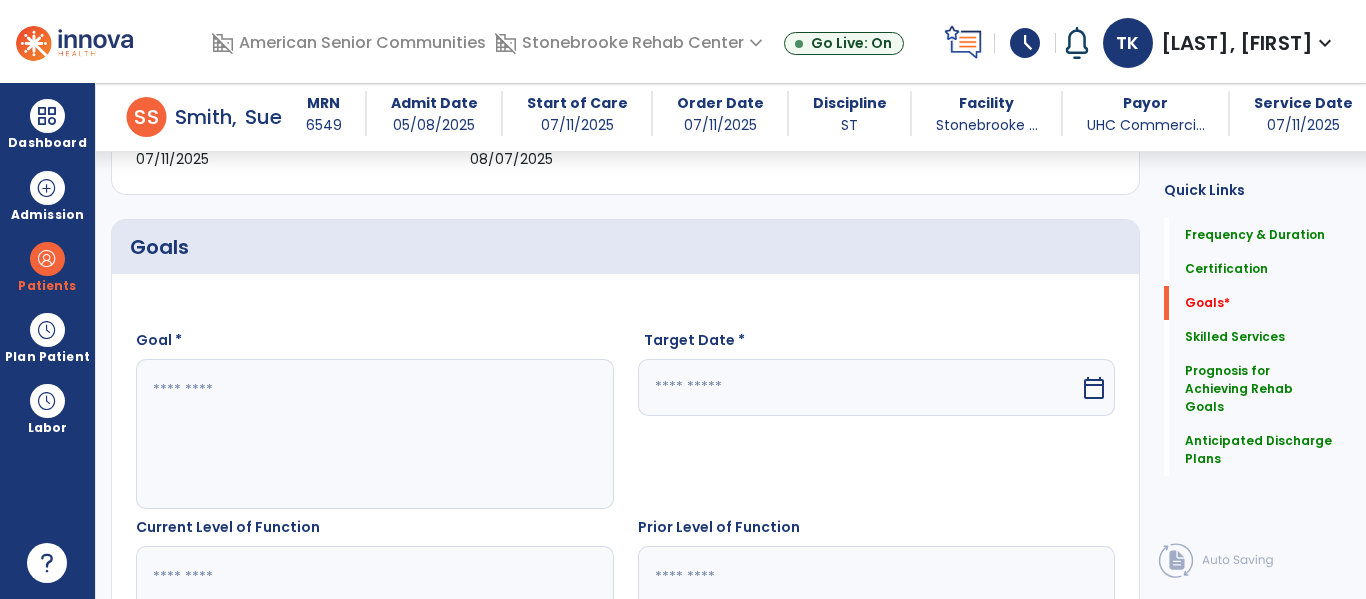 click at bounding box center [374, 434] 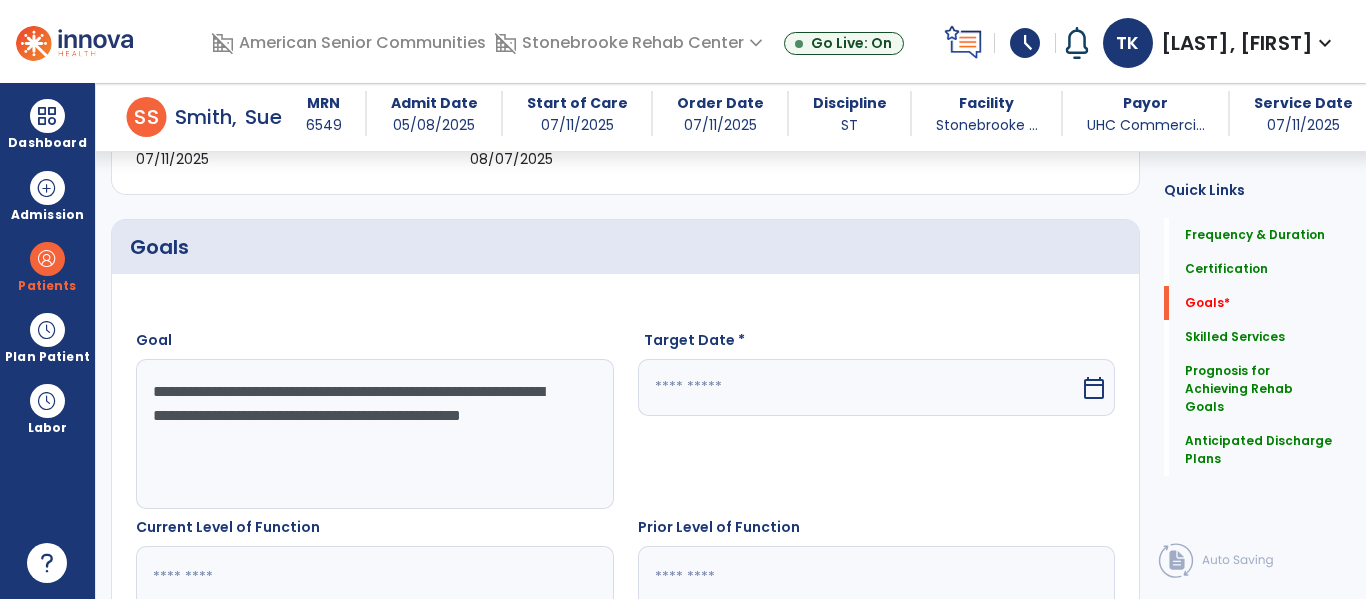 type on "**********" 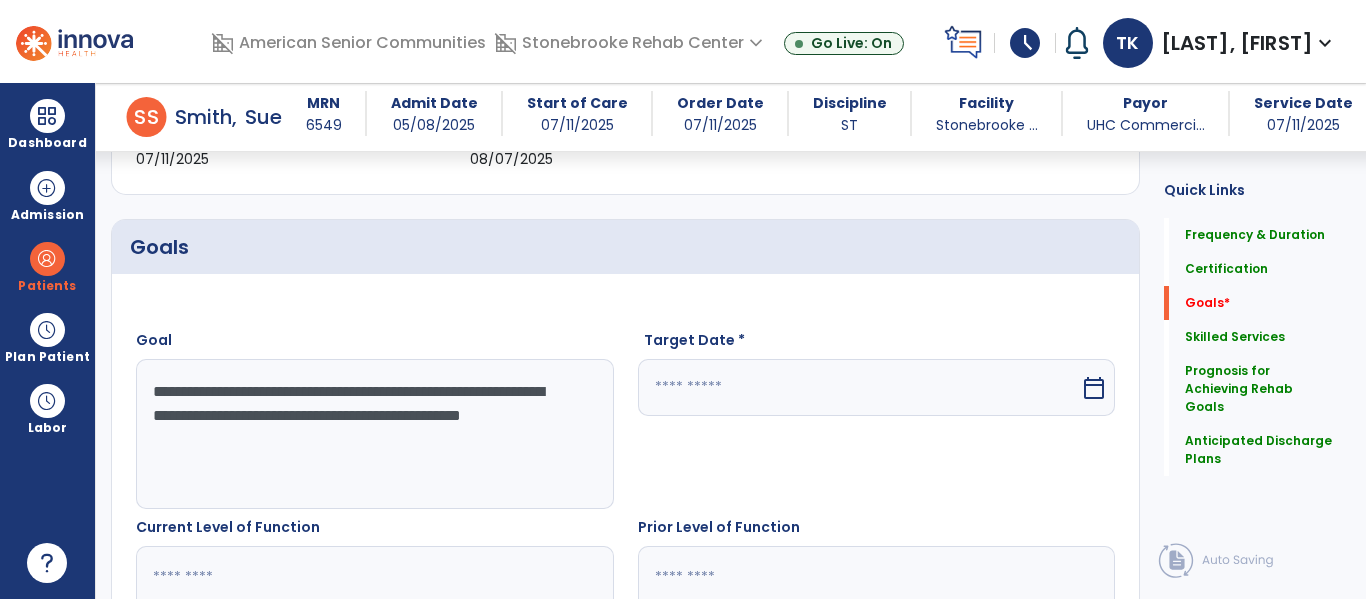 click at bounding box center [859, 387] 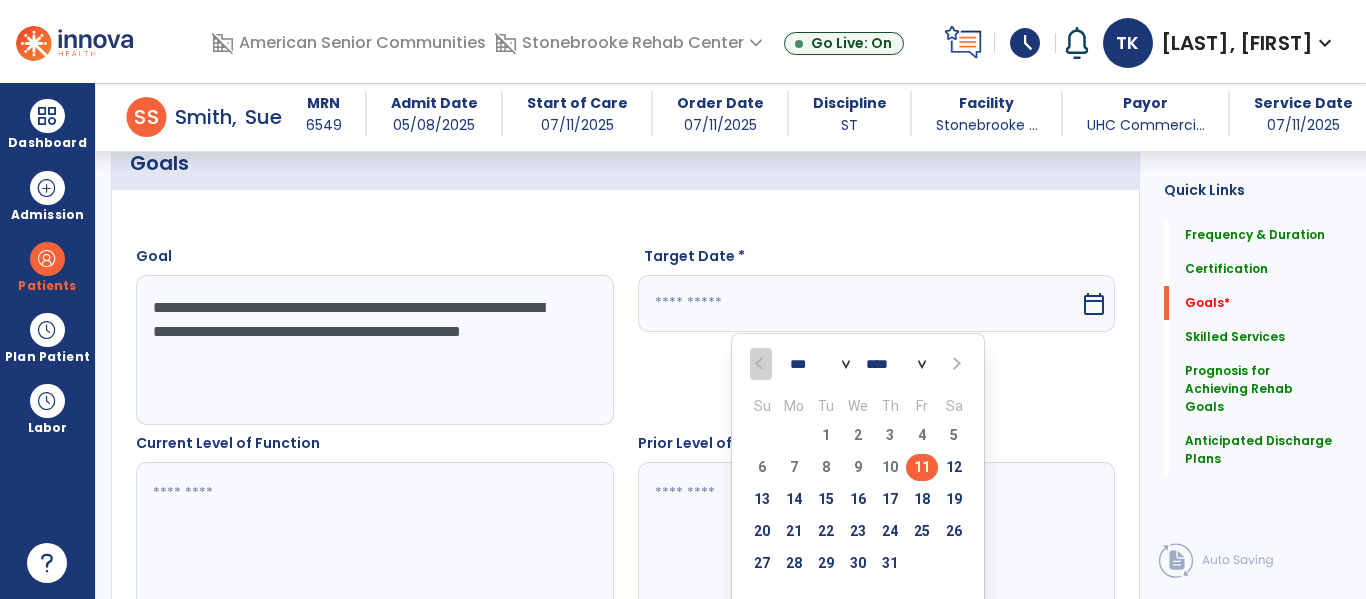 scroll, scrollTop: 483, scrollLeft: 0, axis: vertical 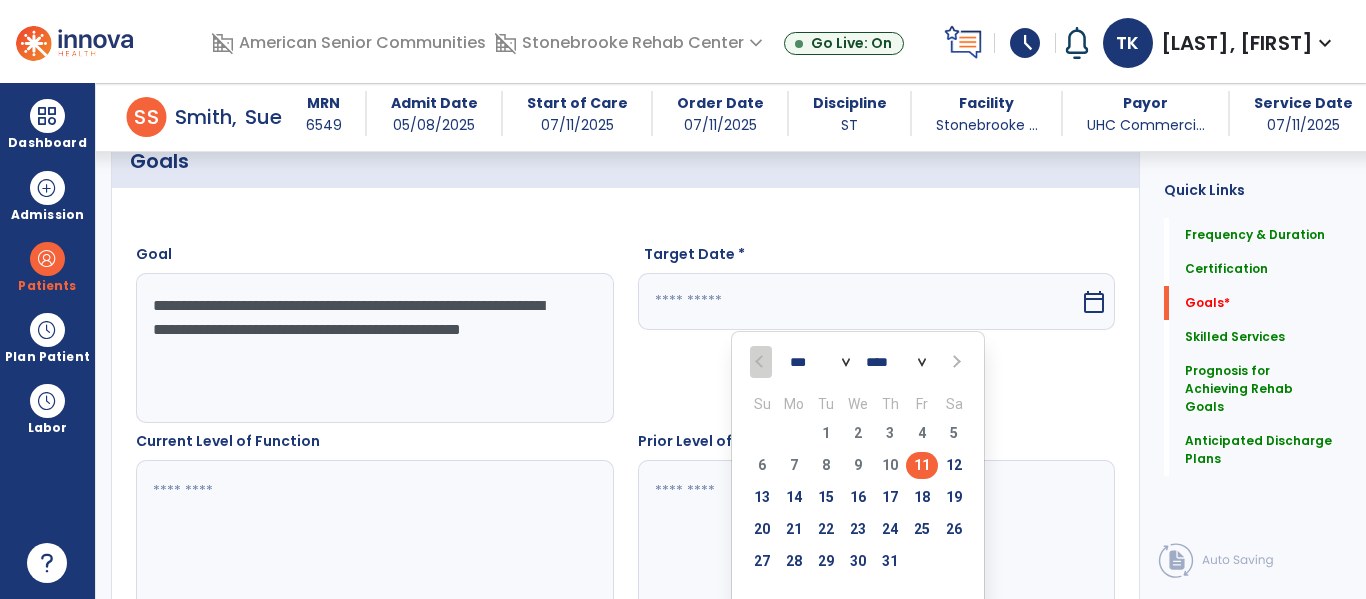 click at bounding box center [954, 362] 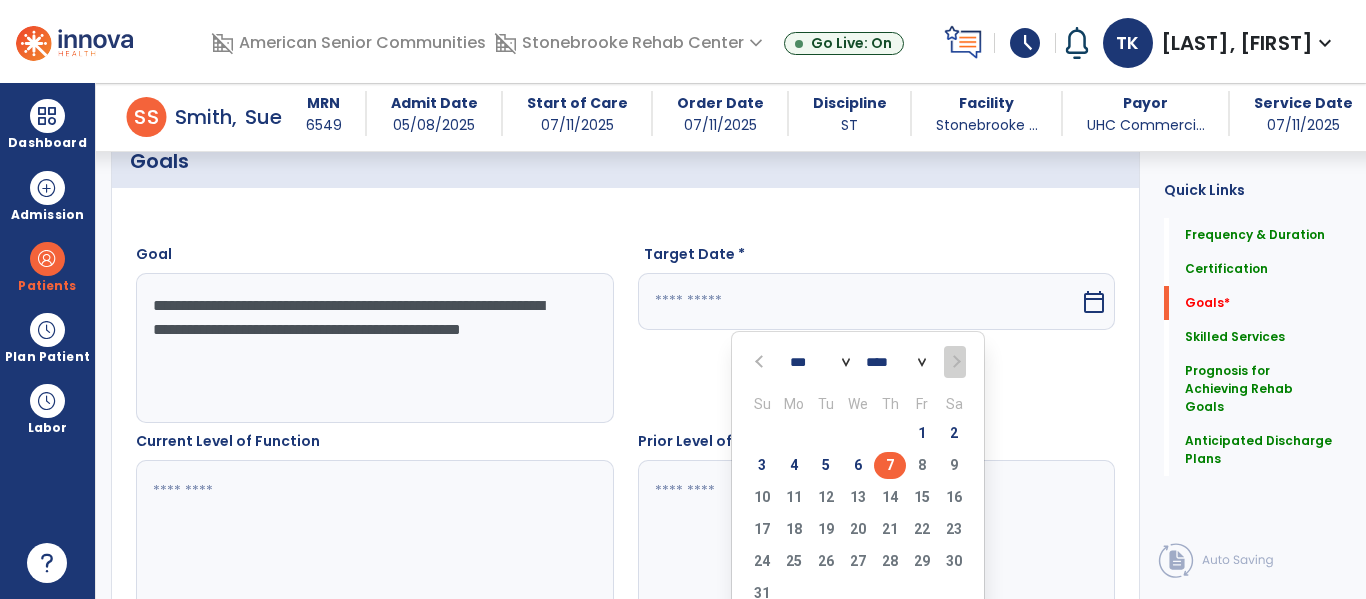 click on "7" at bounding box center (890, 465) 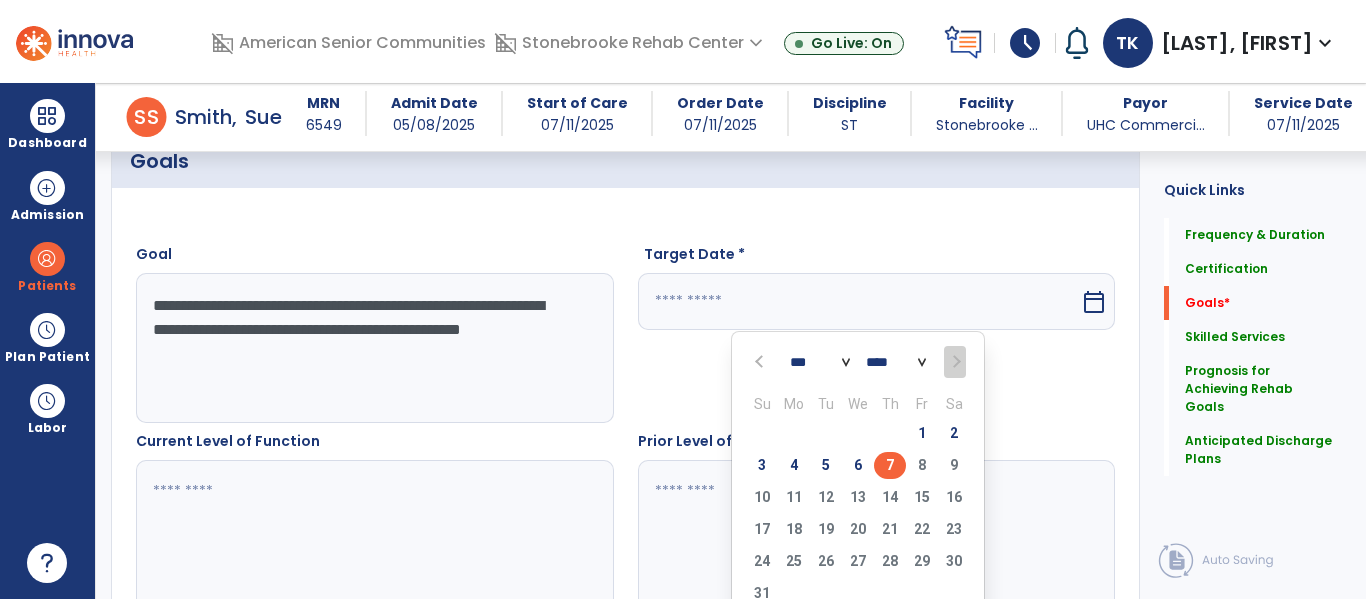 type on "********" 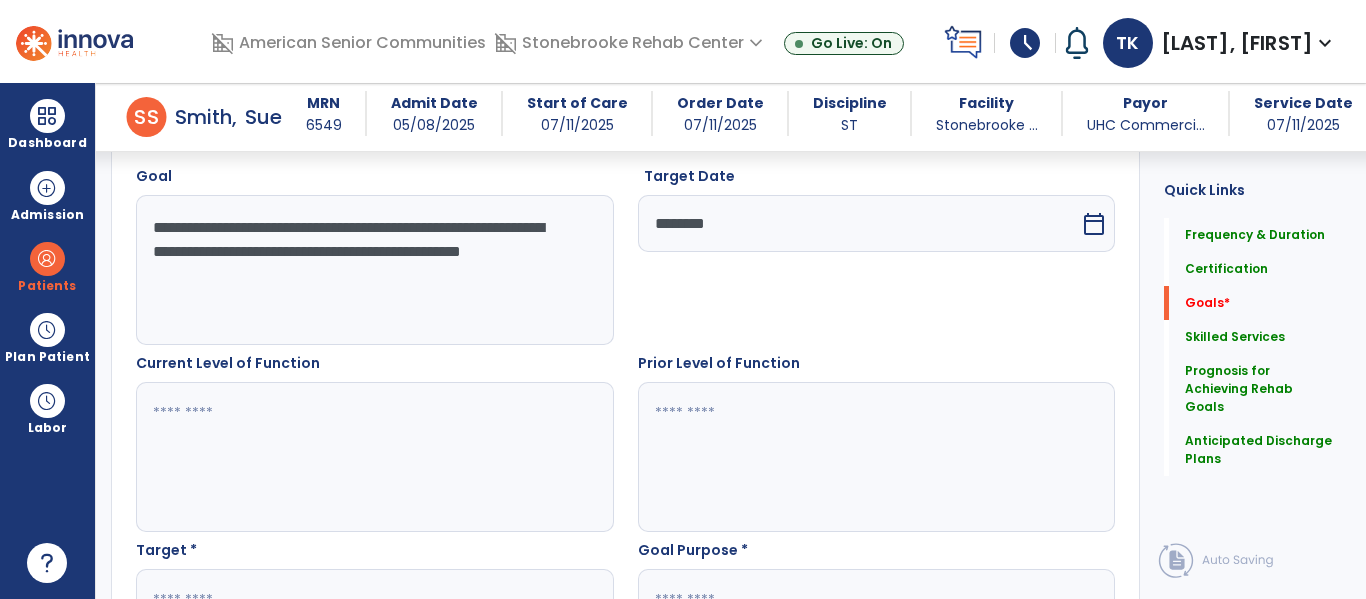 scroll, scrollTop: 568, scrollLeft: 0, axis: vertical 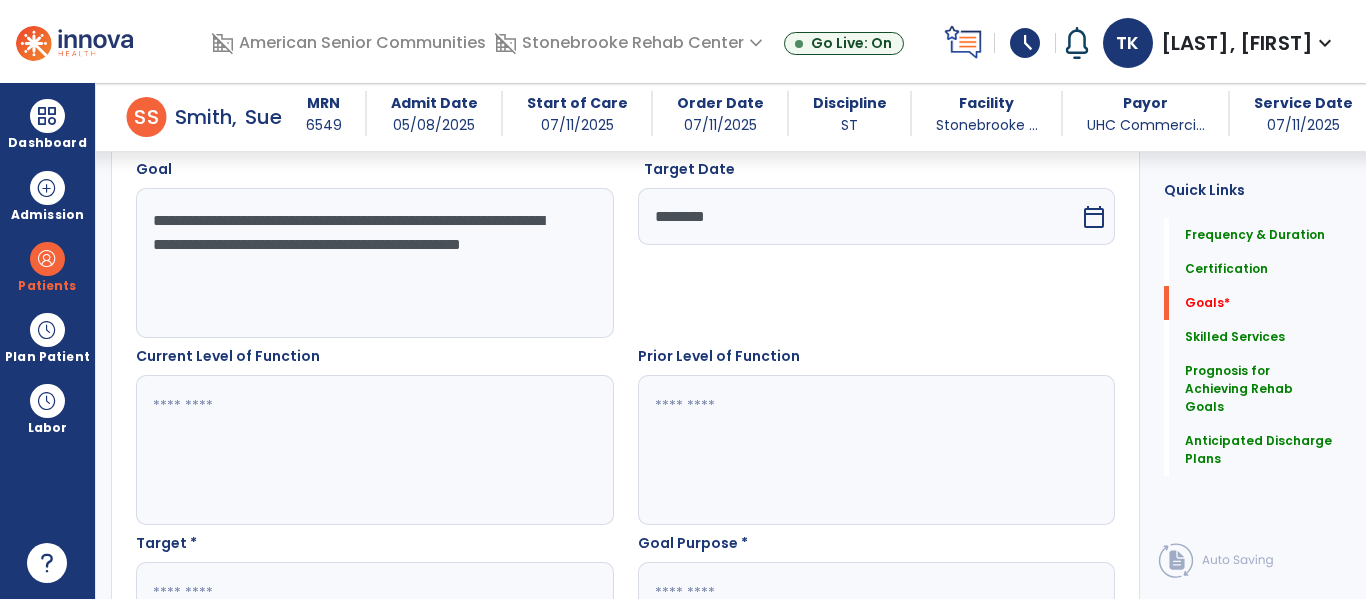 click at bounding box center [374, 450] 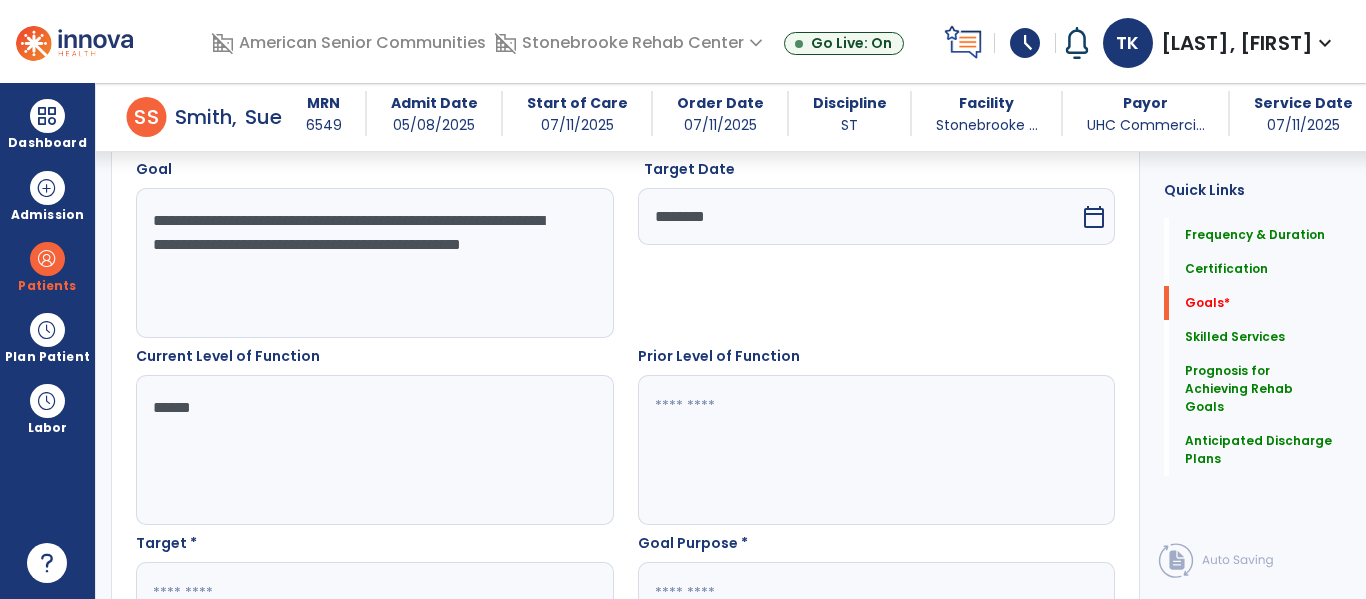 type on "******" 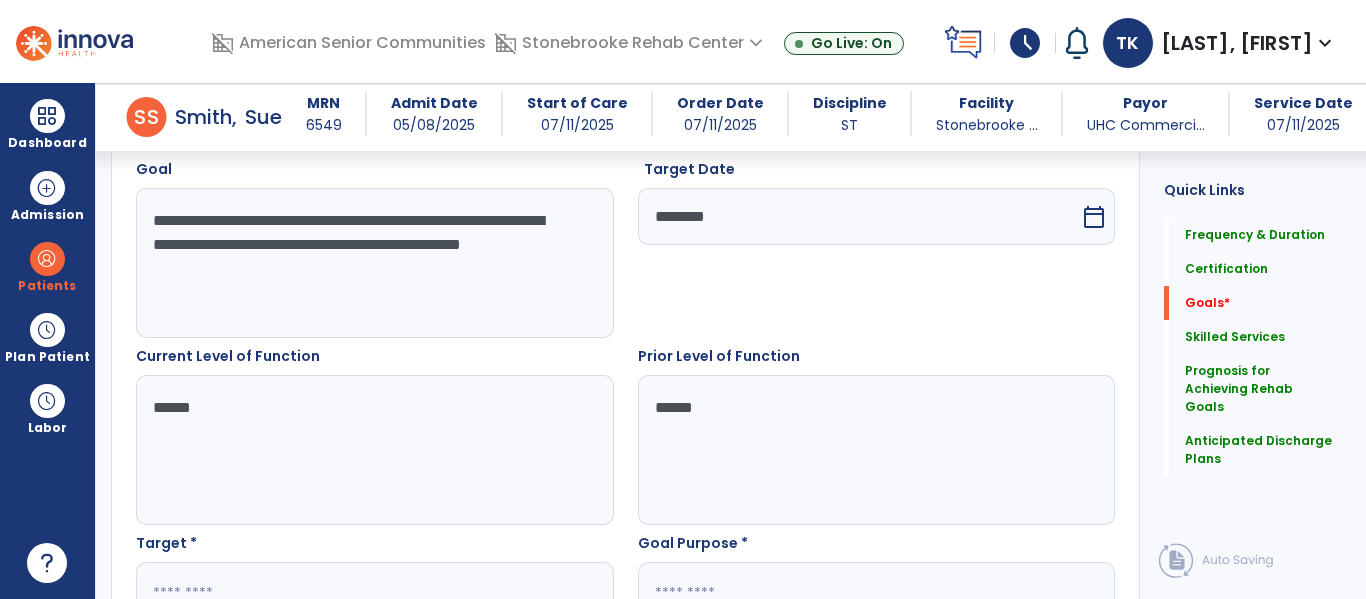type on "******" 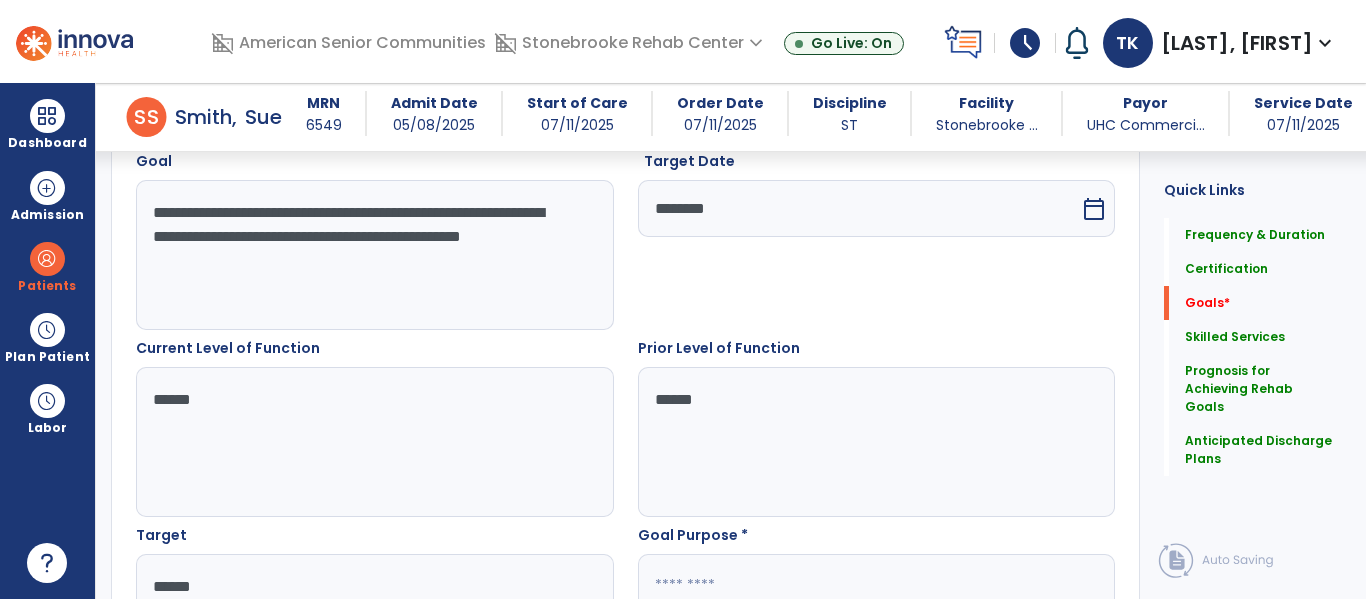type on "******" 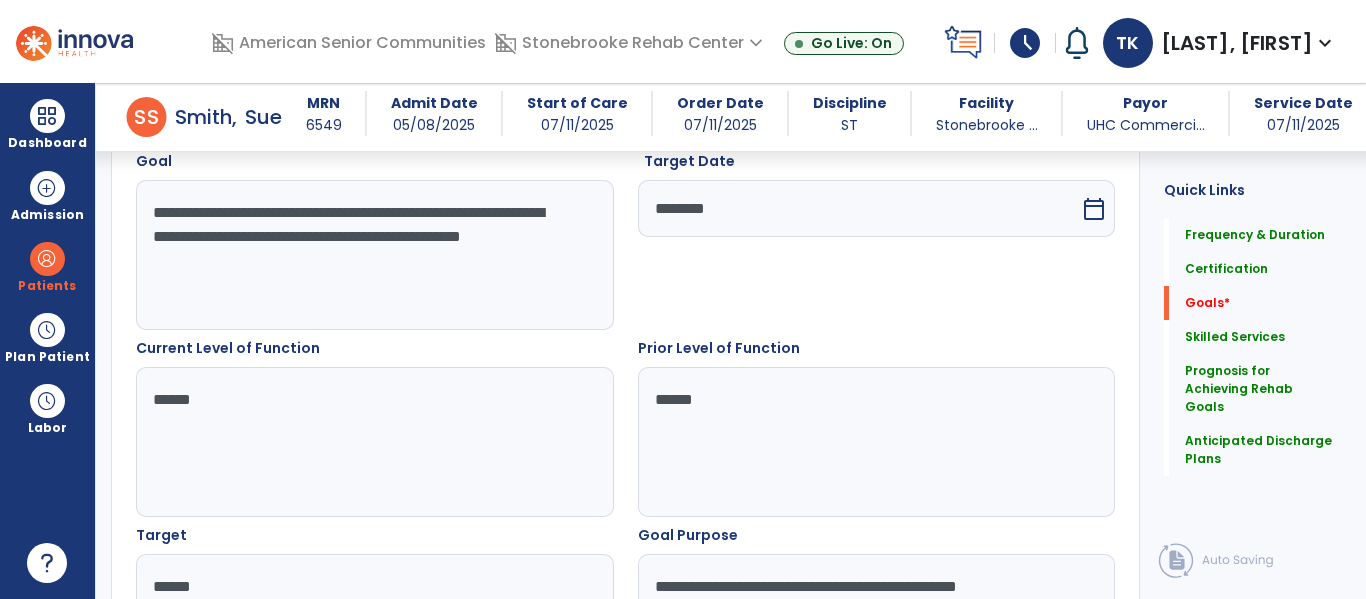 scroll, scrollTop: 600, scrollLeft: 0, axis: vertical 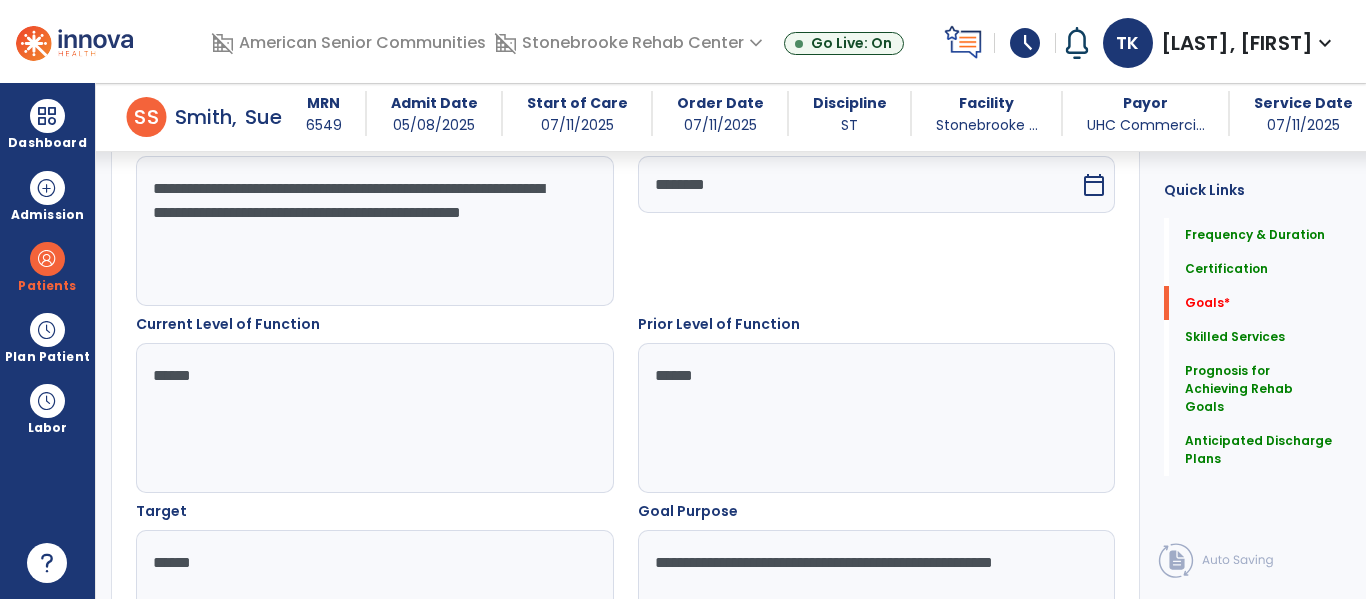 type on "**********" 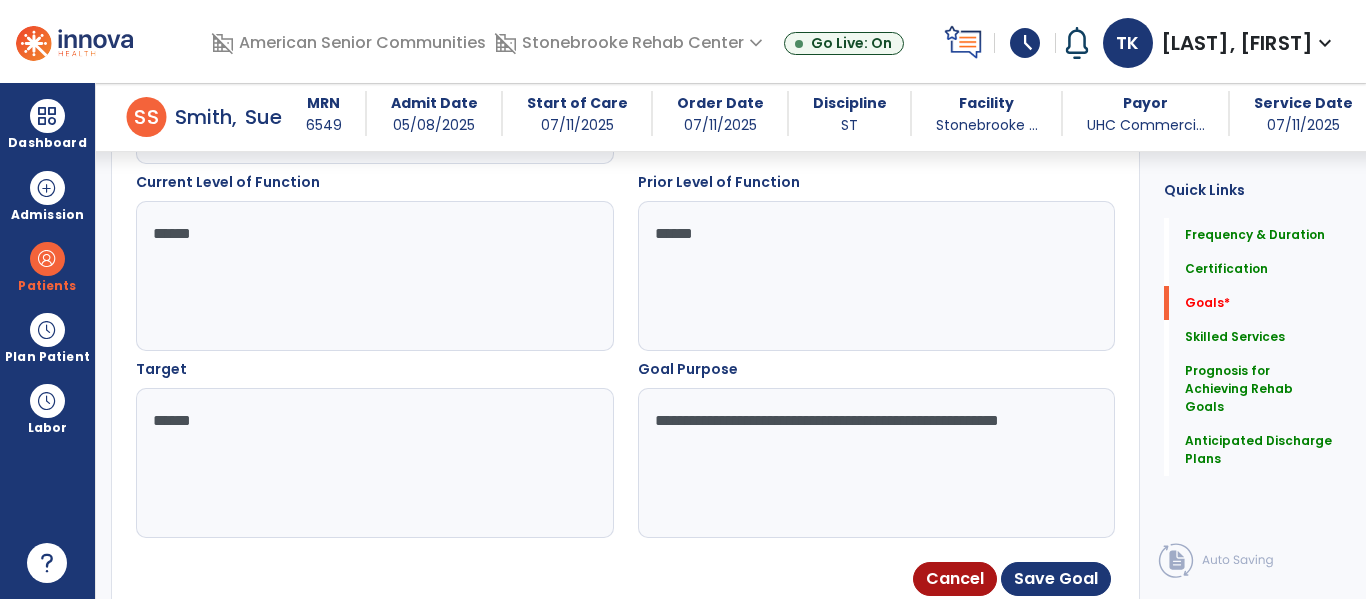 scroll, scrollTop: 749, scrollLeft: 0, axis: vertical 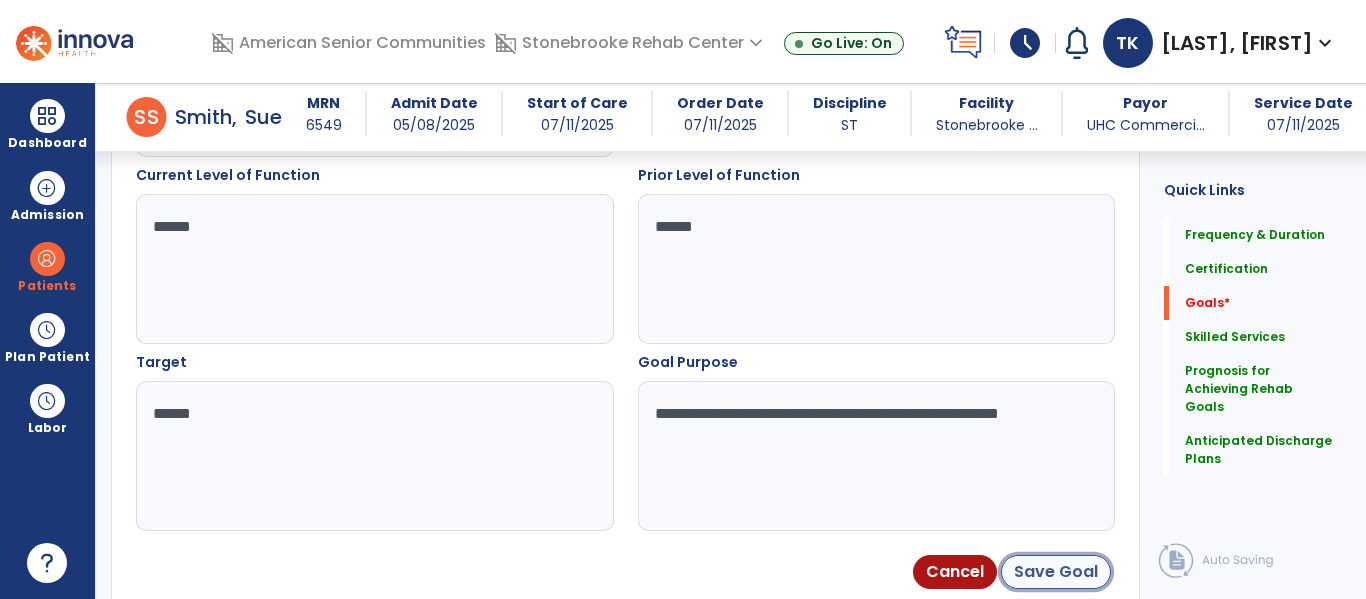 click on "Save Goal" at bounding box center (1056, 572) 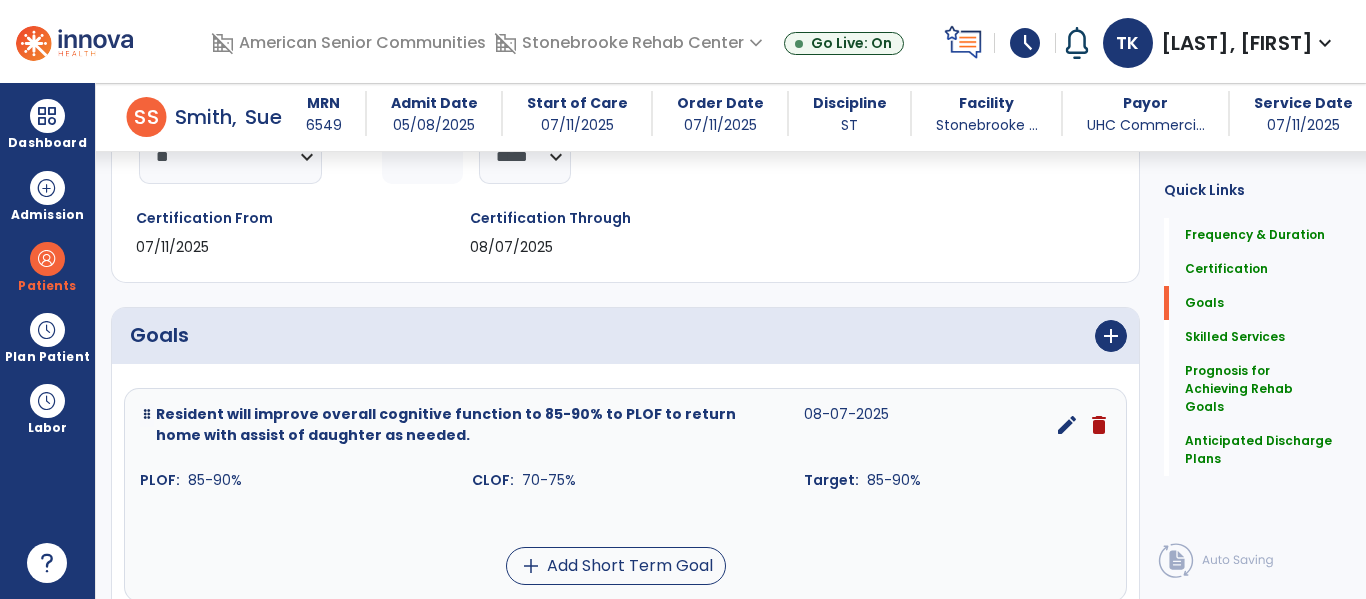 scroll, scrollTop: 308, scrollLeft: 0, axis: vertical 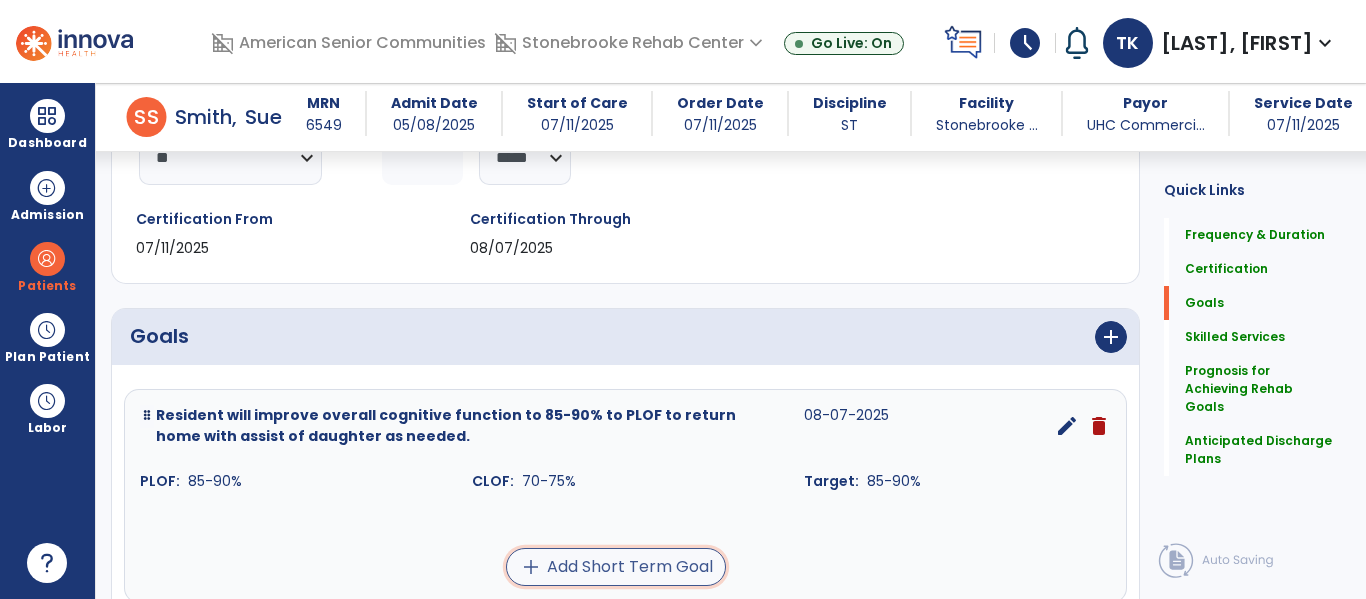 click on "add  Add Short Term Goal" at bounding box center (616, 567) 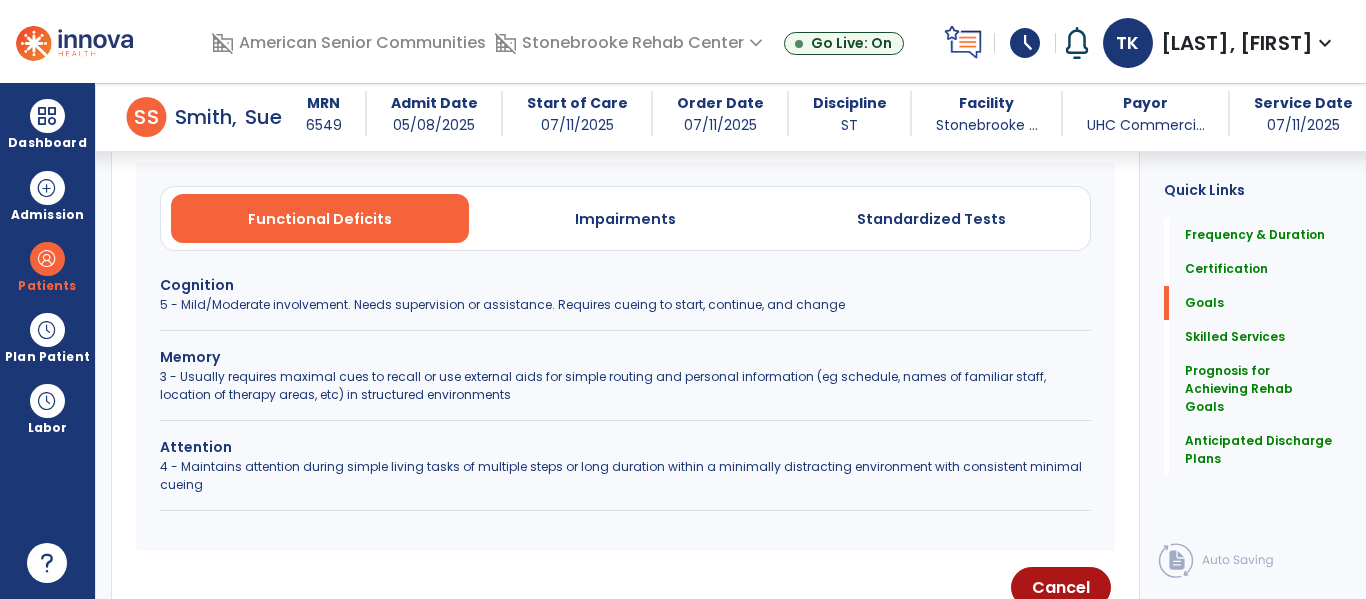 scroll, scrollTop: 571, scrollLeft: 0, axis: vertical 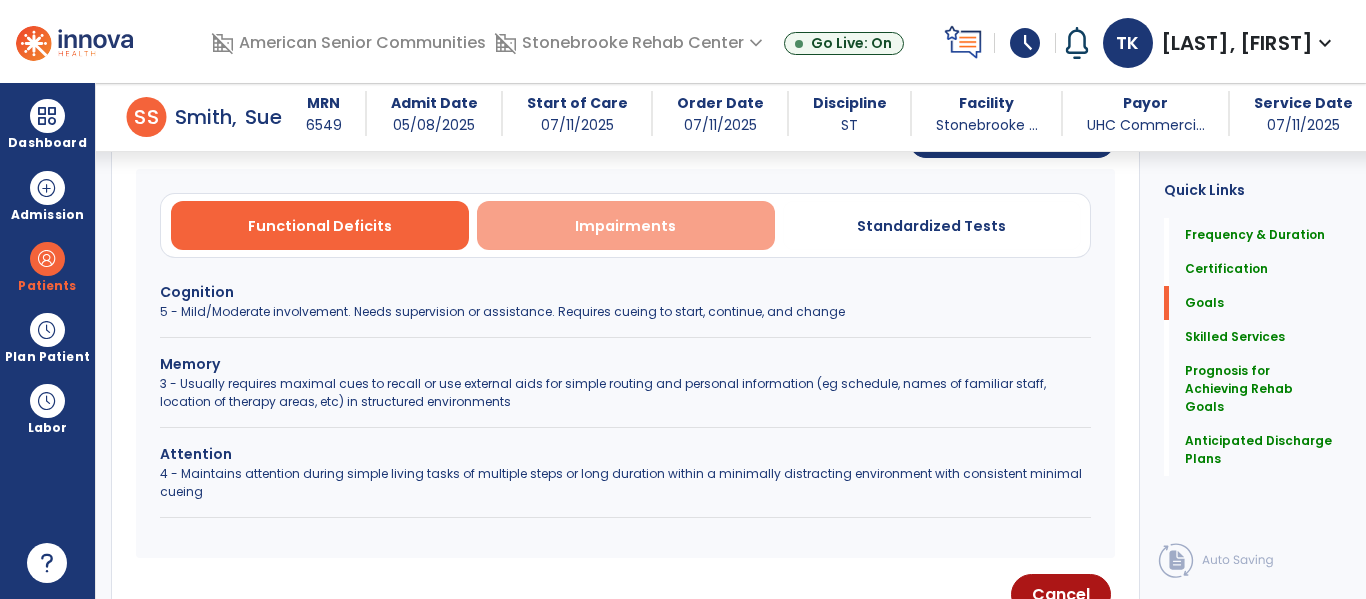 click on "Impairments" at bounding box center [625, 226] 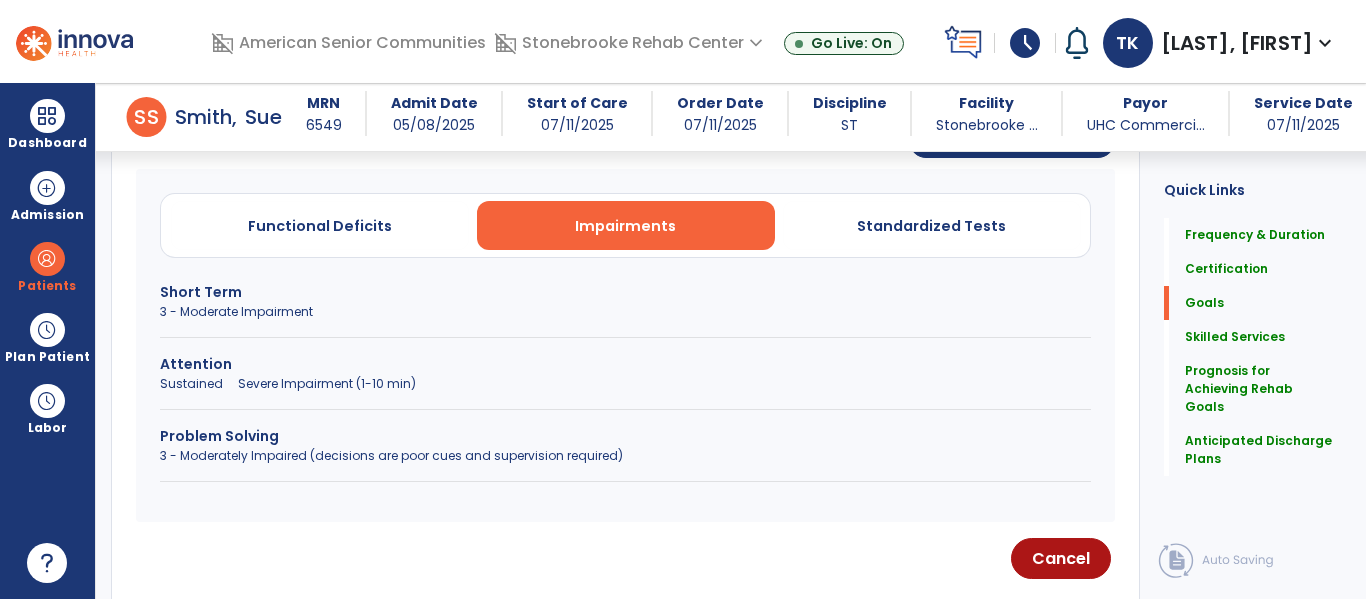 click on "Impairments" at bounding box center [625, 226] 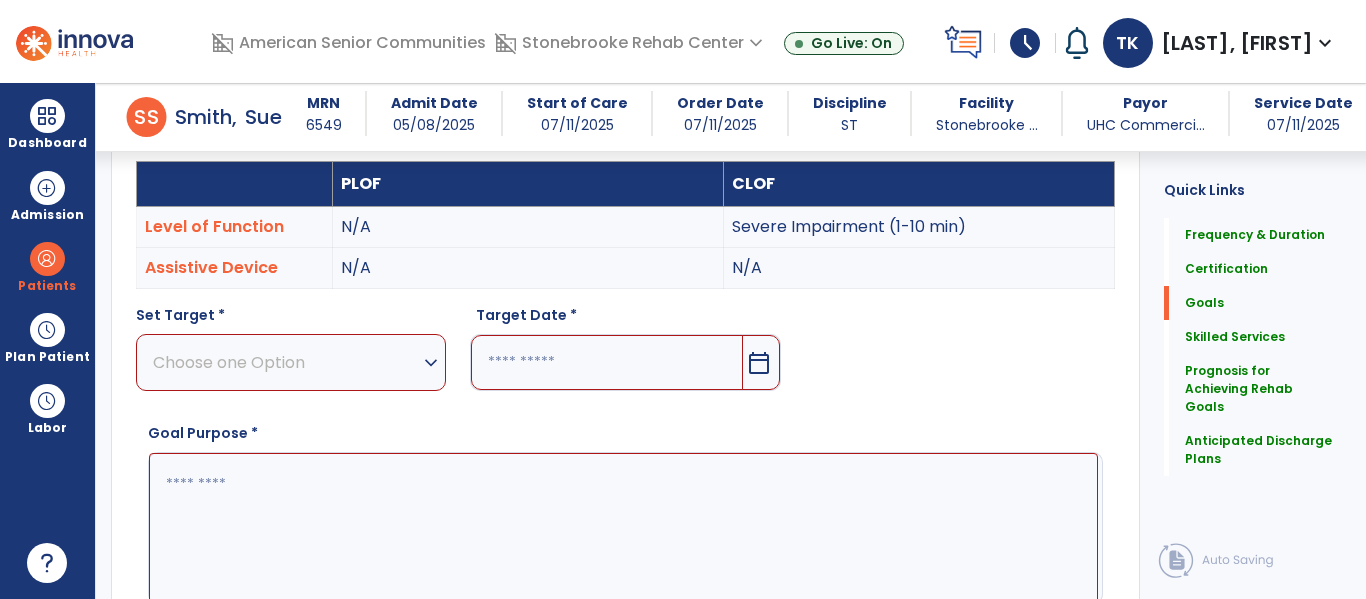 click on "expand_more" at bounding box center (431, 363) 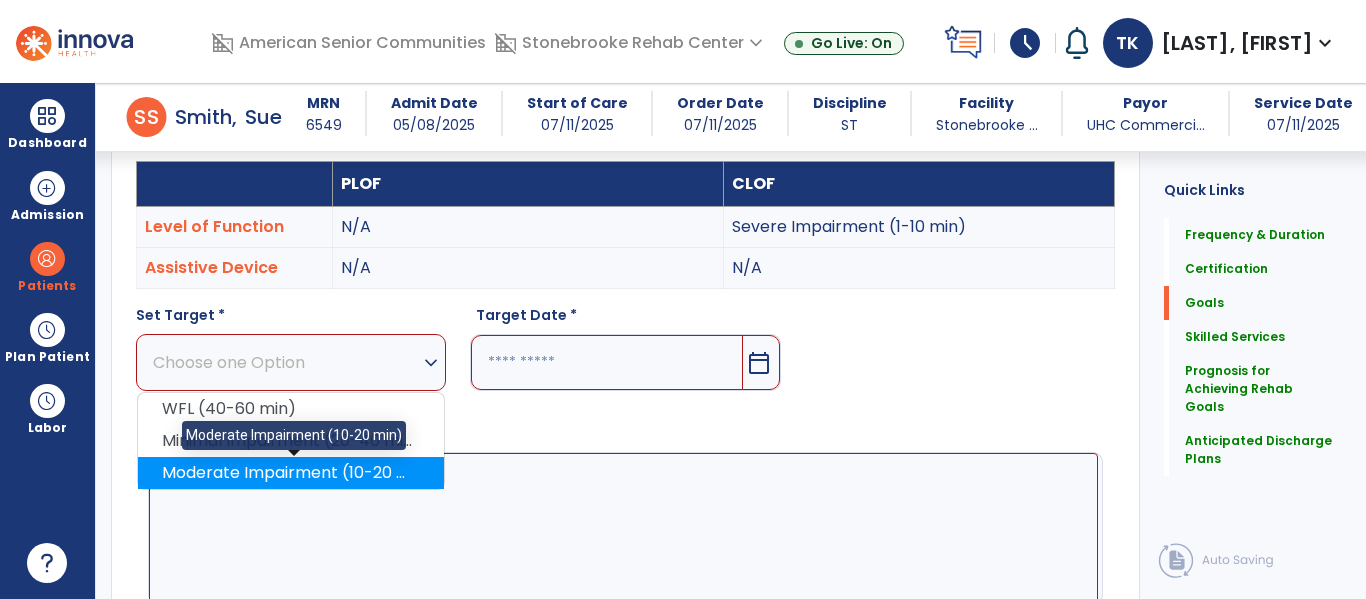 click on "Moderate Impairment (10-20 min)" at bounding box center [291, 473] 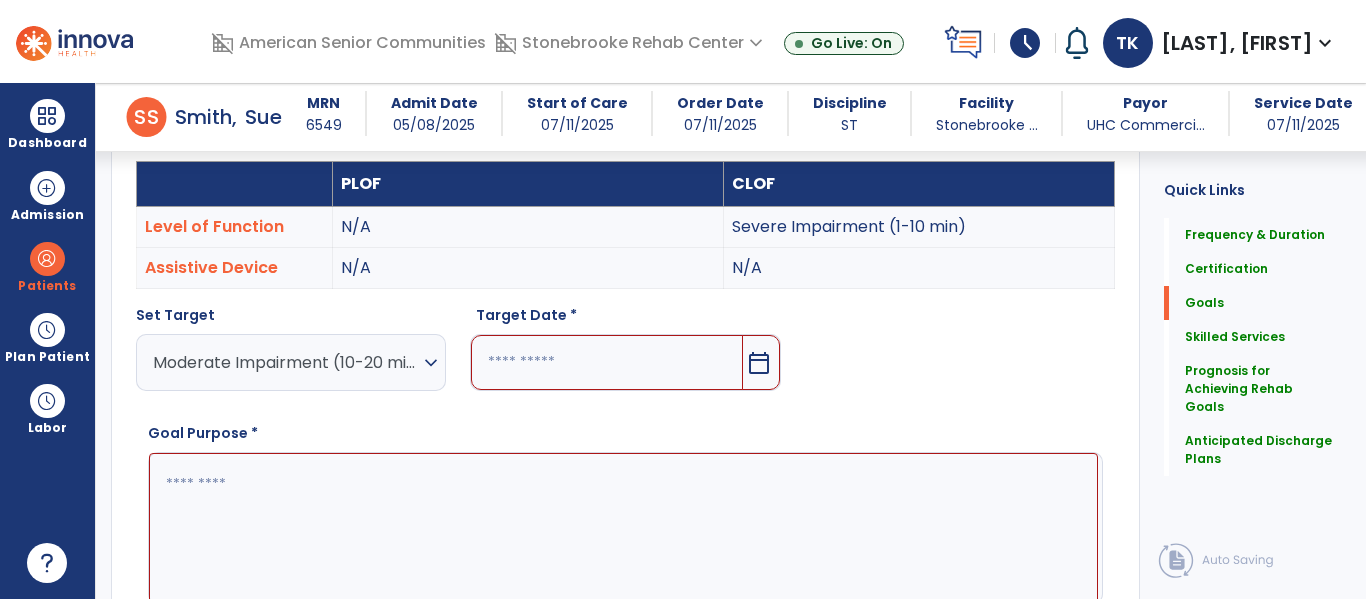 click on "calendar_today" at bounding box center (759, 363) 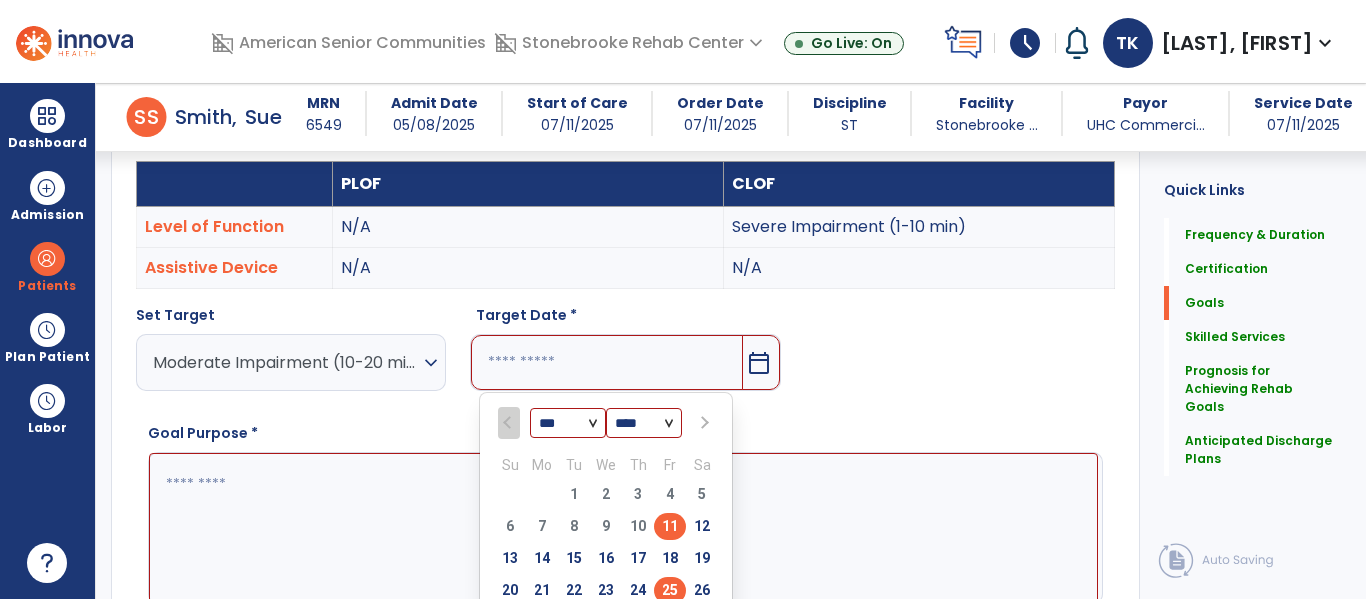 click on "25" at bounding box center [670, 590] 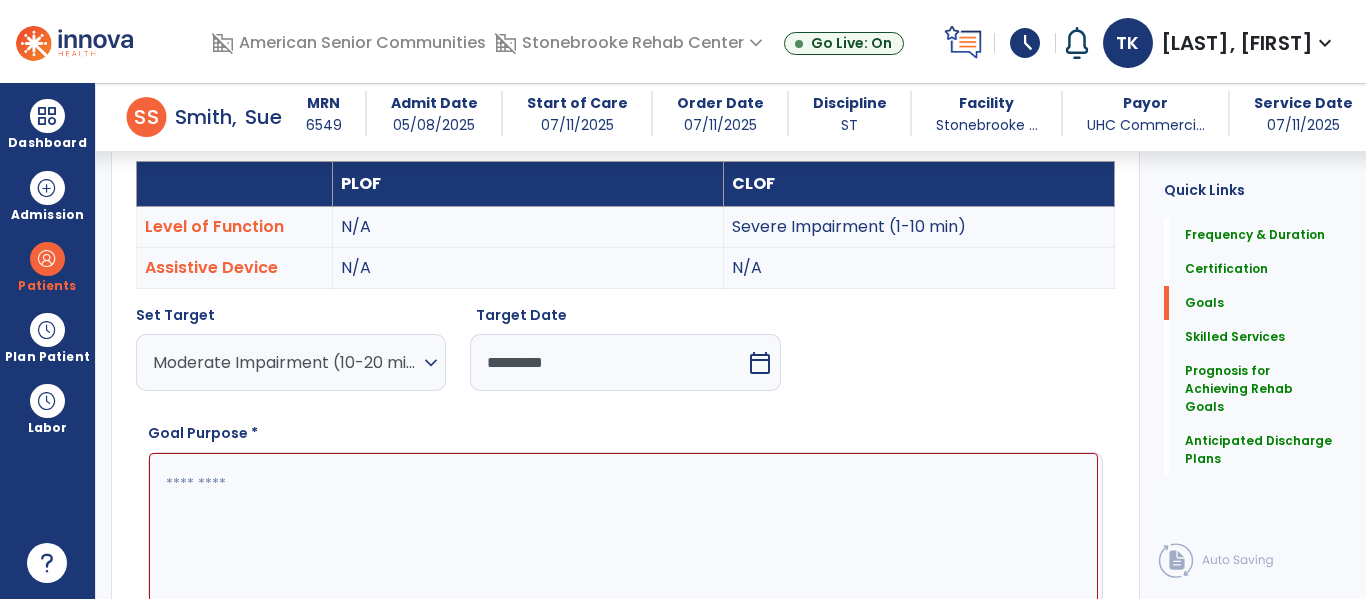 click at bounding box center (623, 528) 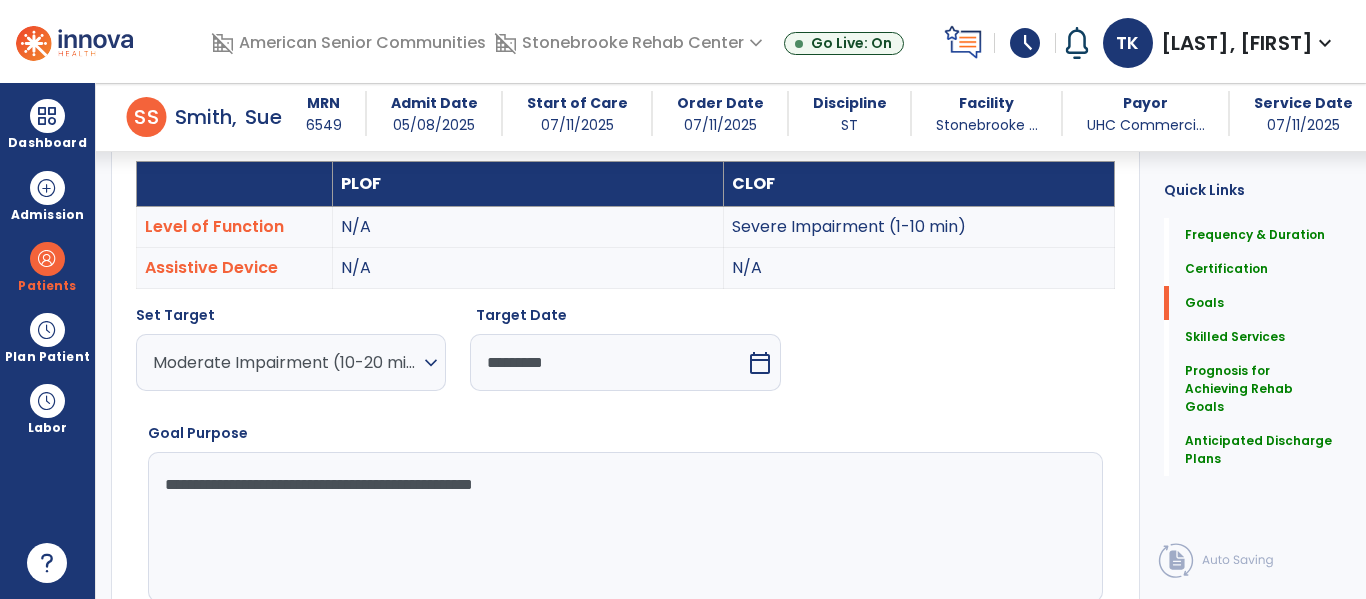 type on "**********" 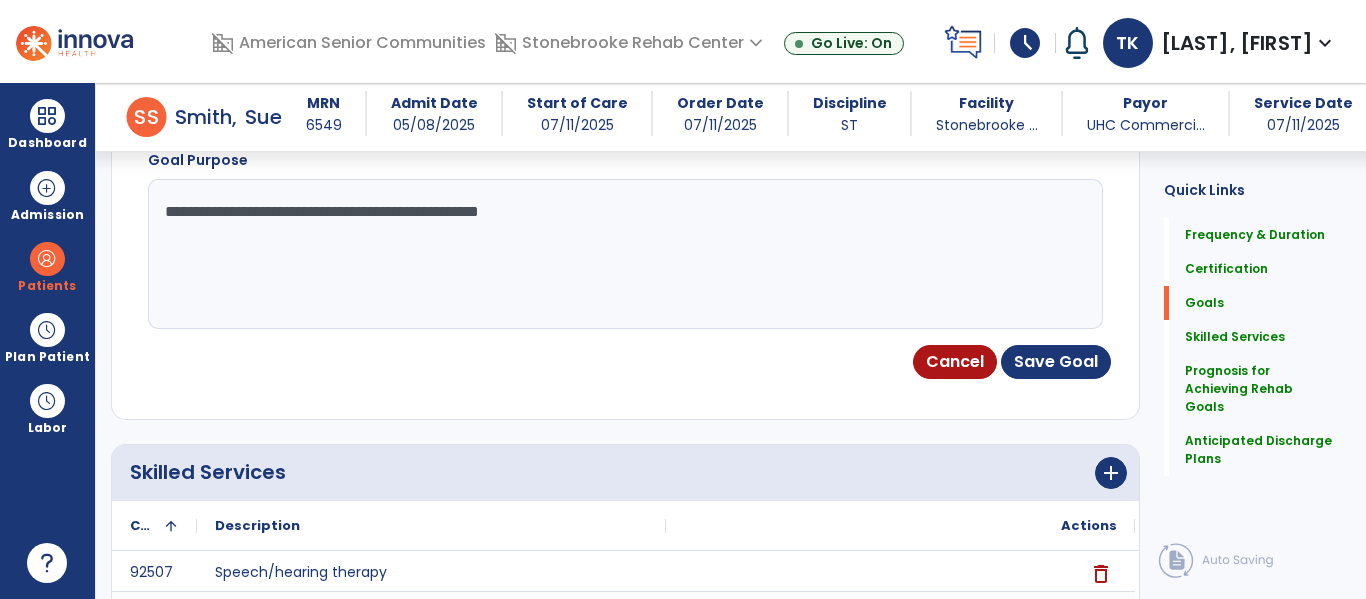 scroll, scrollTop: 855, scrollLeft: 0, axis: vertical 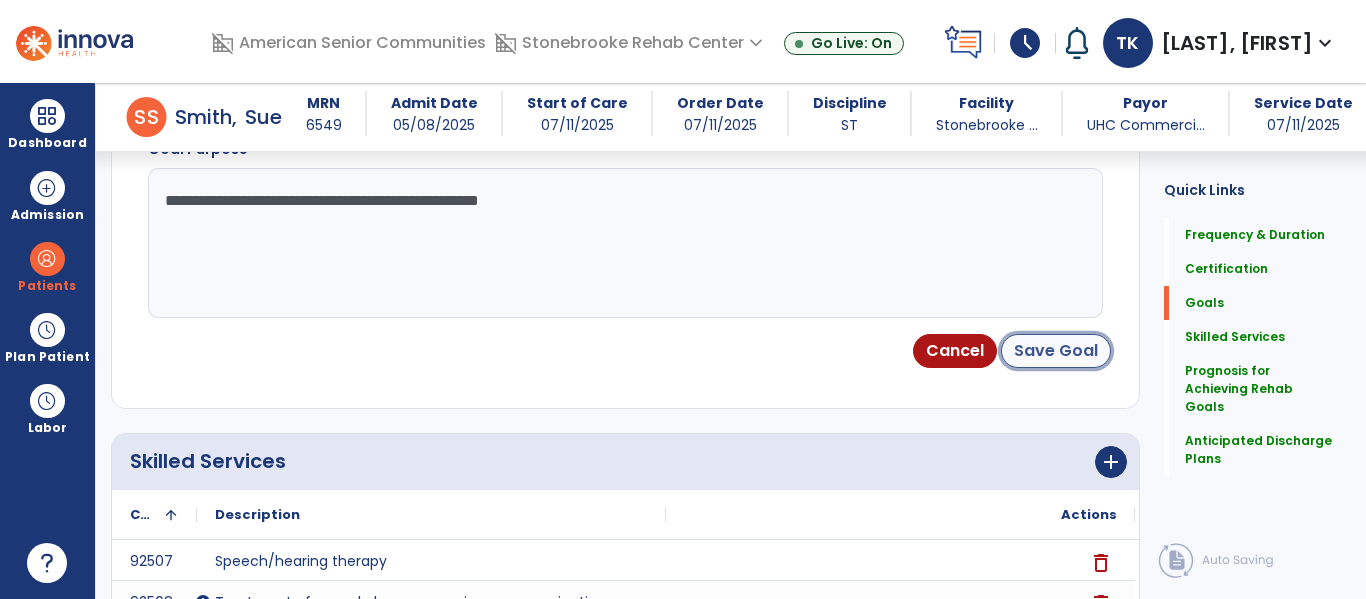 click on "Save Goal" at bounding box center [1056, 351] 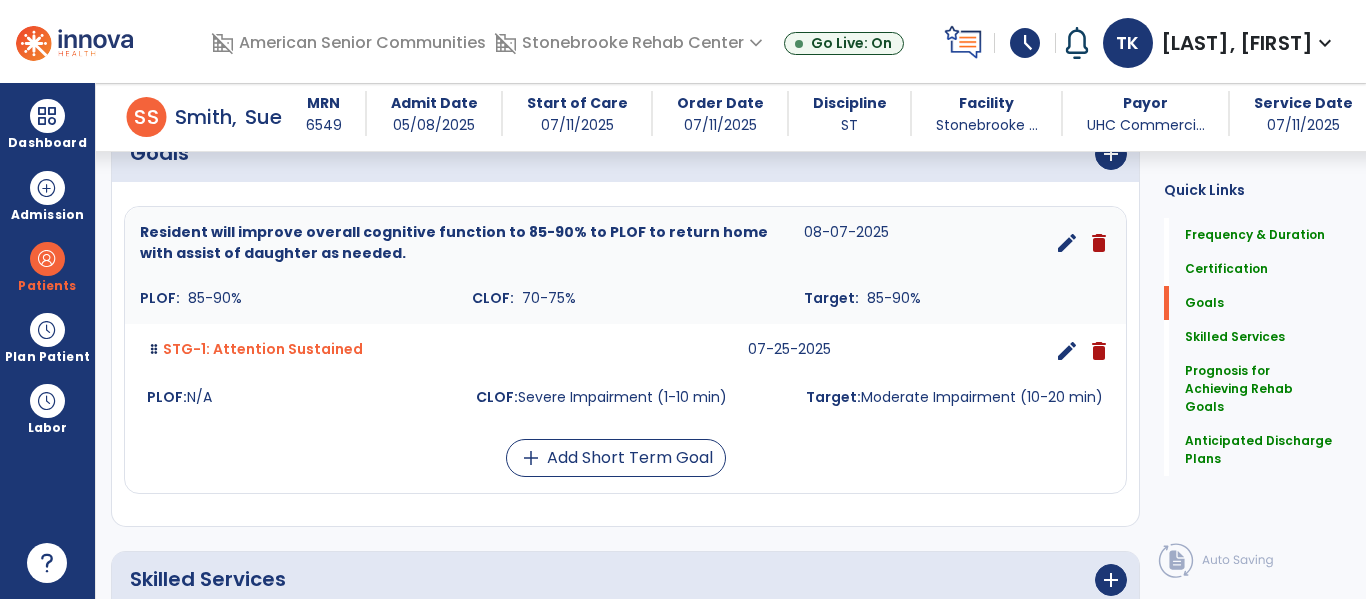 scroll, scrollTop: 503, scrollLeft: 0, axis: vertical 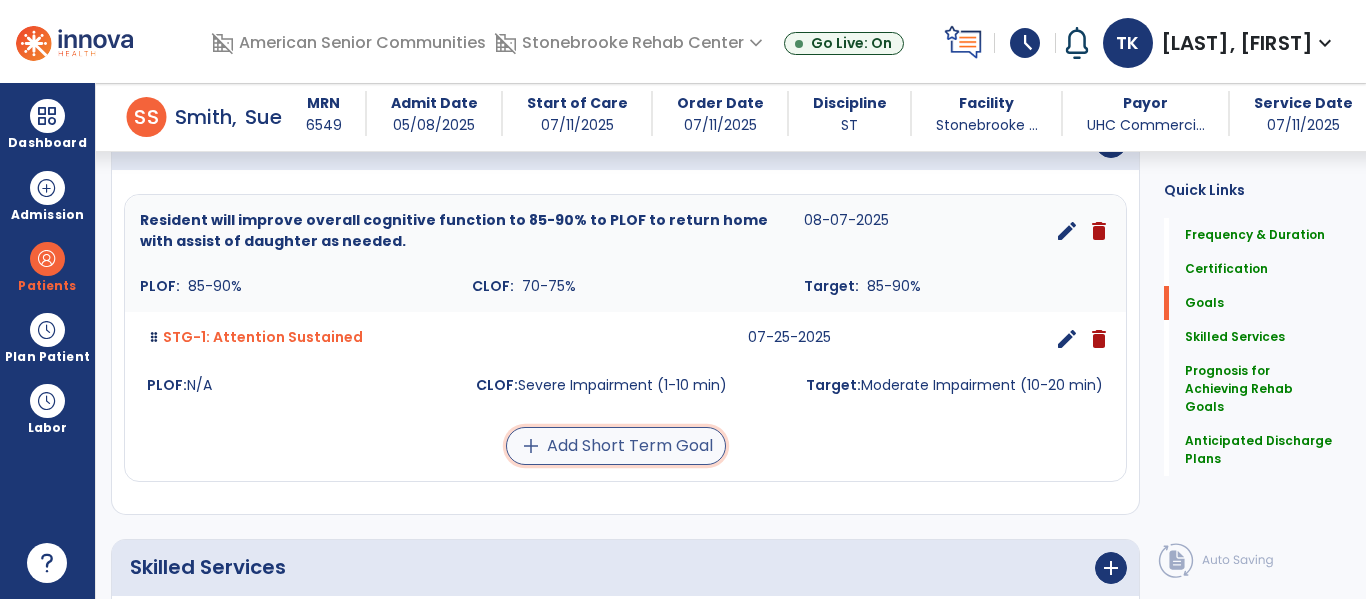 click on "add  Add Short Term Goal" at bounding box center [616, 446] 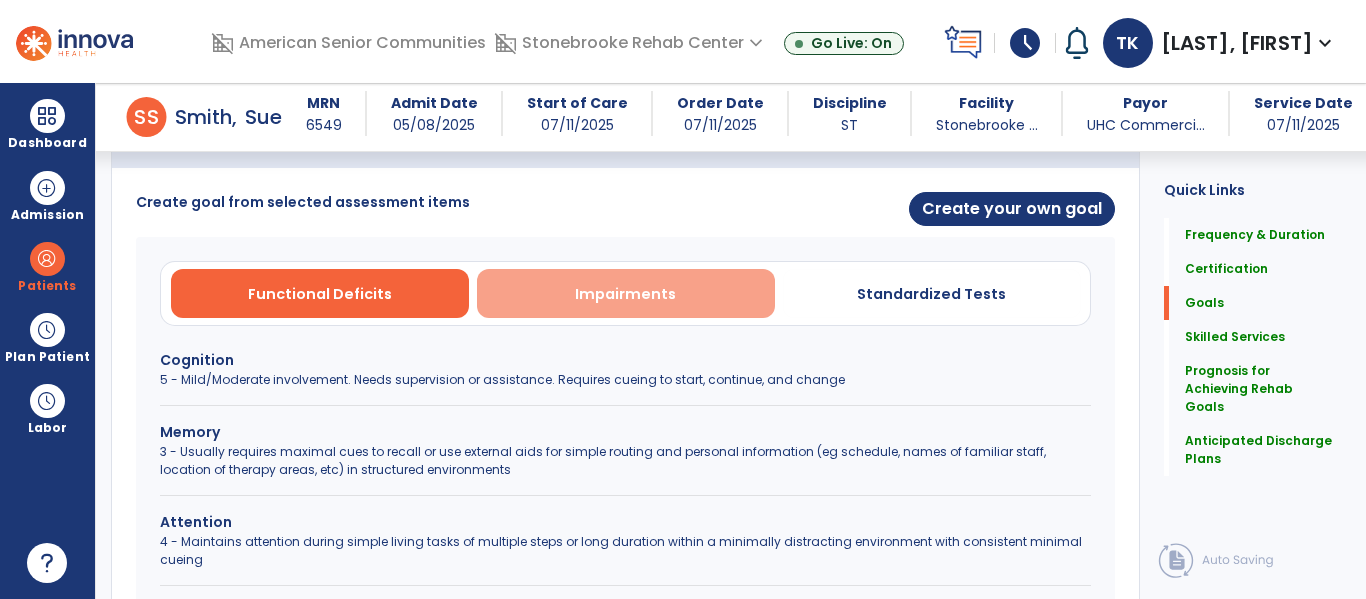 click on "Impairments" at bounding box center [626, 293] 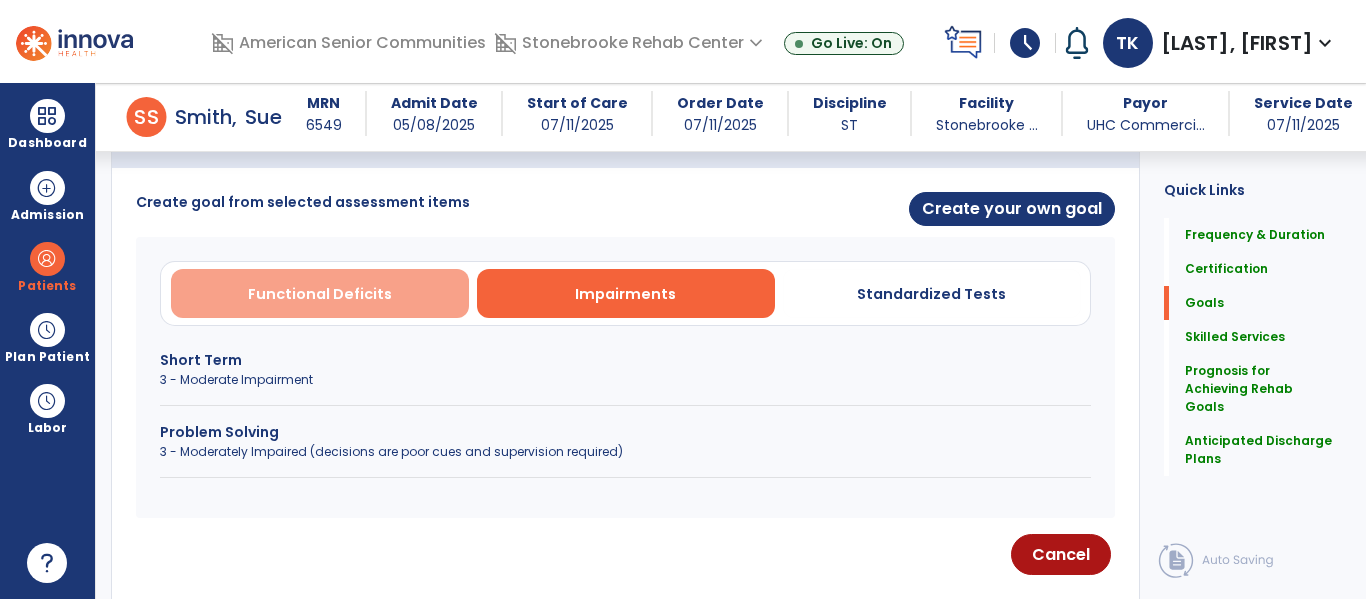 click on "Functional Deficits" at bounding box center (320, 293) 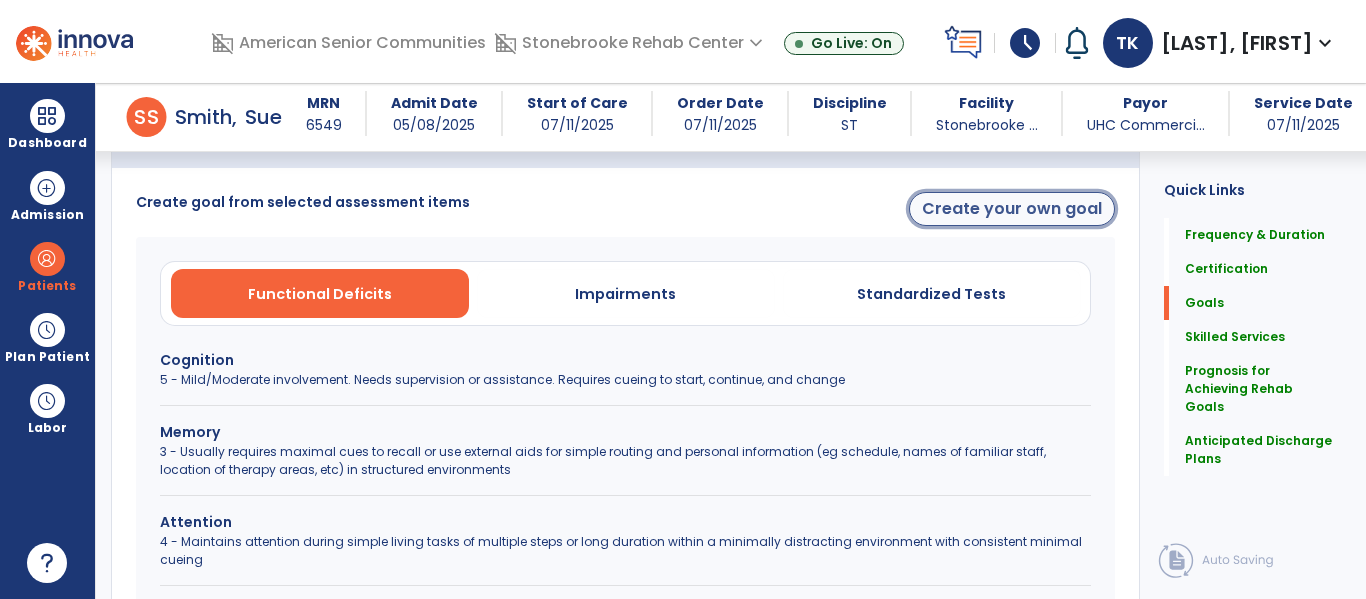 click on "Create your own goal" at bounding box center (1012, 209) 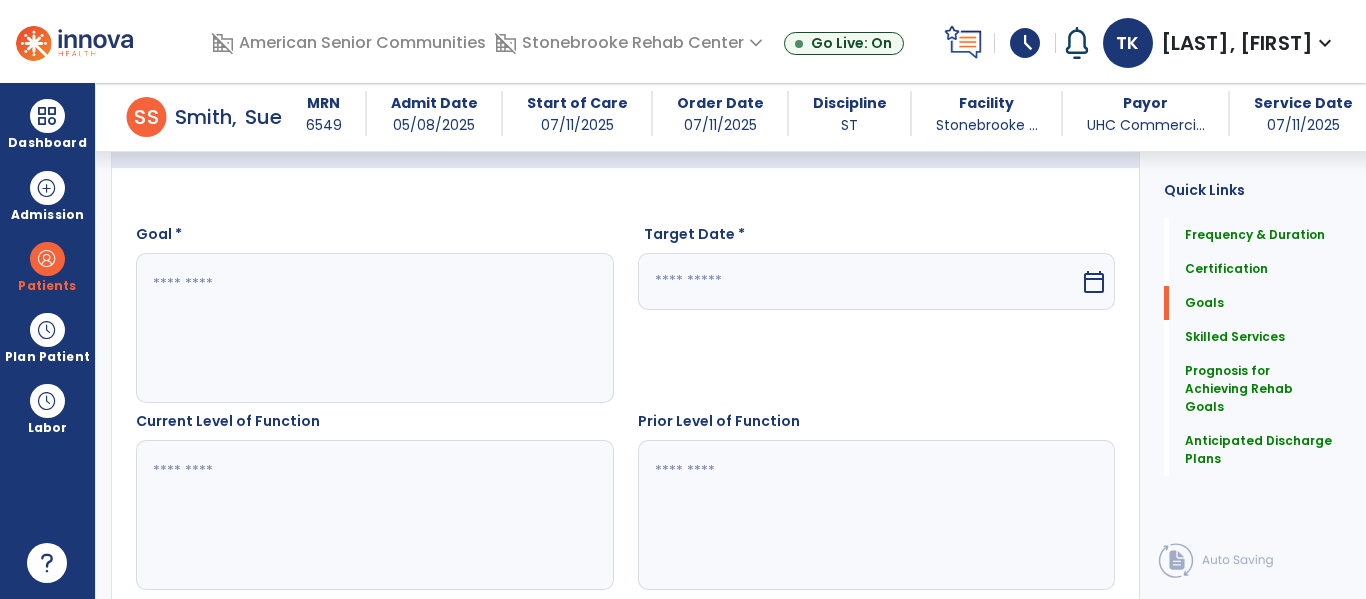 click at bounding box center [374, 328] 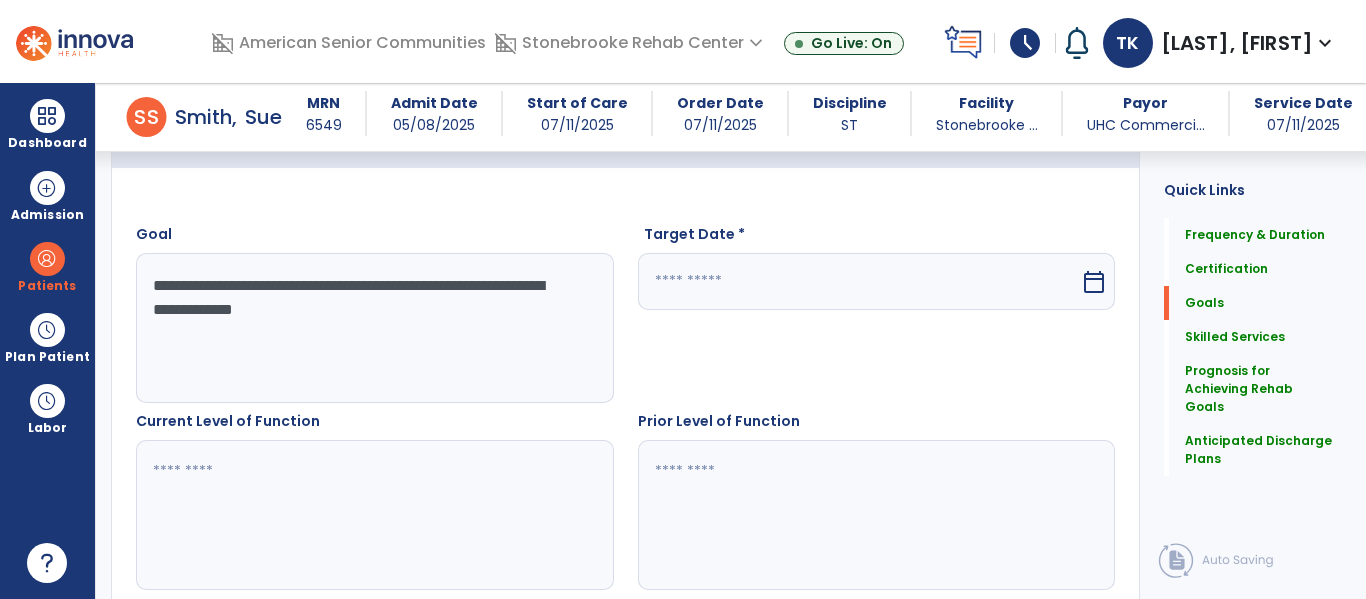type on "**********" 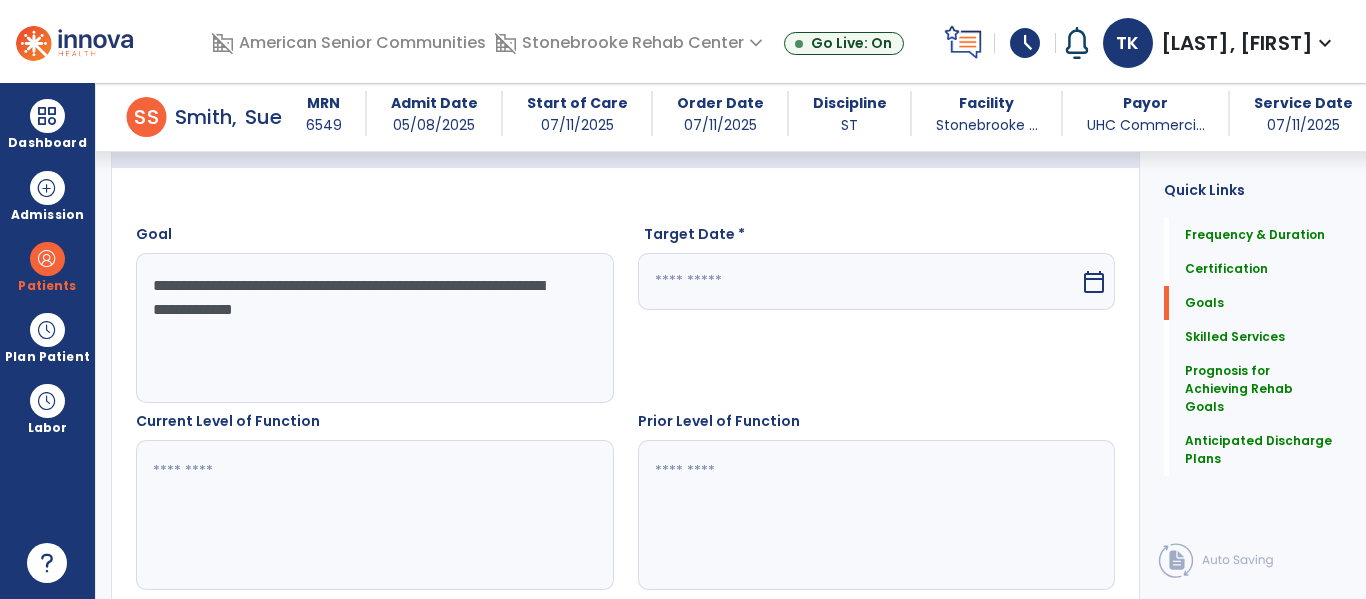 click at bounding box center (859, 281) 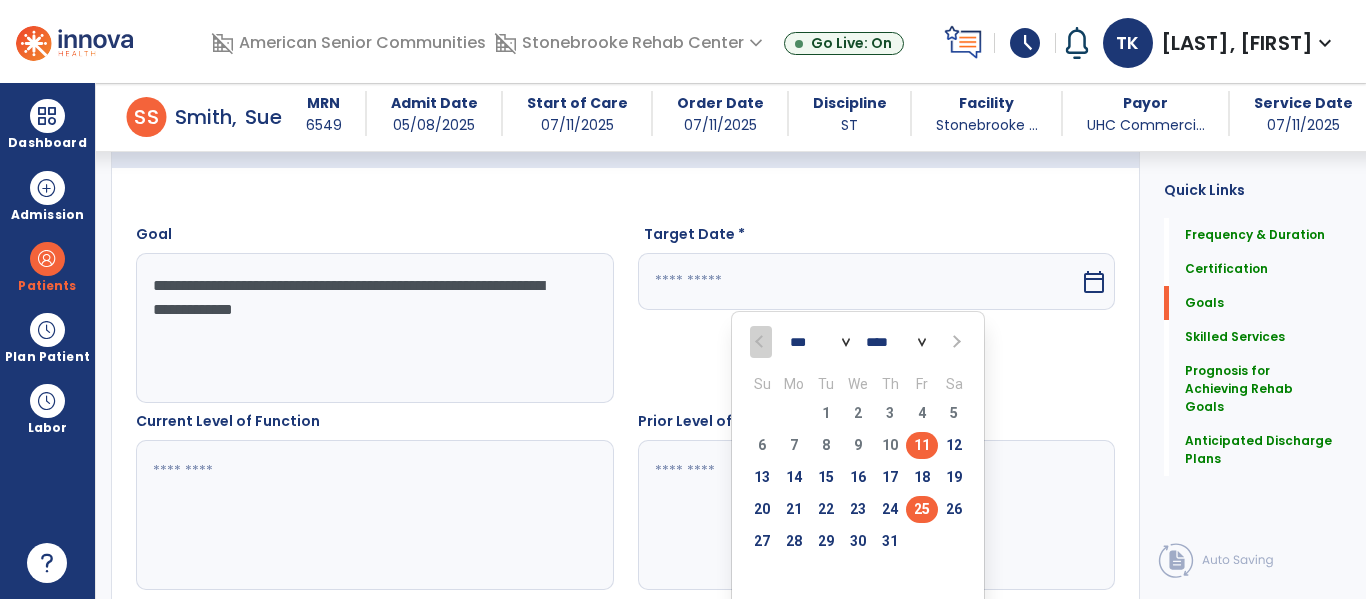 click on "25" at bounding box center [922, 509] 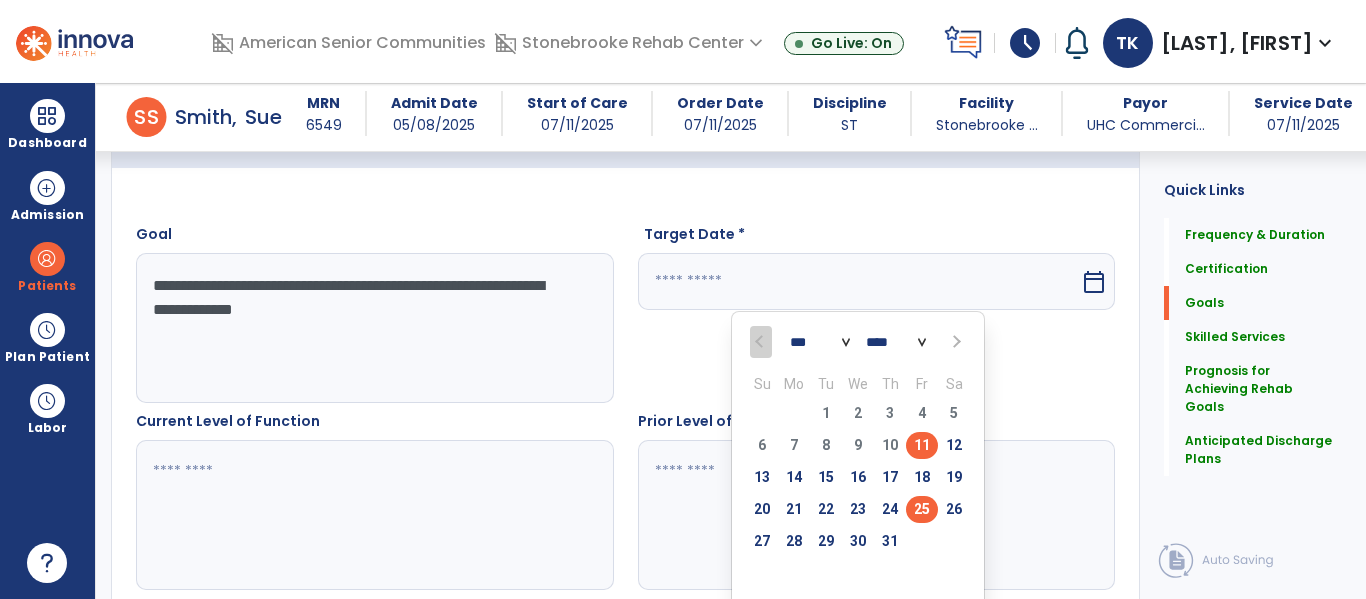 type on "*********" 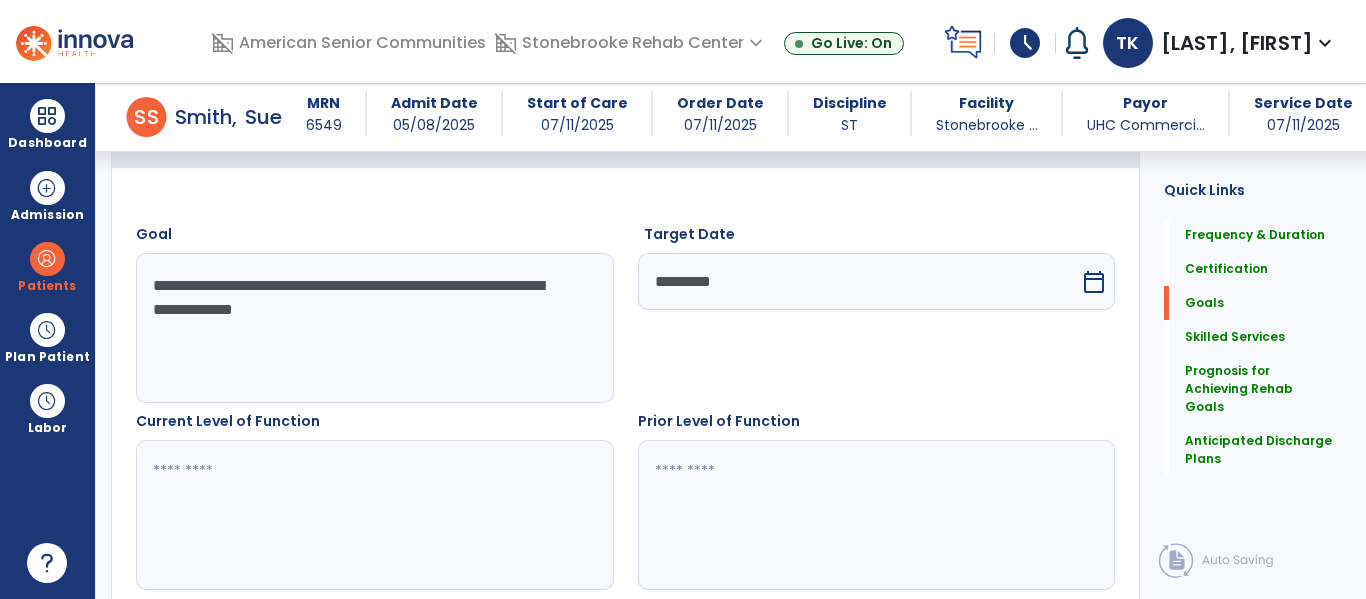 click at bounding box center (374, 515) 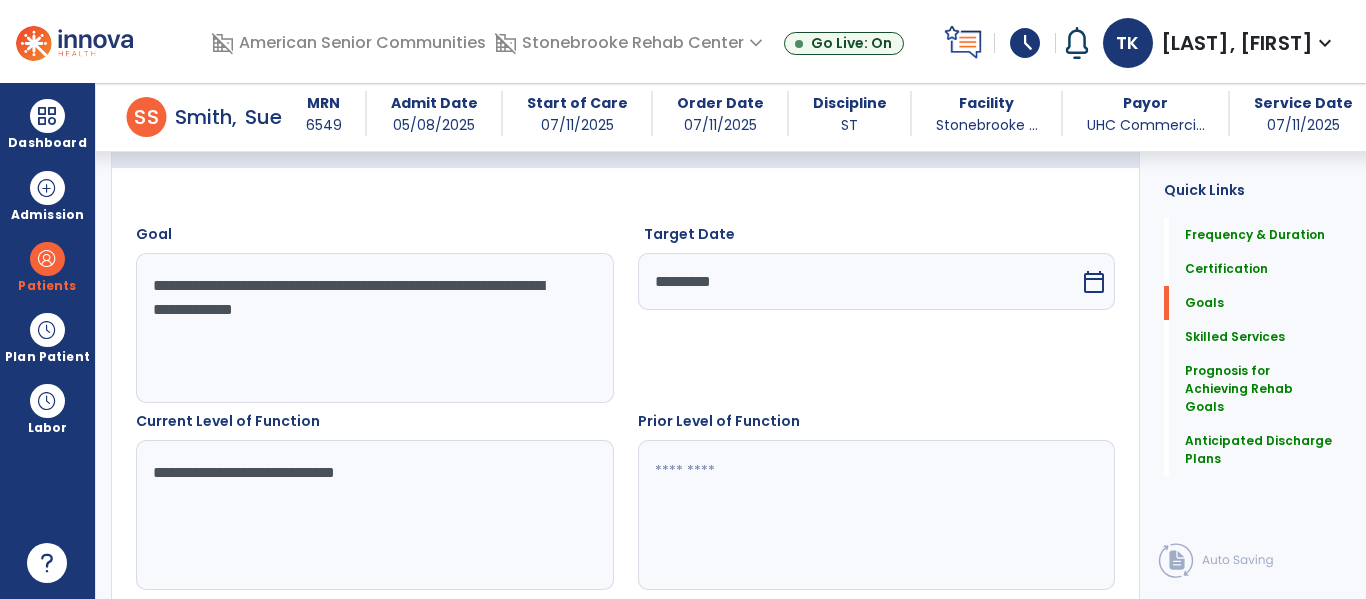 type on "**********" 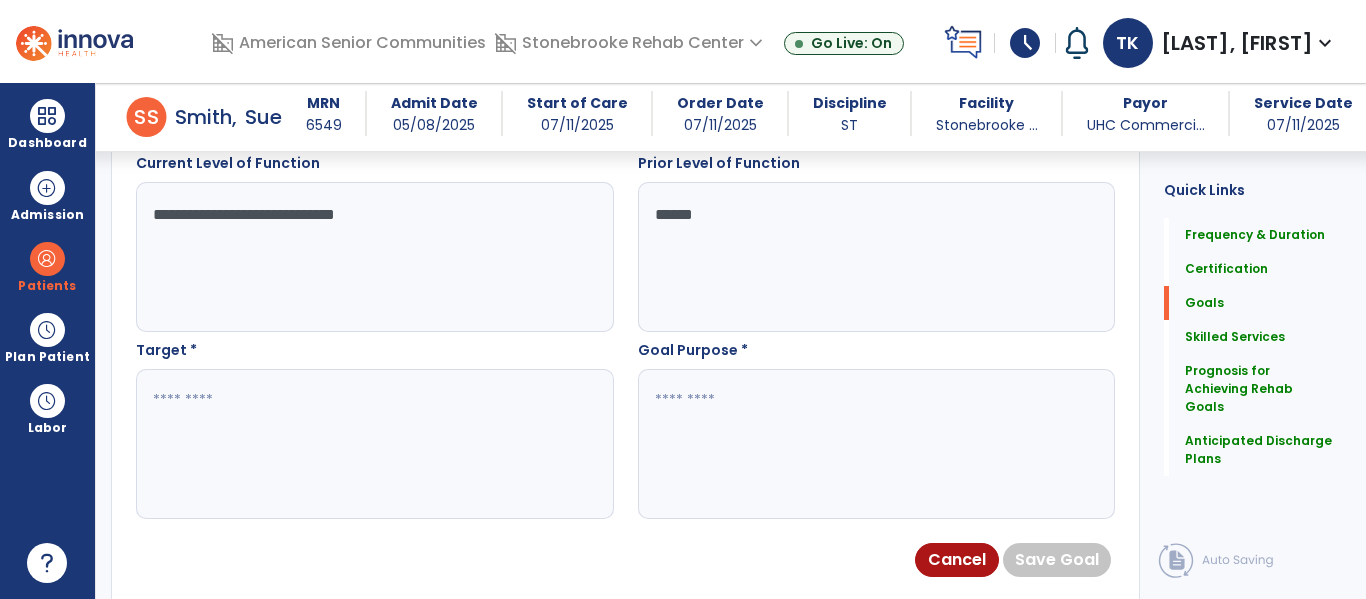scroll, scrollTop: 762, scrollLeft: 0, axis: vertical 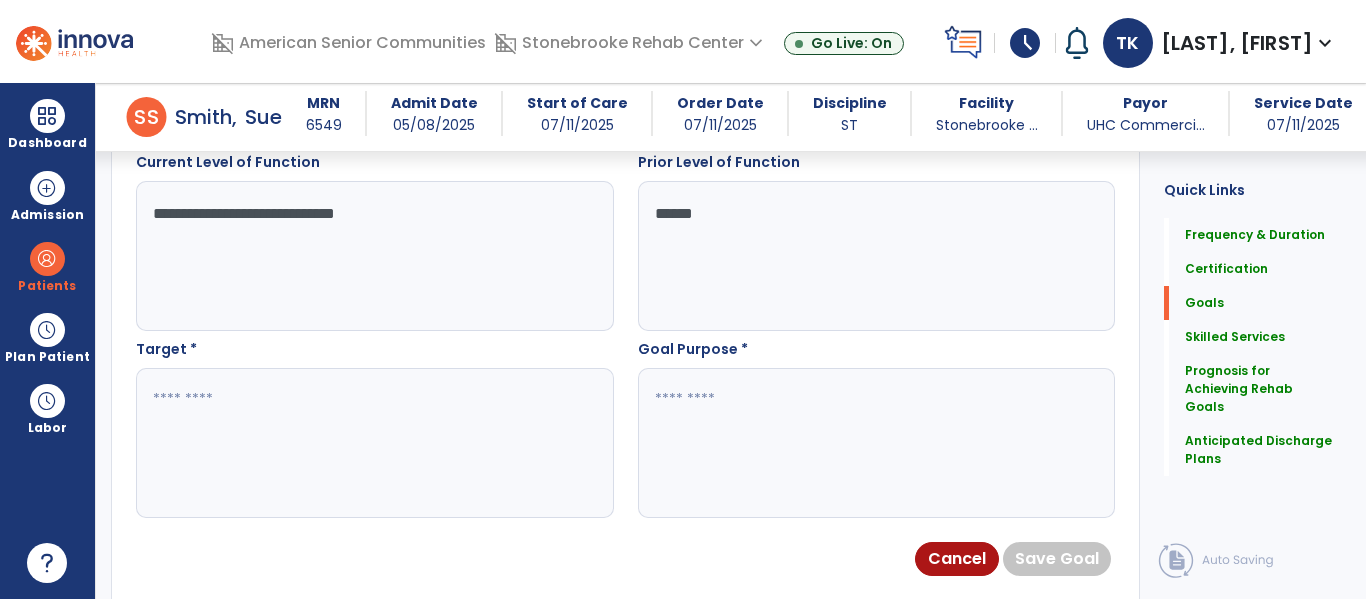 type on "******" 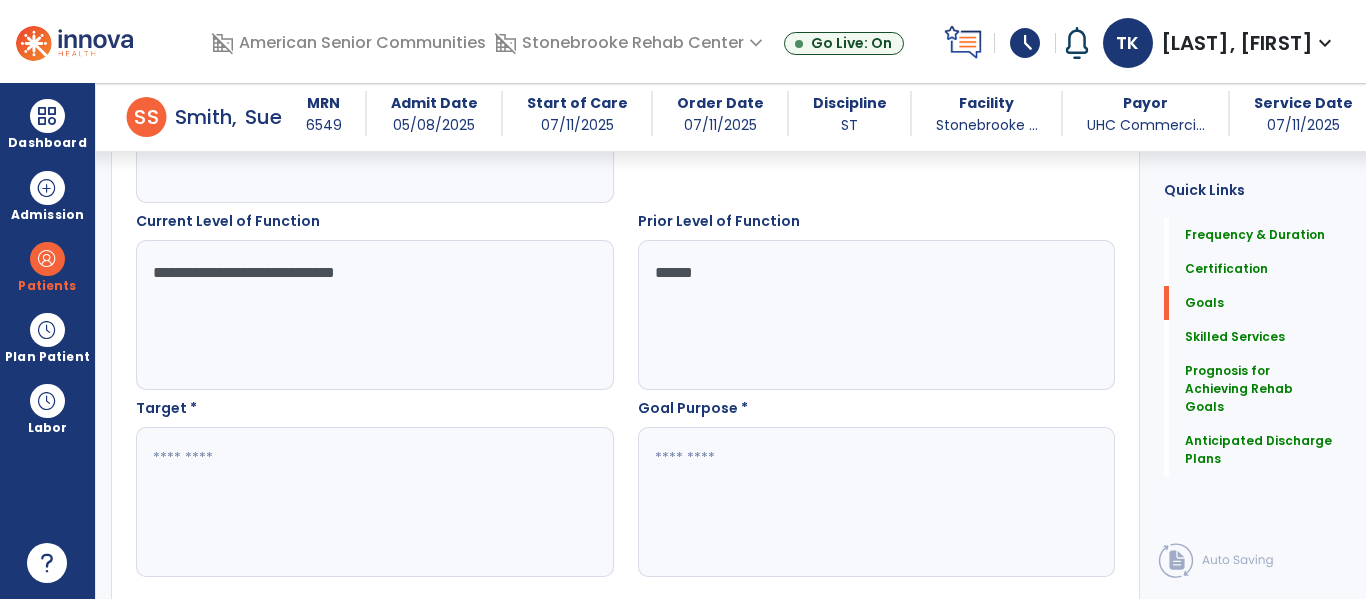 scroll, scrollTop: 752, scrollLeft: 0, axis: vertical 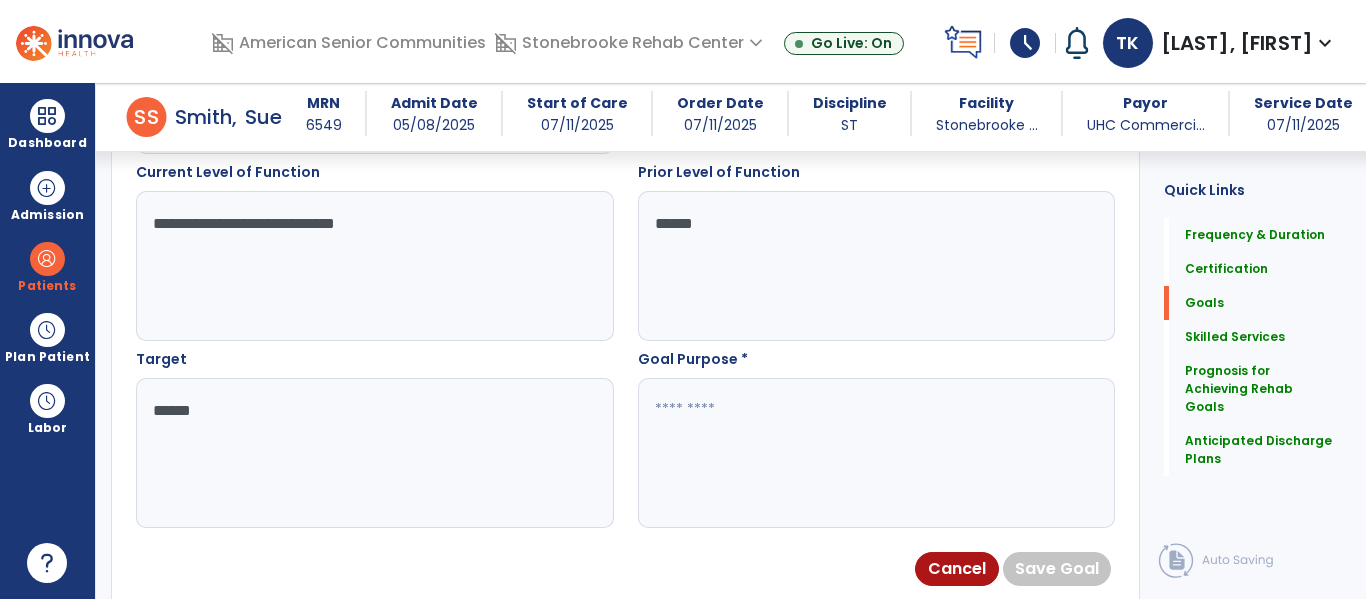 type on "******" 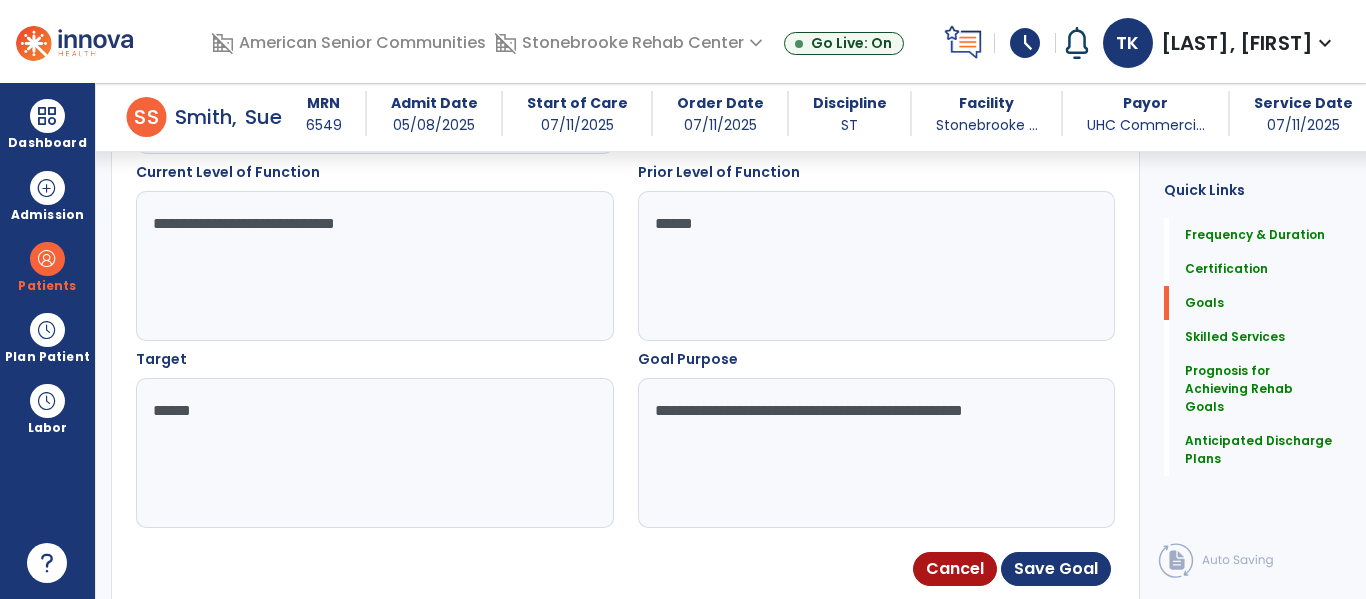 type on "**********" 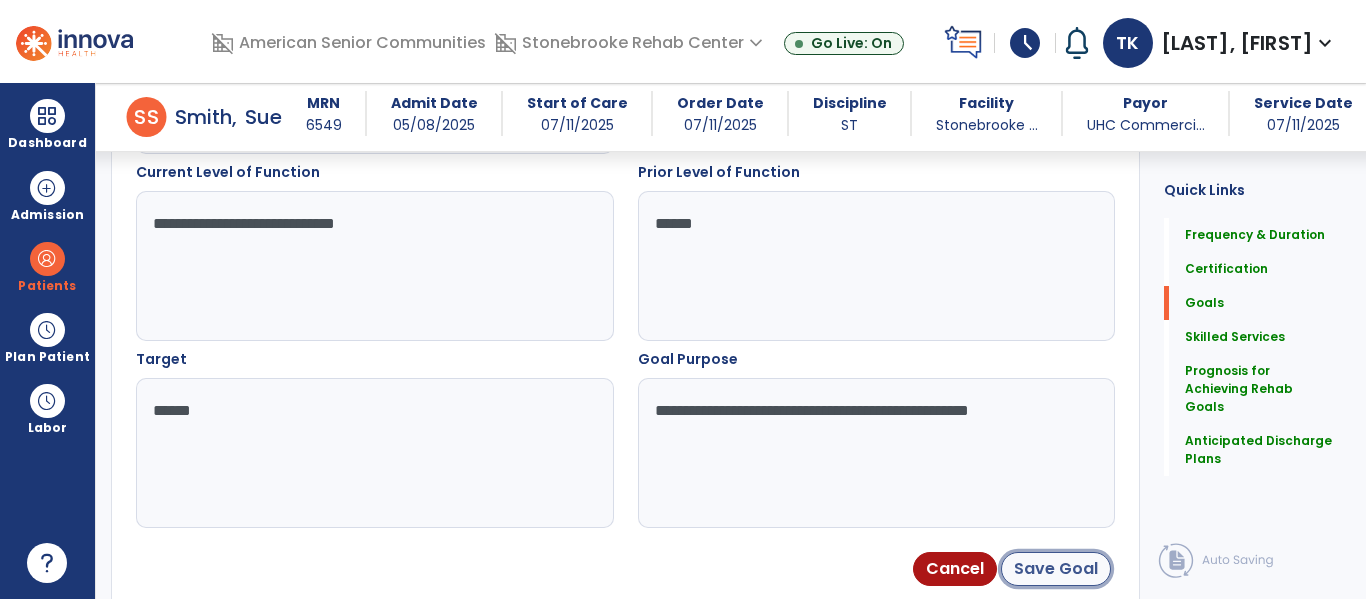 click on "Save Goal" at bounding box center (1056, 569) 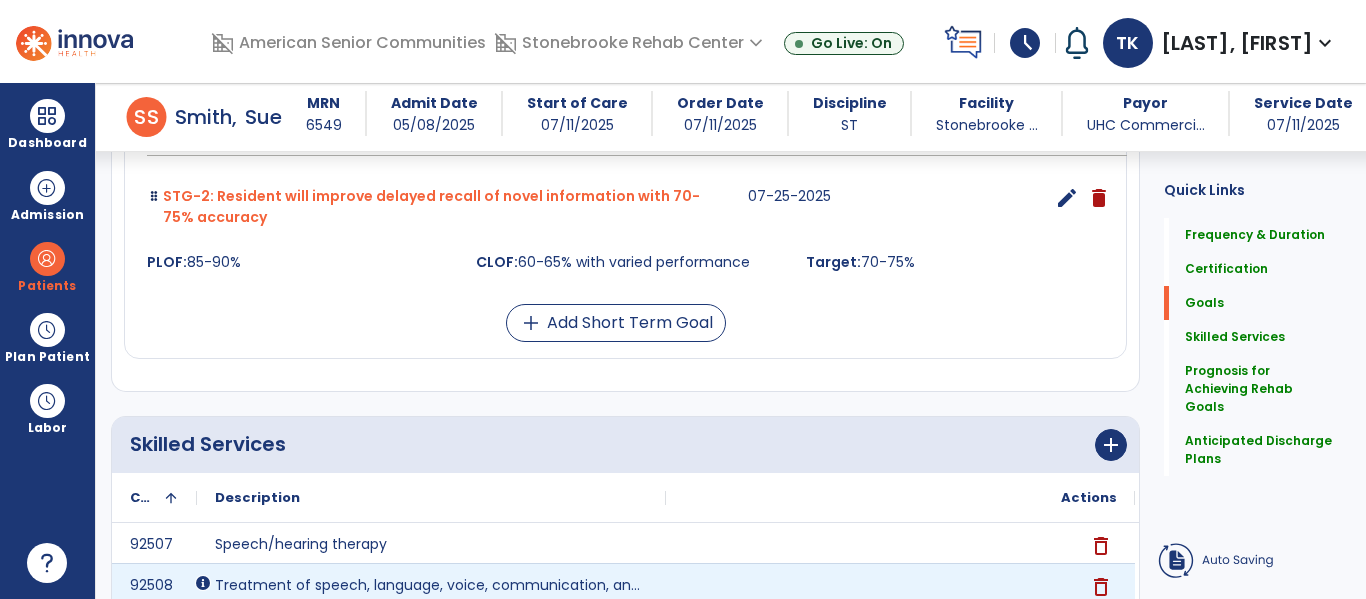 scroll, scrollTop: 754, scrollLeft: 0, axis: vertical 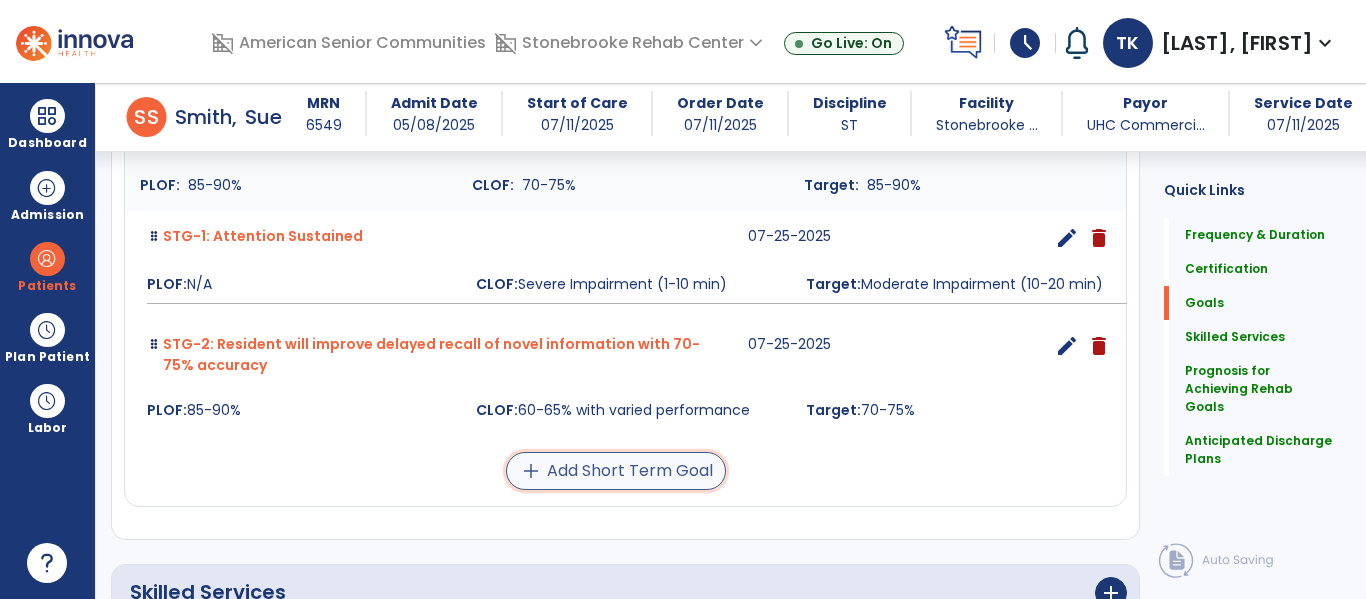 click on "add  Add Short Term Goal" at bounding box center [616, 471] 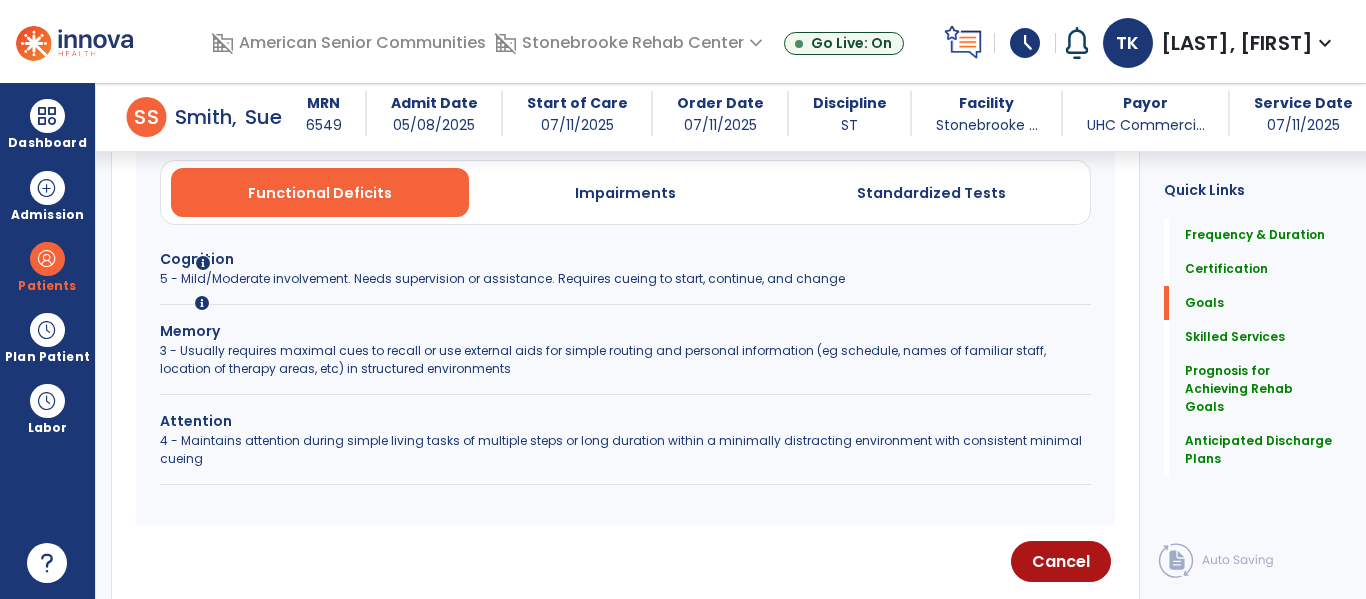 scroll, scrollTop: 1157, scrollLeft: 0, axis: vertical 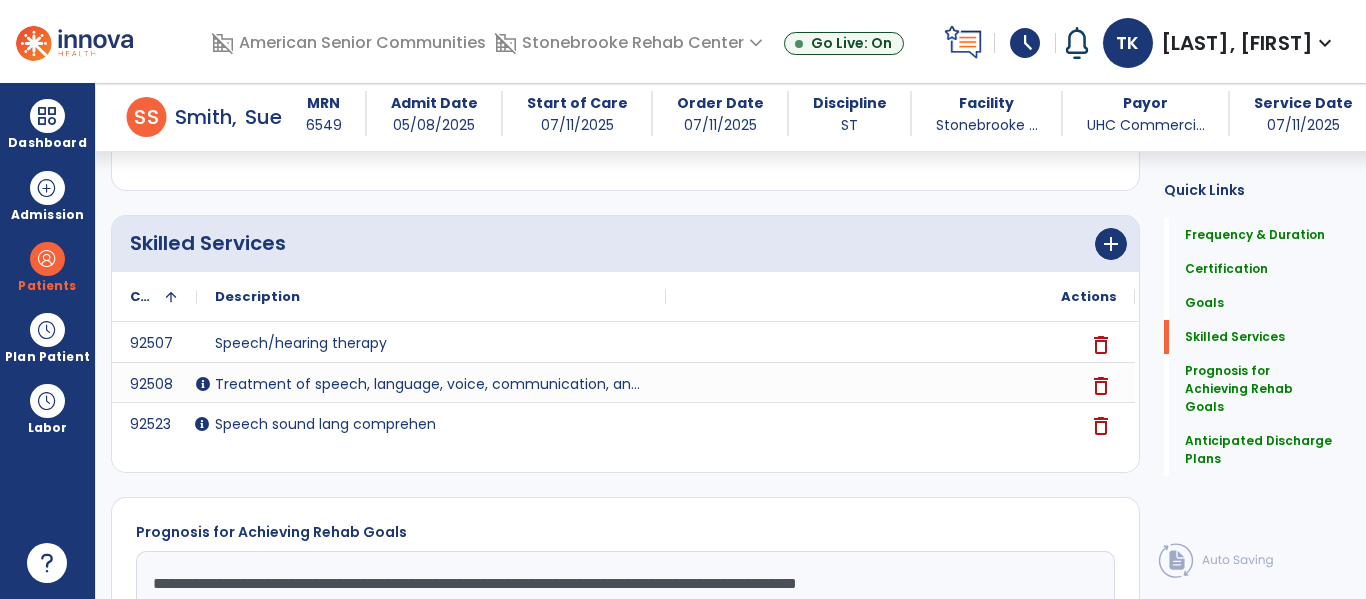 click on "92507 Speech/hearing therapy delete 92508 Treatment of speech, language, voice, communication, and/or auditory processing disorder: group, two or more individuals. delete 92523 Speech sound lang comprehen delete" 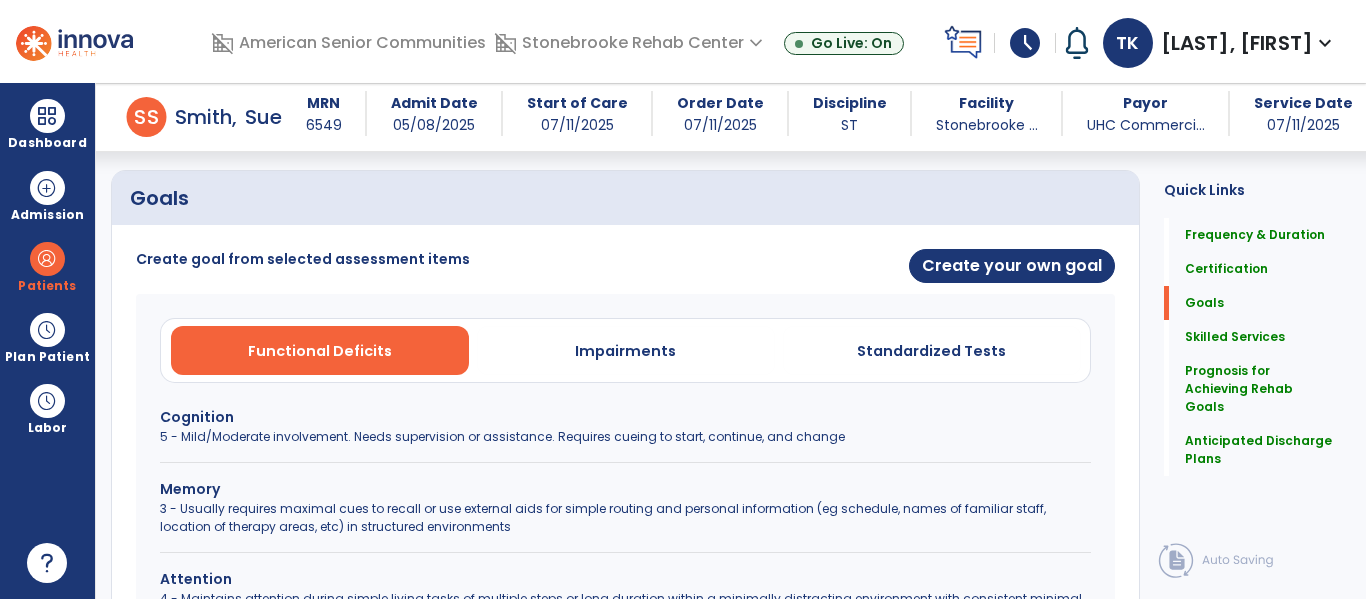 scroll, scrollTop: 448, scrollLeft: 0, axis: vertical 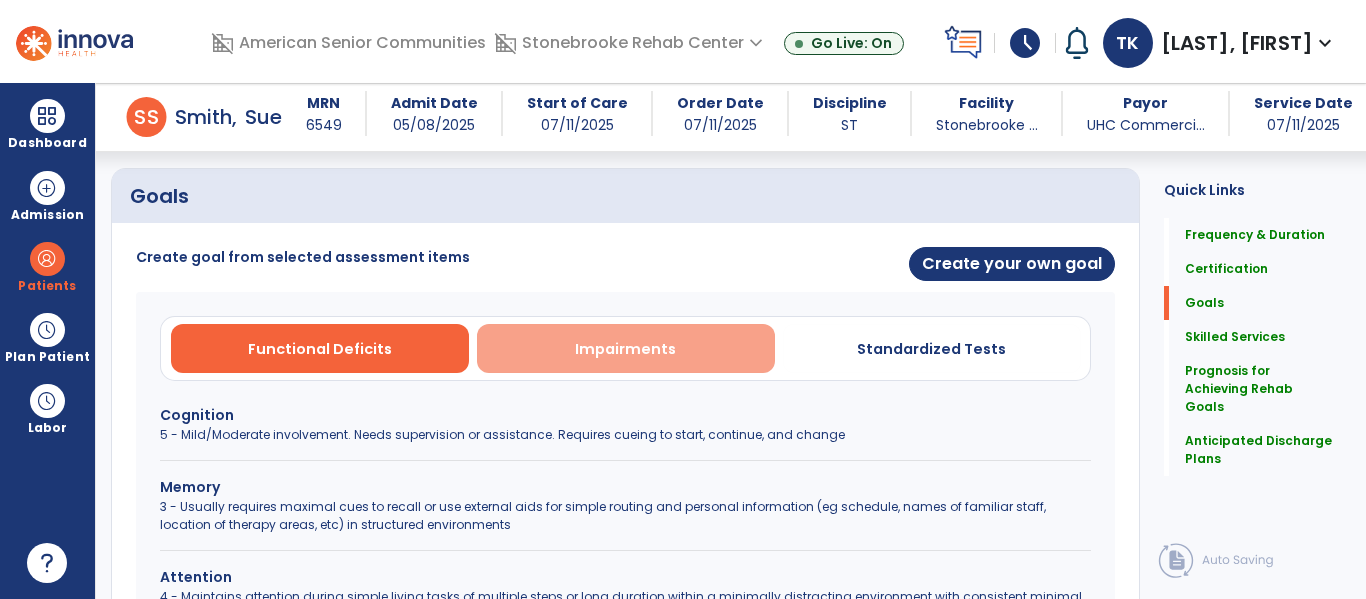 click on "Impairments" at bounding box center (626, 348) 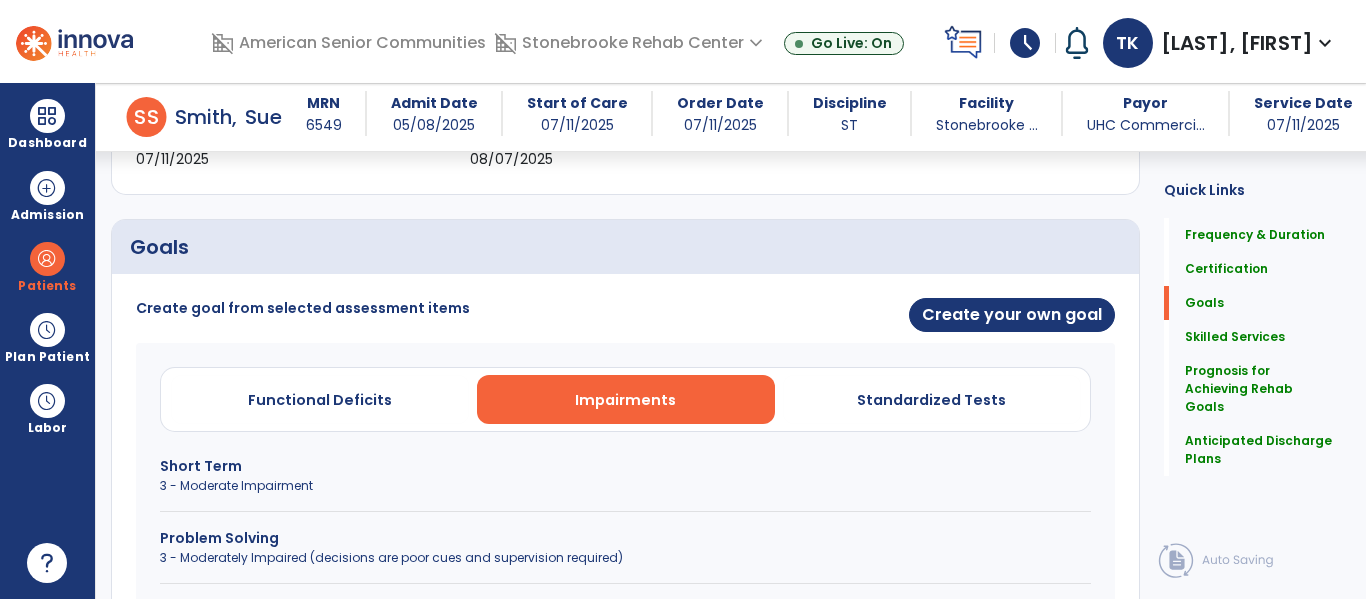 scroll, scrollTop: 440, scrollLeft: 0, axis: vertical 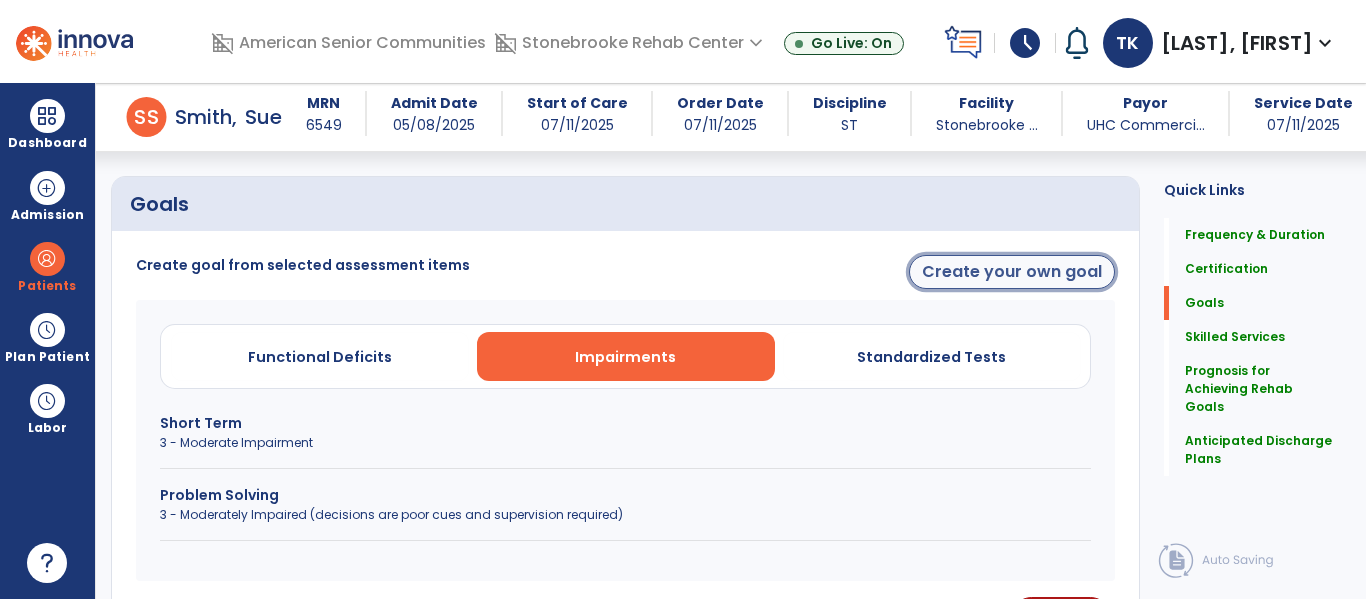 click on "Create your own goal" at bounding box center [1012, 272] 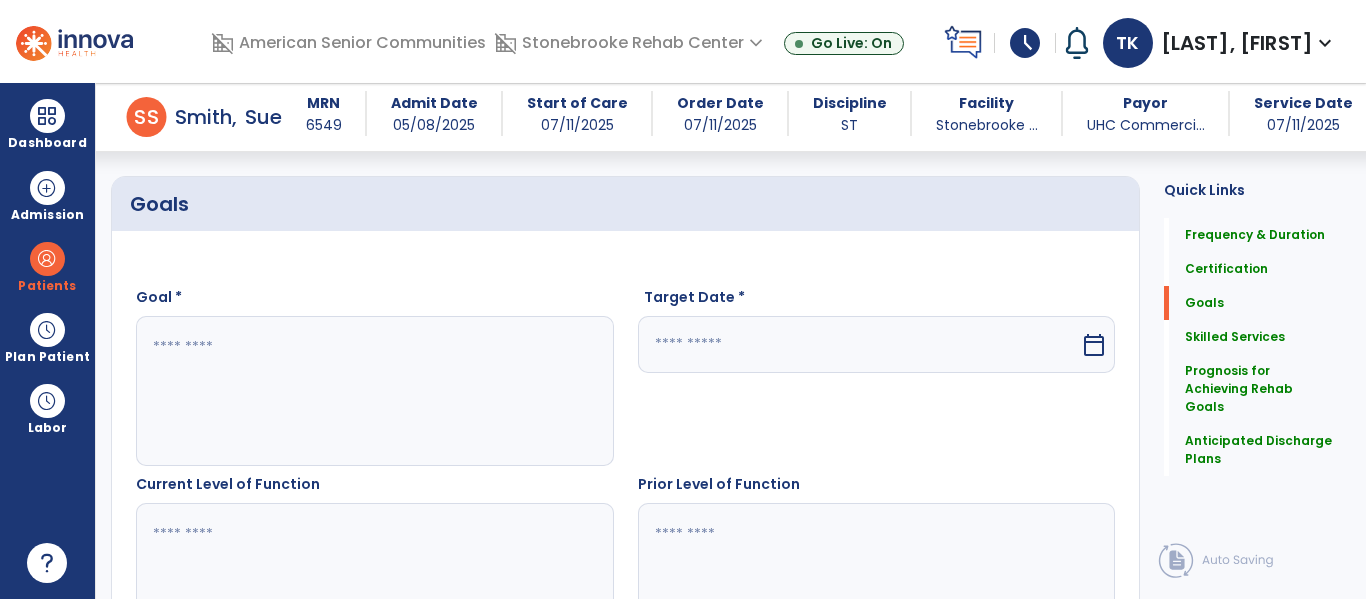 click at bounding box center (374, 391) 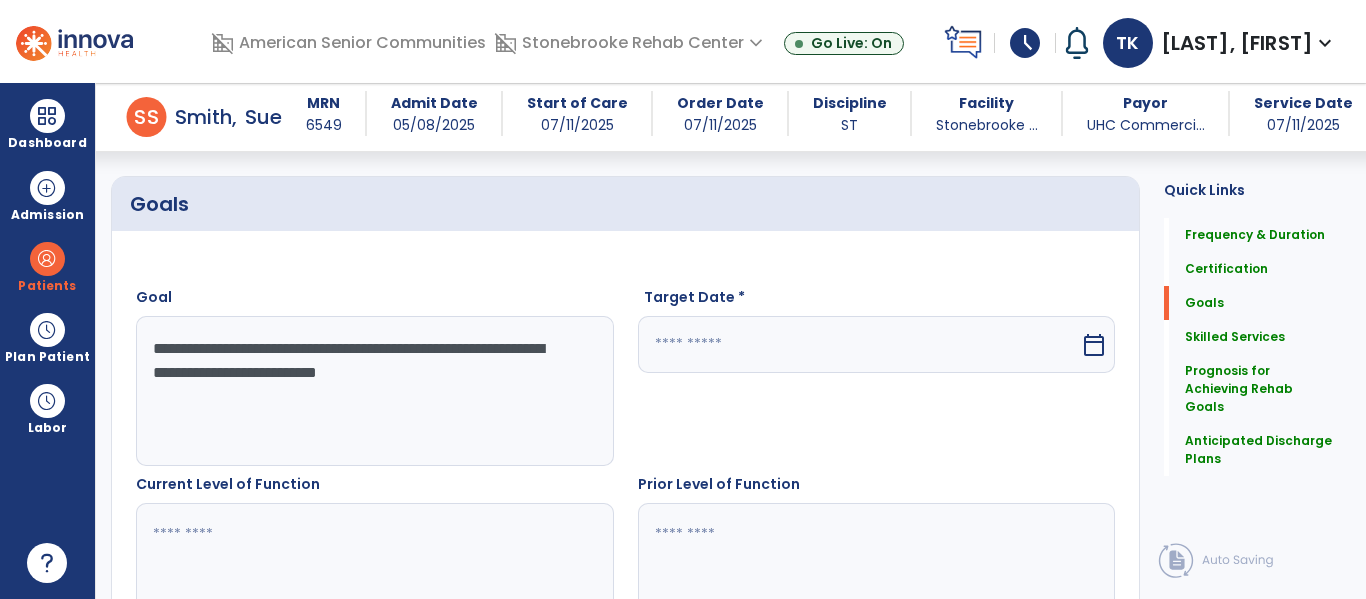 type on "**********" 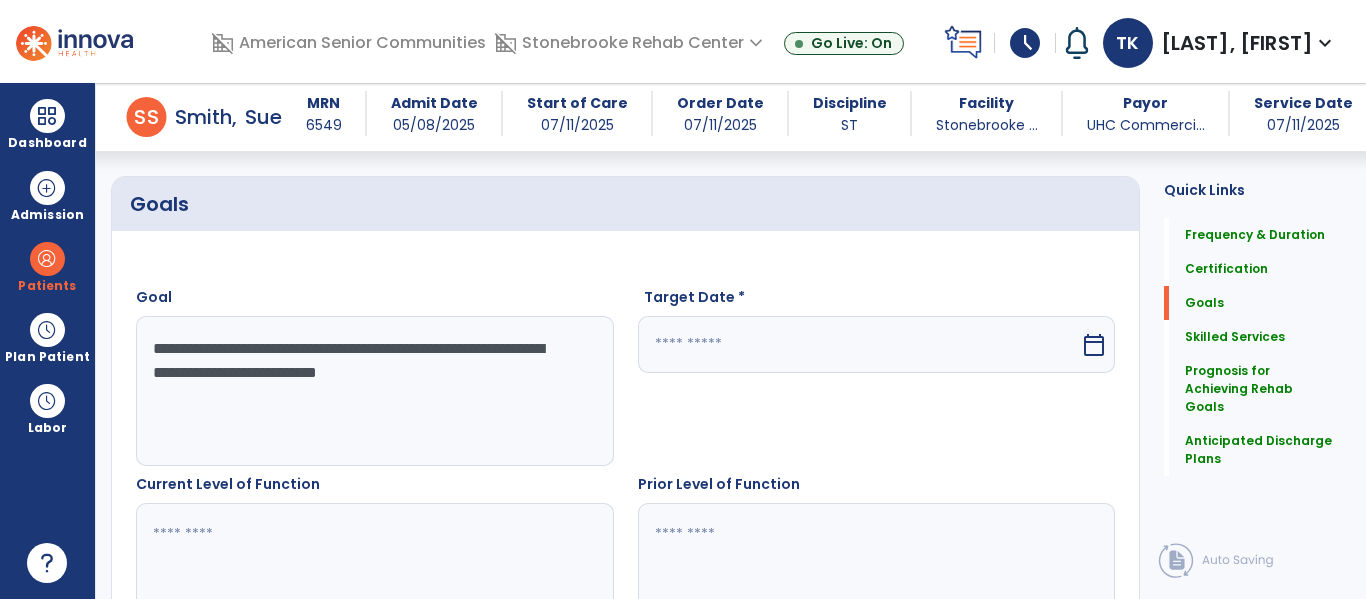 click at bounding box center [859, 344] 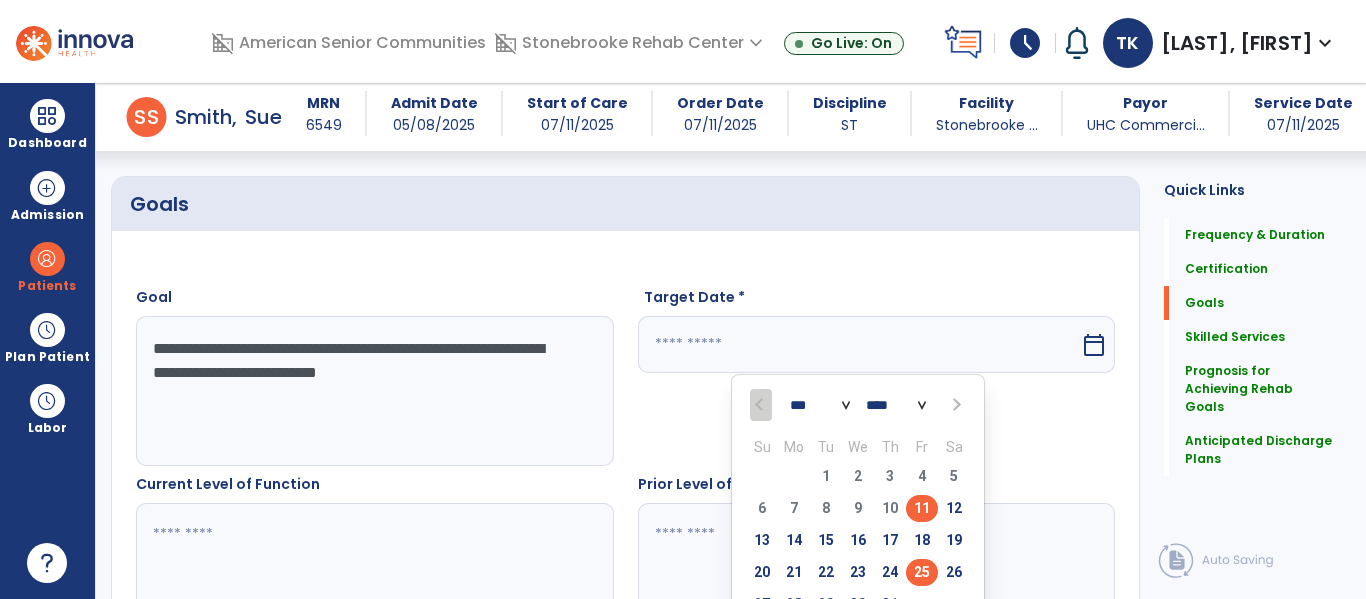 click on "25" at bounding box center (922, 572) 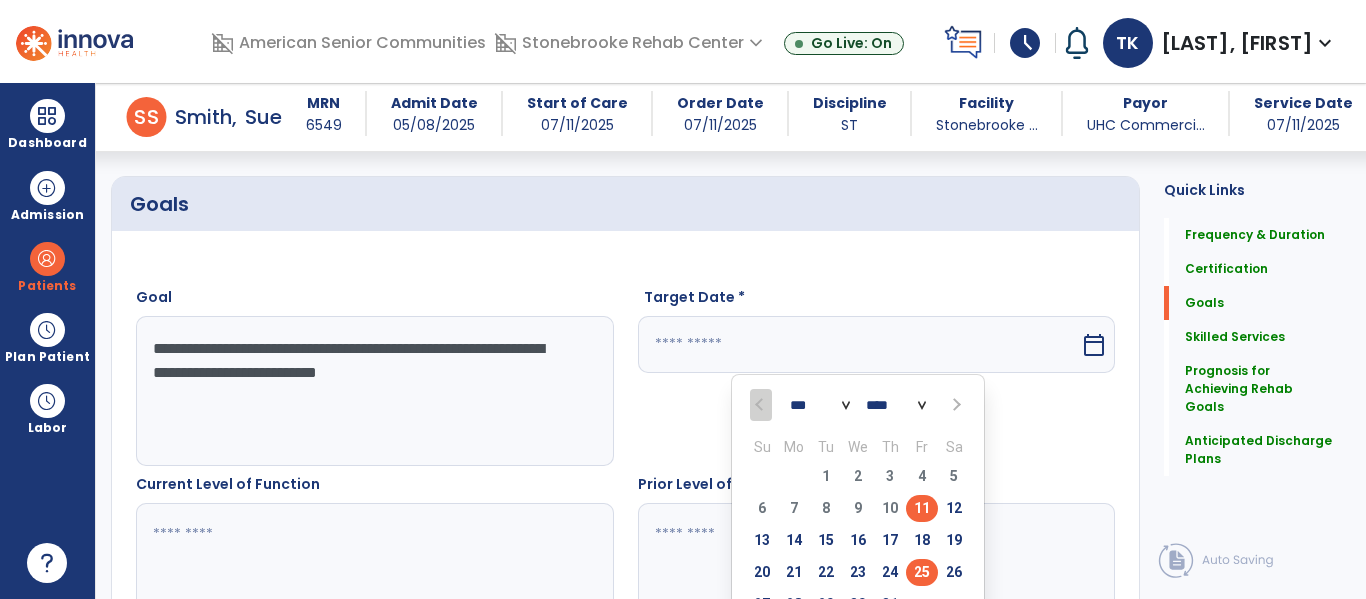 type on "*********" 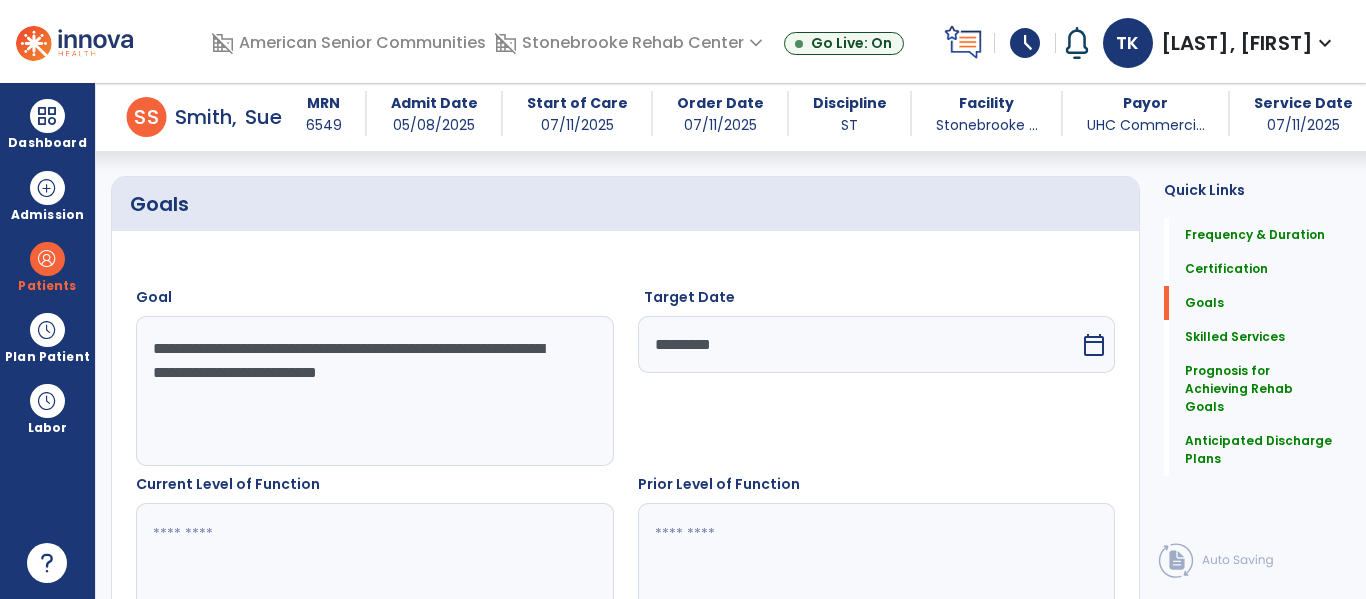 click at bounding box center (374, 578) 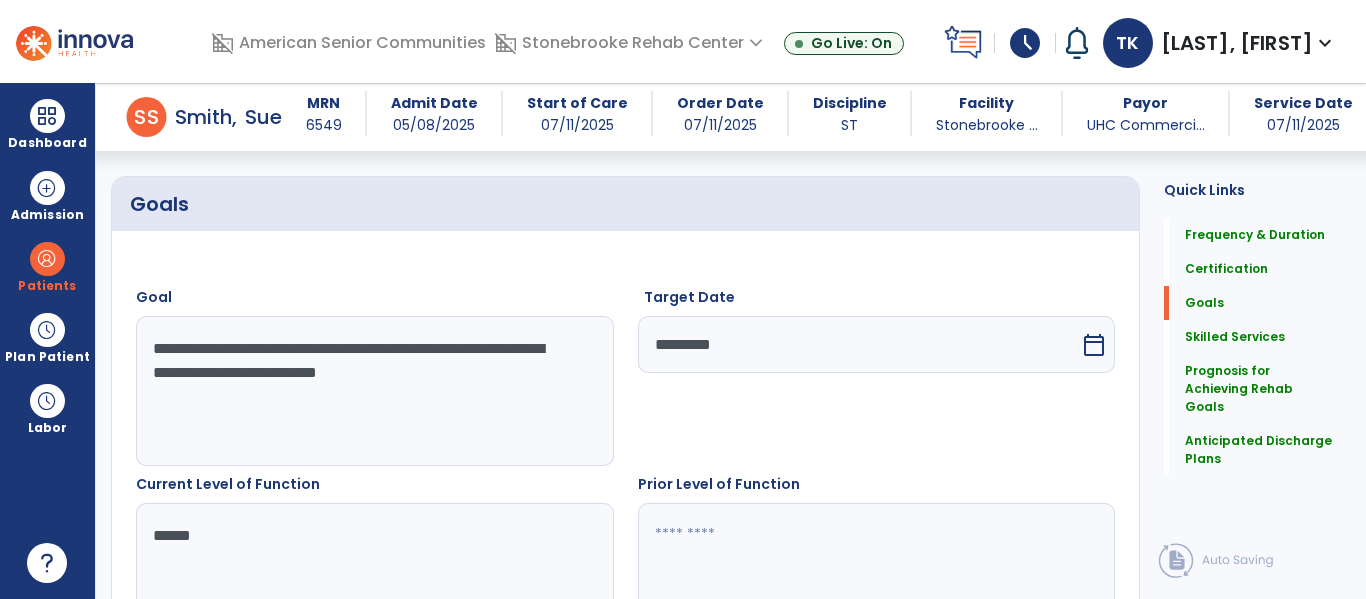 type on "******" 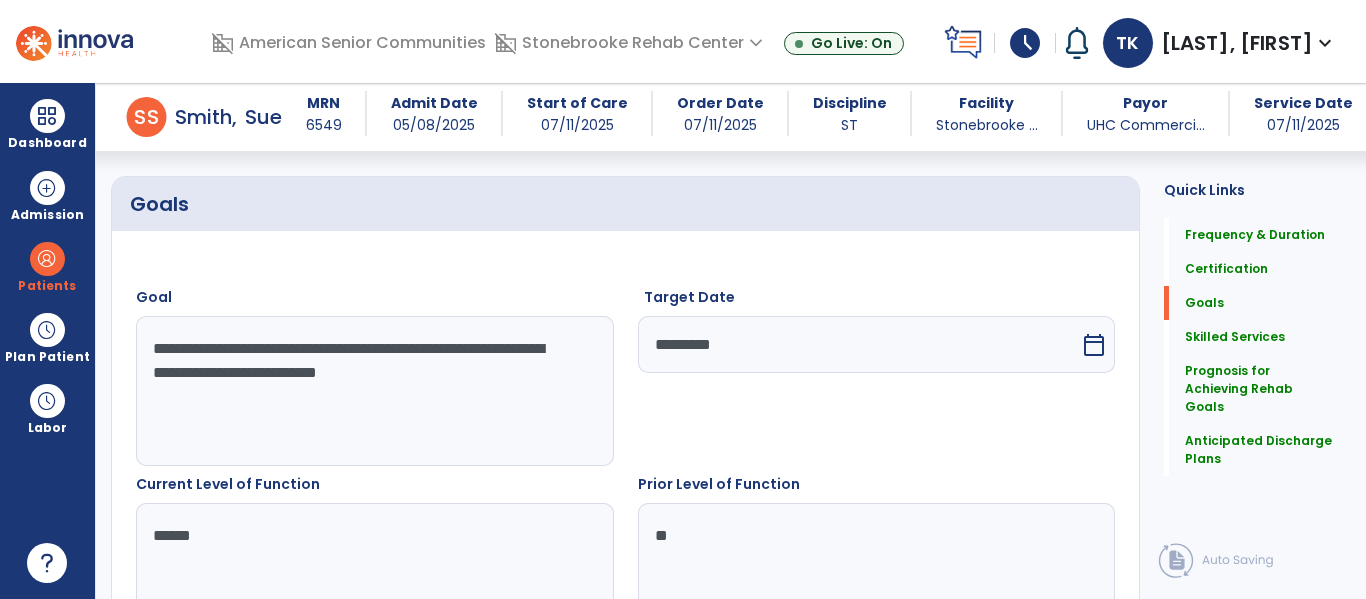 type on "*" 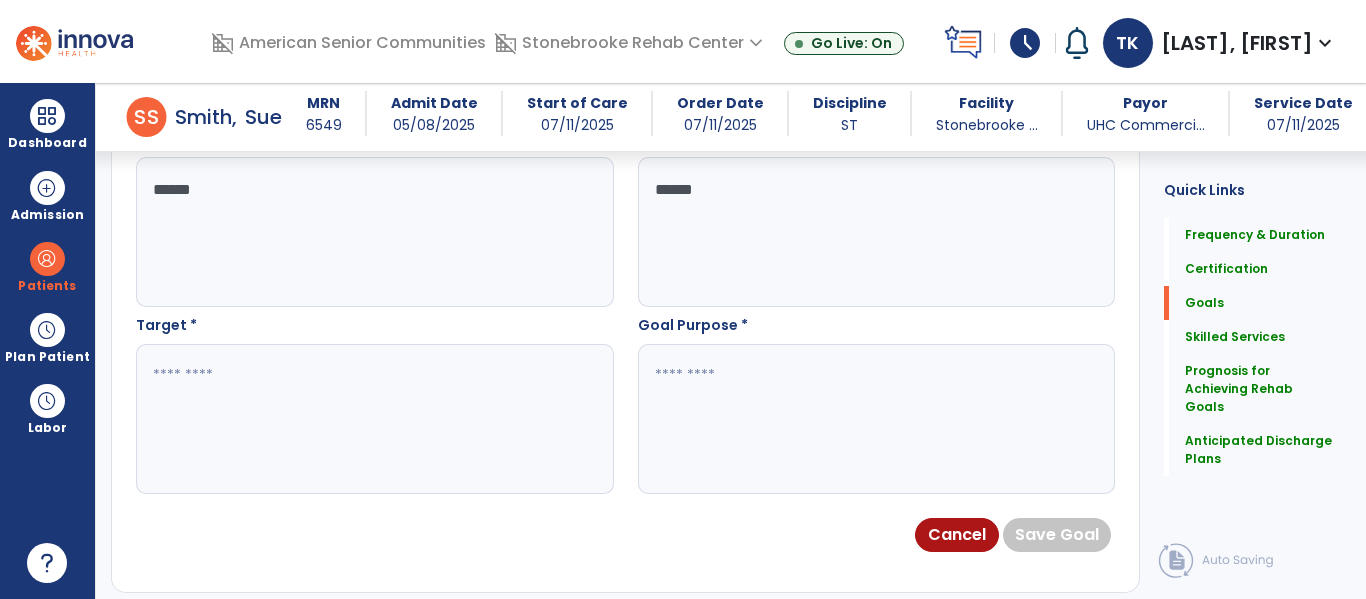 scroll, scrollTop: 796, scrollLeft: 0, axis: vertical 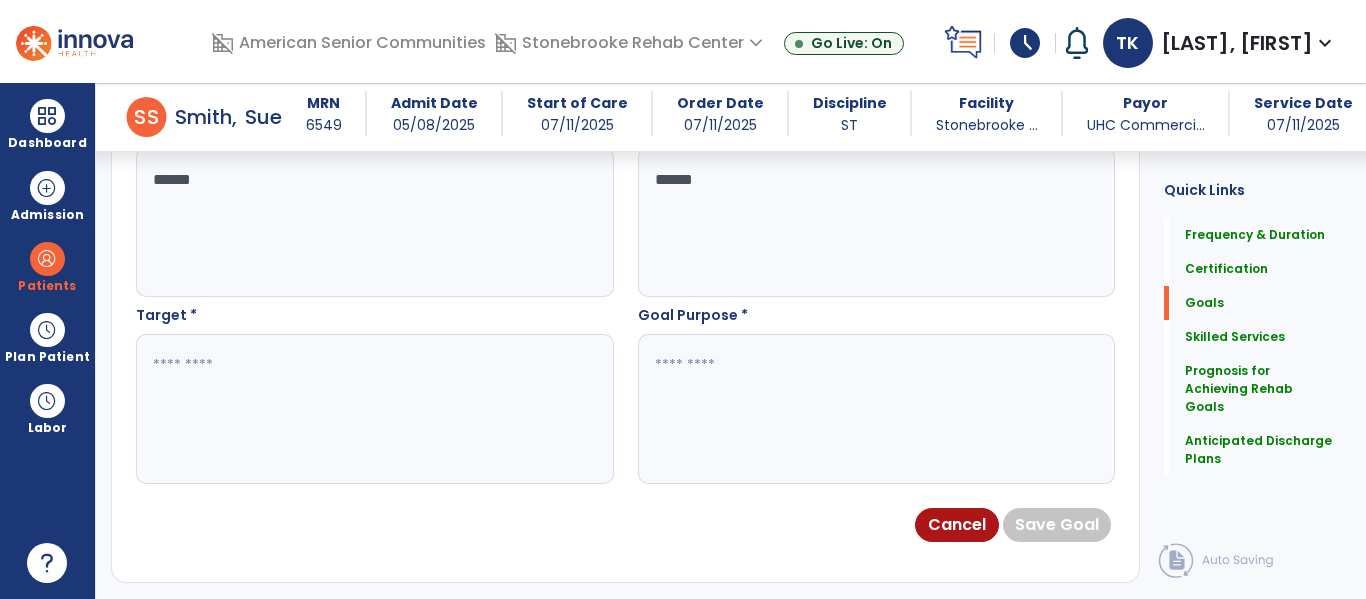 type on "******" 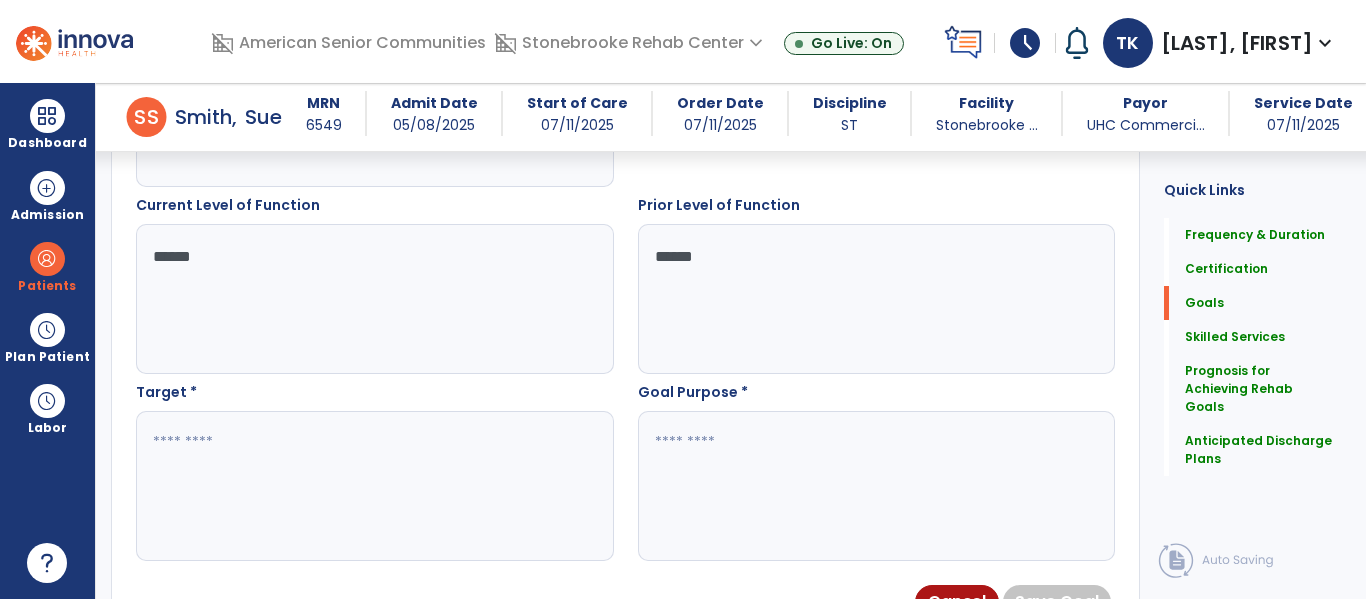scroll, scrollTop: 719, scrollLeft: 0, axis: vertical 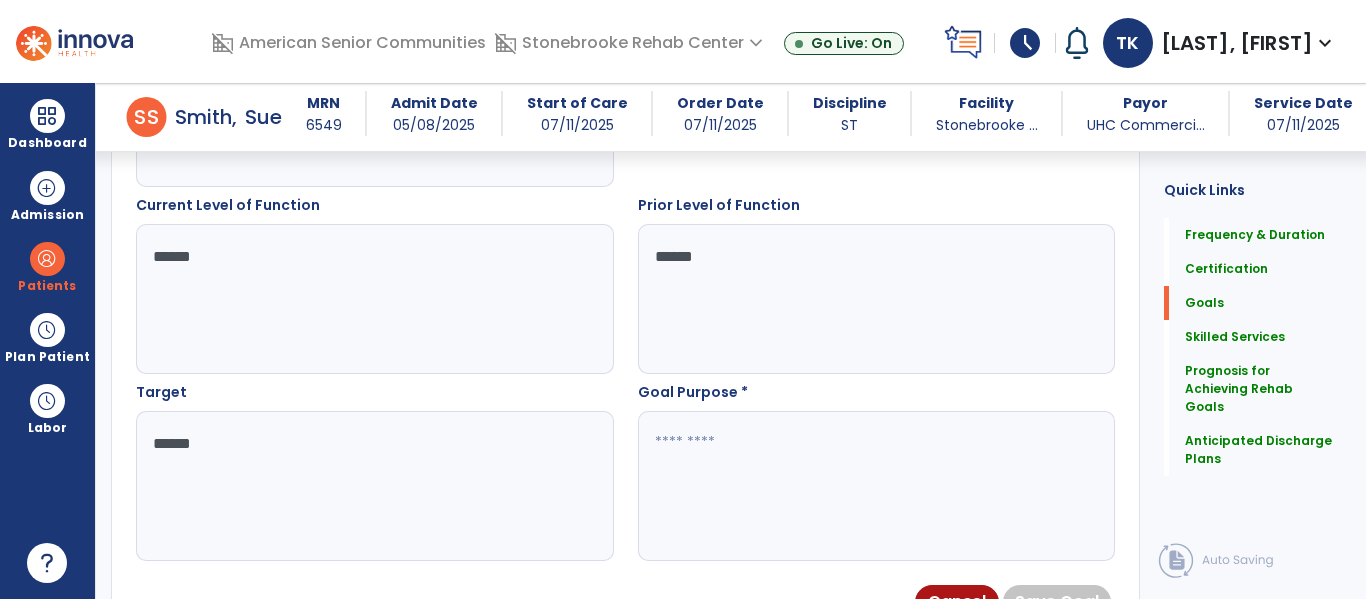 type on "******" 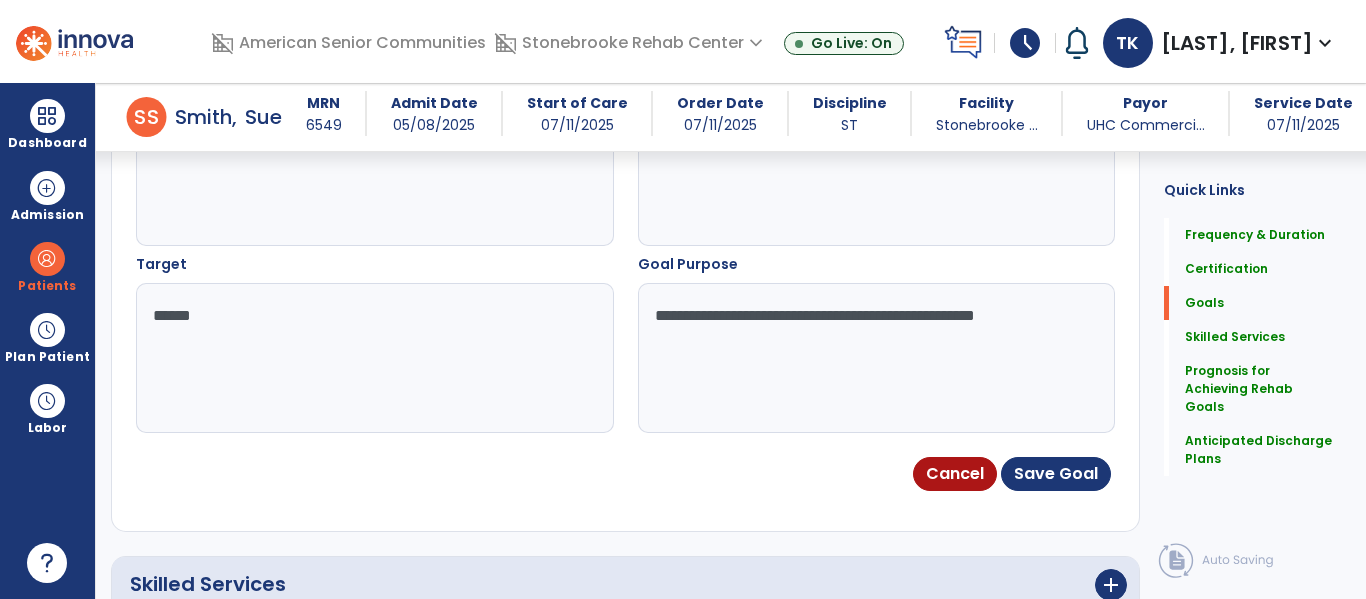 scroll, scrollTop: 858, scrollLeft: 0, axis: vertical 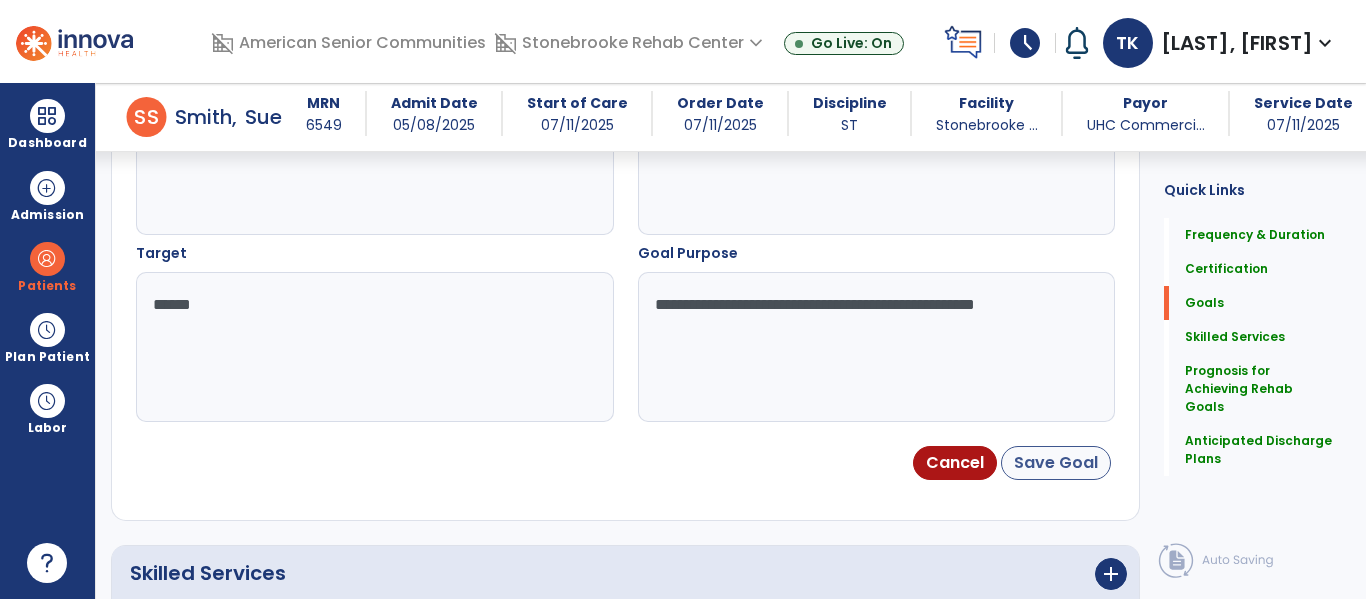 type on "**********" 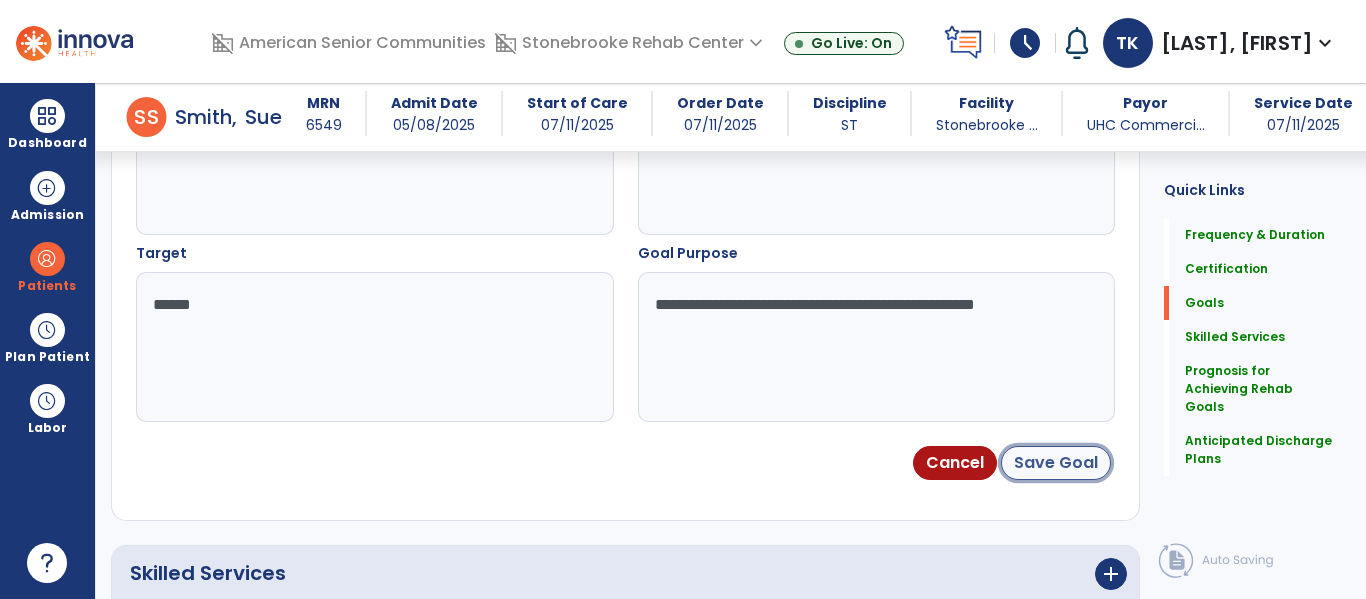 click on "Save Goal" at bounding box center (1056, 463) 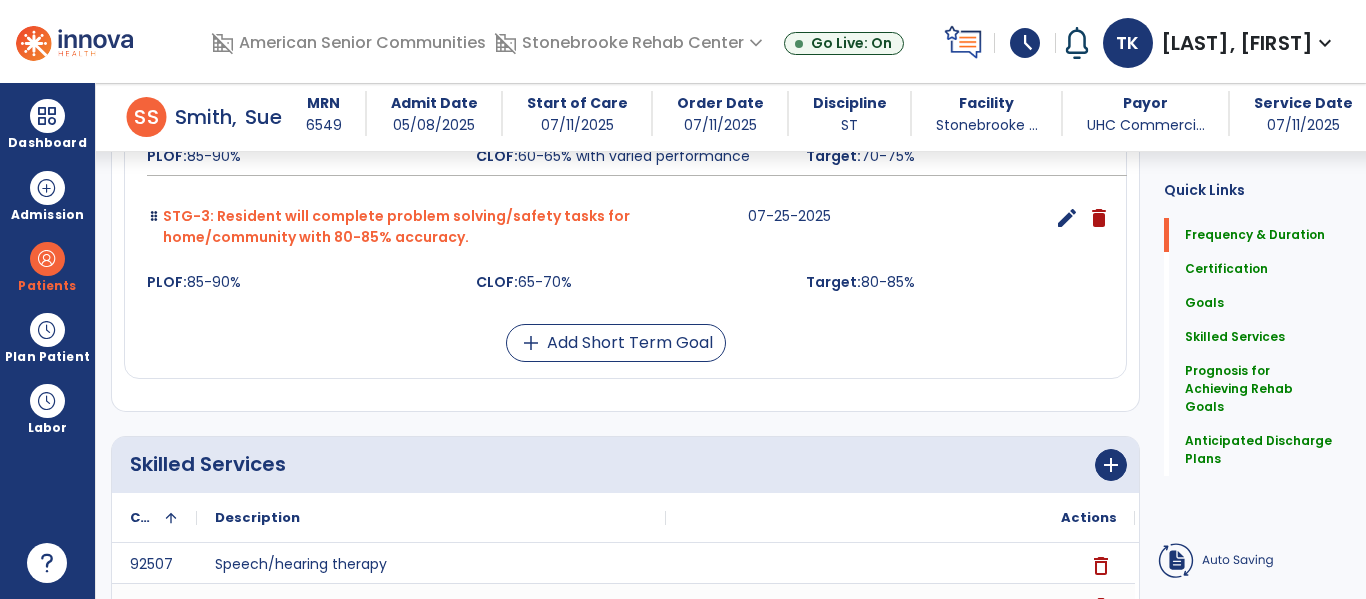scroll, scrollTop: 153, scrollLeft: 0, axis: vertical 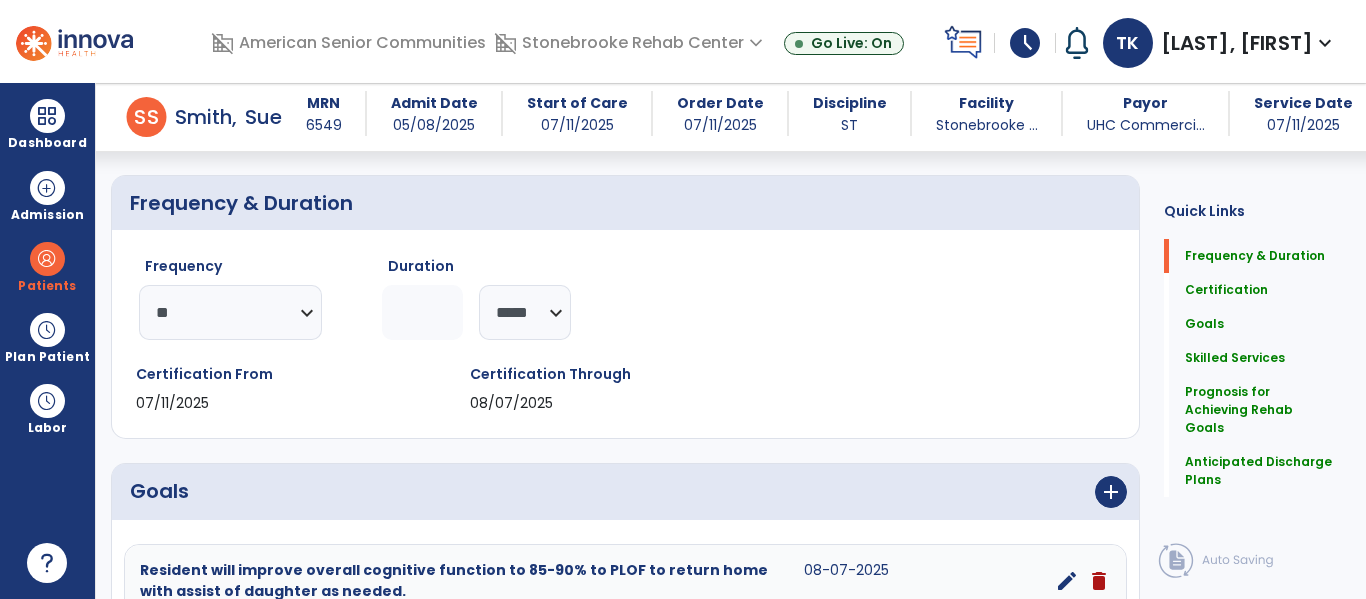 click on "Frequency & Duration  Frequency  ********* ** ** ** ** ** ** **  Duration  * ******** ***** Certification From 07/11/2025 Certification Through 08/07/2025 Goals      add  Resident will improve overall cognitive function to 85-90% to PLOF to return home with assist of daughter as needed.  08-07-2025  edit delete PLOF:    85-90% CLOF:    70-75% Target:    85-90% STG-1: Attention  Sustained  07-25-2025  edit delete PLOF:  N/A  CLOF:  Severe Impairment (1-10 min)  Target:  Moderate Impairment (10-20 min)  STG-2: Resident will improve delayed recall of novel information with 70-75% accuracy  07-25-2025  edit delete PLOF:  85-90%  CLOF:  60-65% with varied performance  Target:  70-75%  STG-3: Resident will complete problem solving/safety tasks for home/community with 80-85% accuracy.  07-25-2025  edit delete PLOF:  85-90%  CLOF:  65-70%  Target:  80-85%  add  Add Short Term Goal  Skilled Services      add
Code 1" 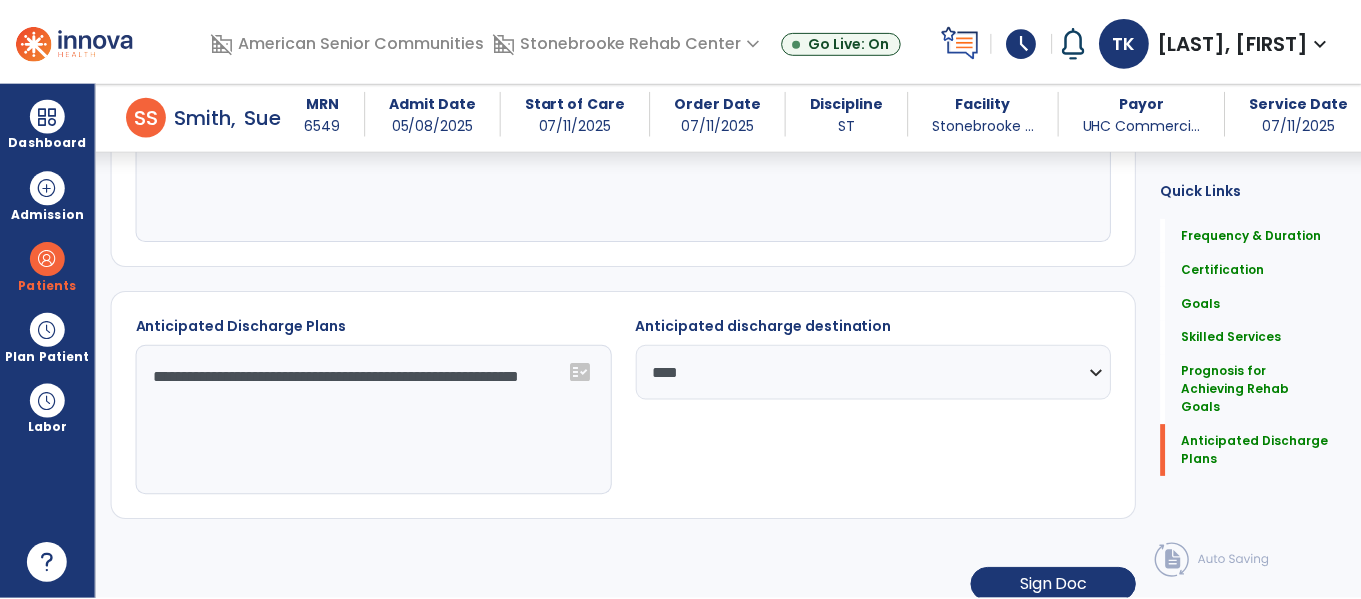 scroll, scrollTop: 1557, scrollLeft: 0, axis: vertical 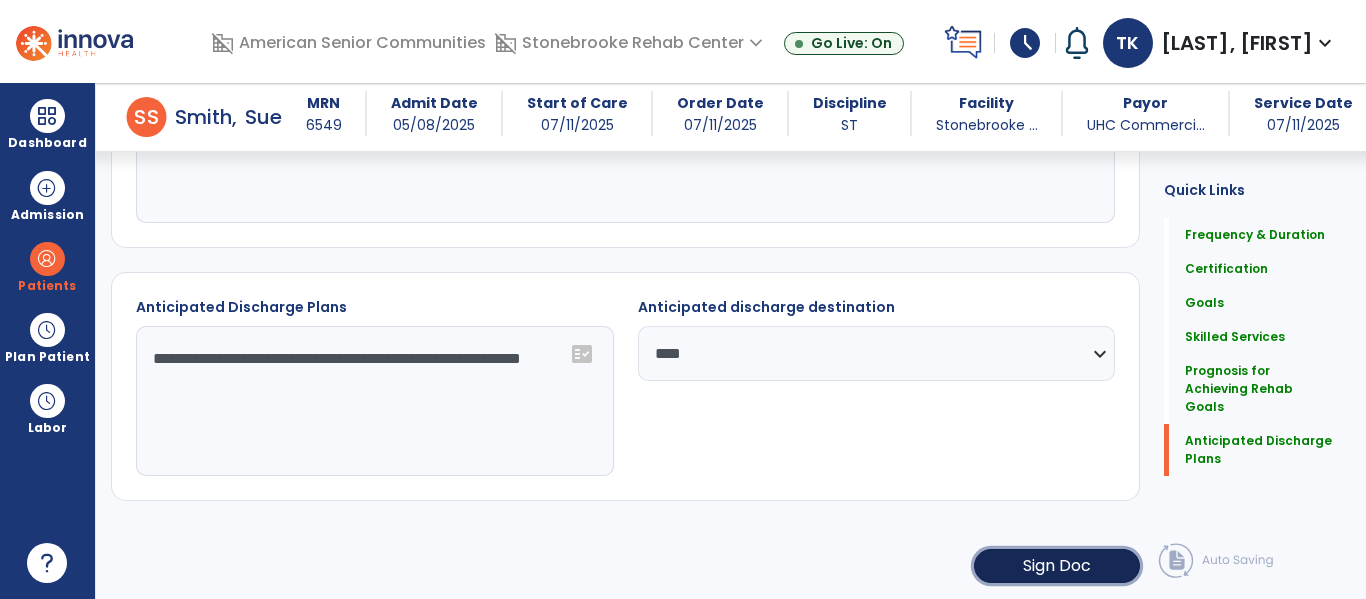 click on "Sign Doc" 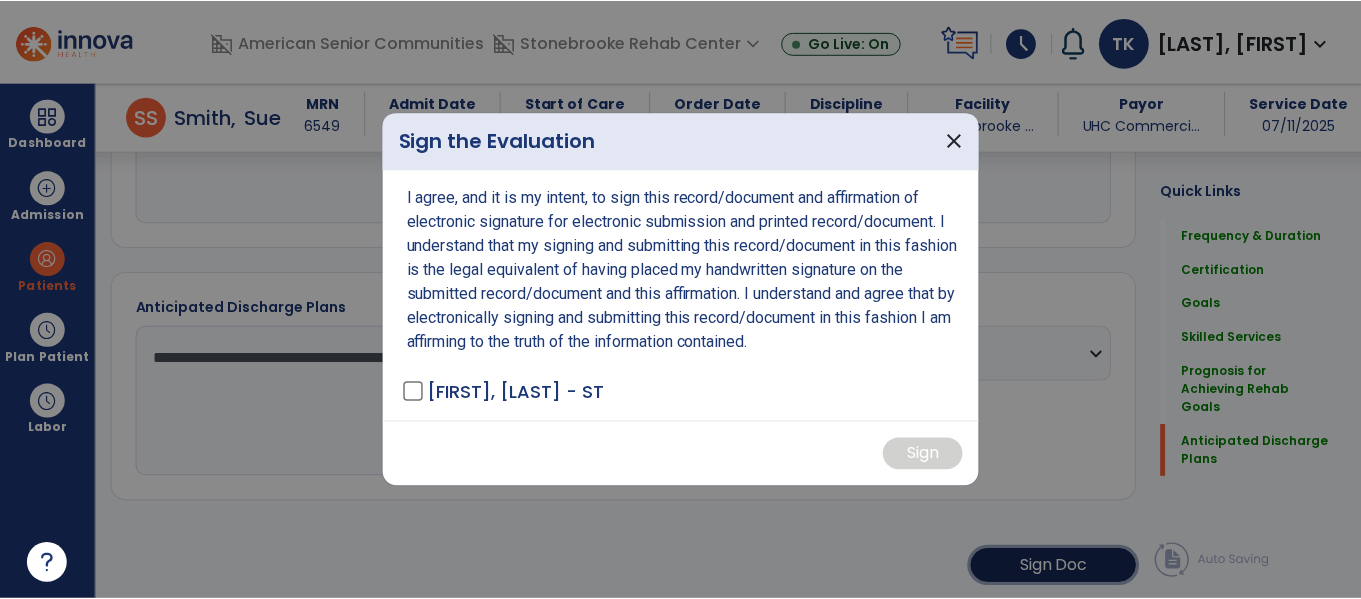 scroll, scrollTop: 1557, scrollLeft: 0, axis: vertical 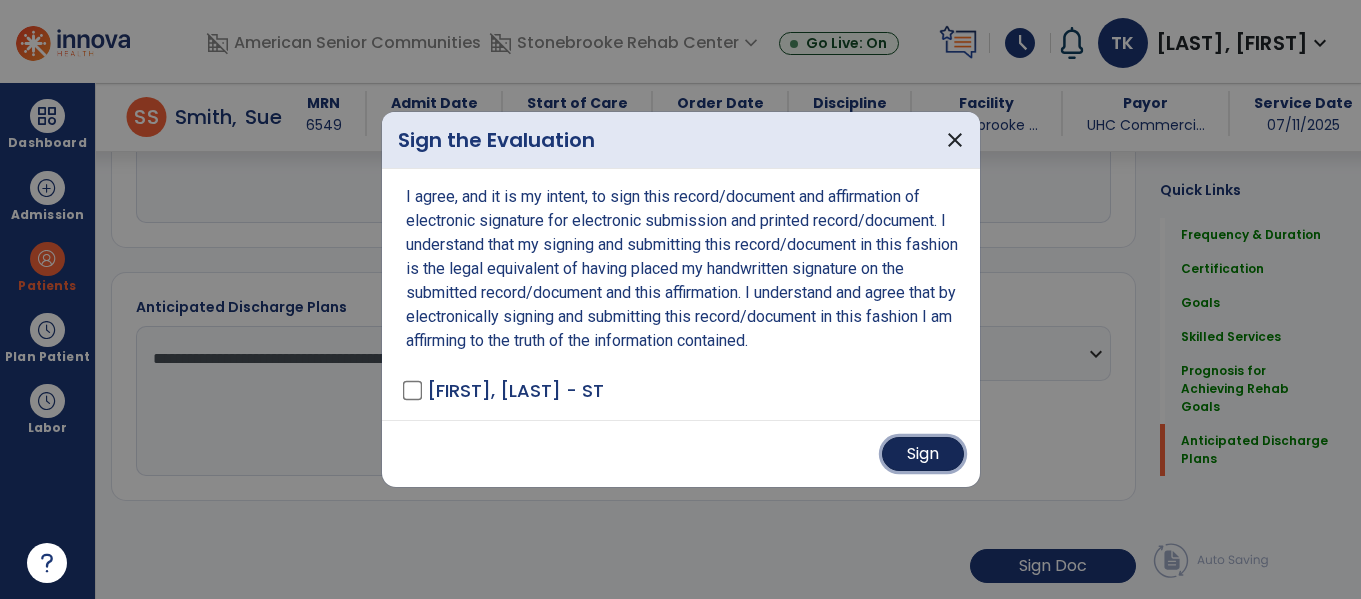 click on "Sign" at bounding box center [923, 454] 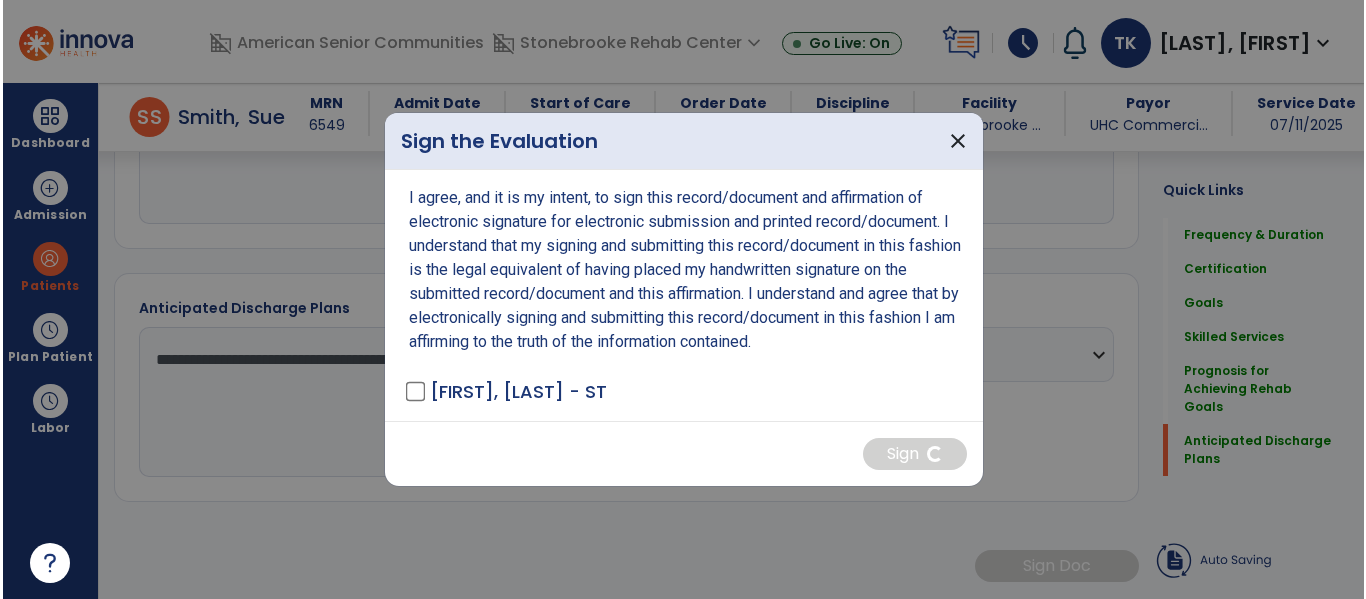 scroll, scrollTop: 1556, scrollLeft: 0, axis: vertical 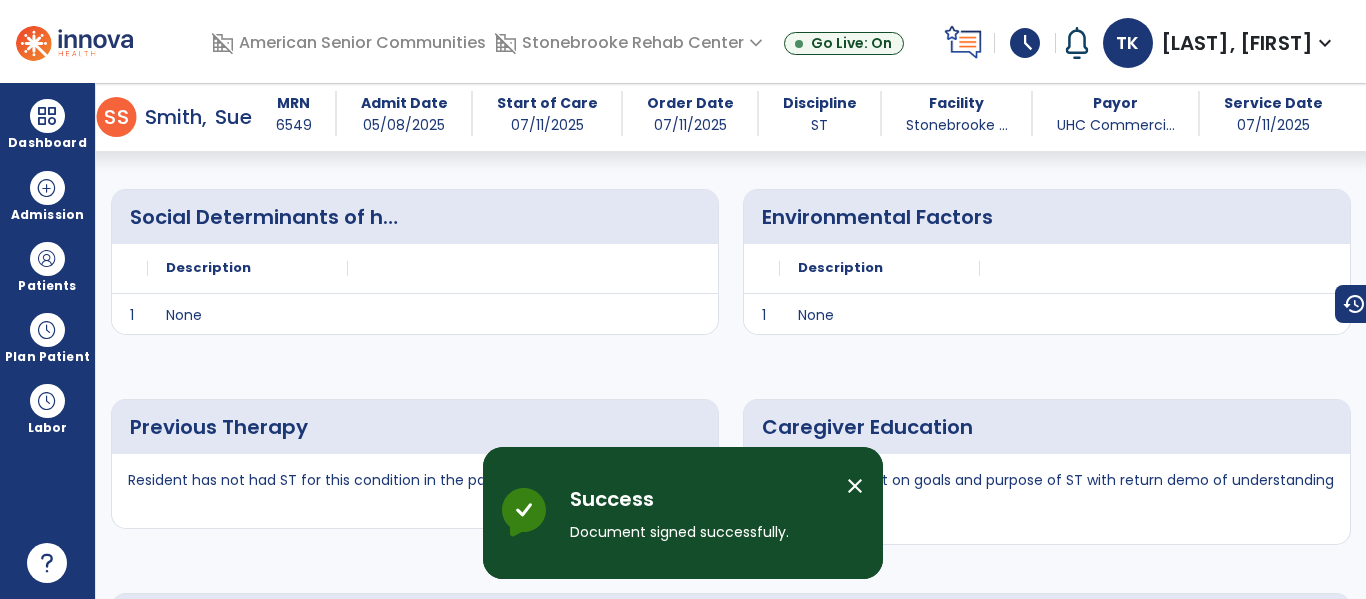 click on "close" at bounding box center (855, 486) 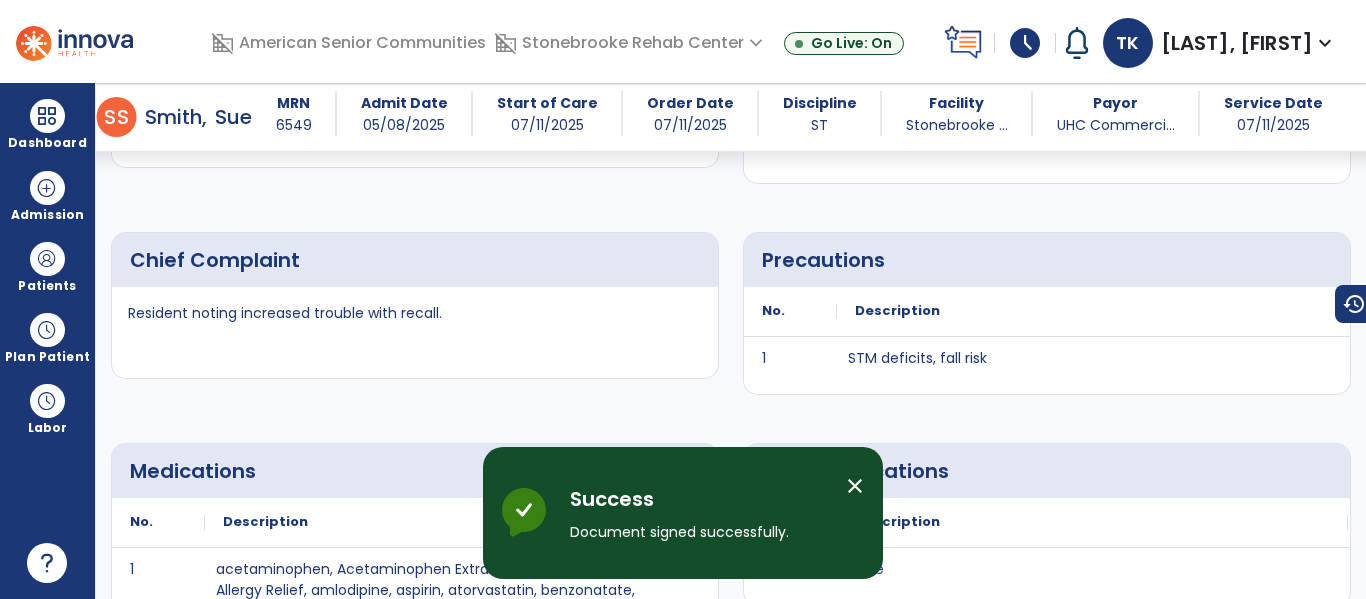 scroll, scrollTop: 1454, scrollLeft: 0, axis: vertical 